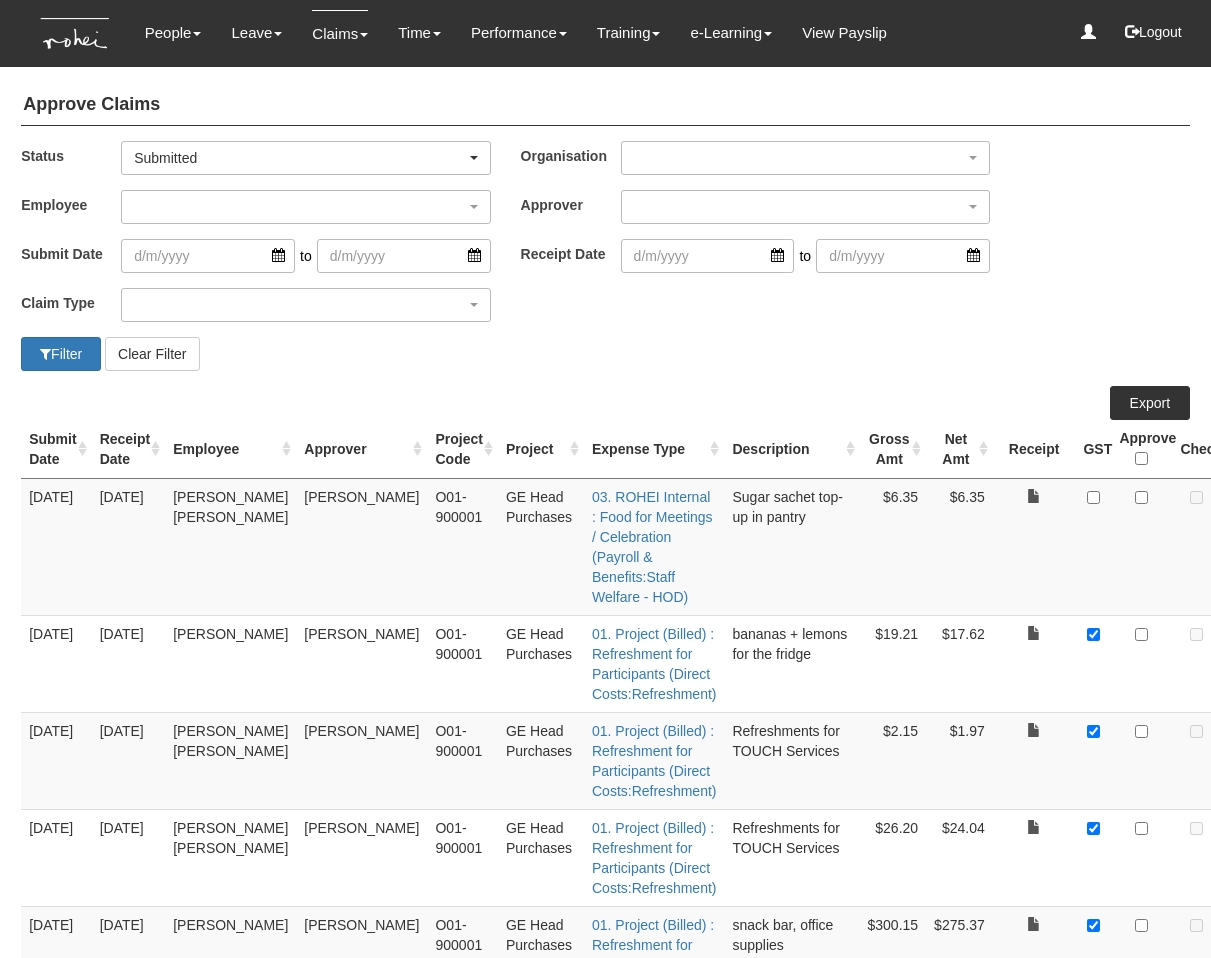 select on "50" 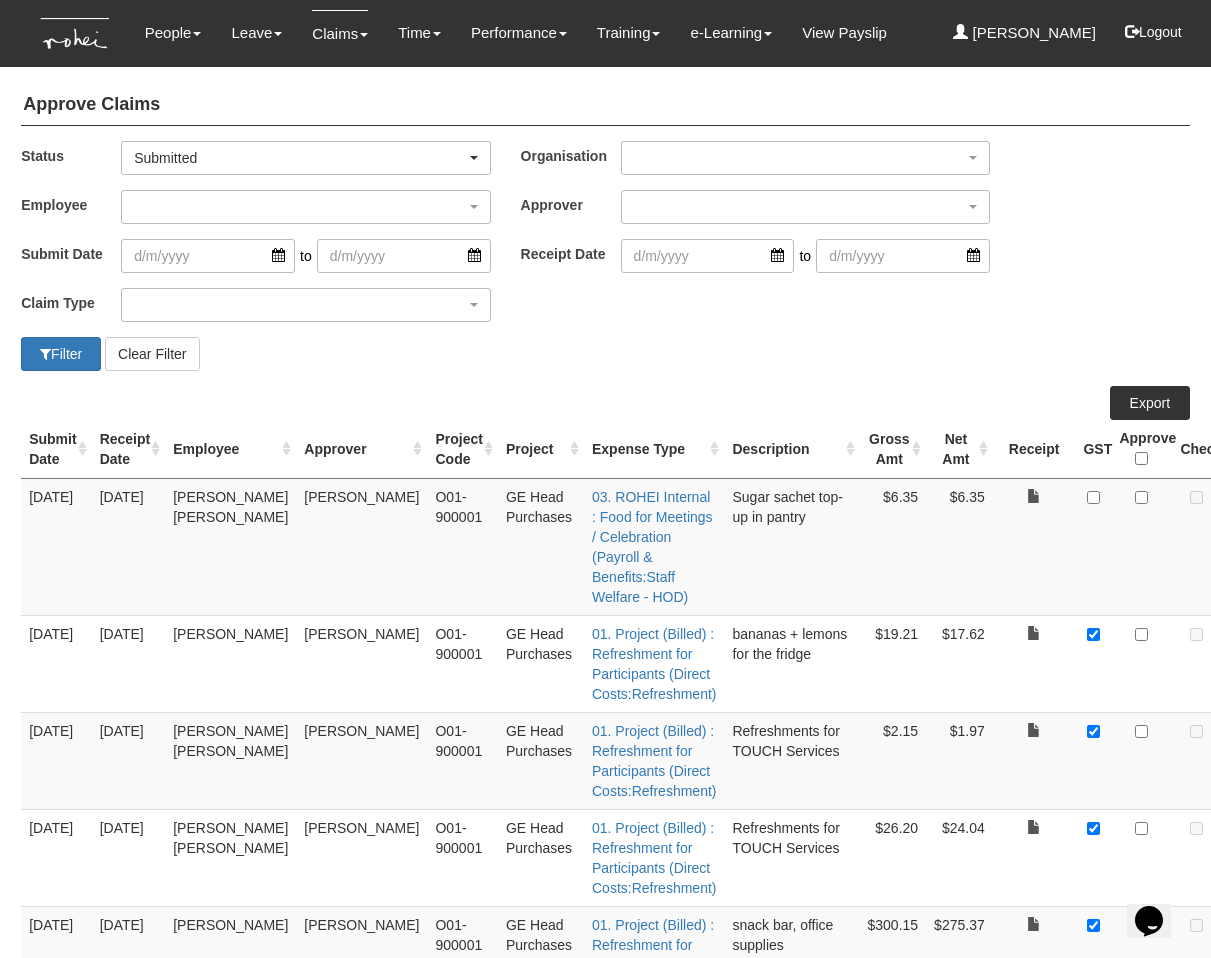 scroll, scrollTop: 0, scrollLeft: 0, axis: both 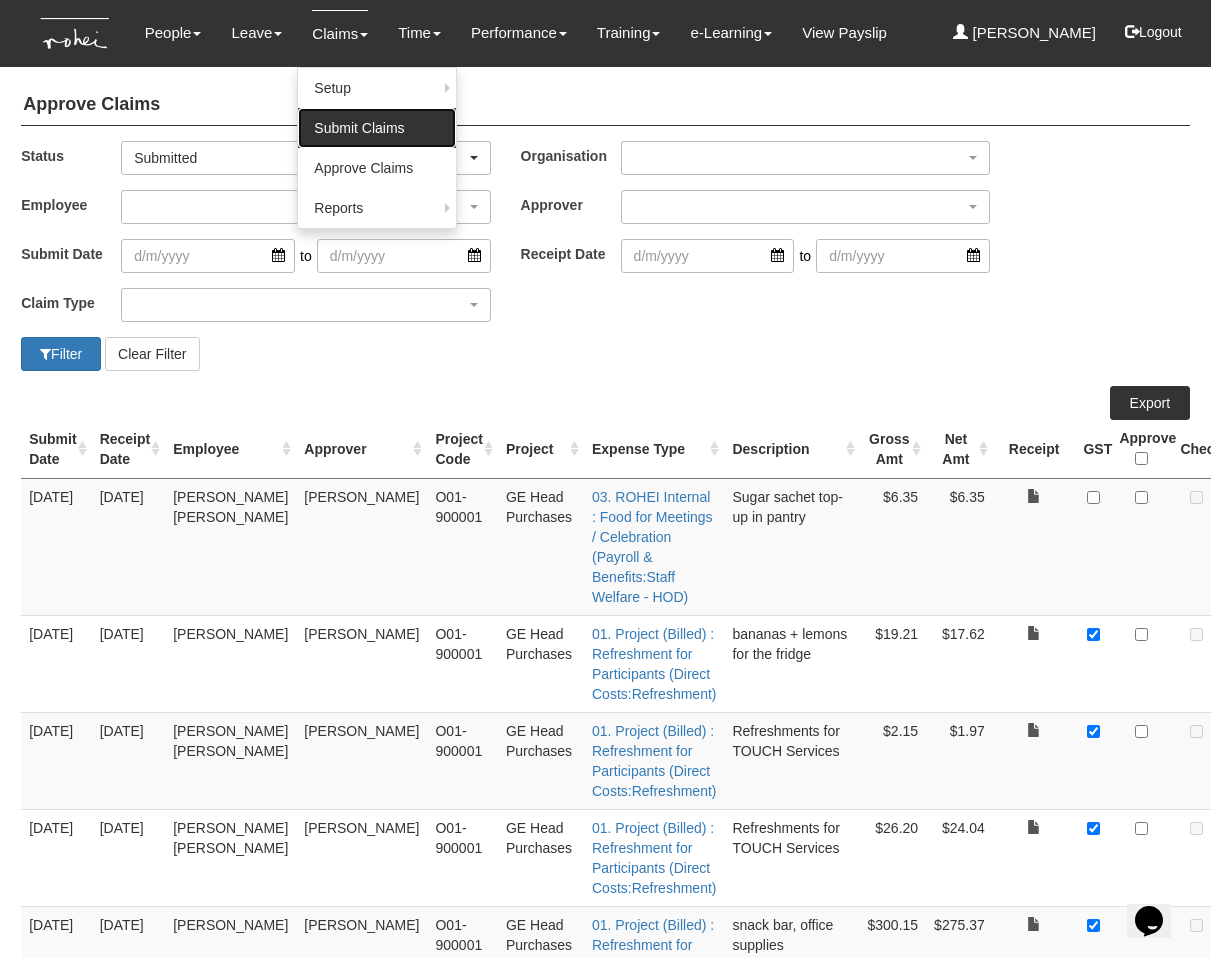 click on "Submit Claims" at bounding box center (377, 128) 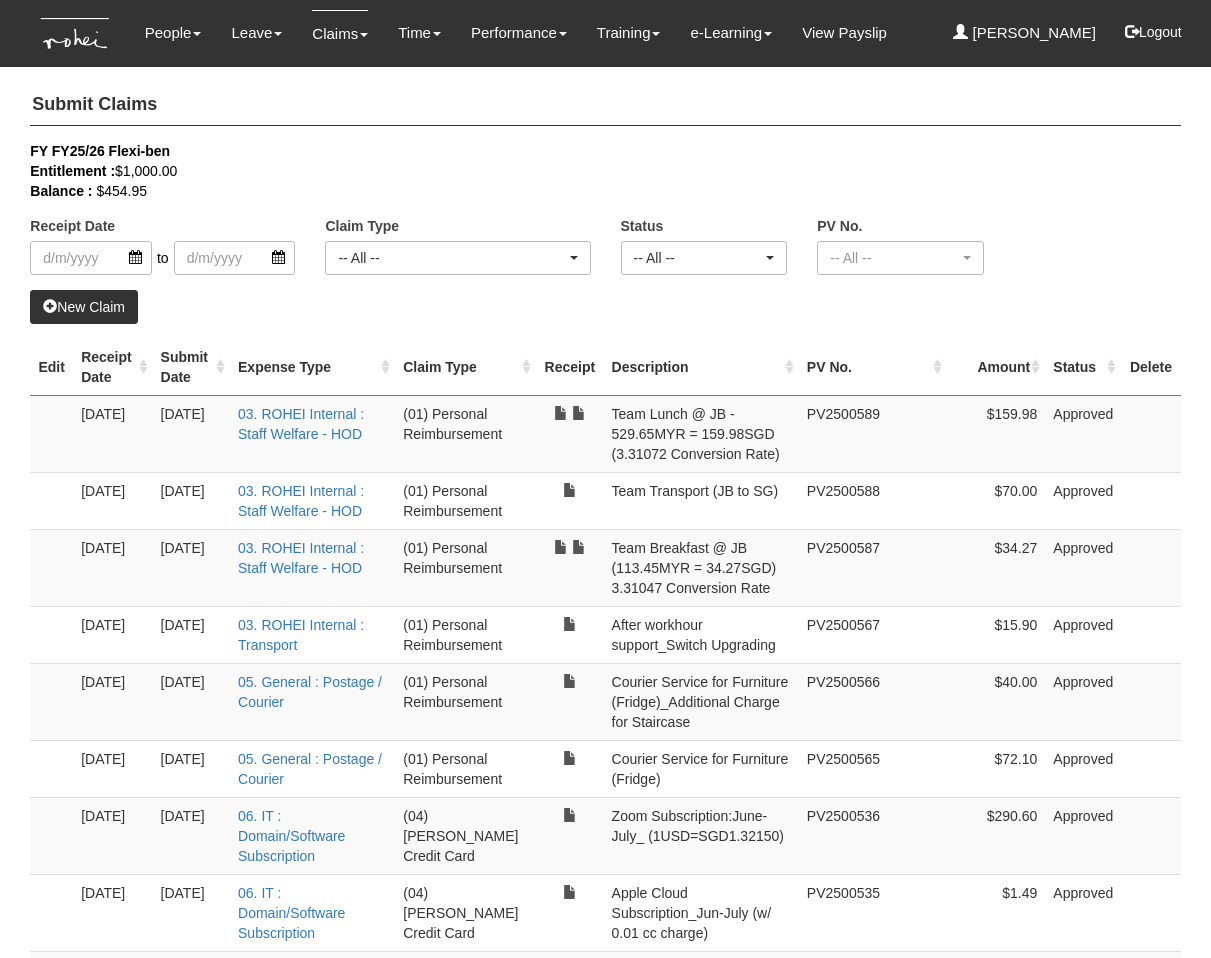 select on "50" 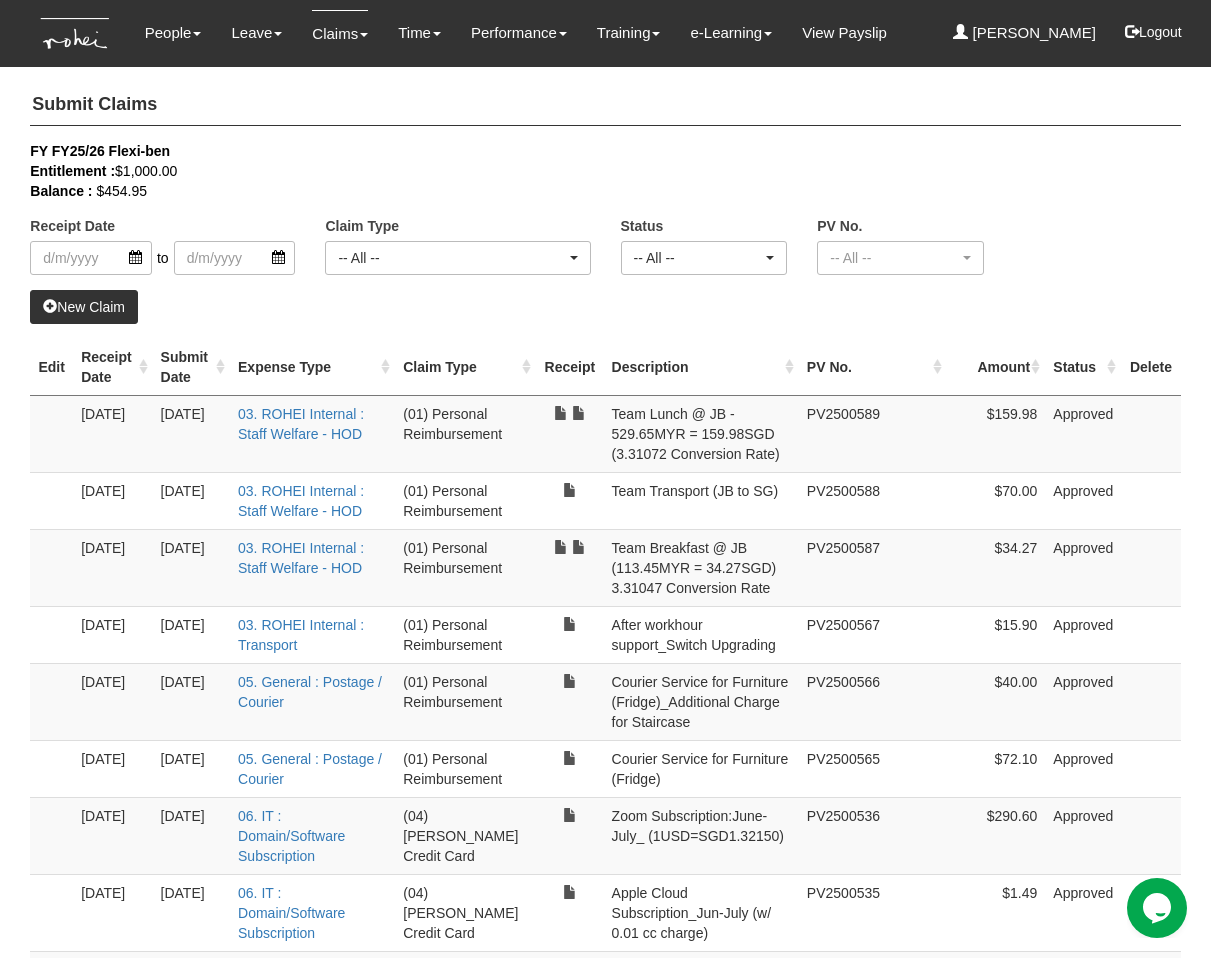 scroll, scrollTop: 0, scrollLeft: 0, axis: both 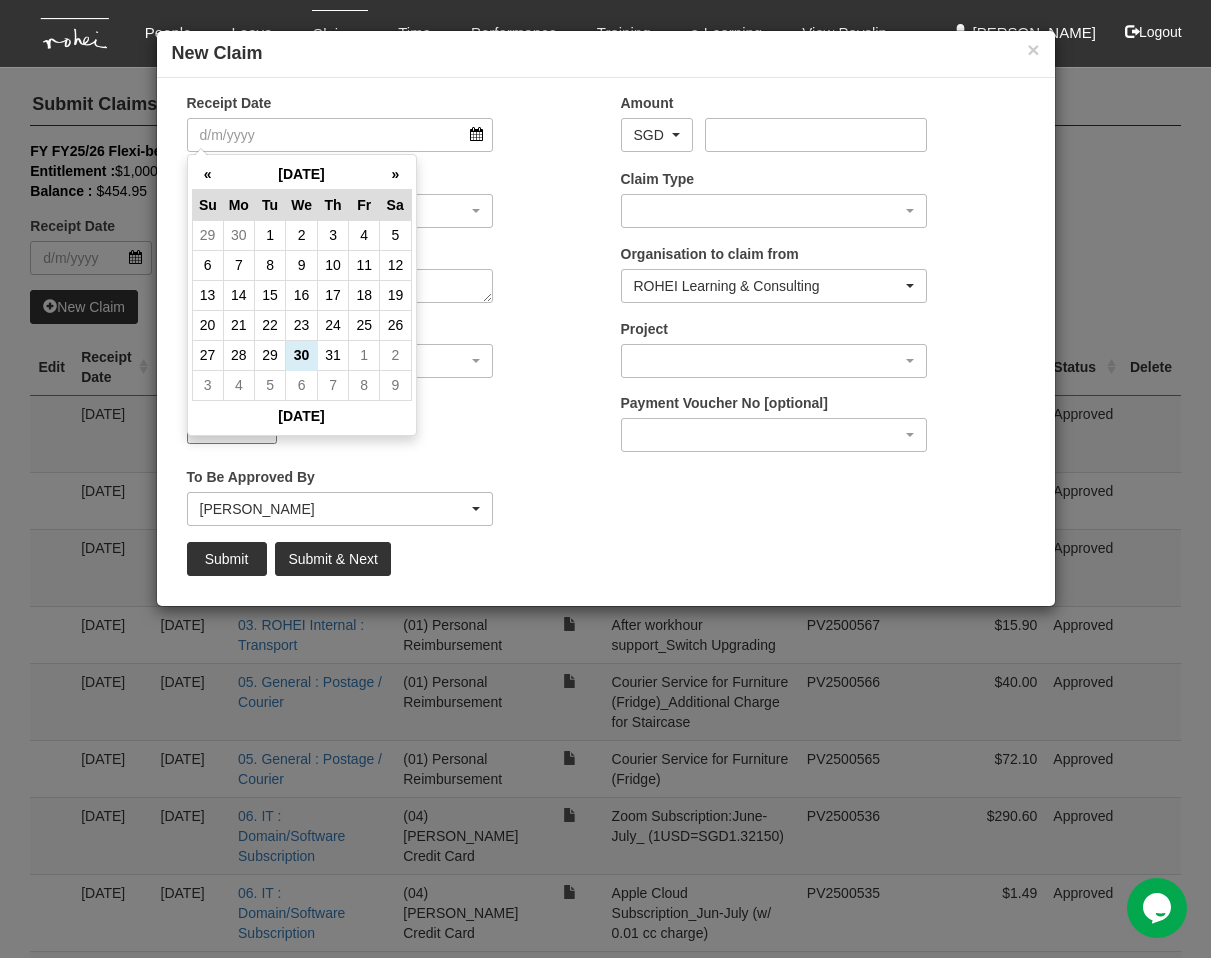 click on "Choose File" at bounding box center [232, 431] 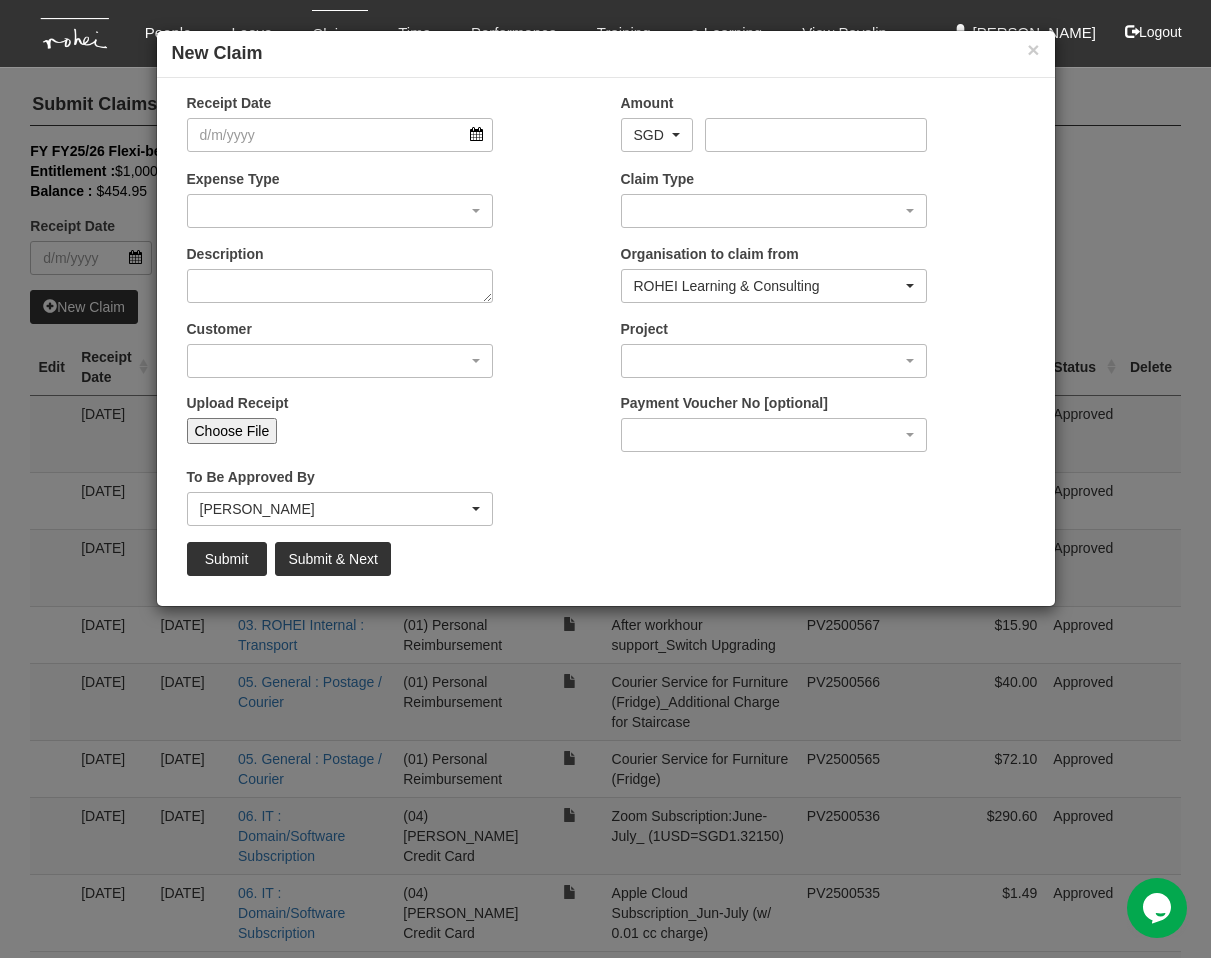 type on "C:\fakepath\INV313400304_A00579112_07142025.pdf" 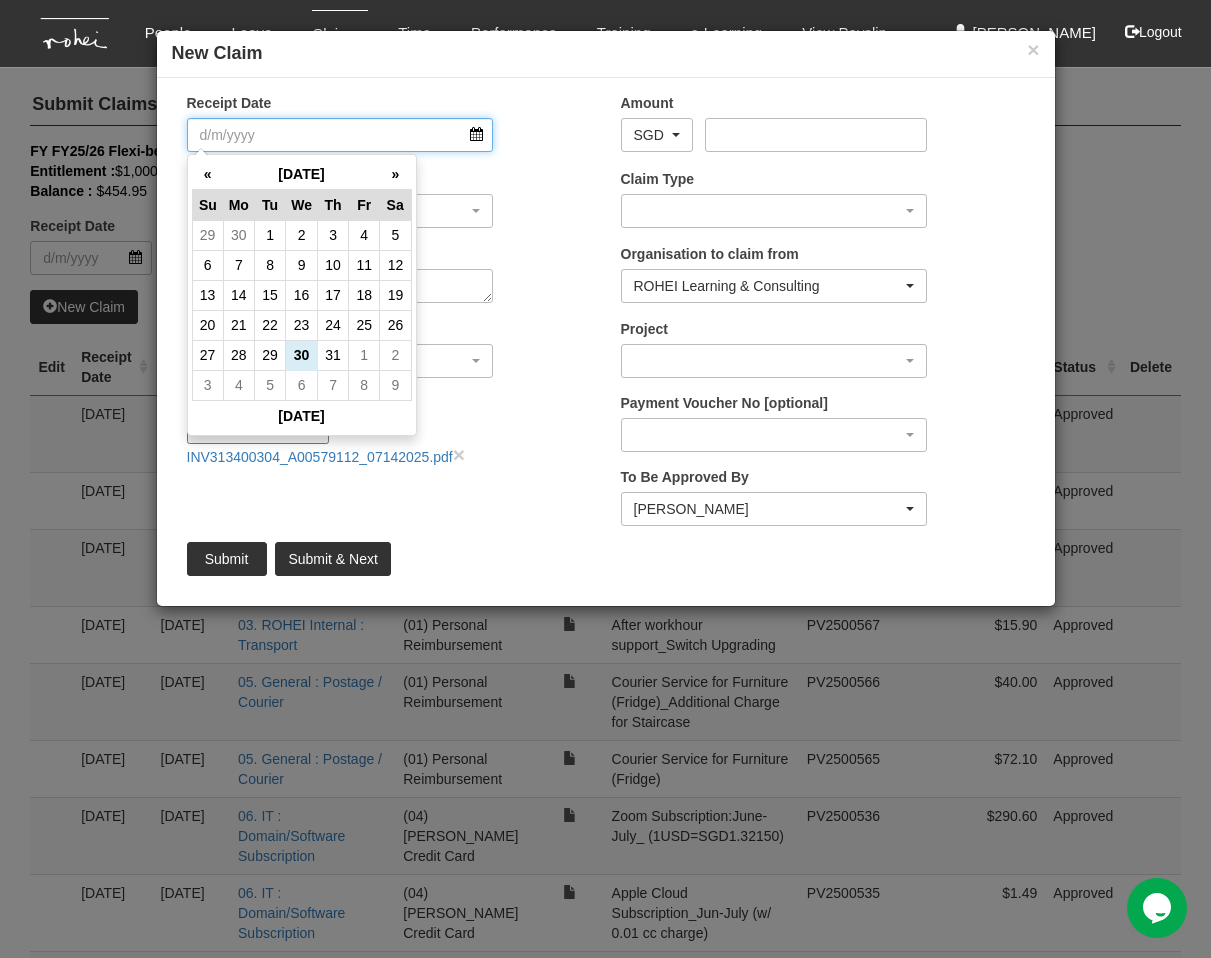 click on "Receipt Date" at bounding box center (340, 135) 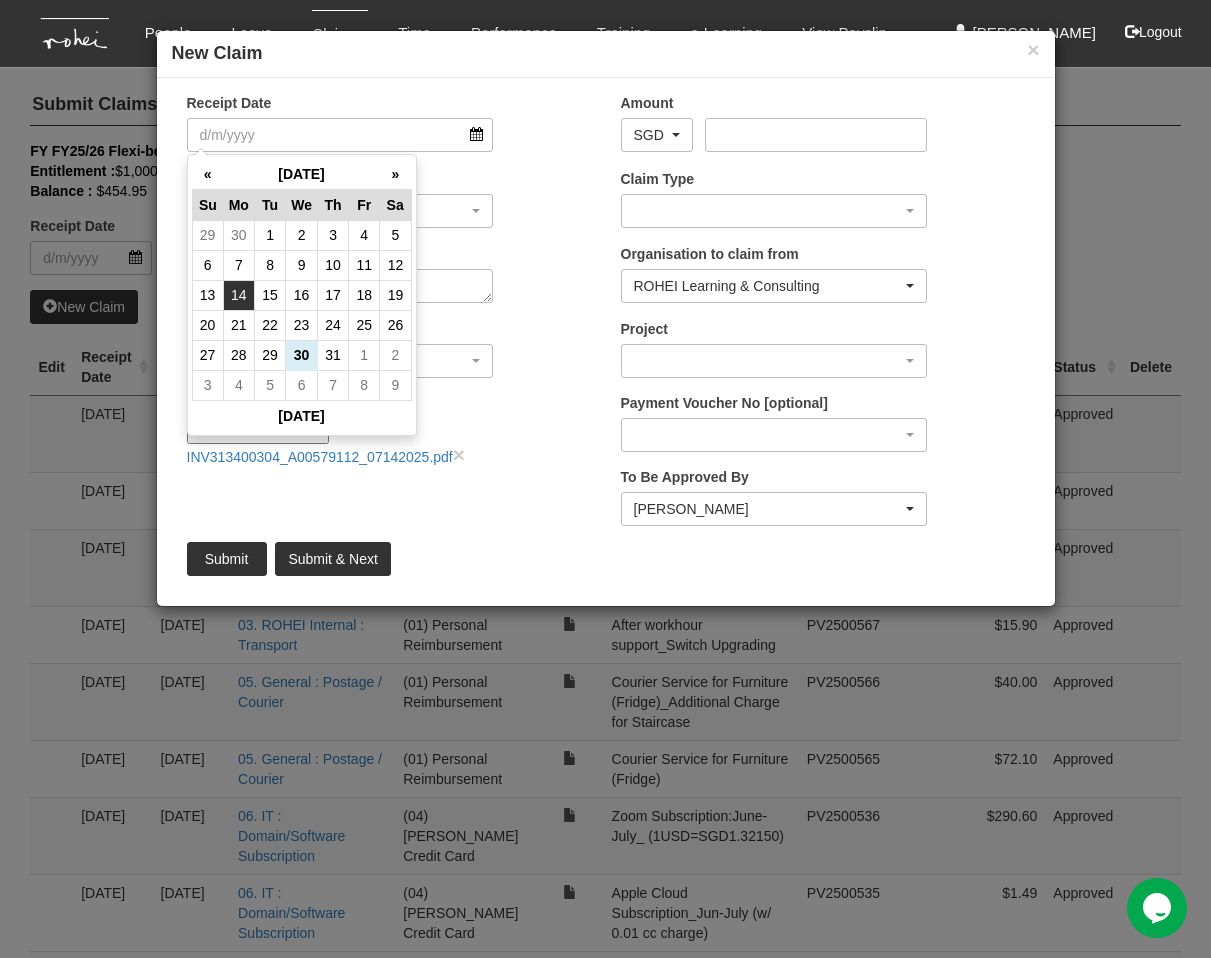 click on "14" at bounding box center [238, 295] 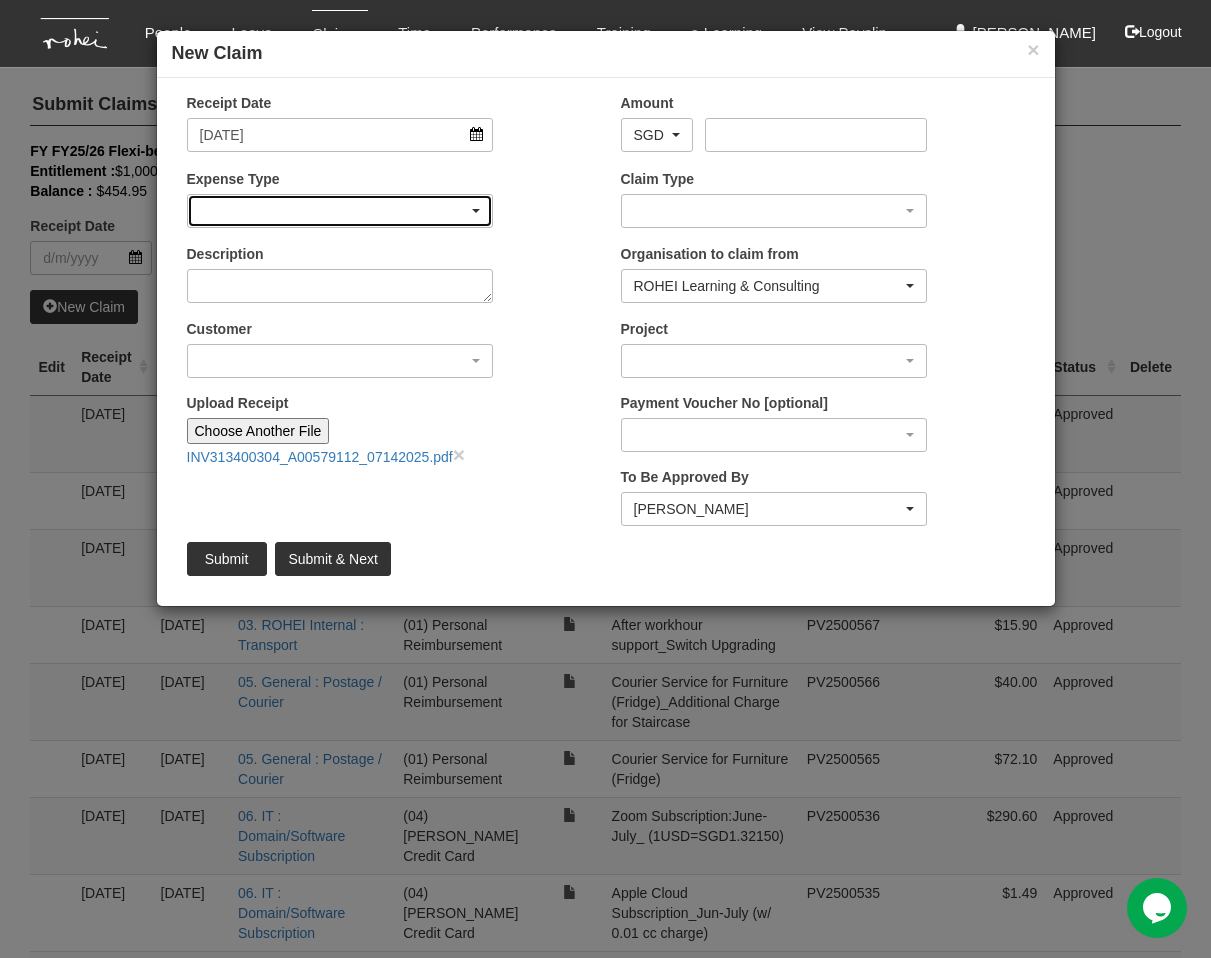 click at bounding box center [340, 211] 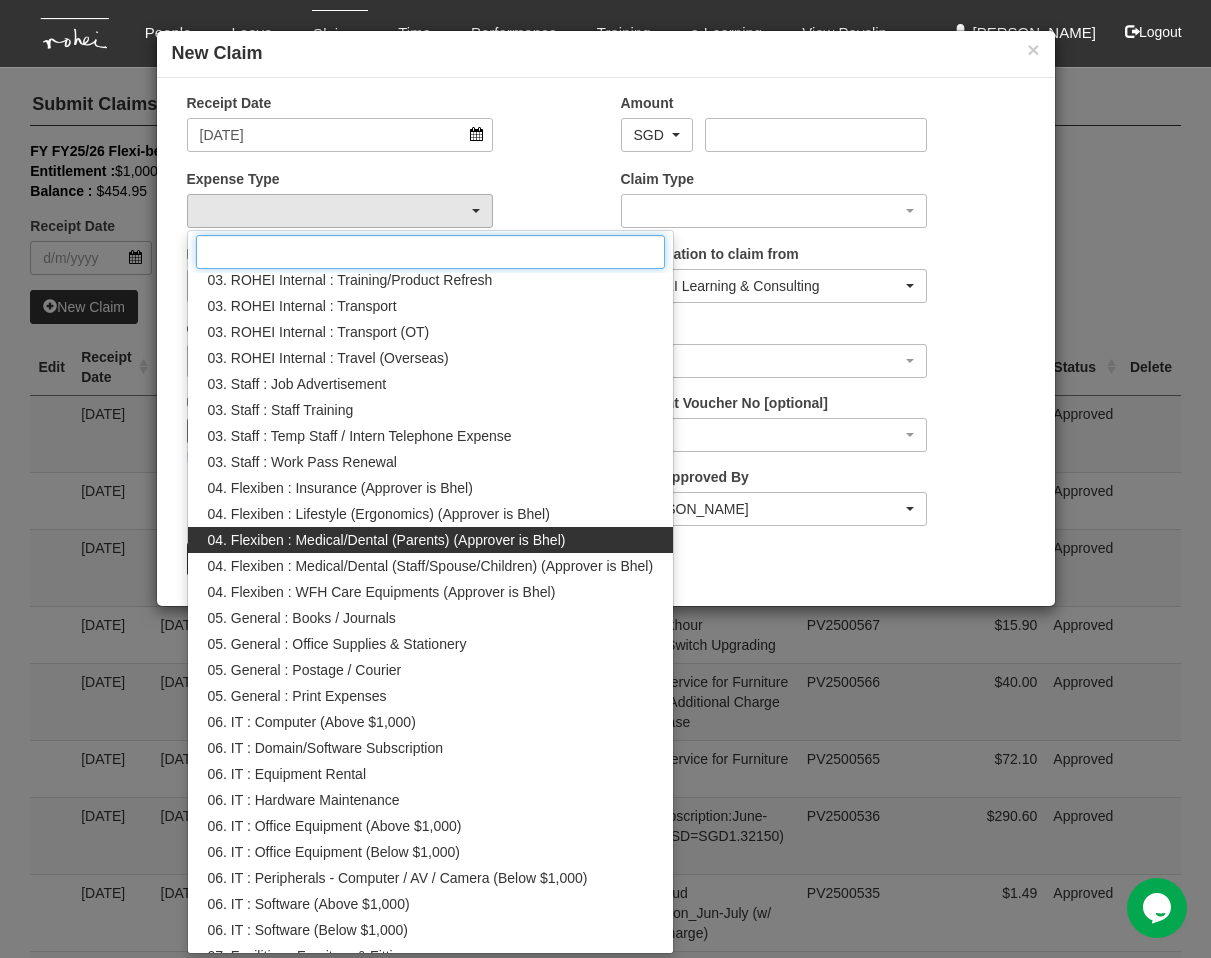 scroll, scrollTop: 399, scrollLeft: 0, axis: vertical 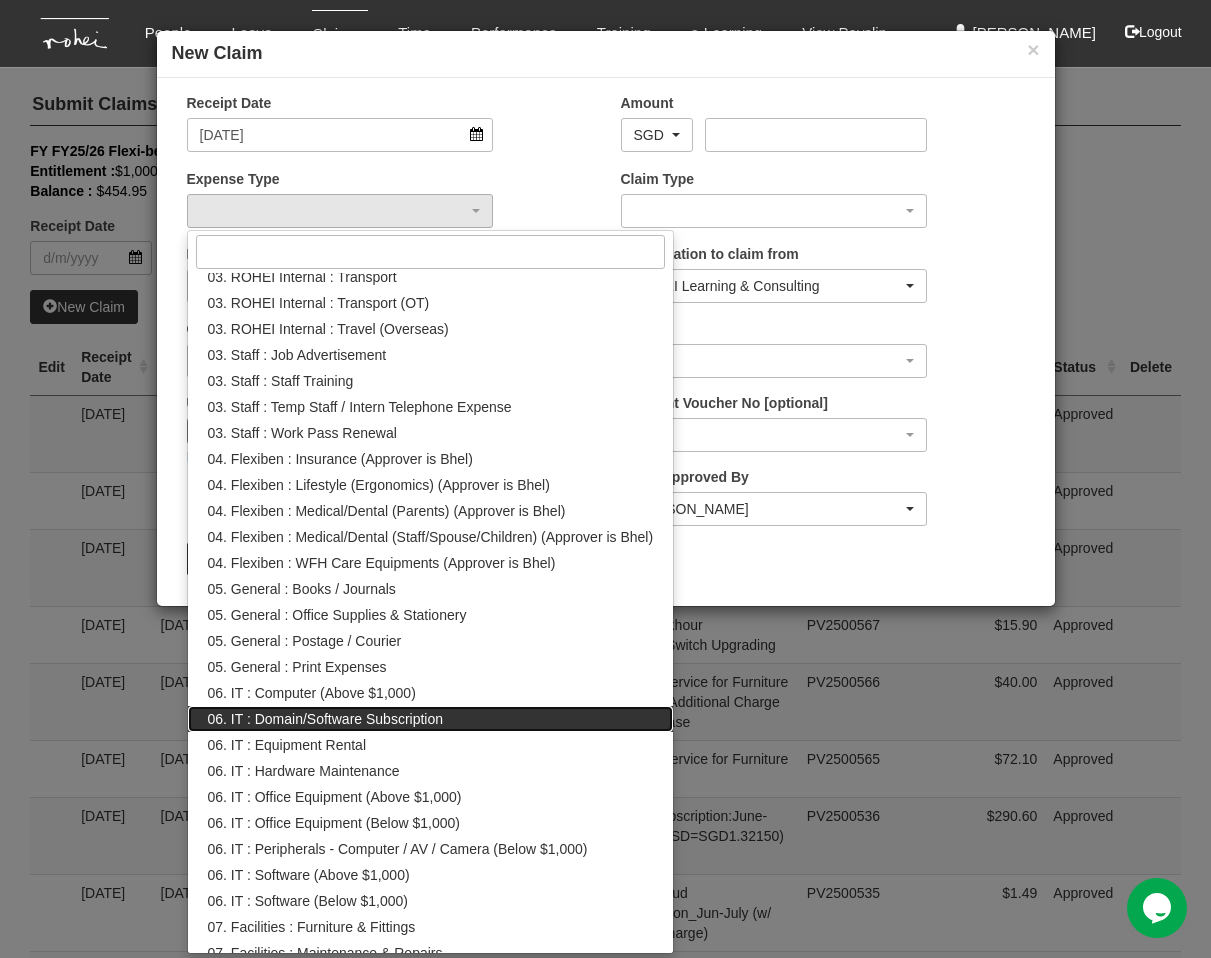 drag, startPoint x: 433, startPoint y: 709, endPoint x: 407, endPoint y: 433, distance: 277.22192 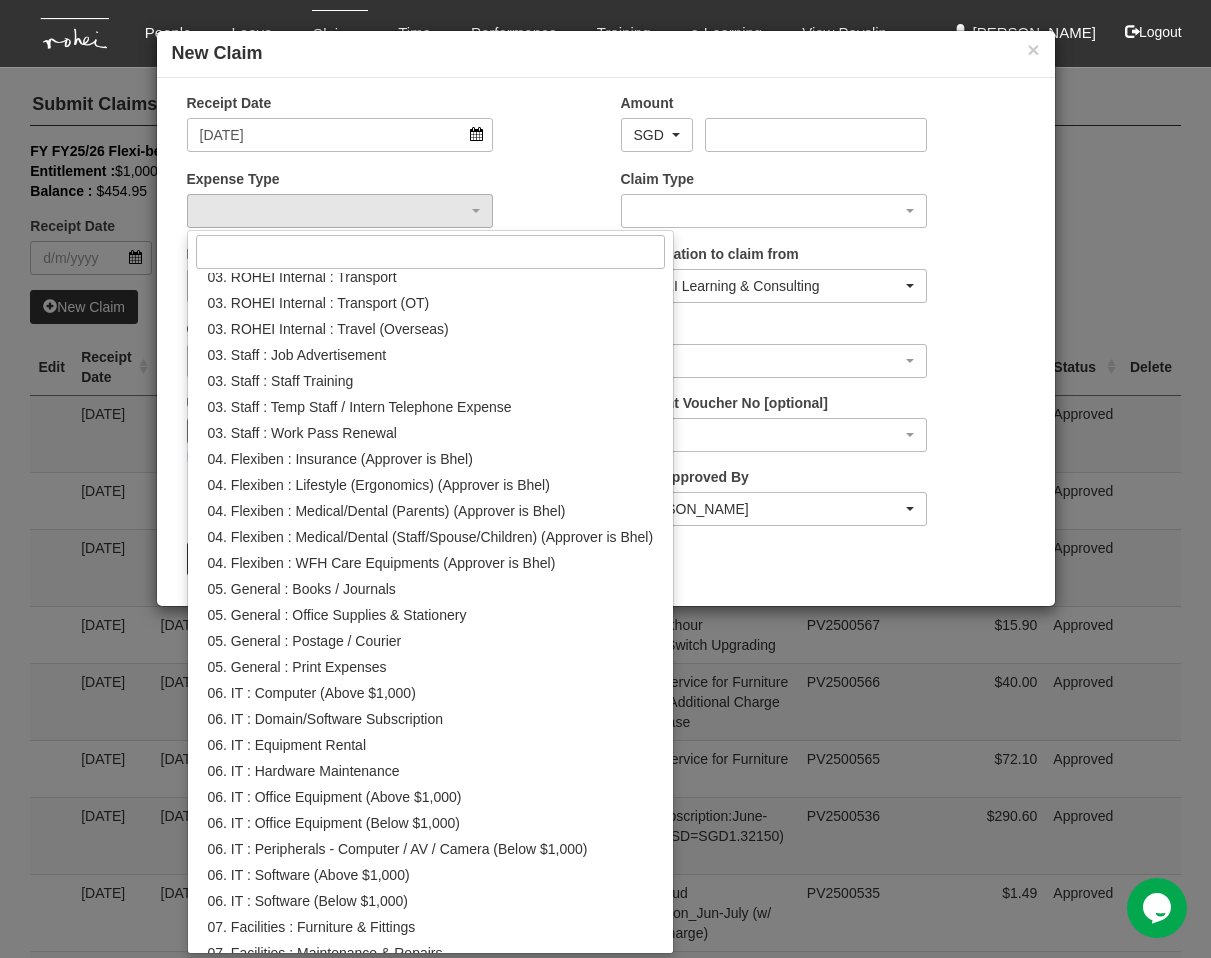 select on "180" 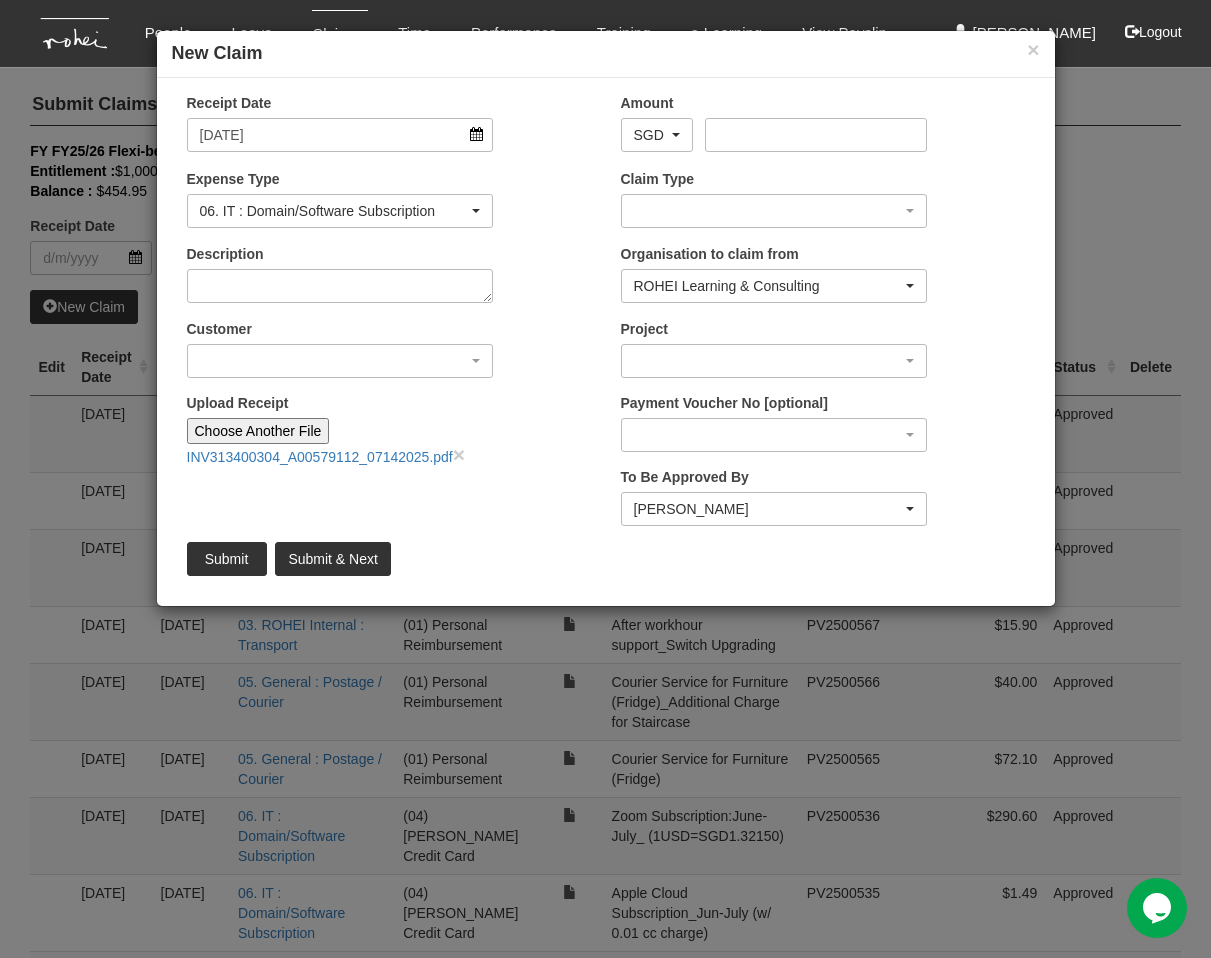 drag, startPoint x: 330, startPoint y: 306, endPoint x: 350, endPoint y: 286, distance: 28.284271 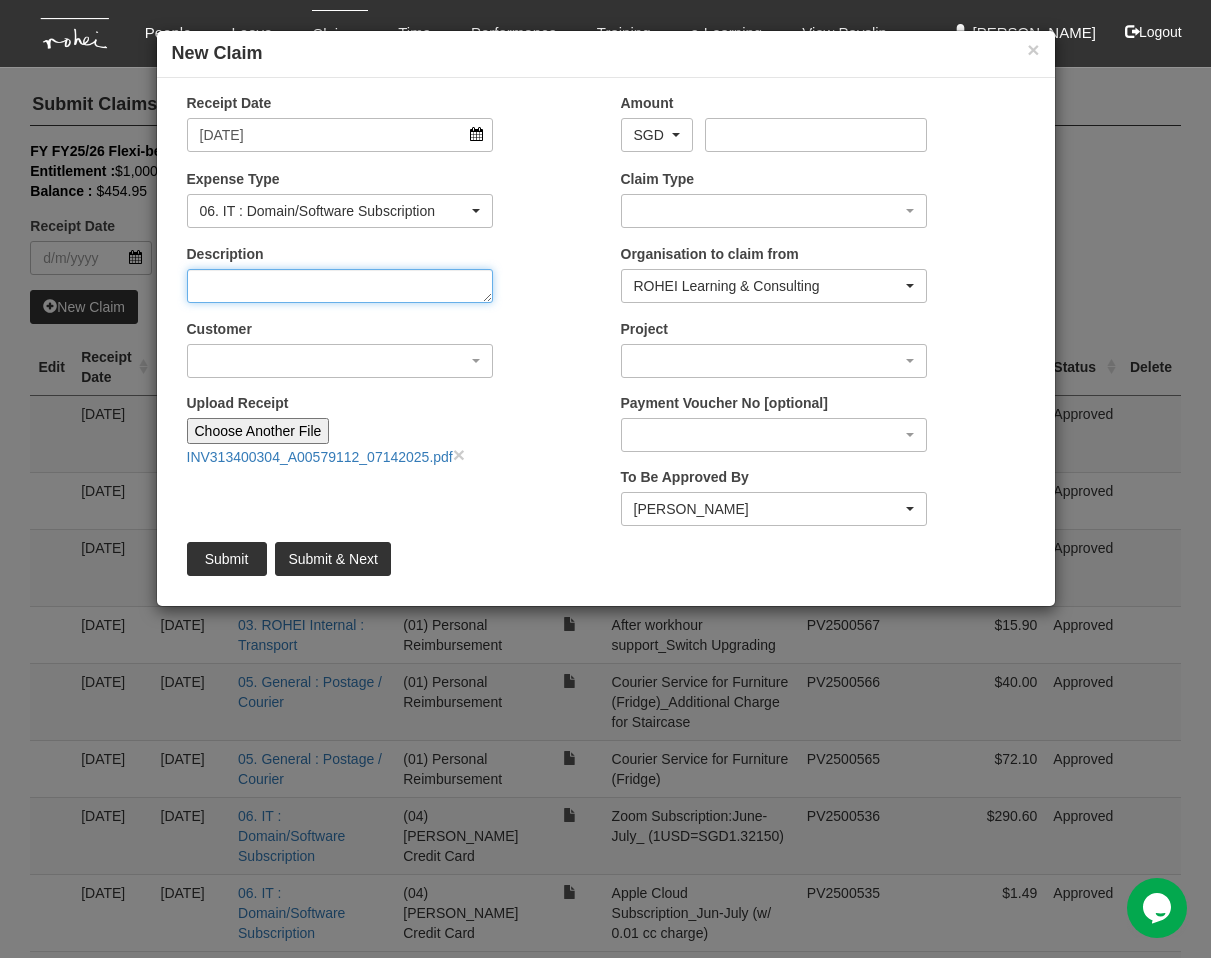 click on "Description" at bounding box center (340, 286) 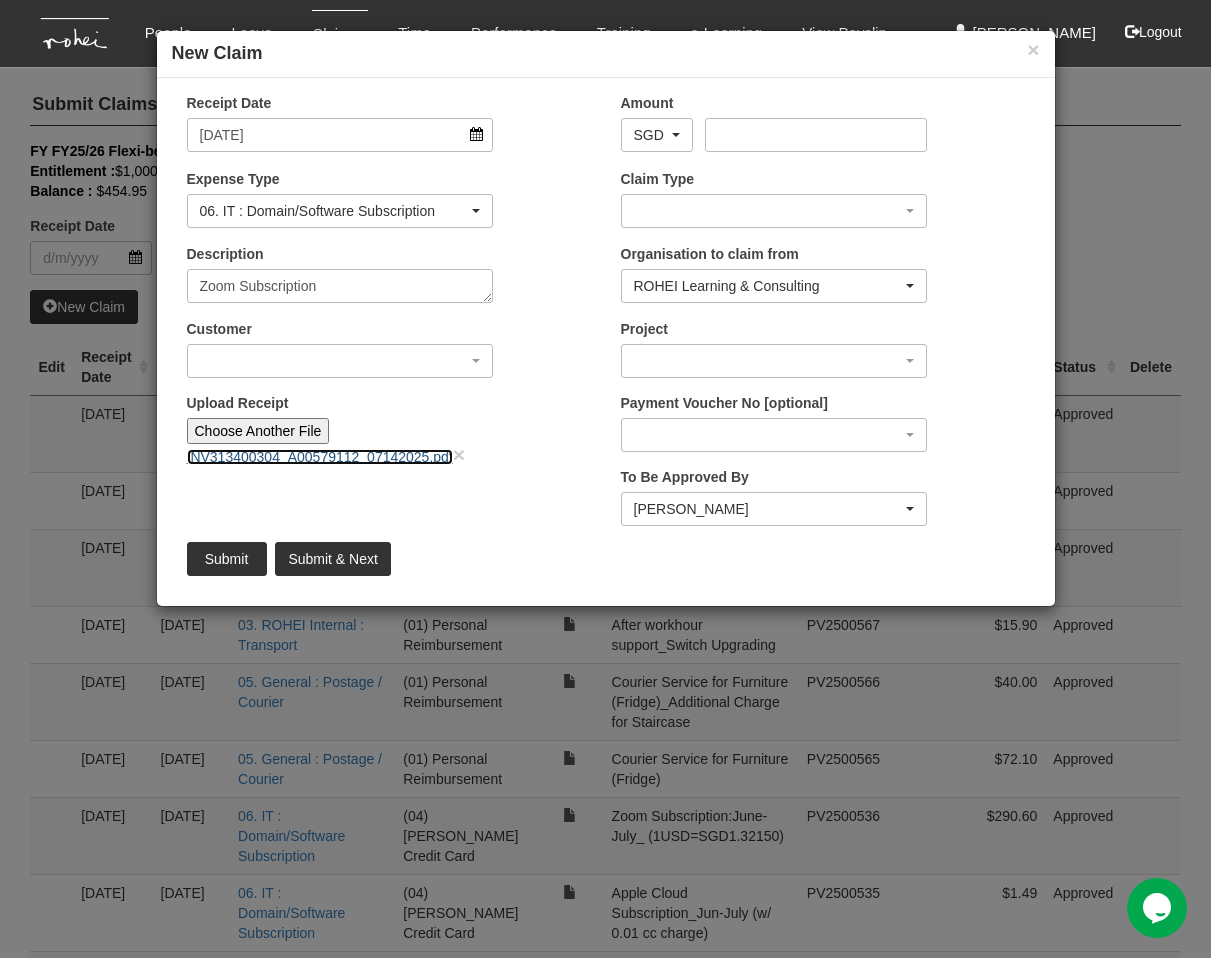 click on "INV313400304_A00579112_07142025.pdf" at bounding box center [320, 457] 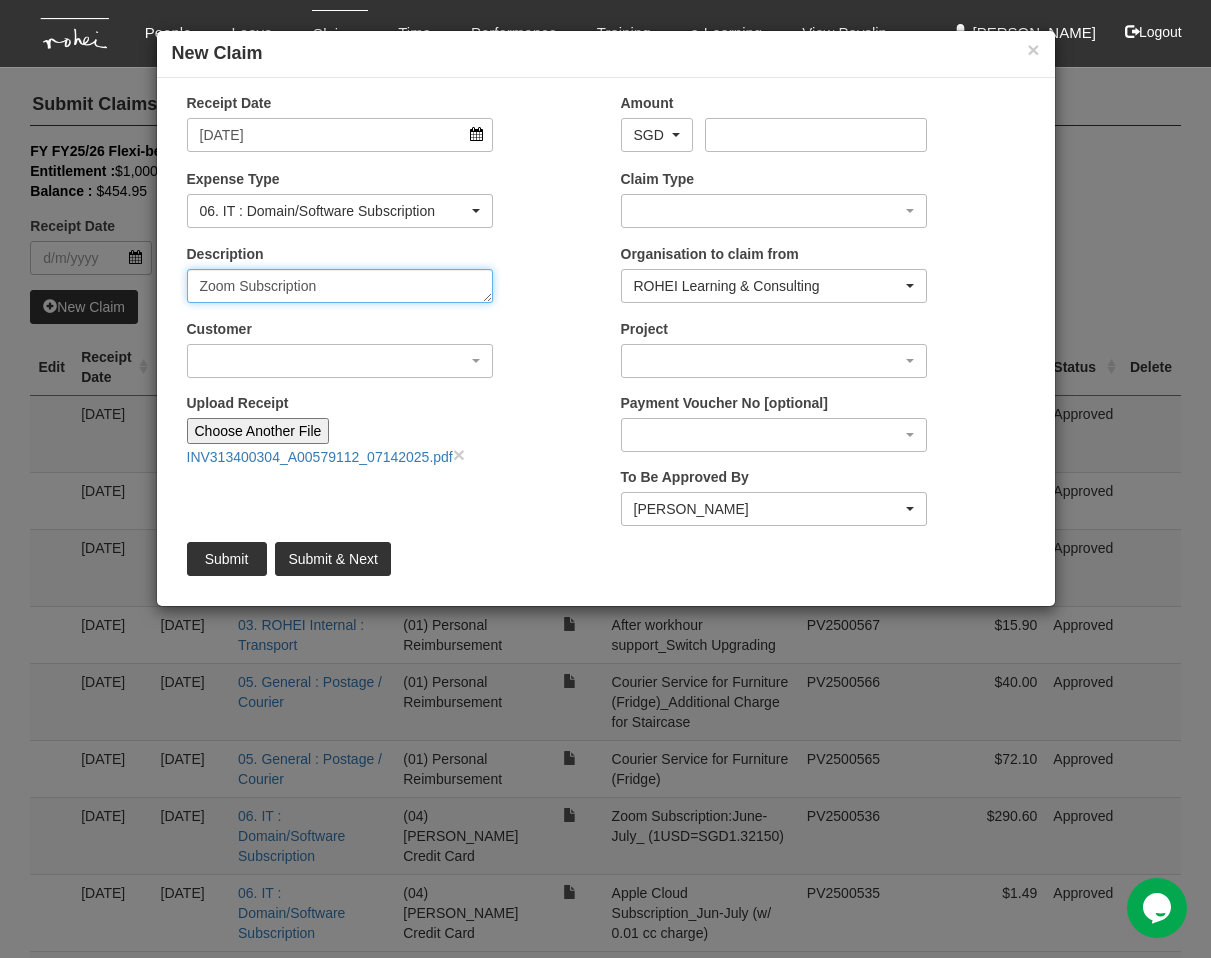 drag, startPoint x: 332, startPoint y: 279, endPoint x: 364, endPoint y: 289, distance: 33.526108 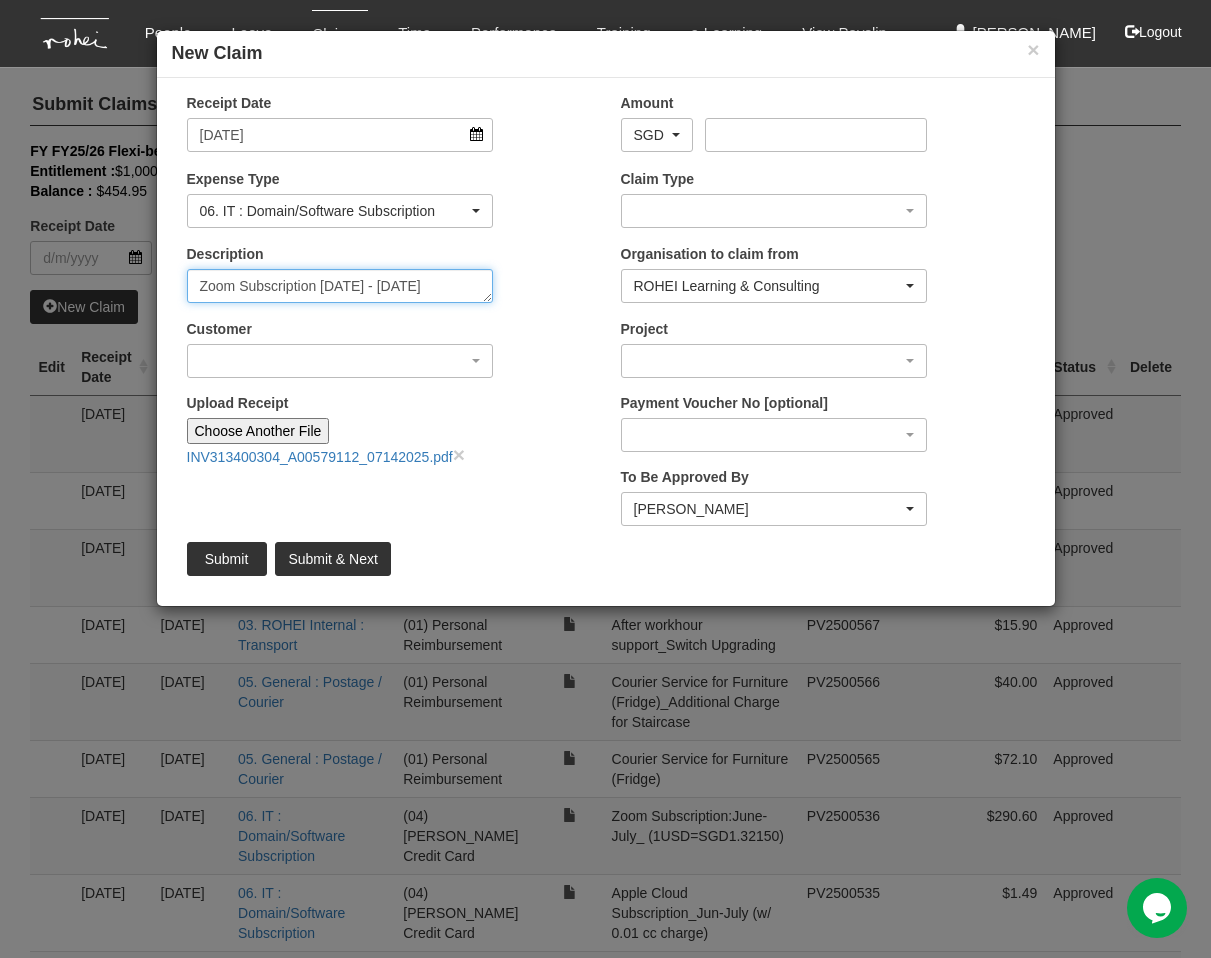 scroll, scrollTop: 0, scrollLeft: 0, axis: both 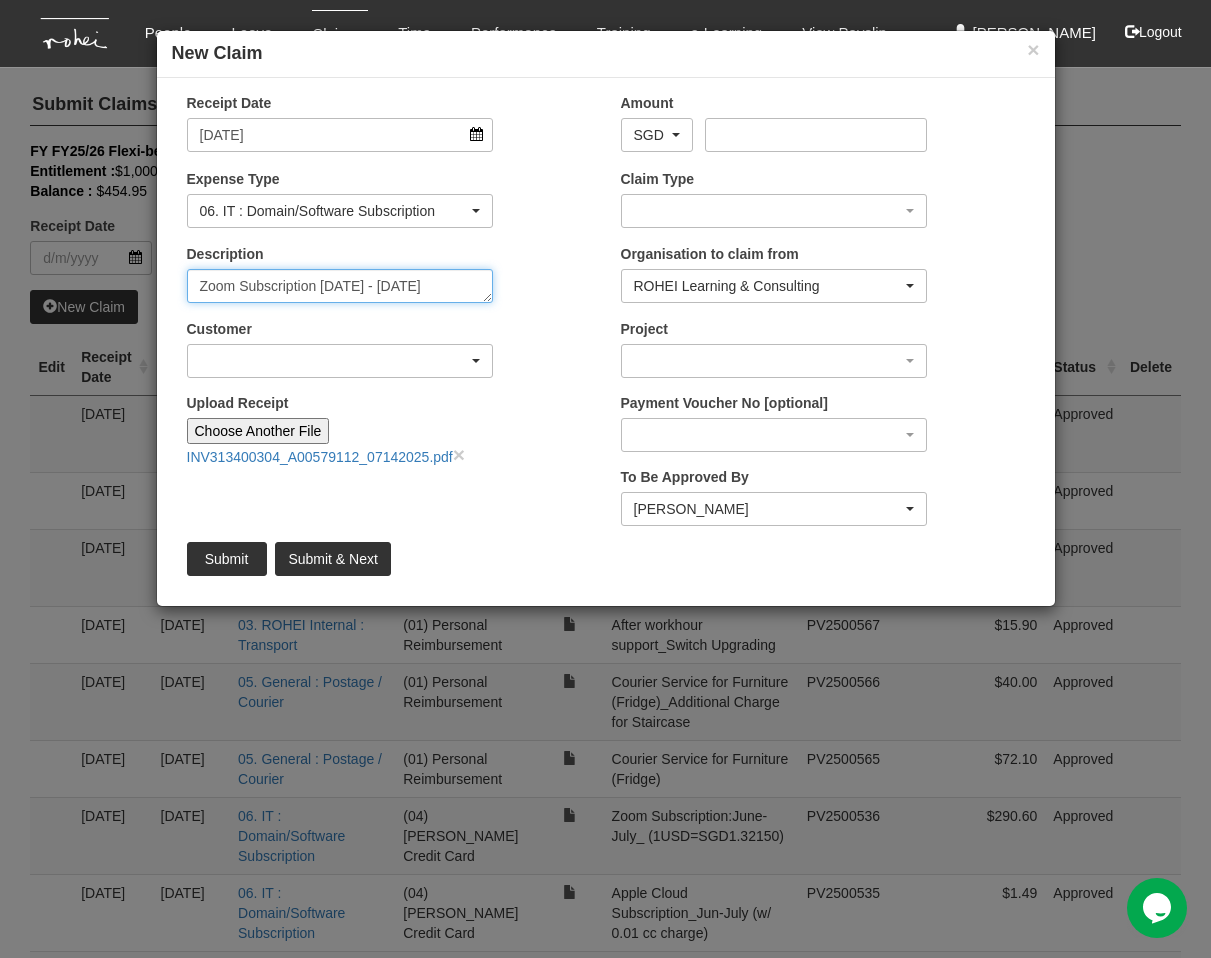 type on "Zoom Subscription [DATE] - [DATE]" 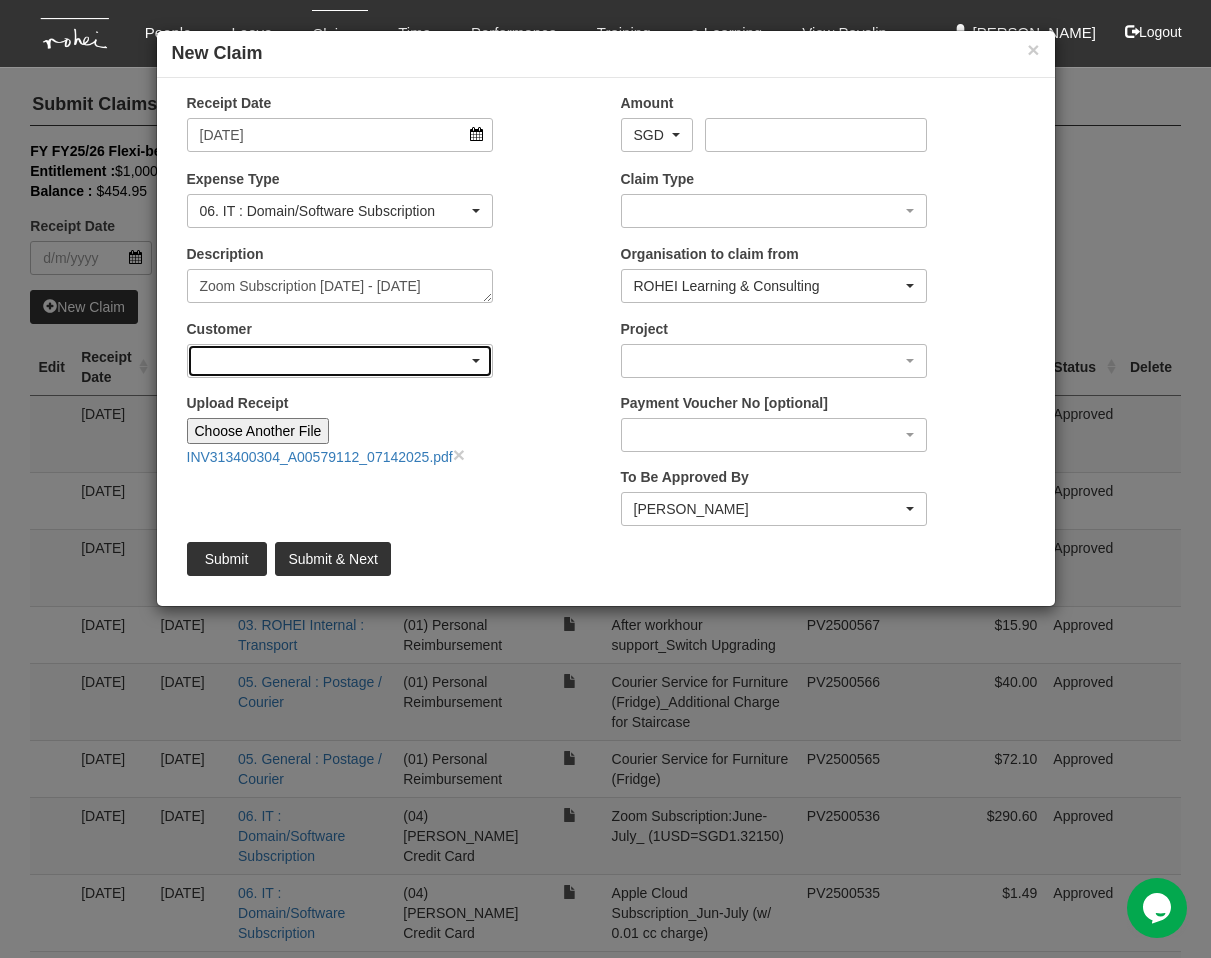 click at bounding box center [340, 361] 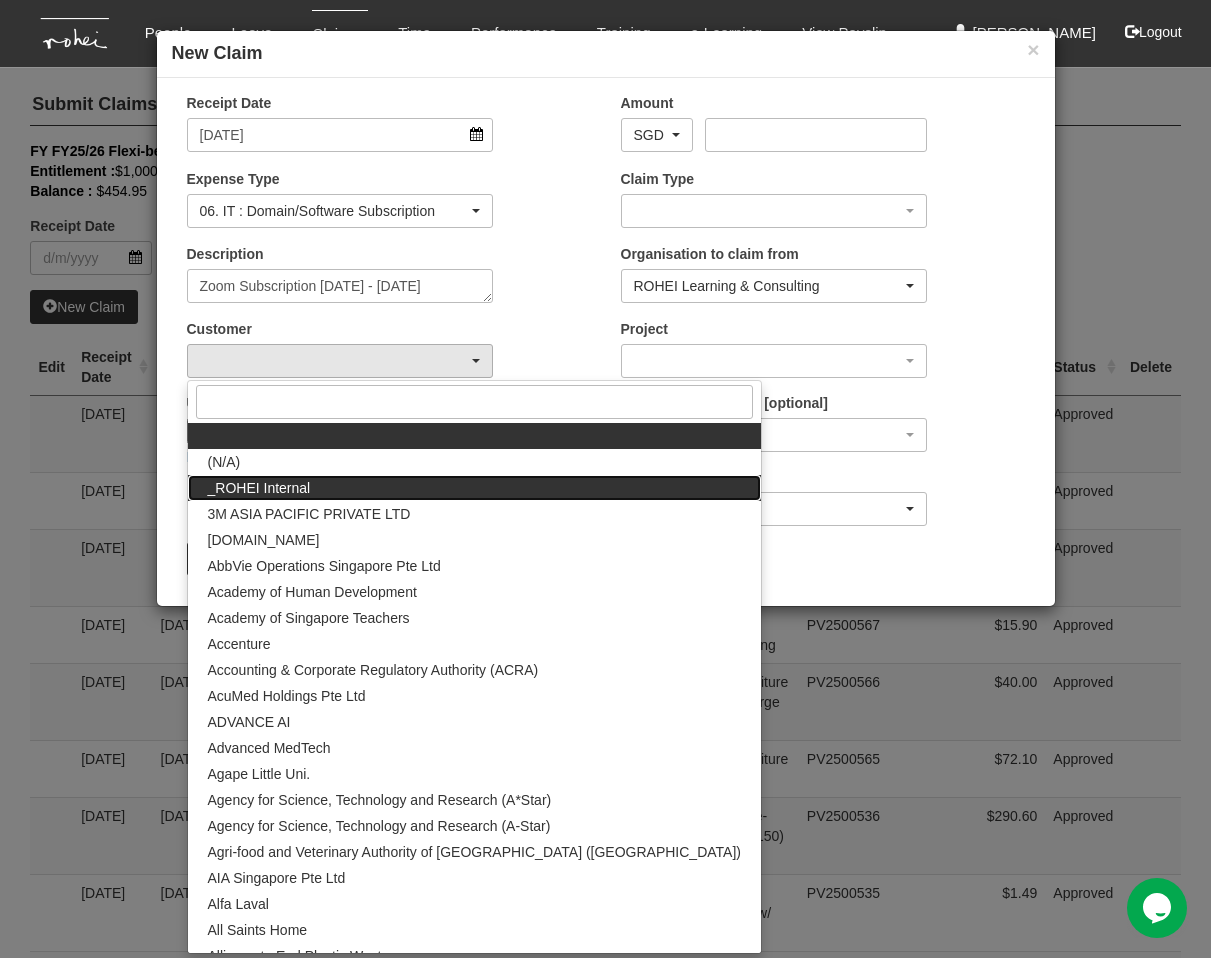 click on "_ROHEI Internal" at bounding box center (474, 488) 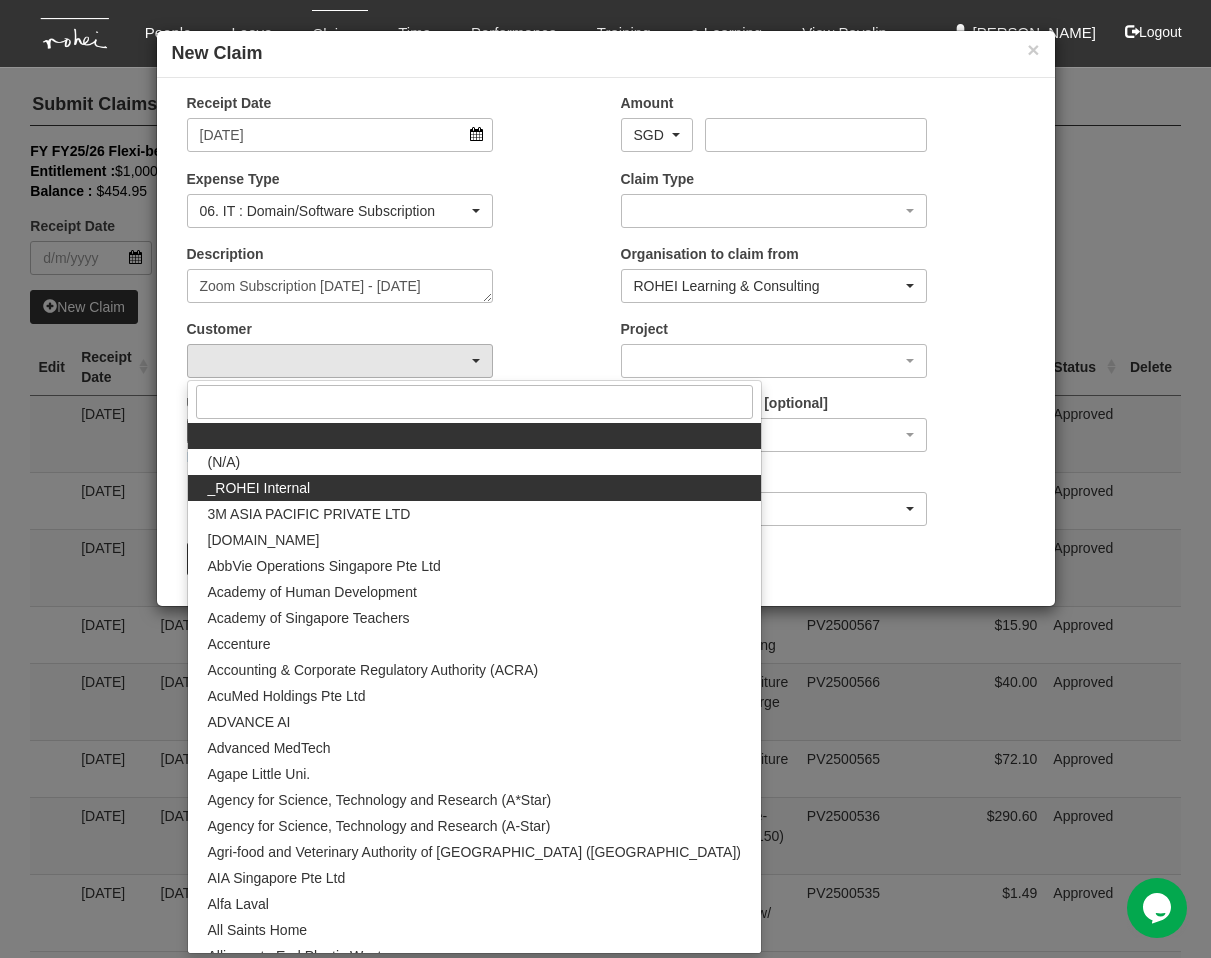 select on "397" 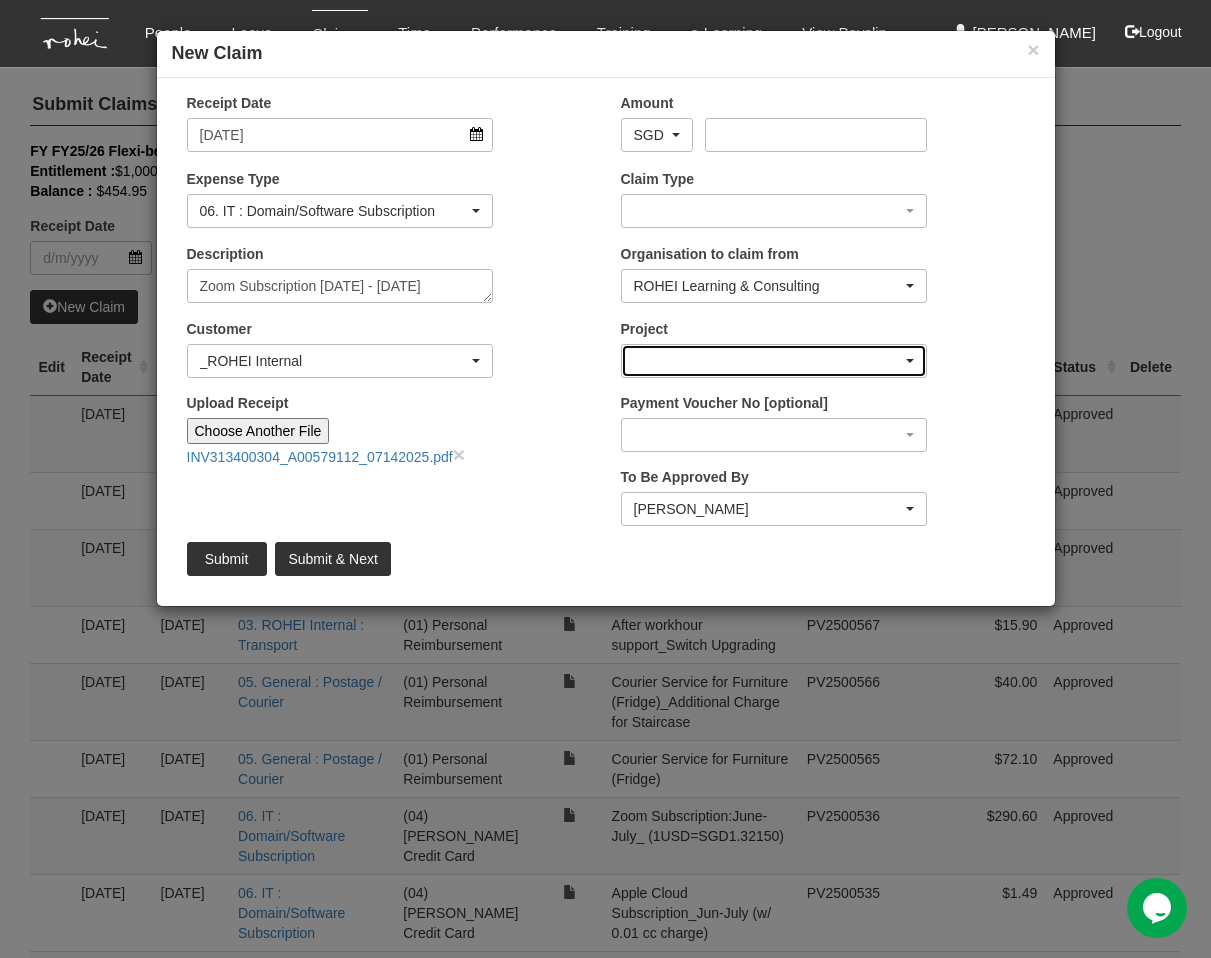 click at bounding box center (774, 361) 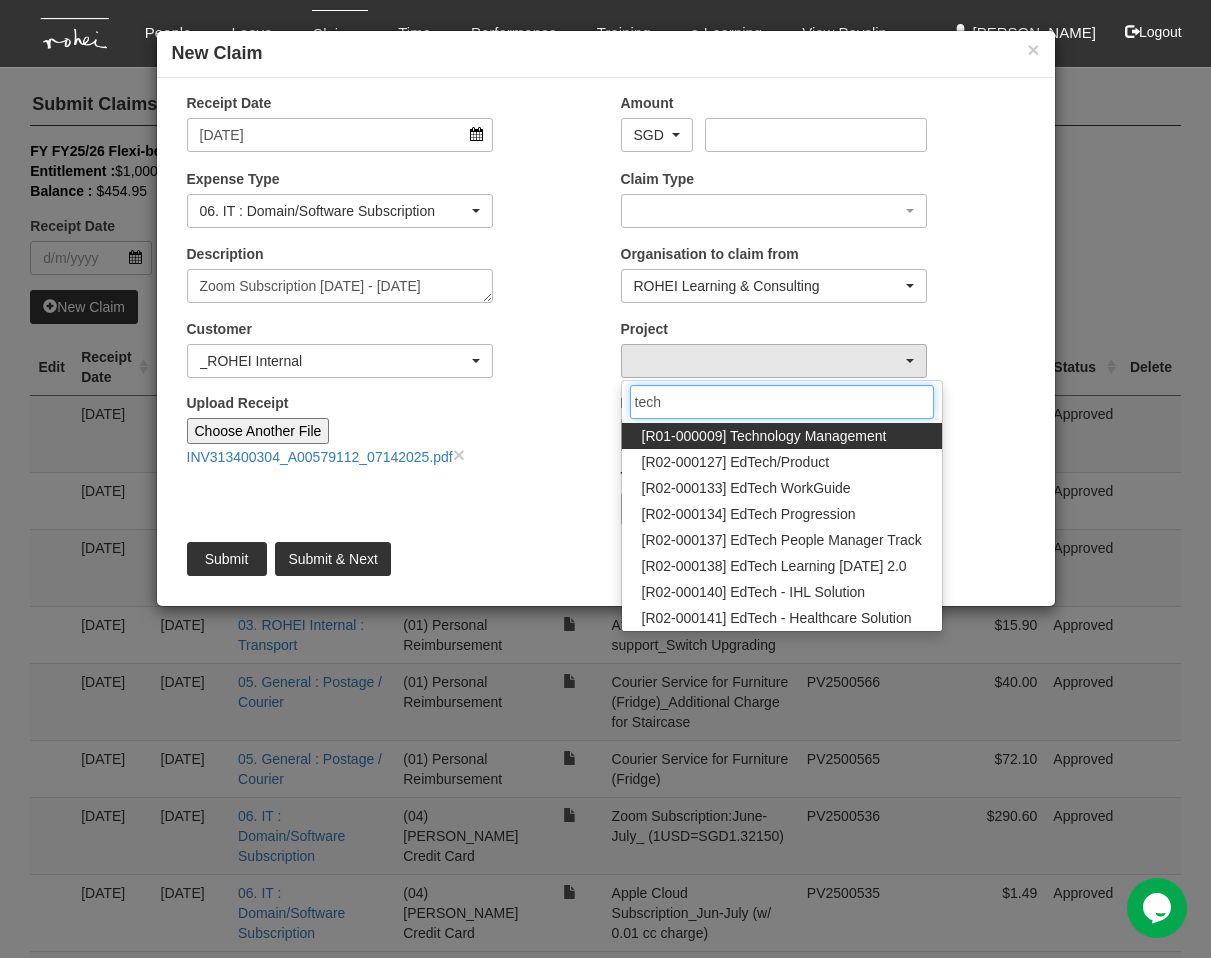 type on "tech" 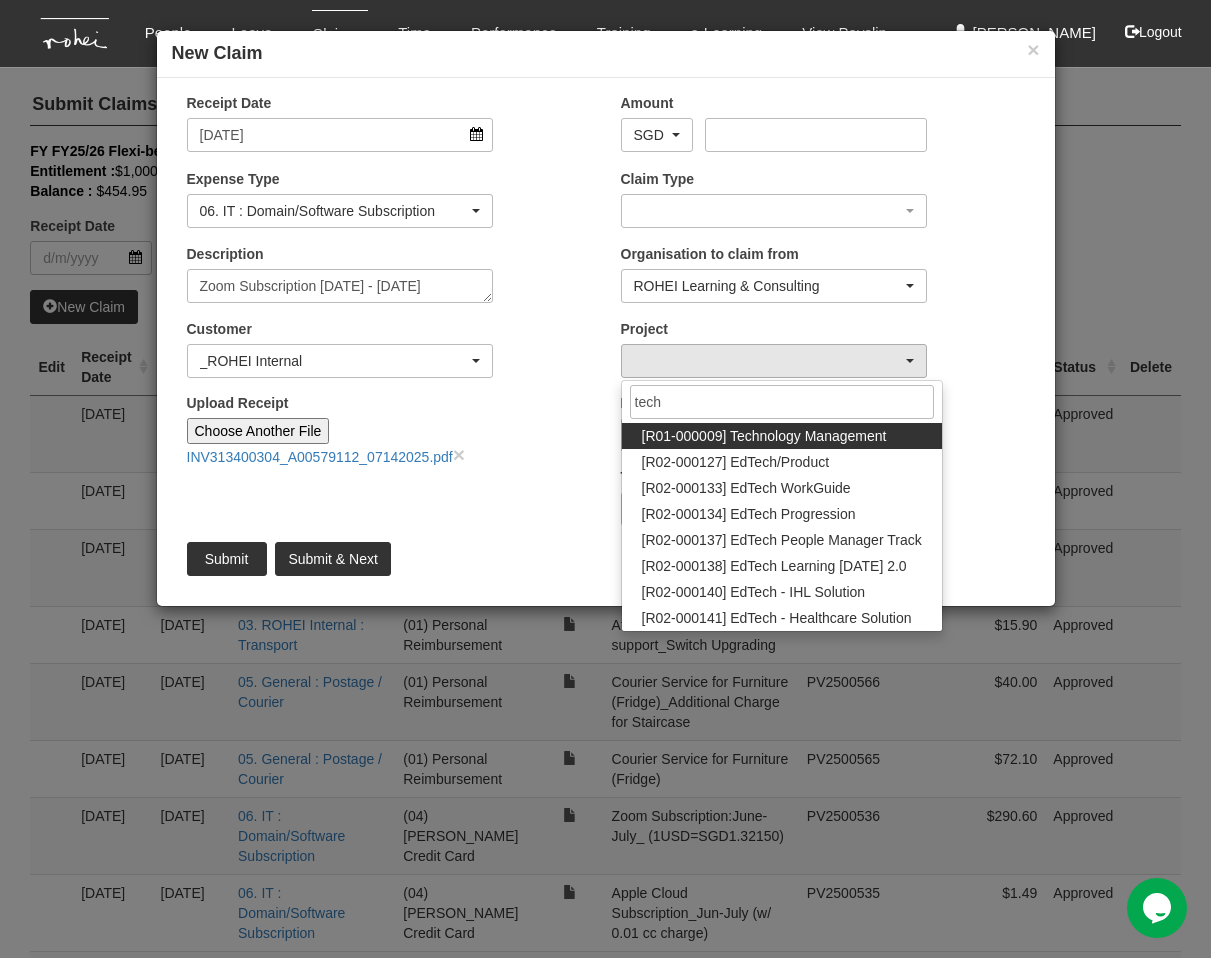click on "[R01-000009] Technology Management" at bounding box center (764, 436) 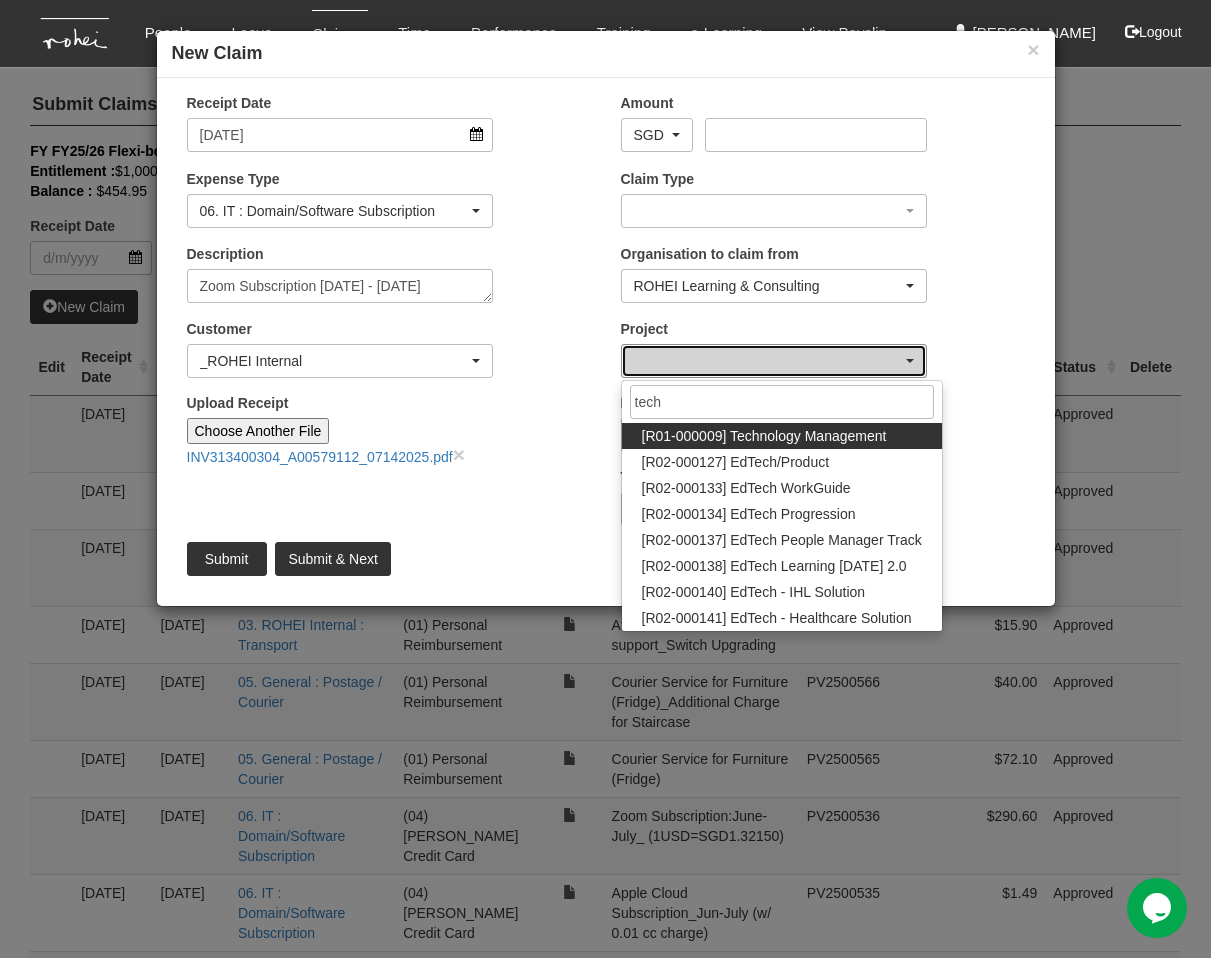 select on "1486" 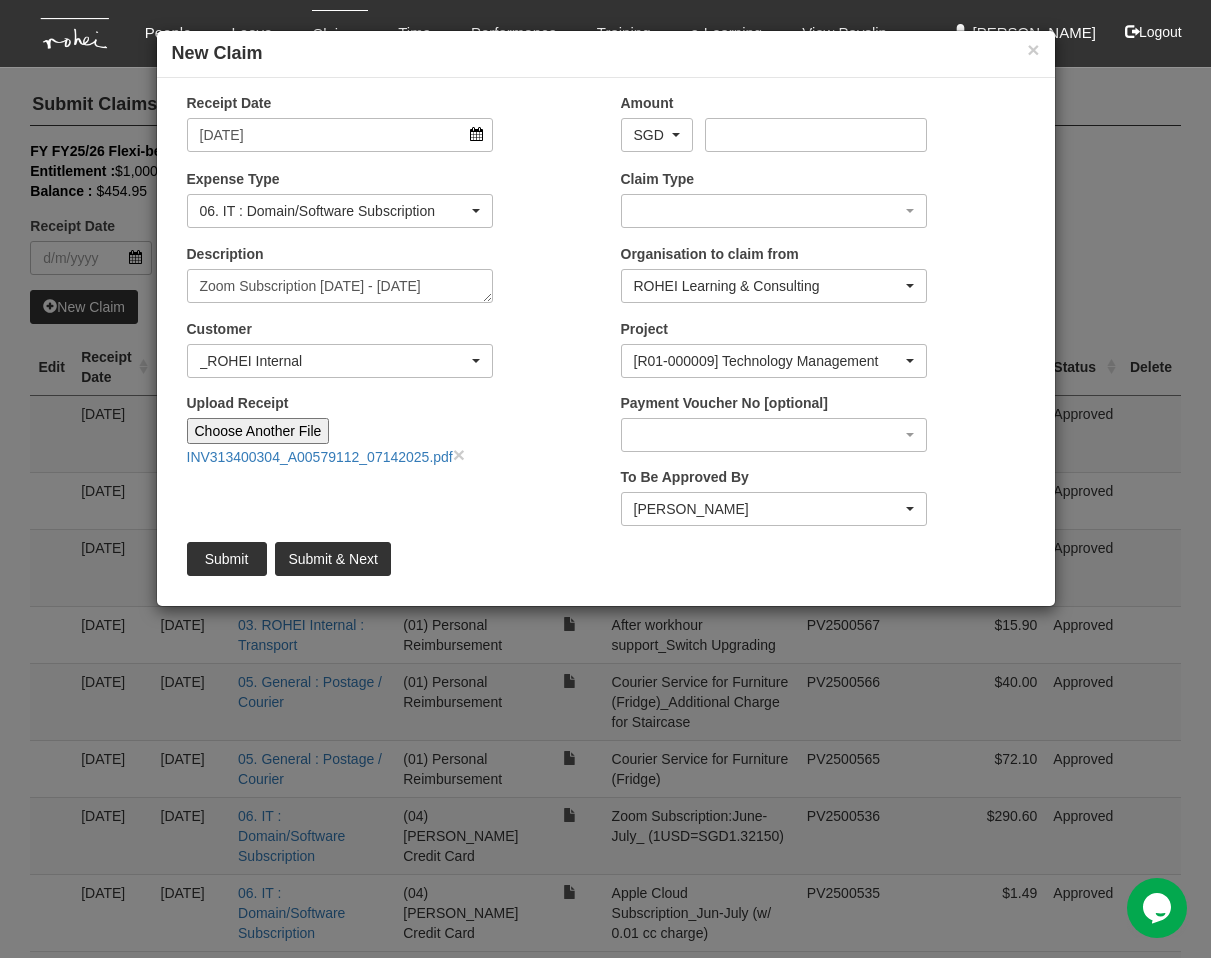 click on "Claim Type
(01) Personal Reimbursement
(02) Advance Disbursement
(03) [PERSON_NAME]'s Credit Card
(04) [PERSON_NAME] Credit Card
(05) [PERSON_NAME]'s Credit Card
(06) [PERSON_NAME]'s Credit Card" at bounding box center [823, 206] 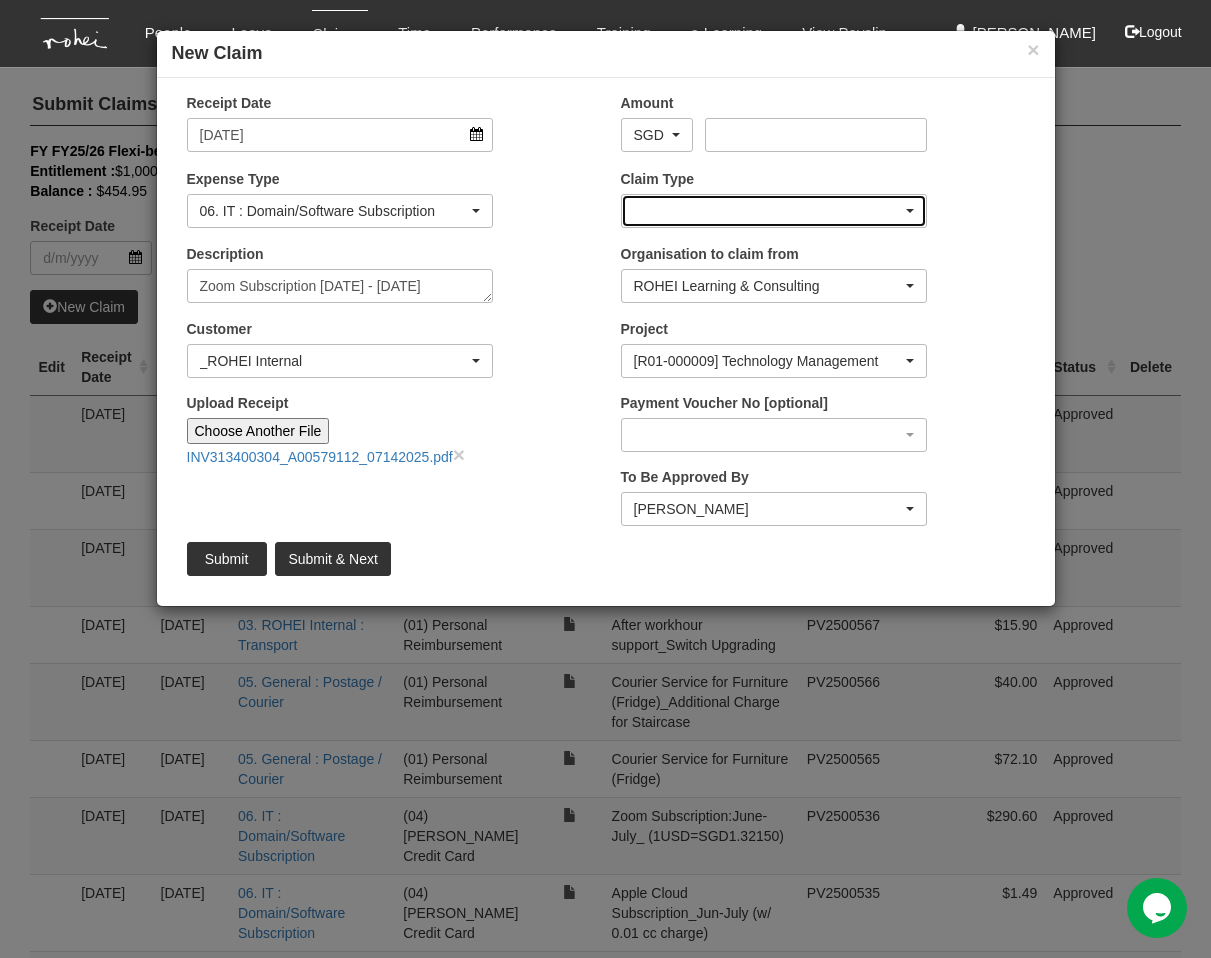click at bounding box center (774, 211) 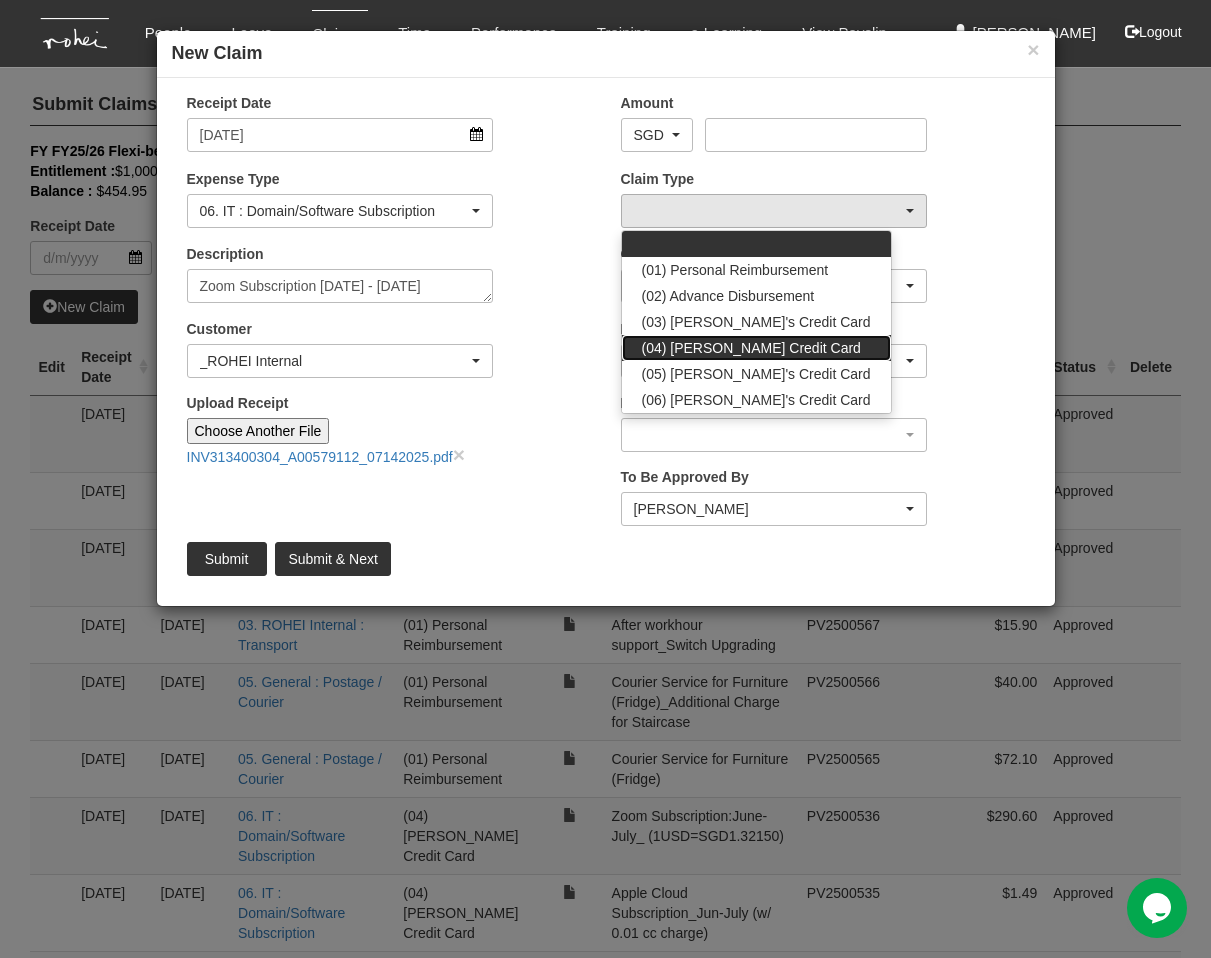click on "(04) [PERSON_NAME] Credit Card" at bounding box center (751, 348) 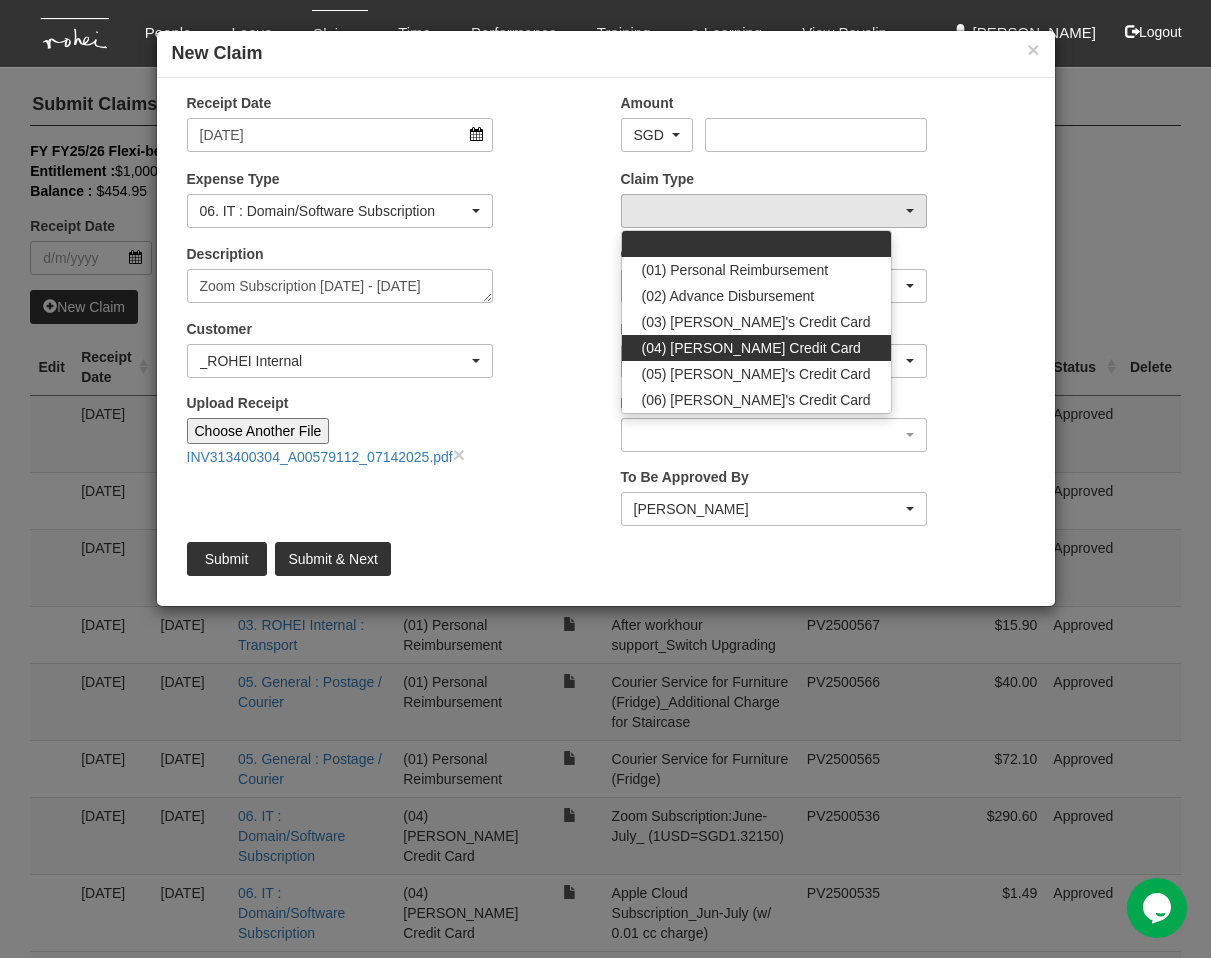 select on "16" 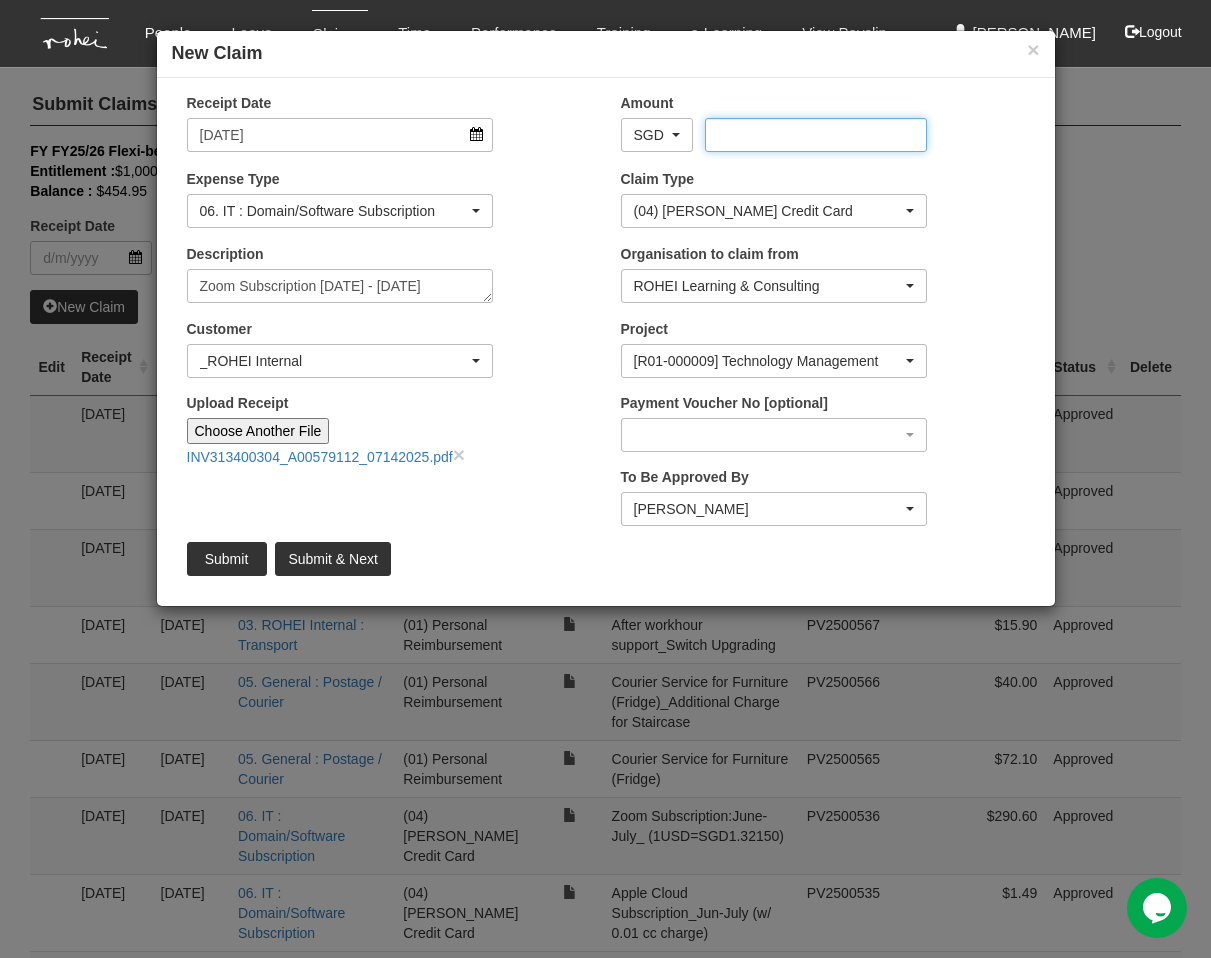 click on "Amount" at bounding box center (816, 135) 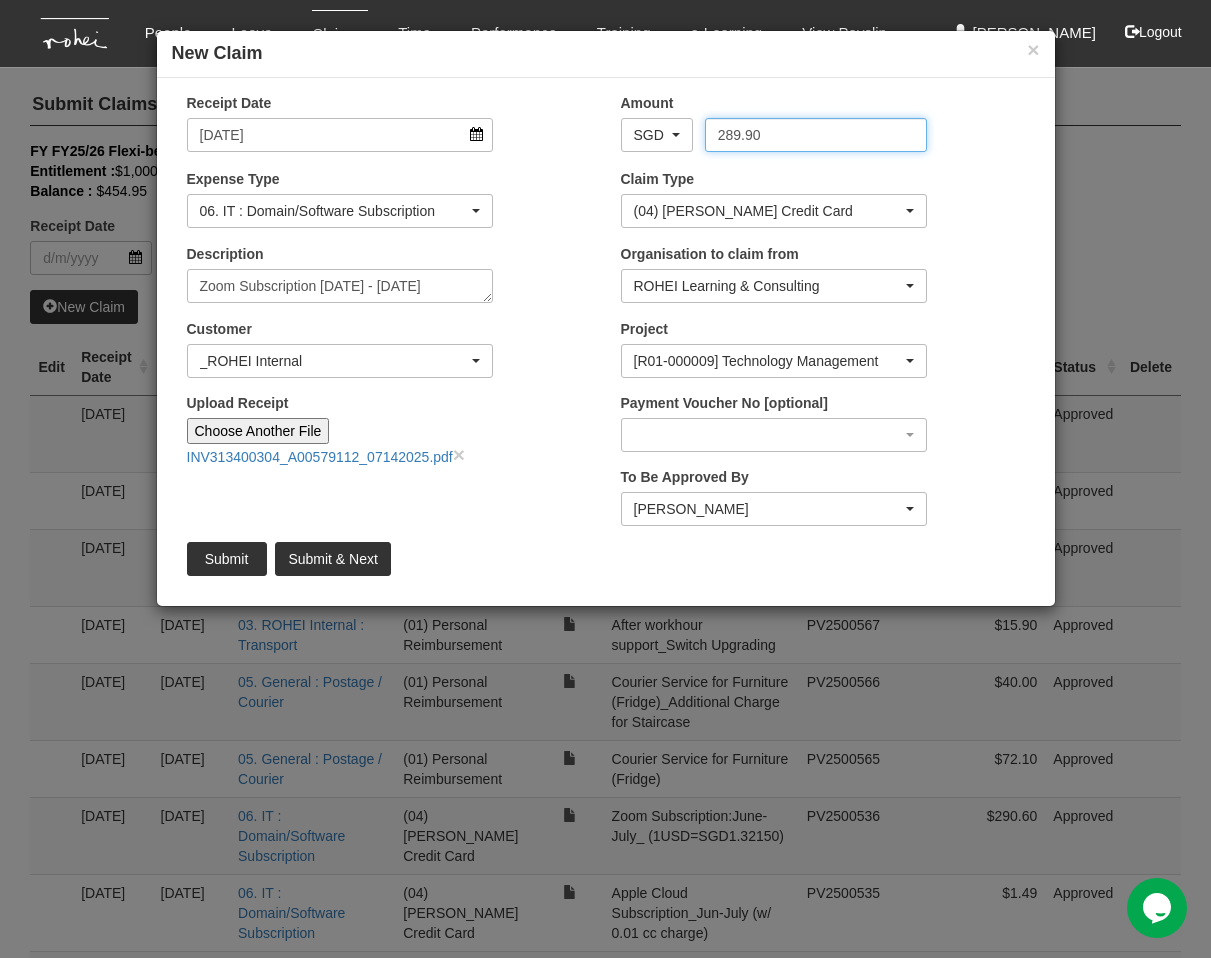 type on "289.90" 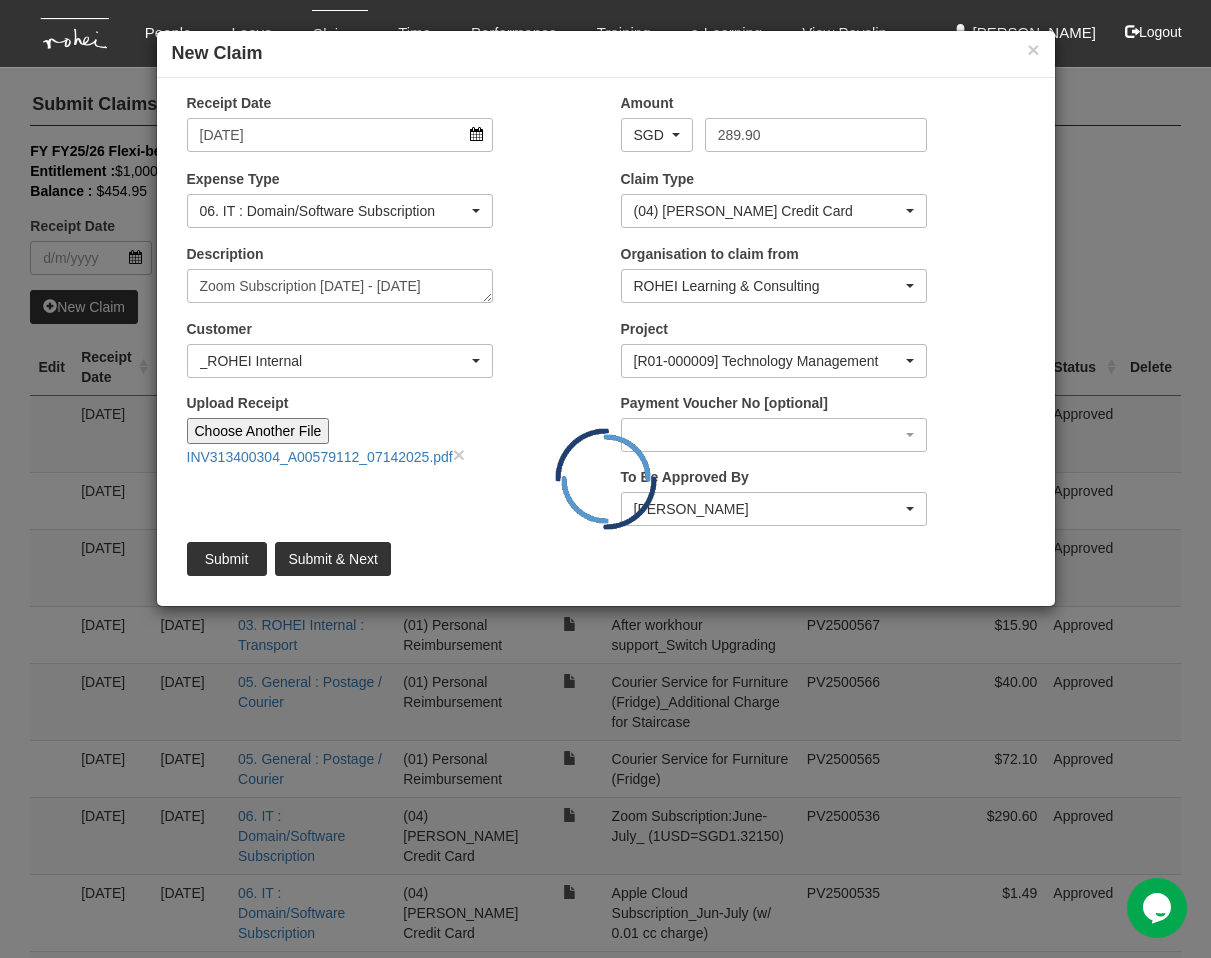 click on "Description
Zoom Subscription [DATE] - [DATE]" at bounding box center (389, 281) 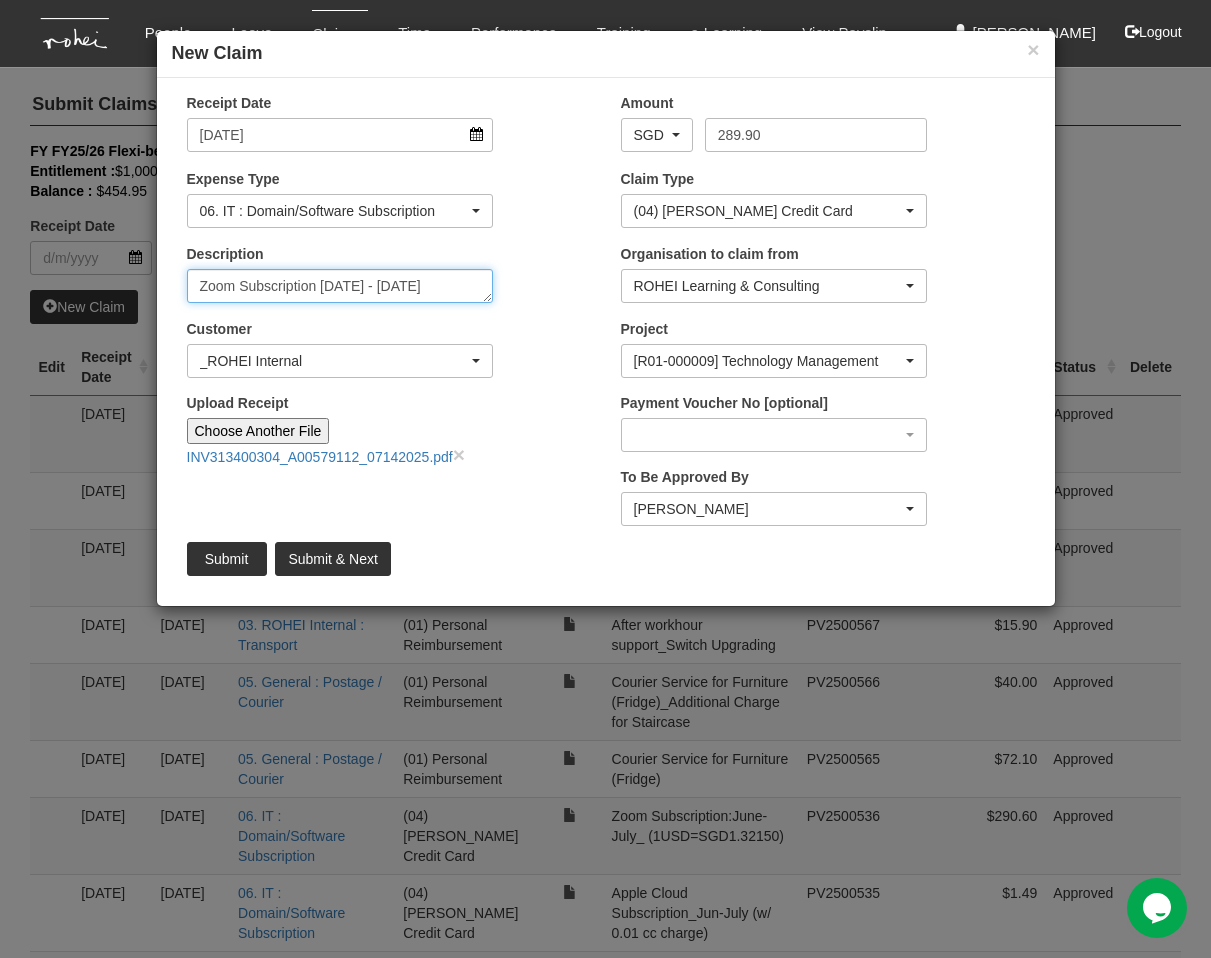 click on "Zoom Subscription [DATE] - [DATE]" at bounding box center [340, 286] 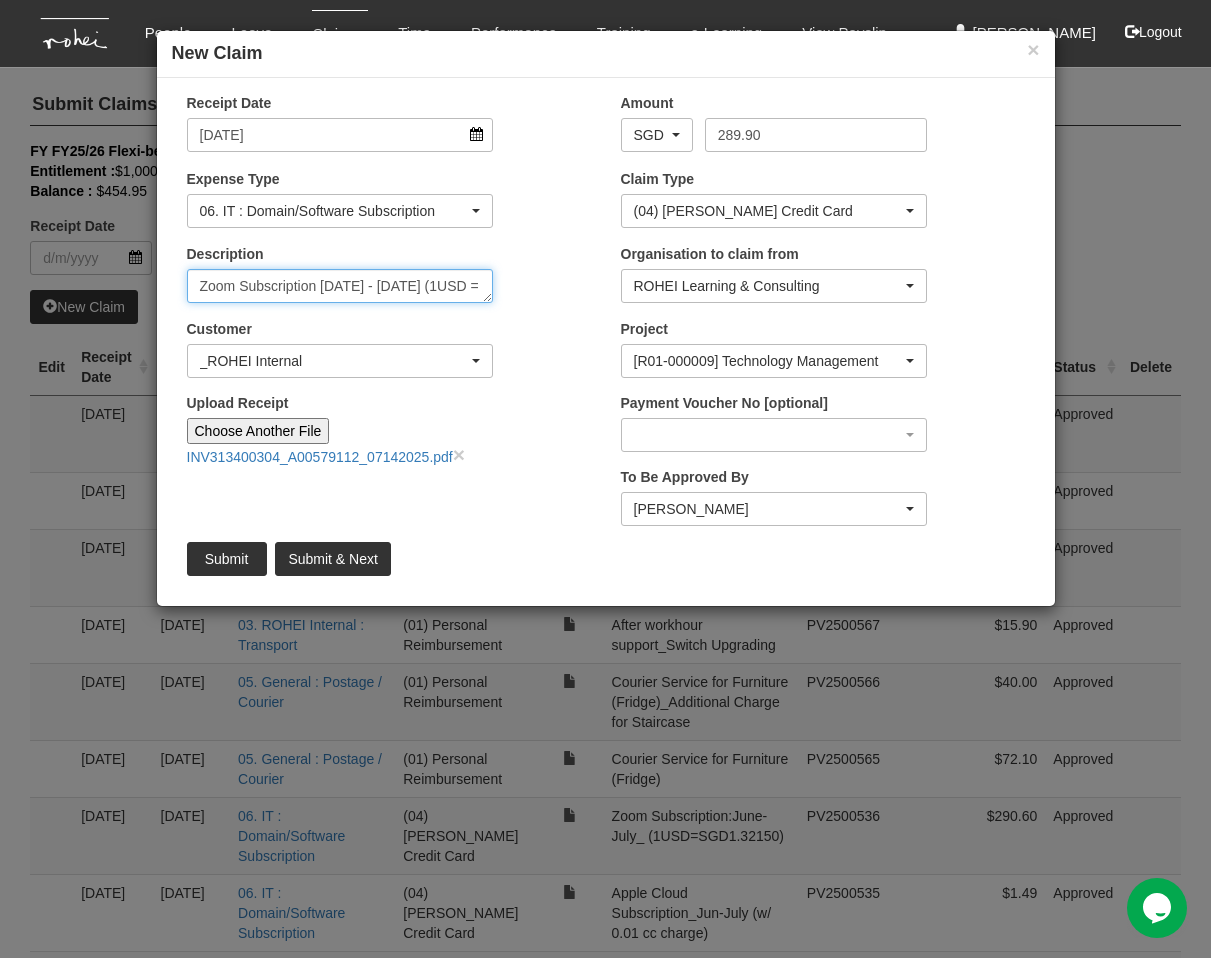 paste on "1.3183265121" 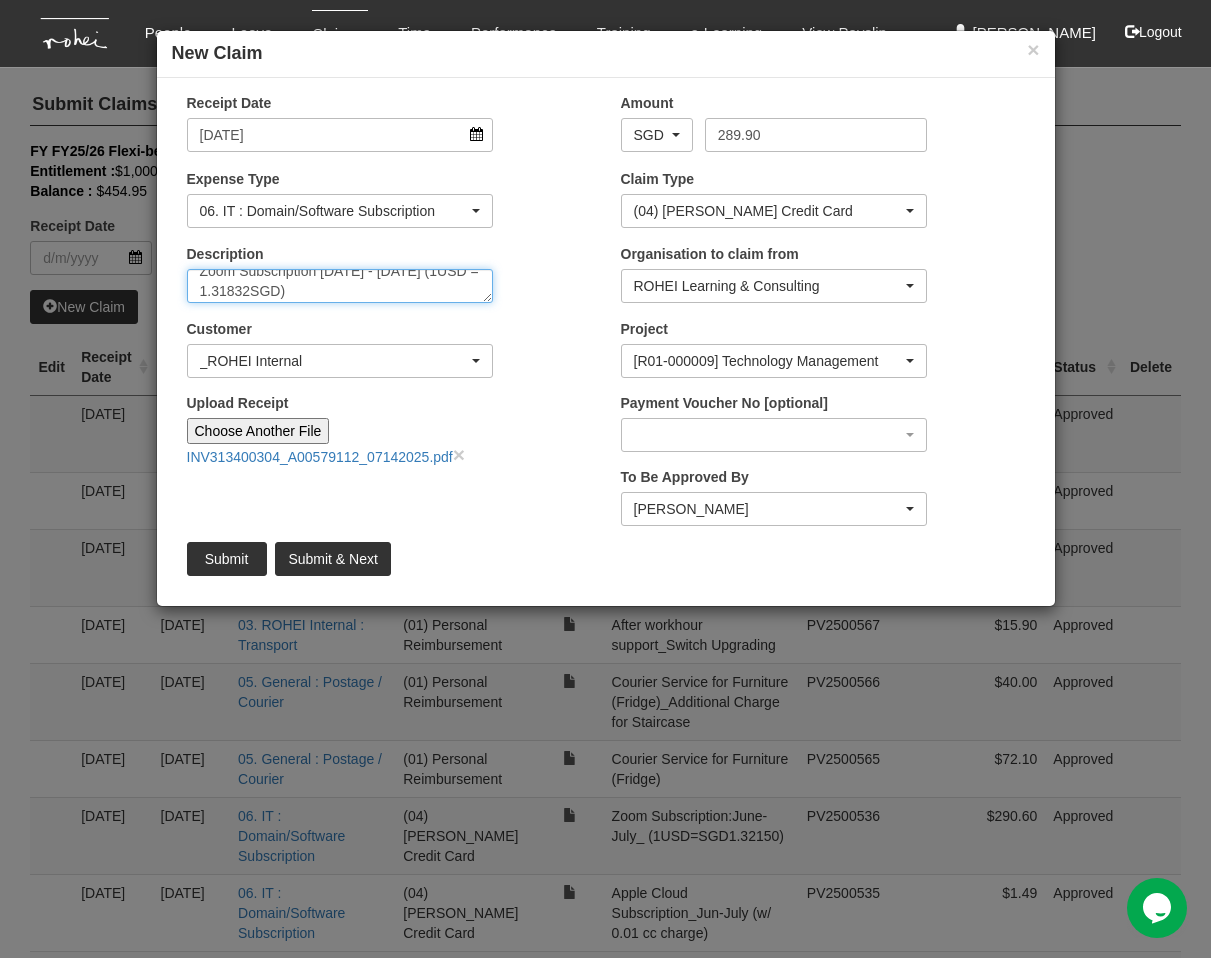 scroll, scrollTop: 13, scrollLeft: 0, axis: vertical 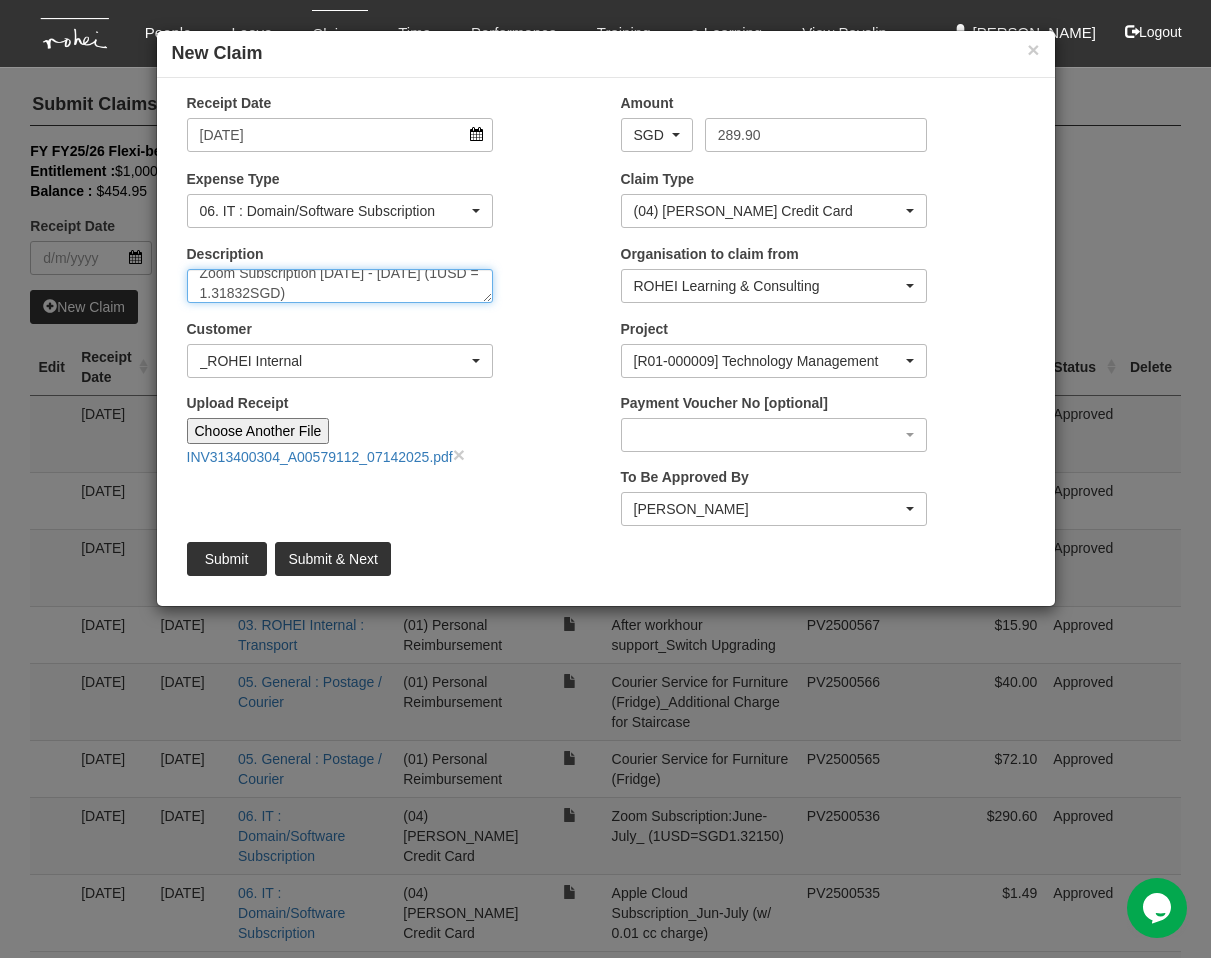 type on "Zoom Subscription [DATE] - [DATE] (1USD = 1.31832SGD)" 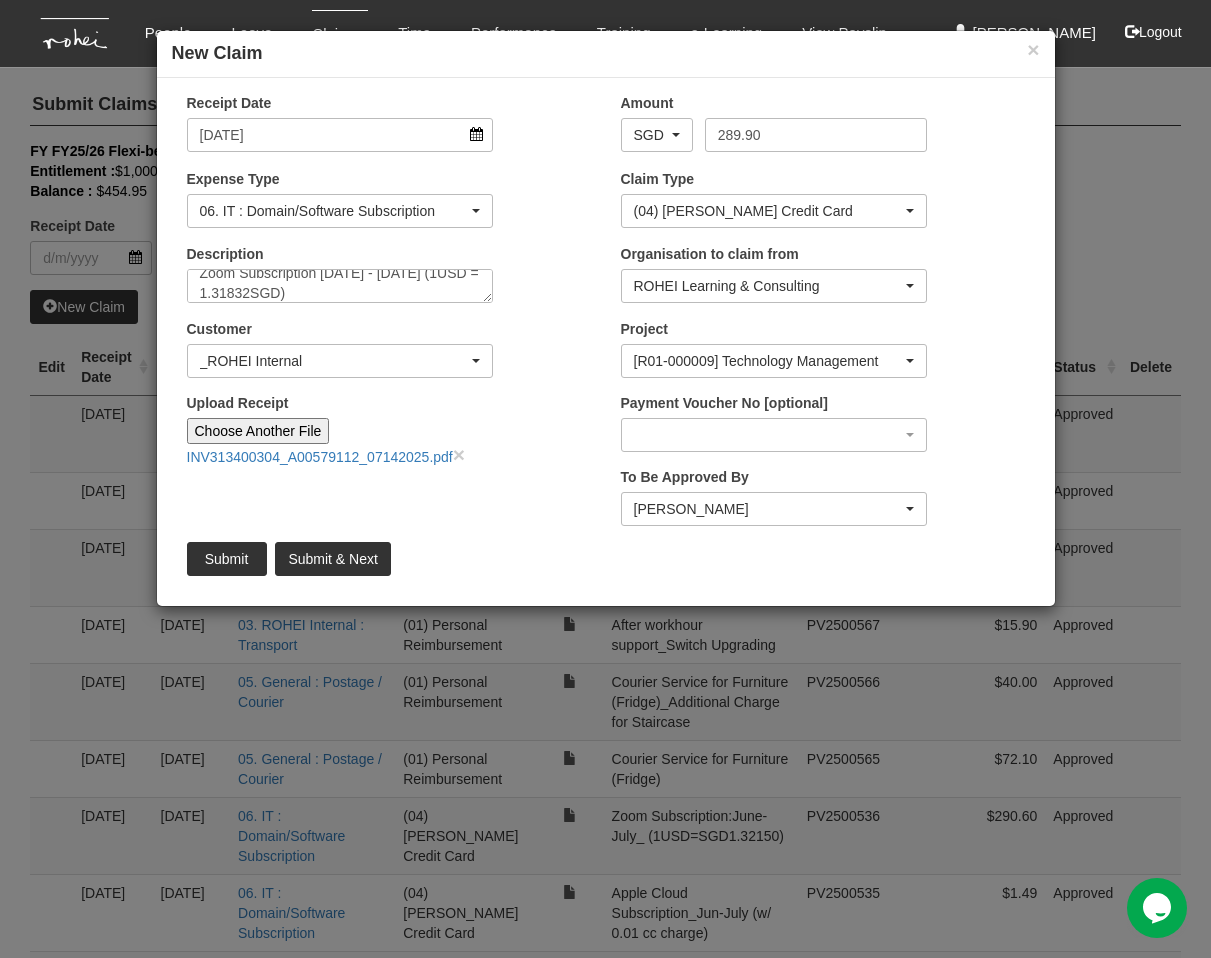 click on "Upload Receipt" at bounding box center (461, 429) 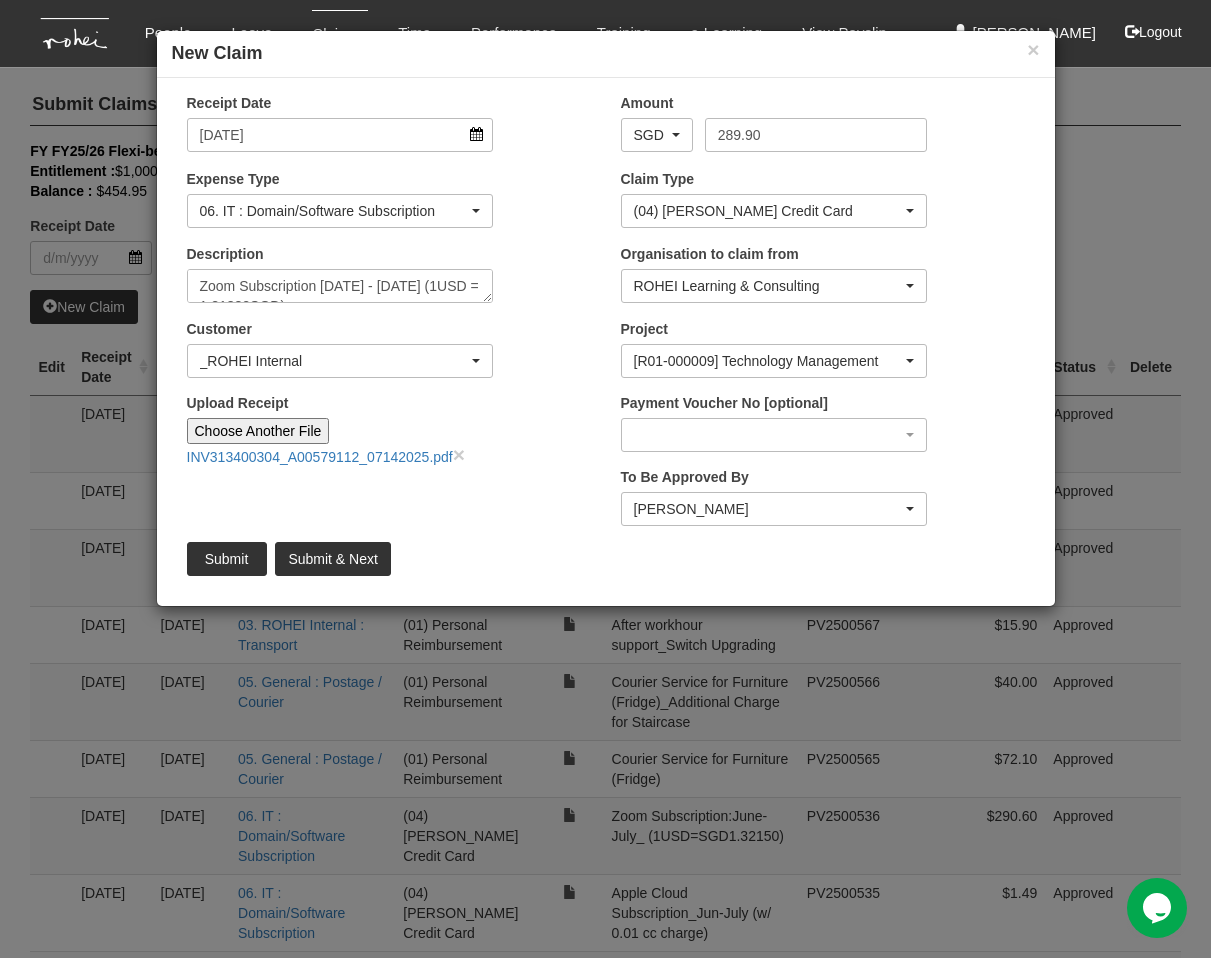 scroll, scrollTop: 5, scrollLeft: 0, axis: vertical 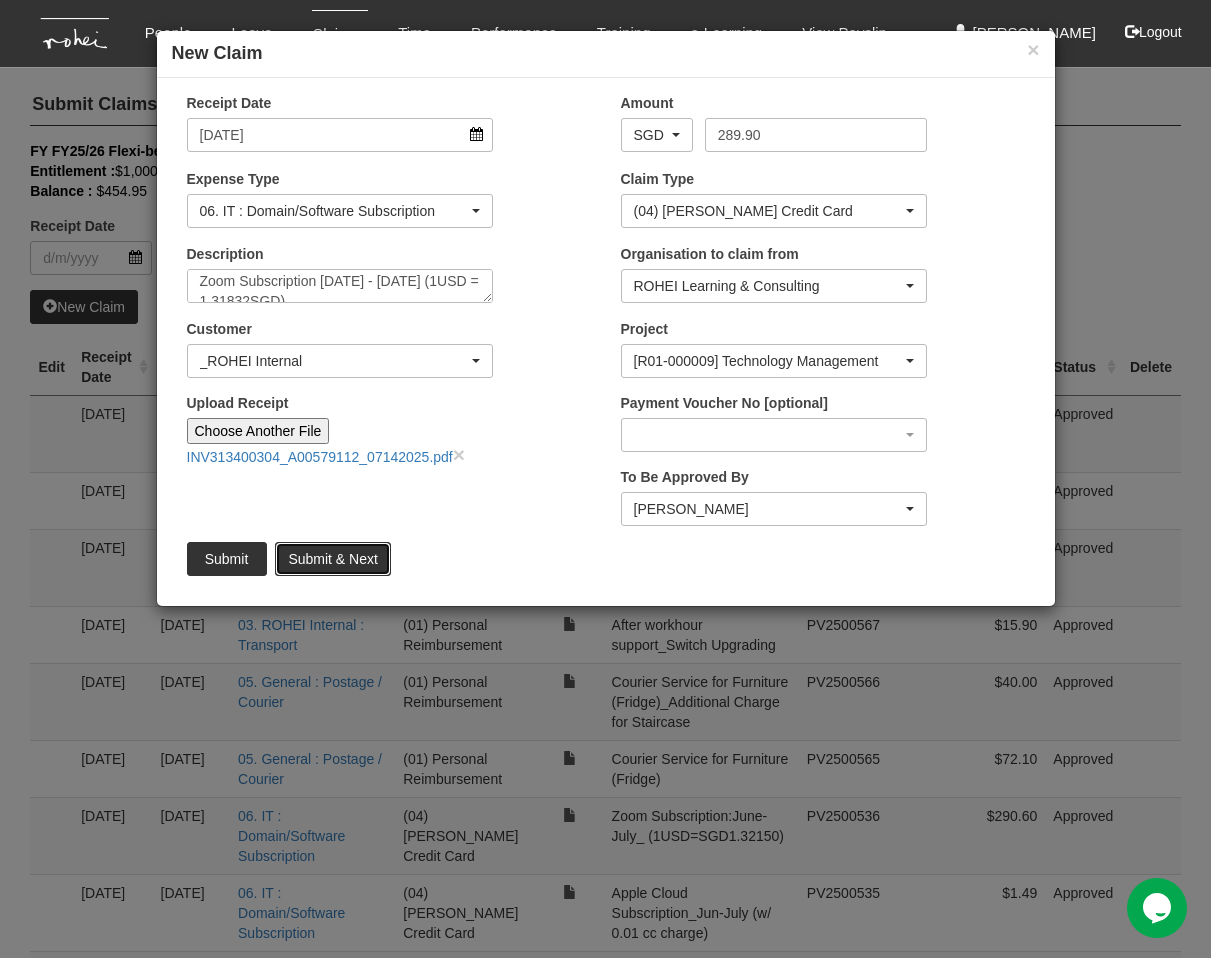 click on "Submit & Next" at bounding box center (332, 559) 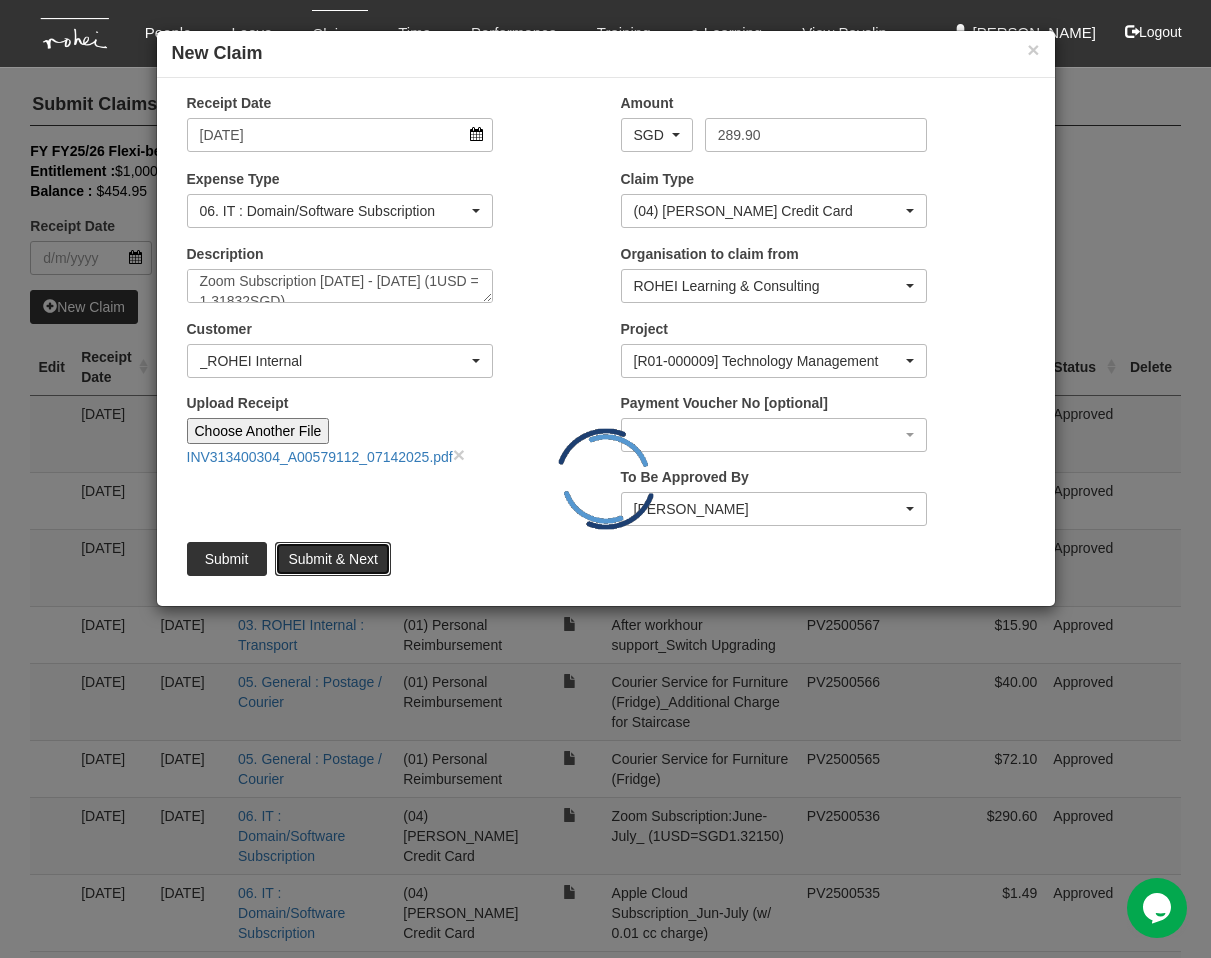 type 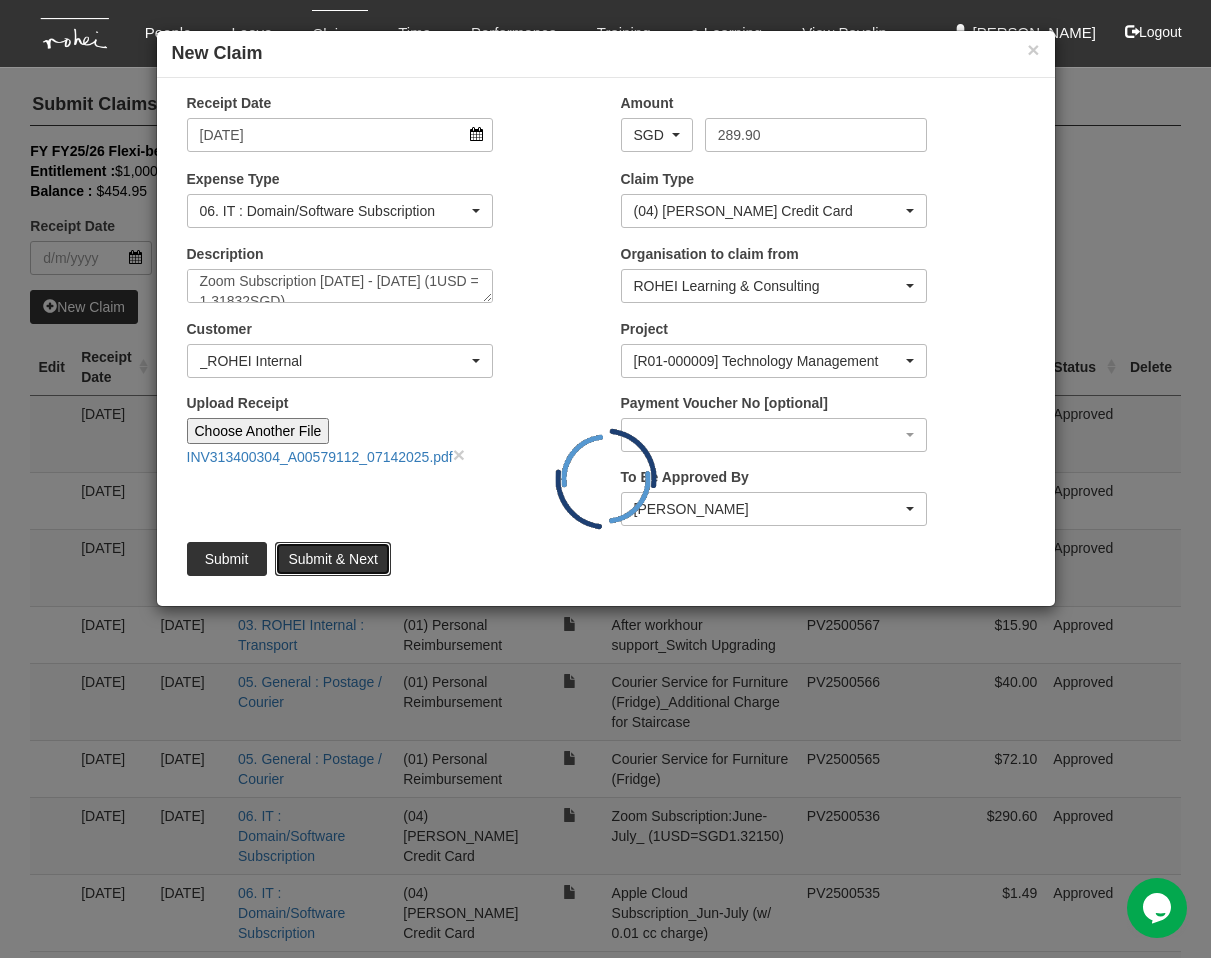 type 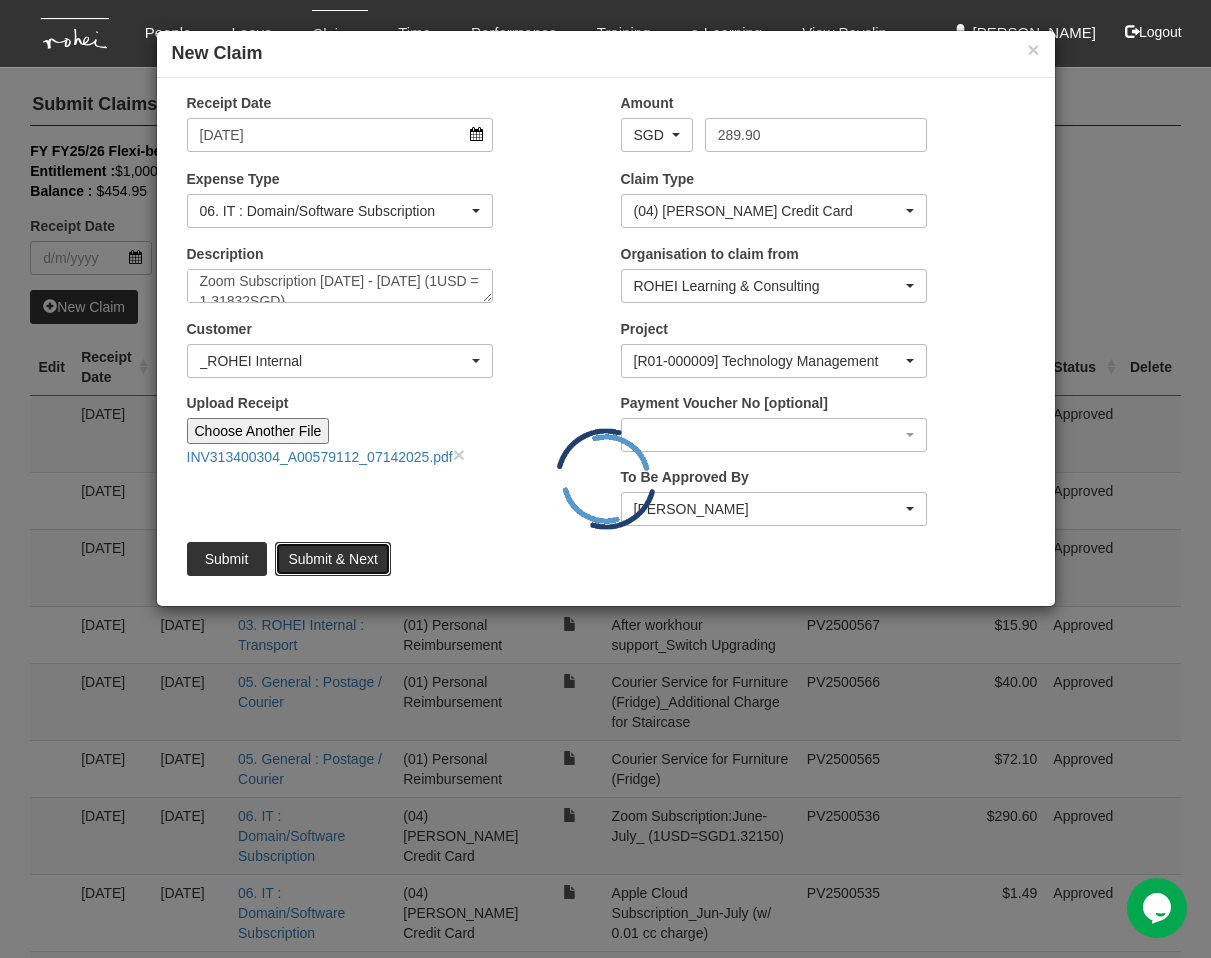 type 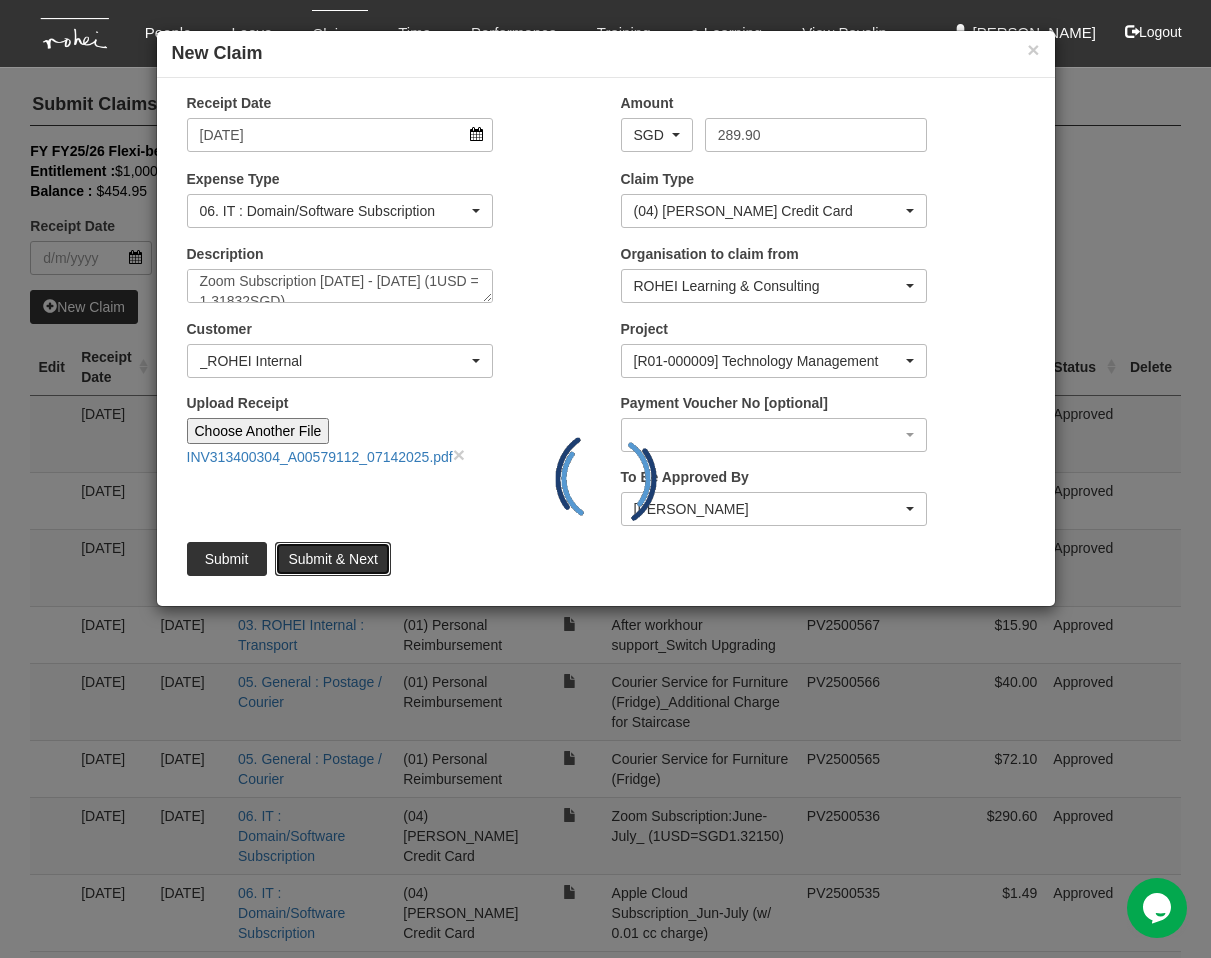 type on "Choose File" 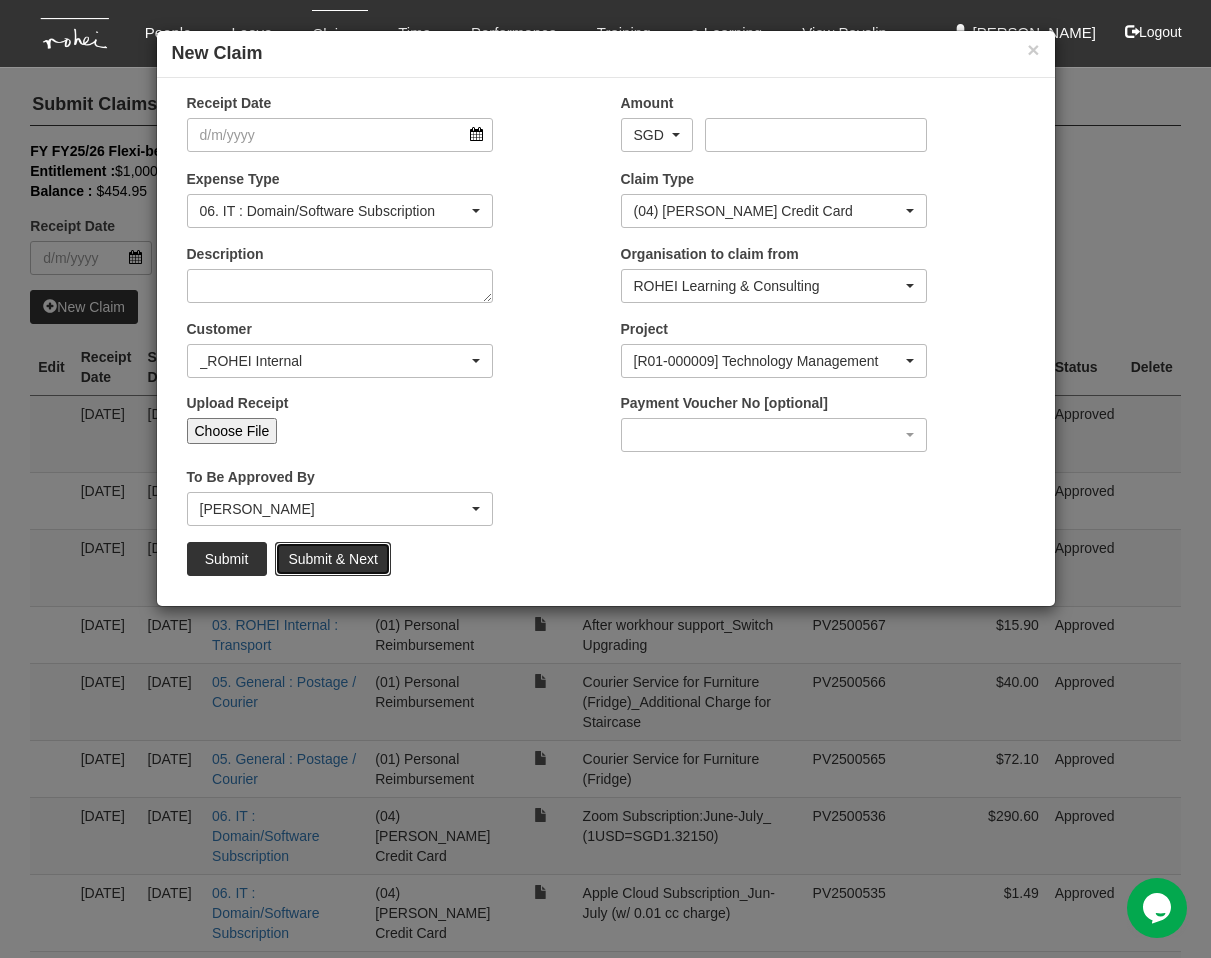 scroll, scrollTop: 0, scrollLeft: 0, axis: both 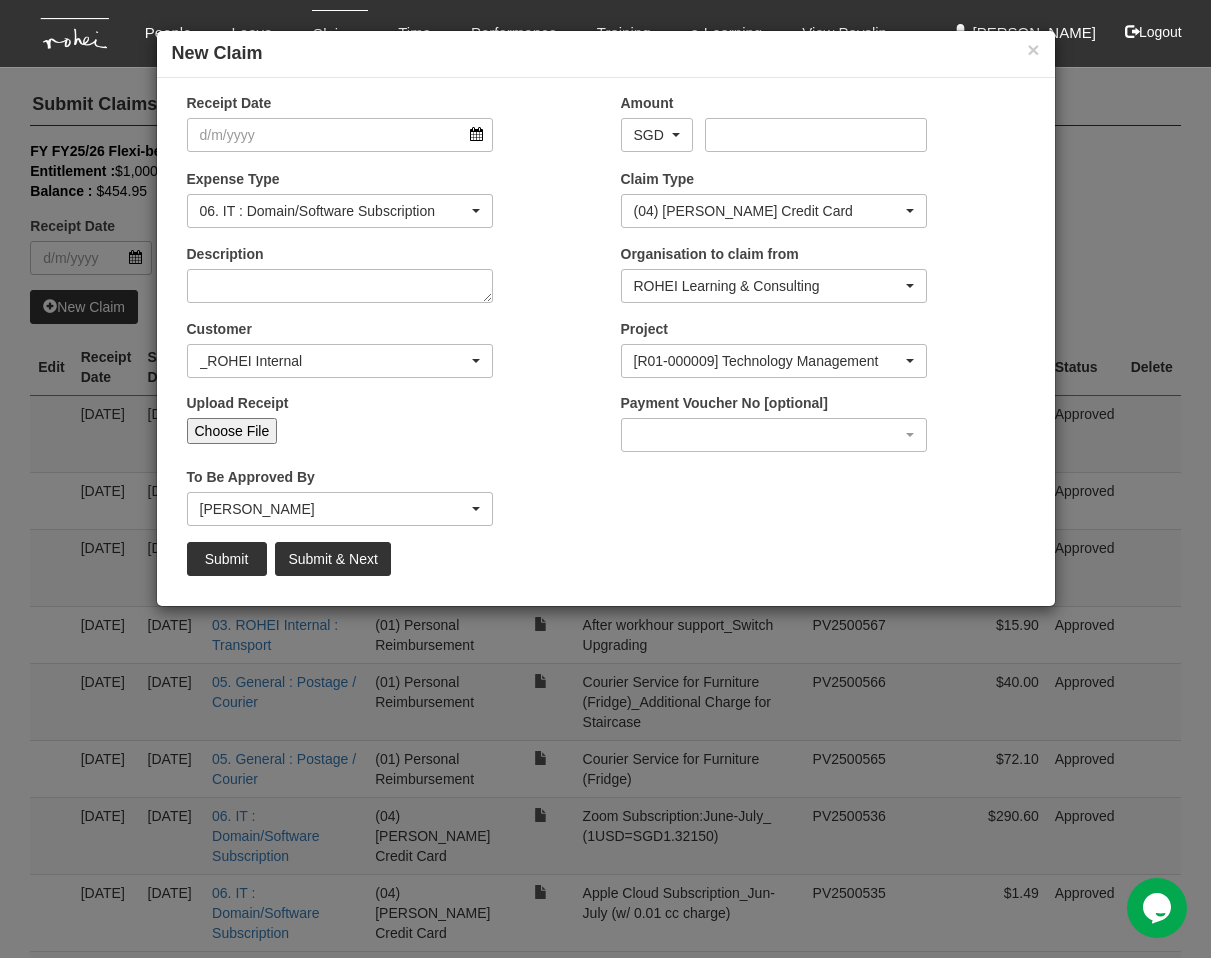 select on "50" 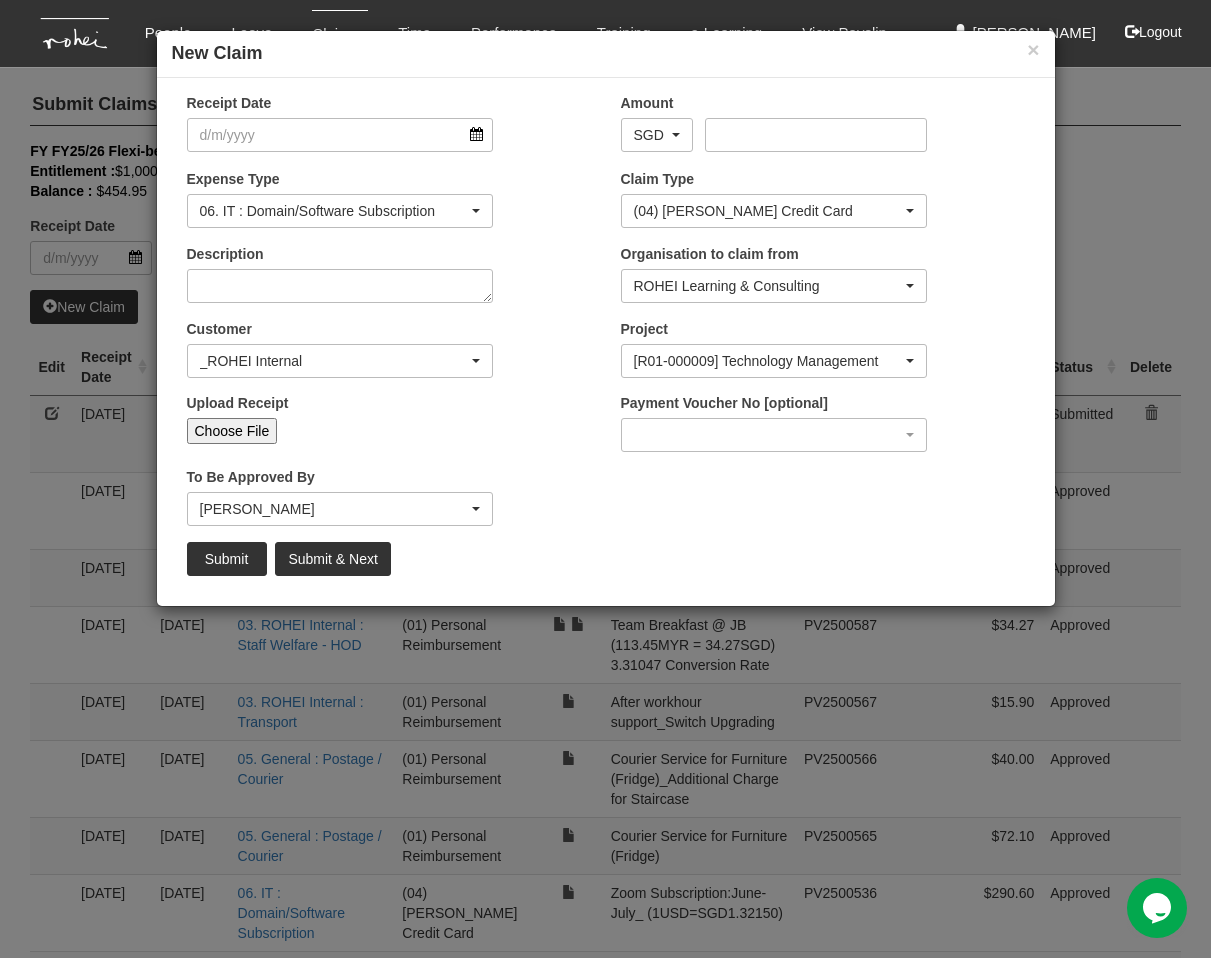 drag, startPoint x: 576, startPoint y: 457, endPoint x: 558, endPoint y: 440, distance: 24.758837 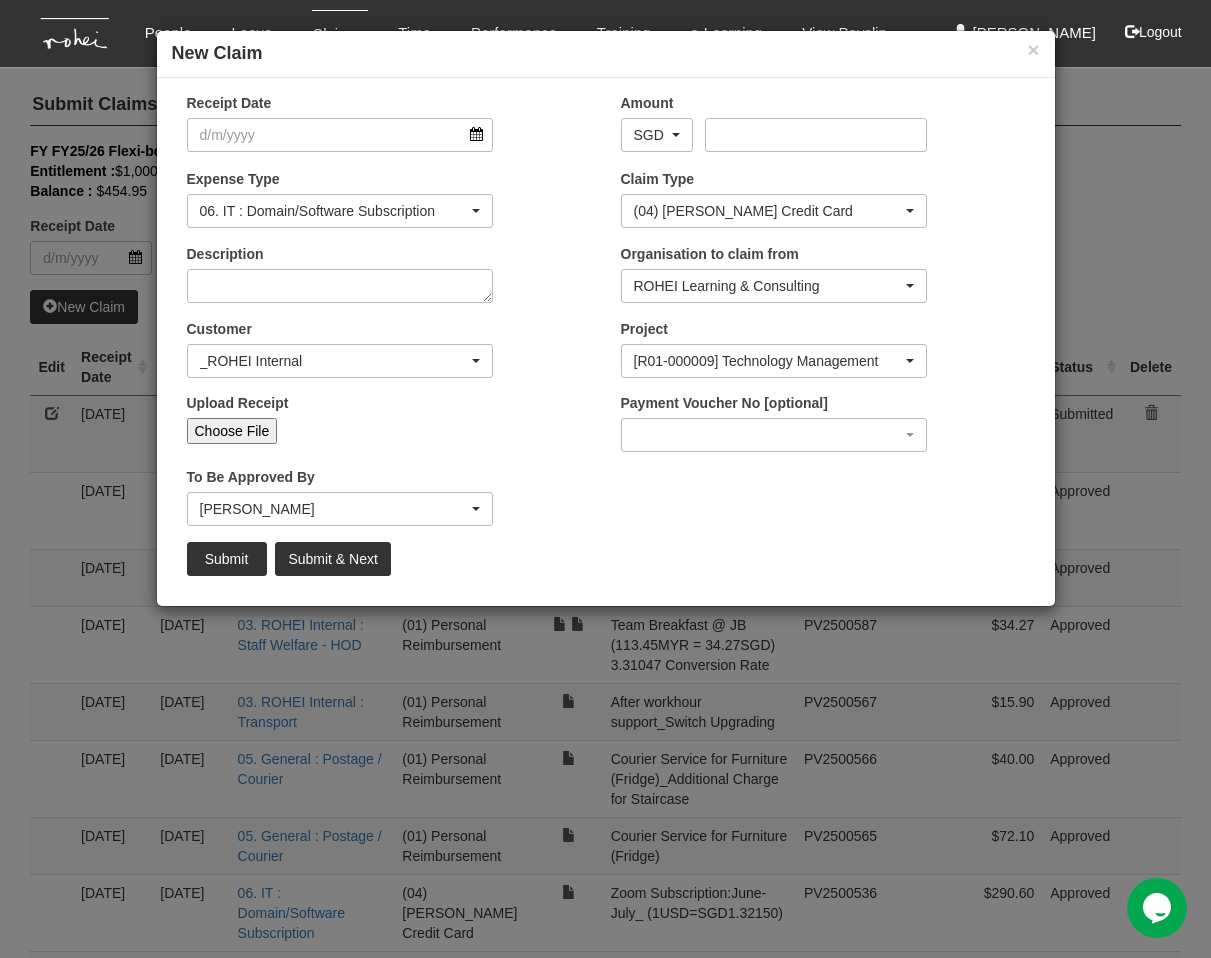 click on "Choose File" at bounding box center [232, 431] 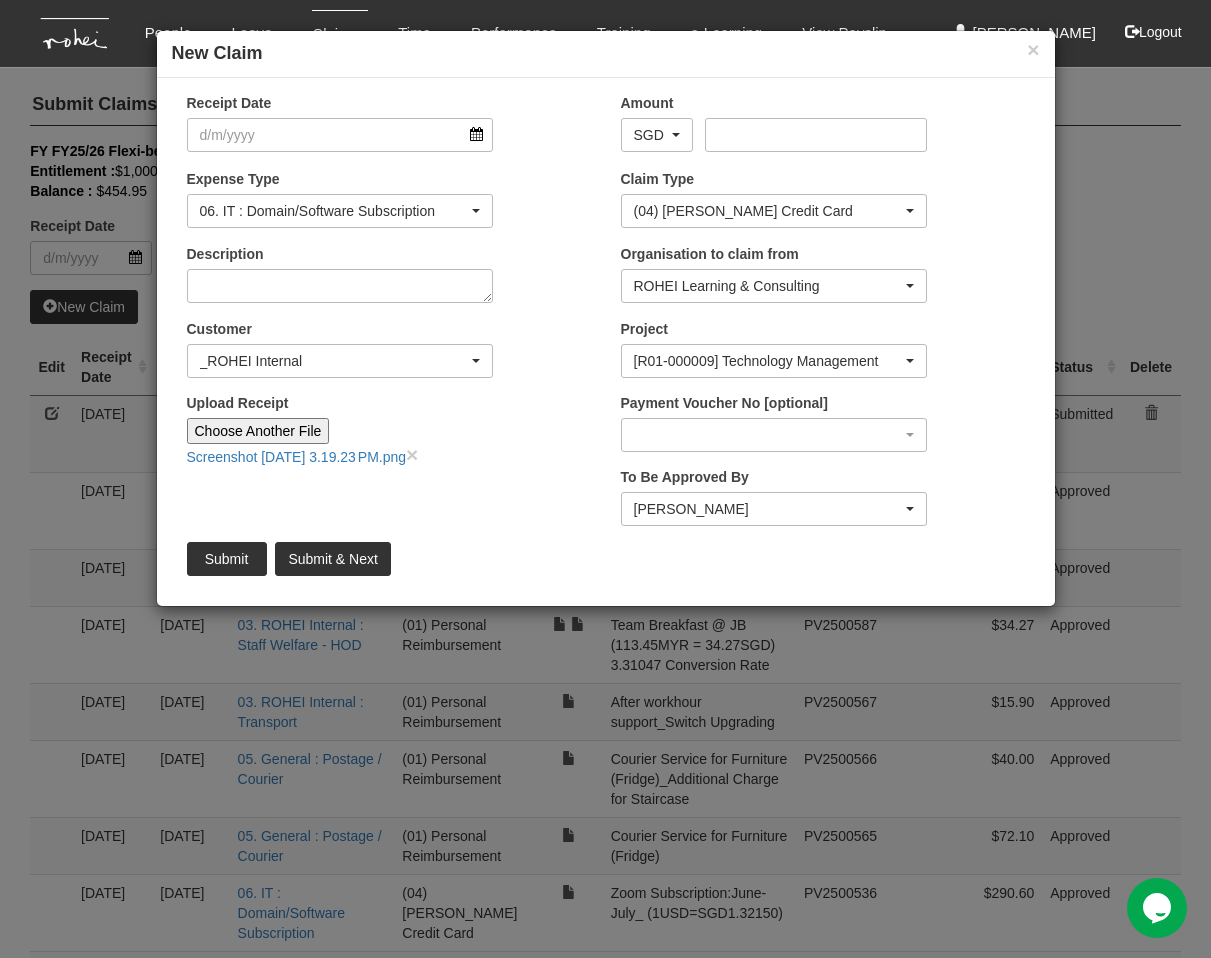 click on "Upload Receipt
Choose Another File
Screenshot [DATE] 3.19.23 PM.png ×" at bounding box center (389, 437) 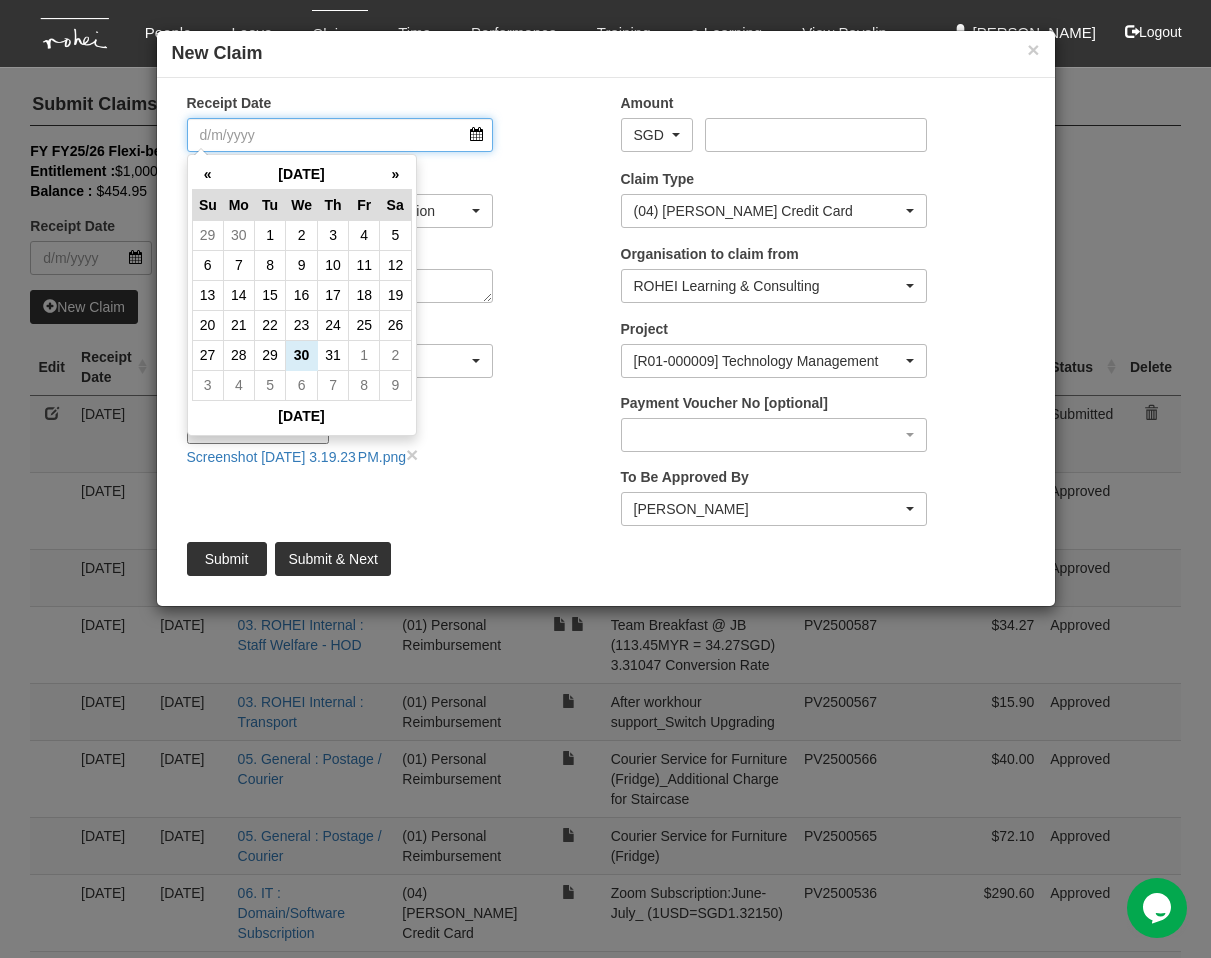 click on "Receipt Date" at bounding box center (340, 135) 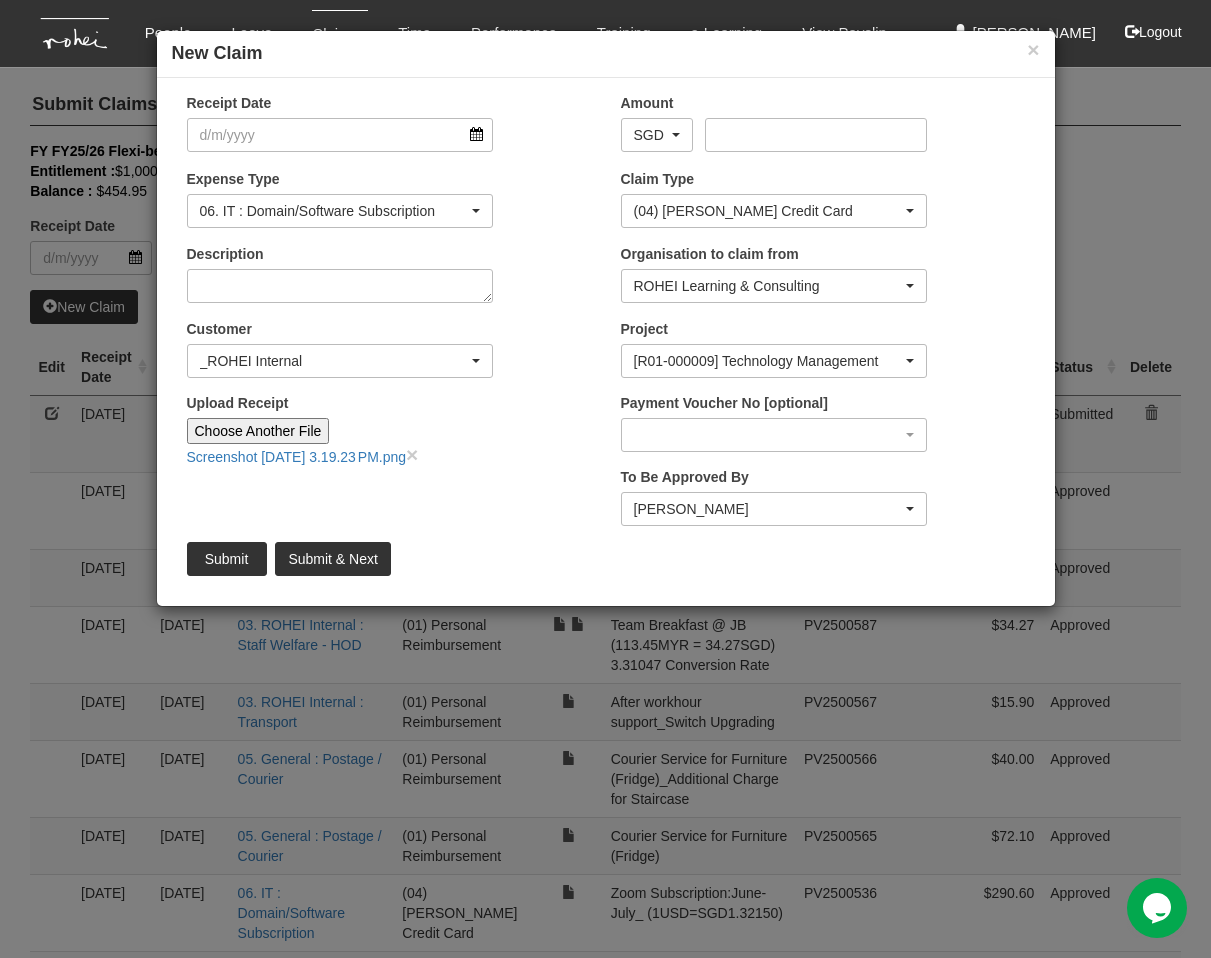 click on "Expense Type
01. Project (Billed) : Food for FGDs / Meetings
01. Project (Billed) : Lunch for Participants
01. Project (Billed) : Overseas Travel Expenses
01. Project (Billed) : Printed Collaterals / Manuals
01. Project (Billed) : Project Props / Materials
01. Project (Billed) : Refreshment for Participants
01. Project (Billed) : Transport
02. Client (Non-Billable) : Event Expenses
02. Client (Non-Billable) : Food for Meetings / Entertainment / Gifts
03. ROHEI Internal : Donations
03. ROHEI Internal : Food for Meetings / Celebration
03. ROHEI Internal : Staff Welfare
03. ROHEI Internal : Staff Welfare - HOD
03. ROHEI Internal : Training/Product Refresh
03. ROHEI Internal : Transport
03. ROHEI Internal : Transport (OT)
03. ROHEI Internal : Travel (Overseas)
03. Staff : Job Advertisement
03. Staff : Staff Training
03. Staff : Temp Staff / Intern Telephone Expense
03. Staff : Work Pass Renewal" at bounding box center (389, 206) 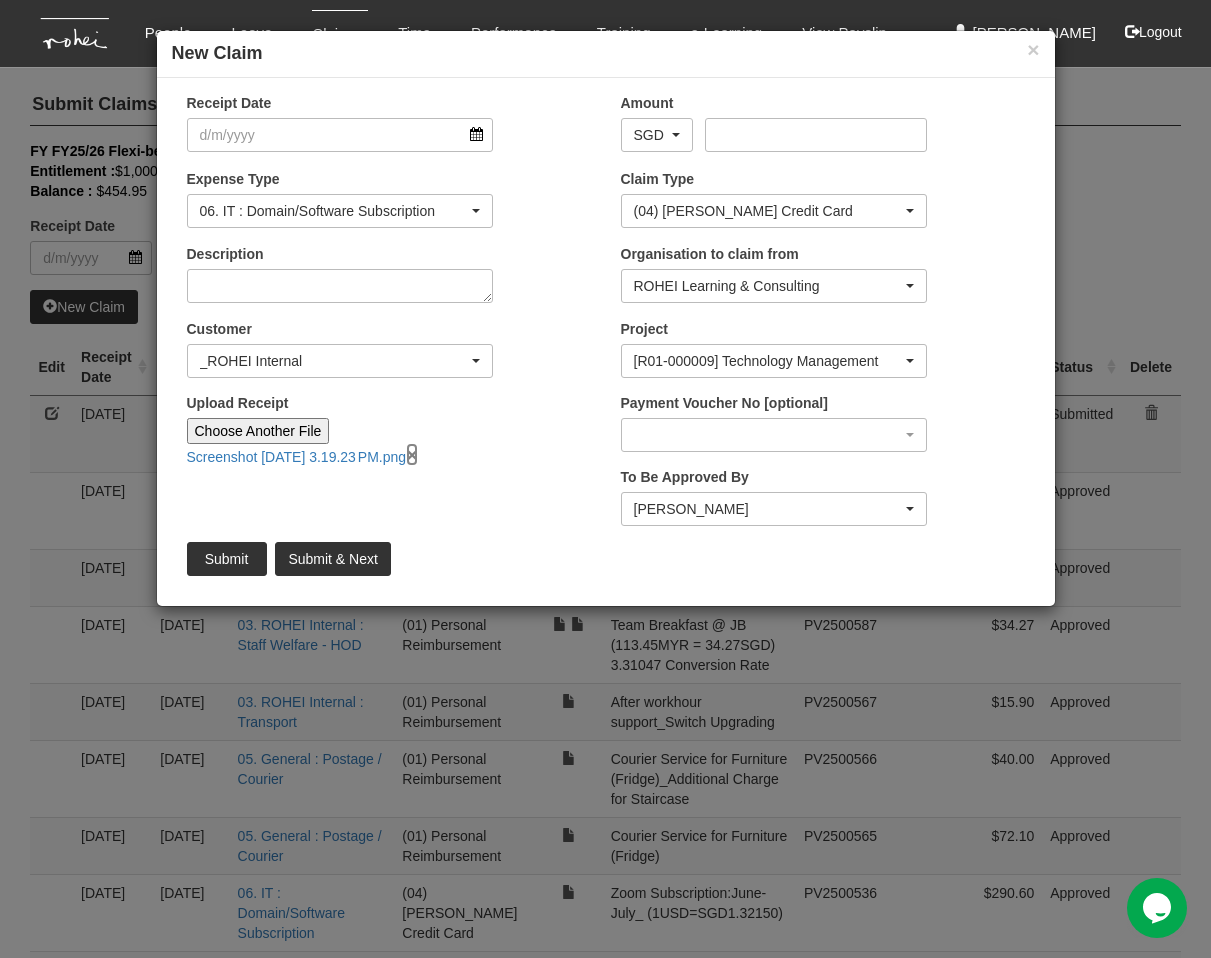 click on "×" at bounding box center (412, 454) 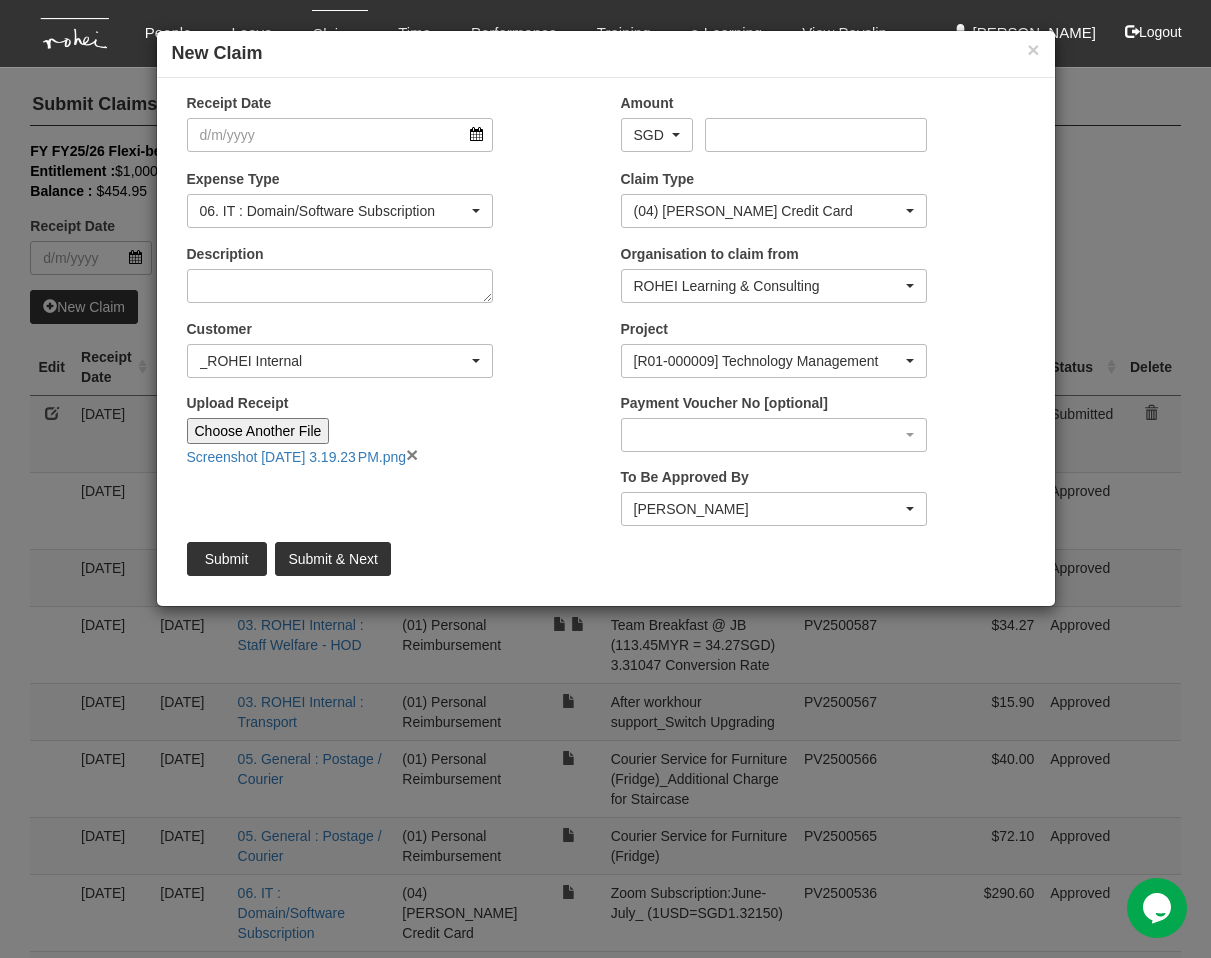 type on "Choose File" 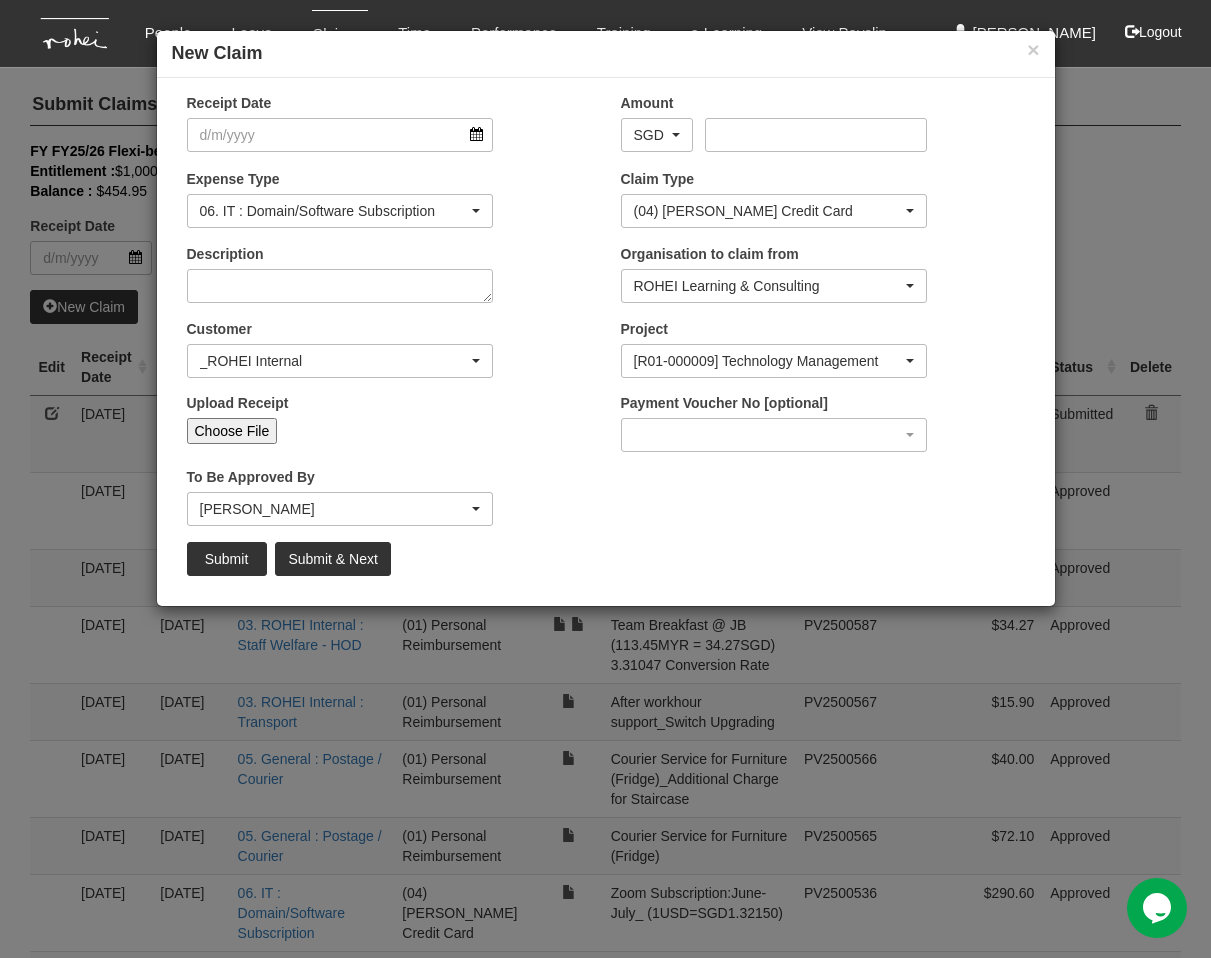 click on "Choose File" at bounding box center [232, 431] 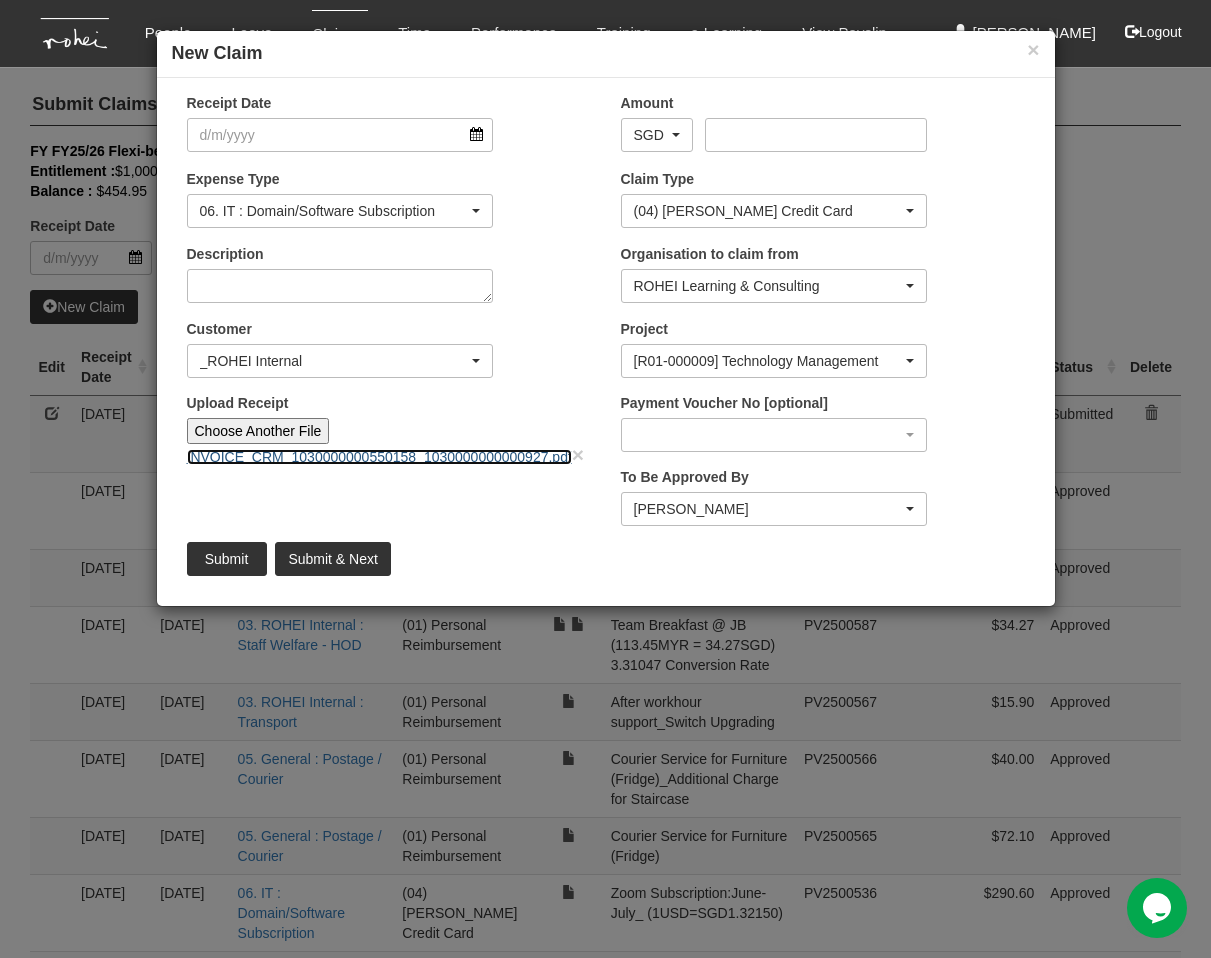click on "INVOICE_CRM_1030000000550158_1030000000000927.pdf" at bounding box center (379, 457) 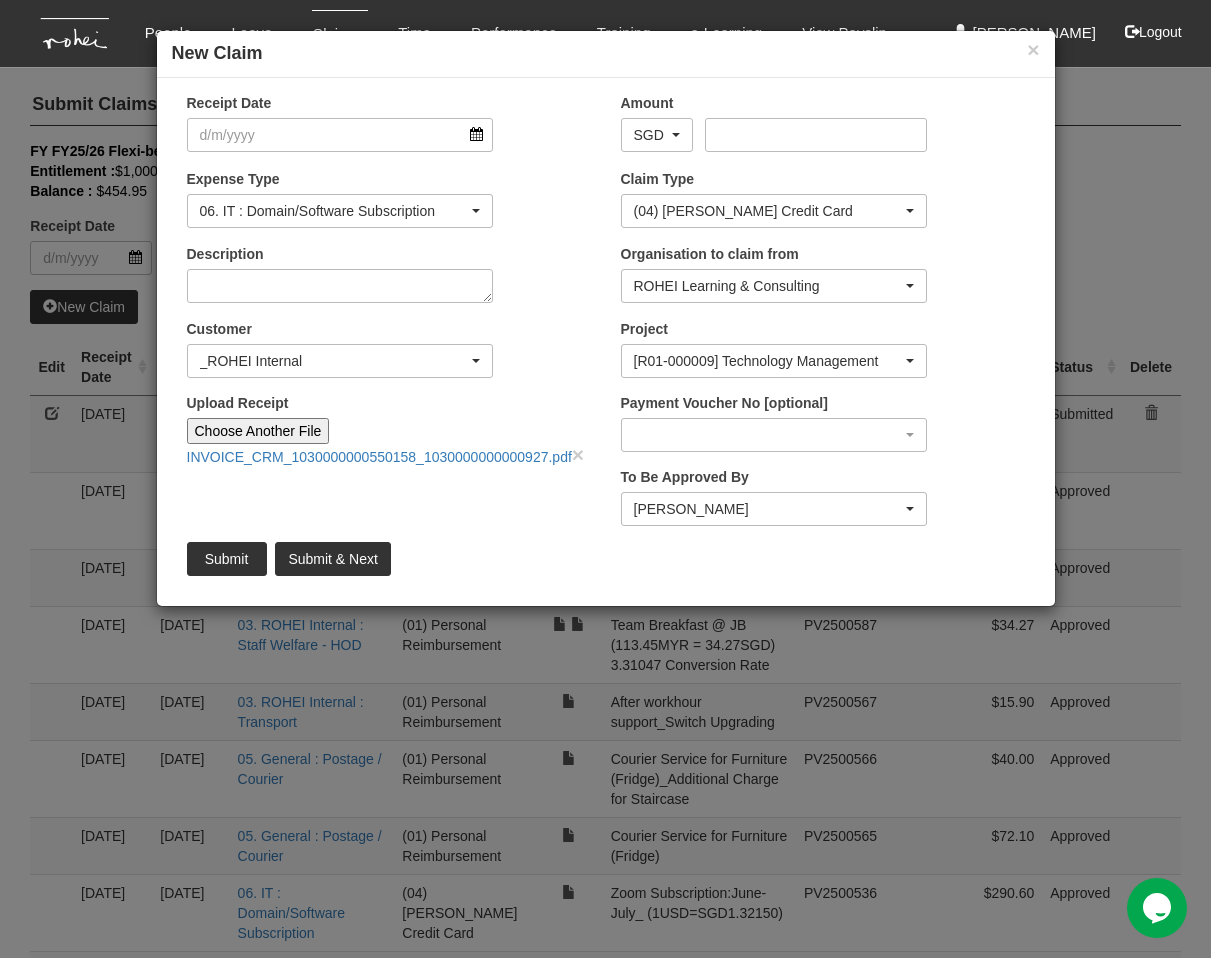 drag, startPoint x: 395, startPoint y: 153, endPoint x: 383, endPoint y: 137, distance: 20 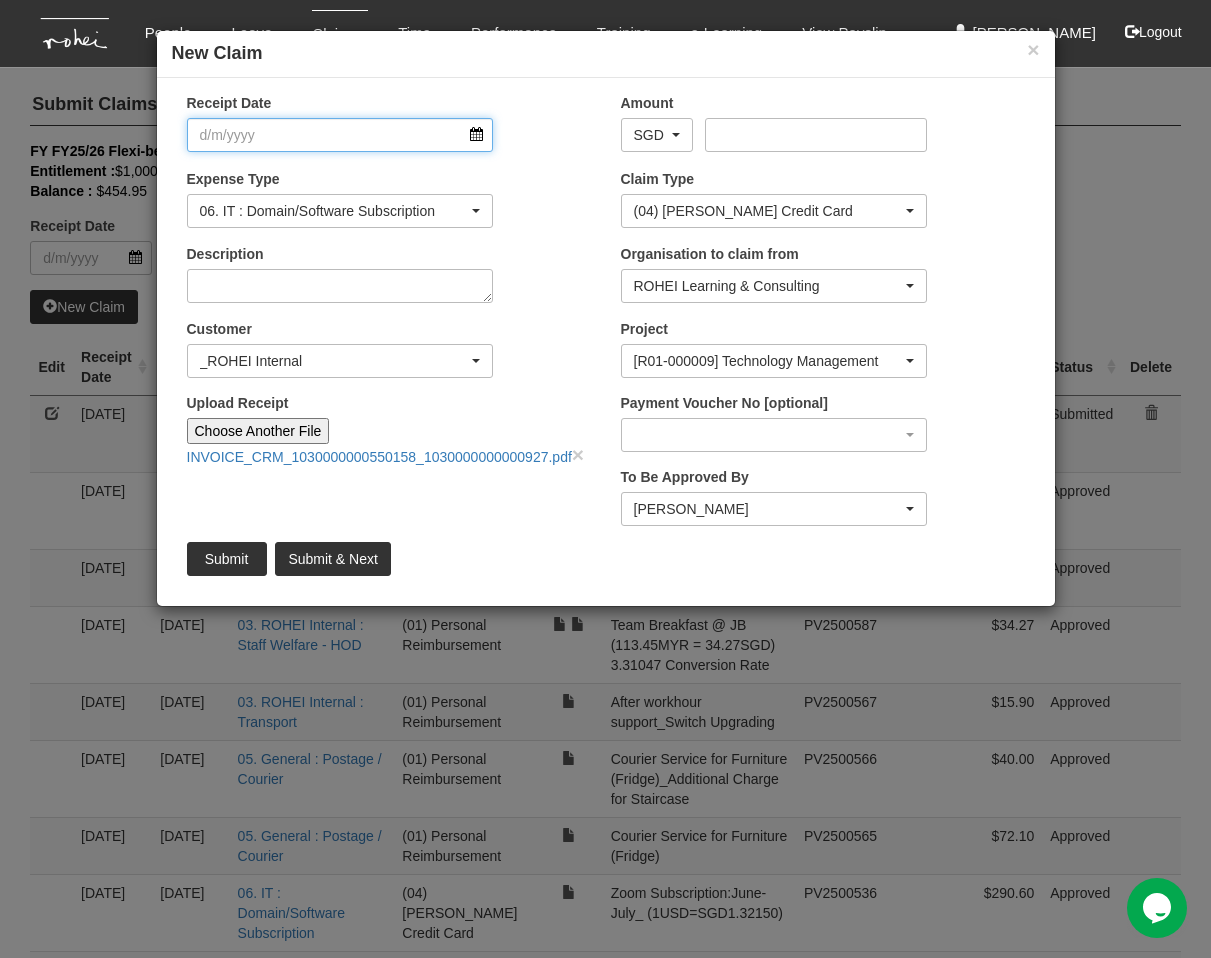click on "Receipt Date" at bounding box center (340, 135) 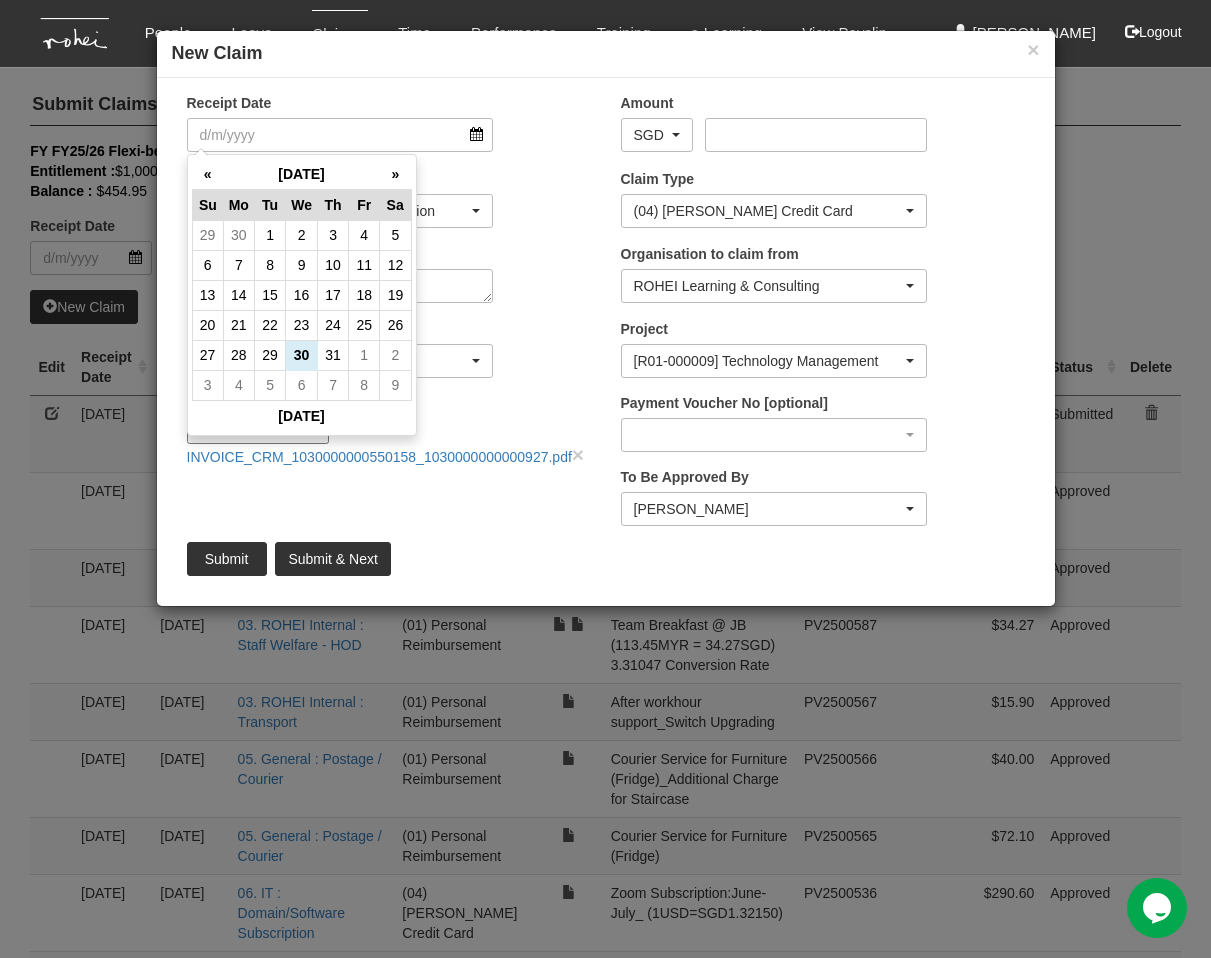 click on "11" at bounding box center [364, 265] 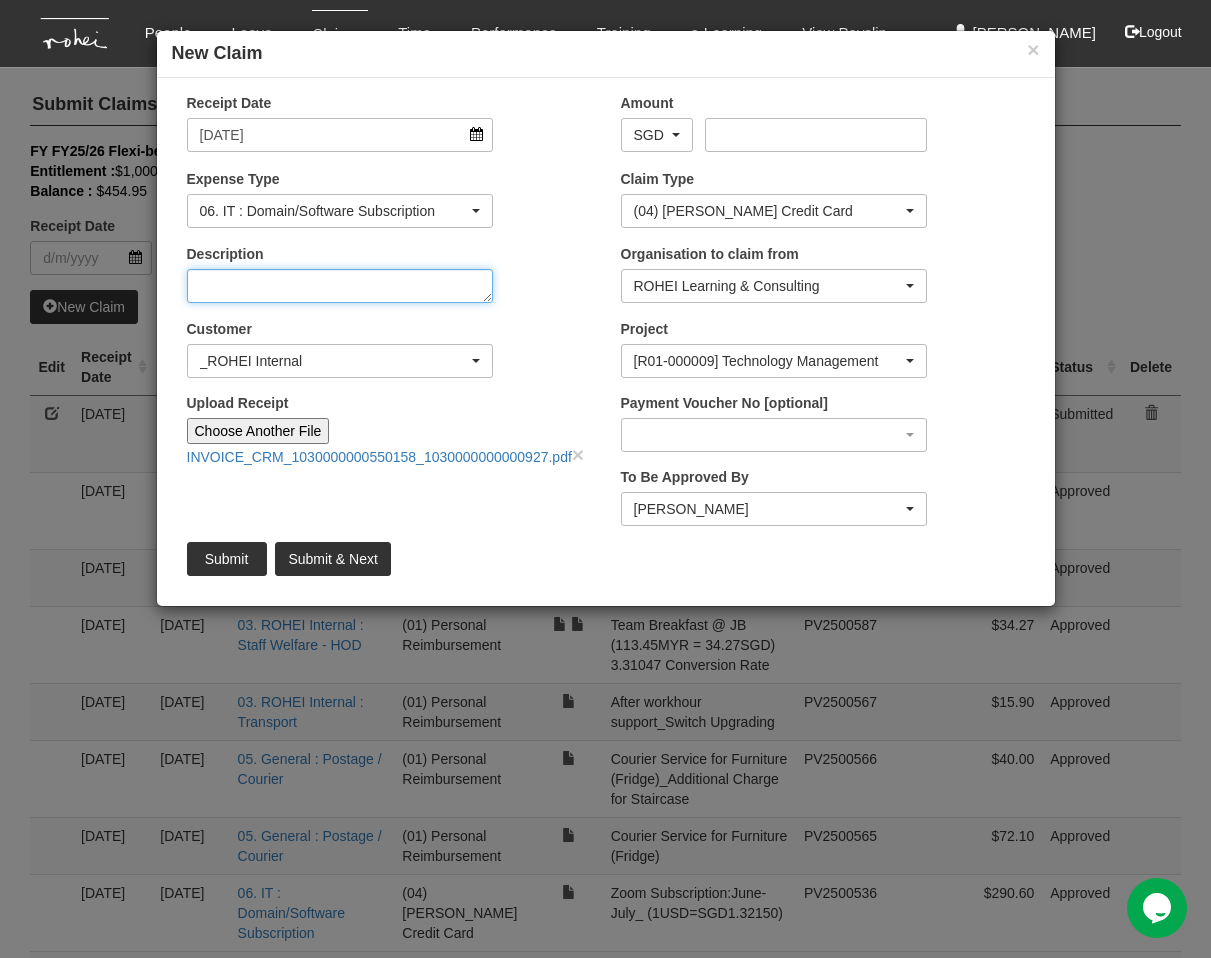 click on "Description" at bounding box center [340, 286] 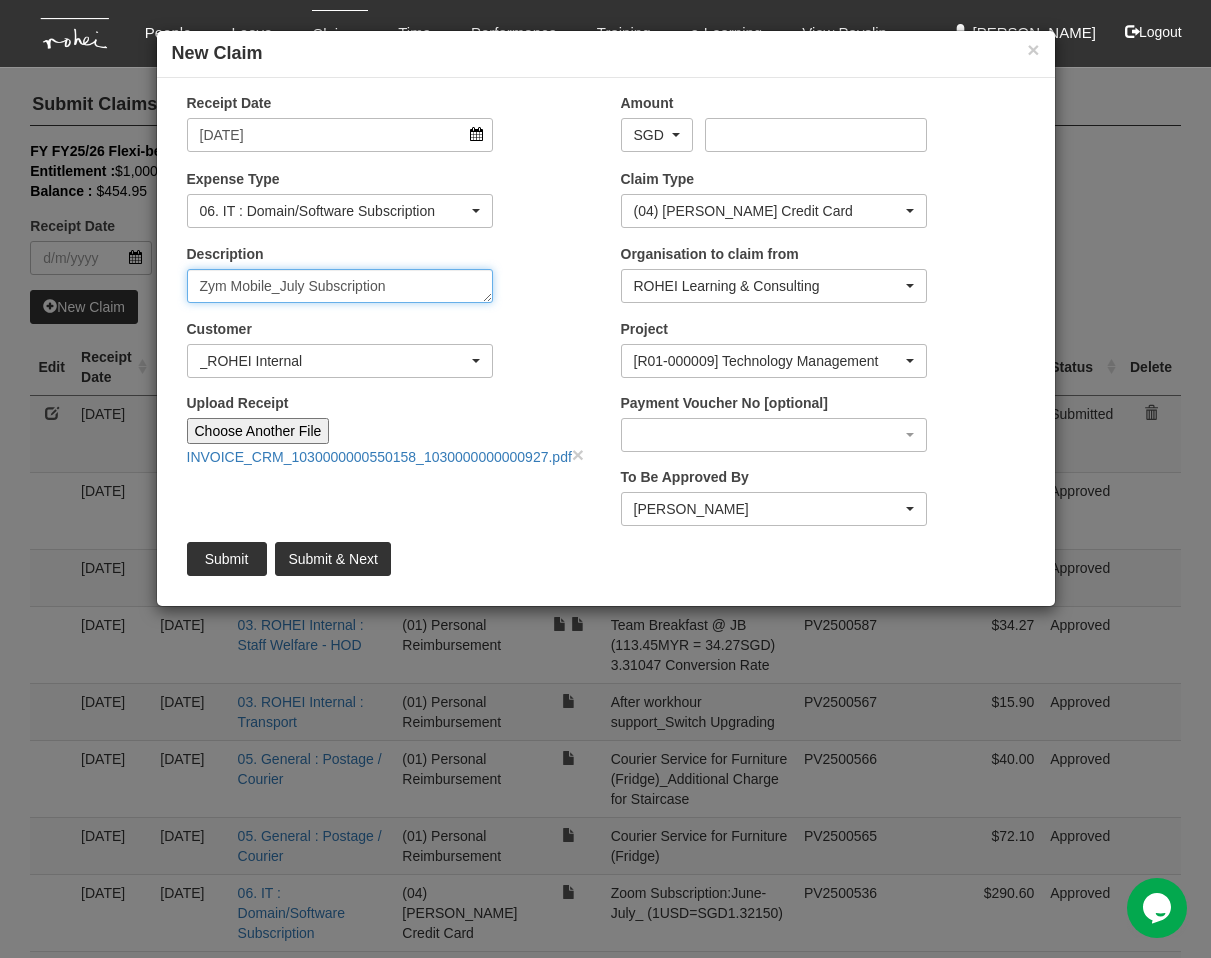 type on "Zym Mobile_July Subscription" 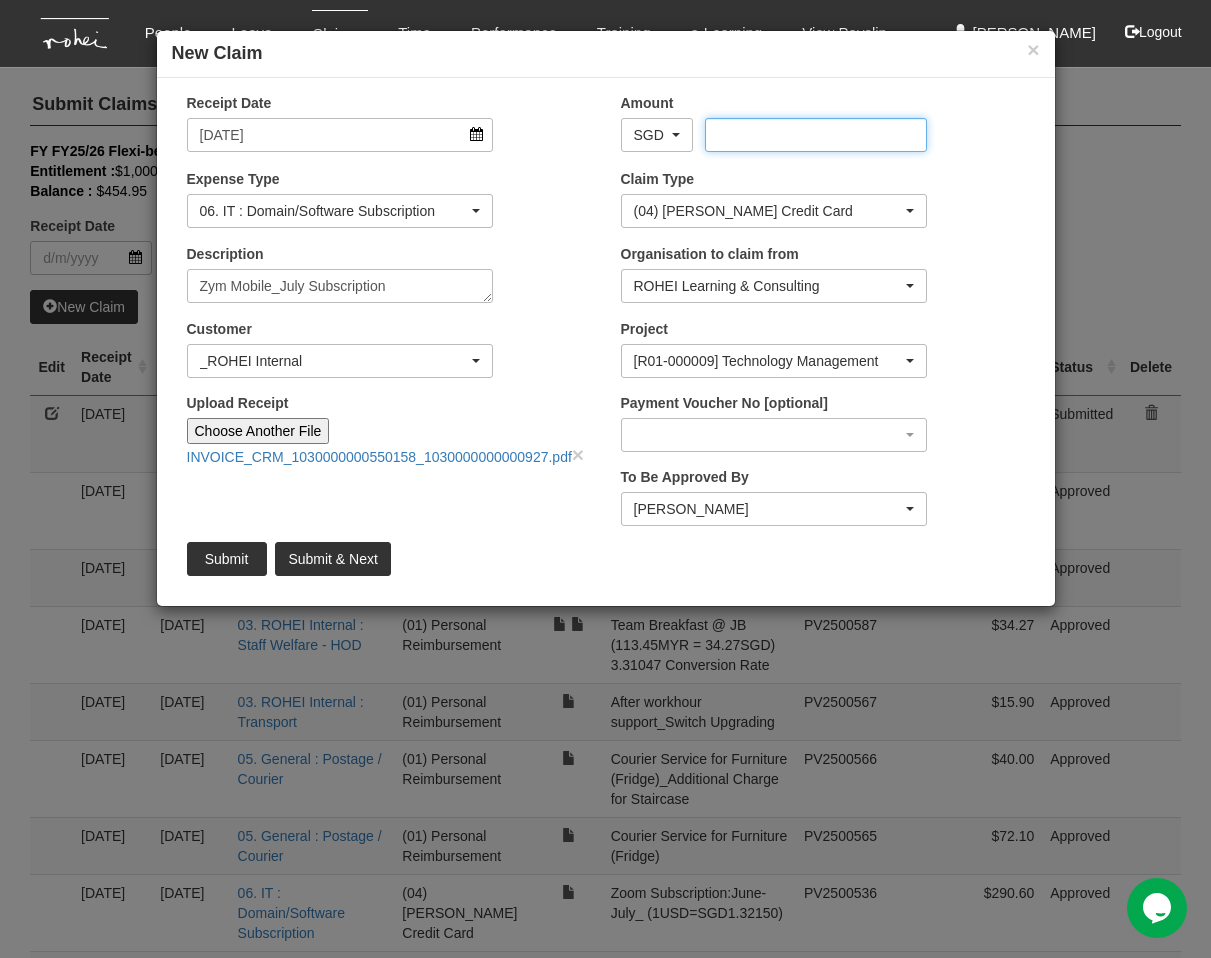 click on "Amount" at bounding box center [816, 135] 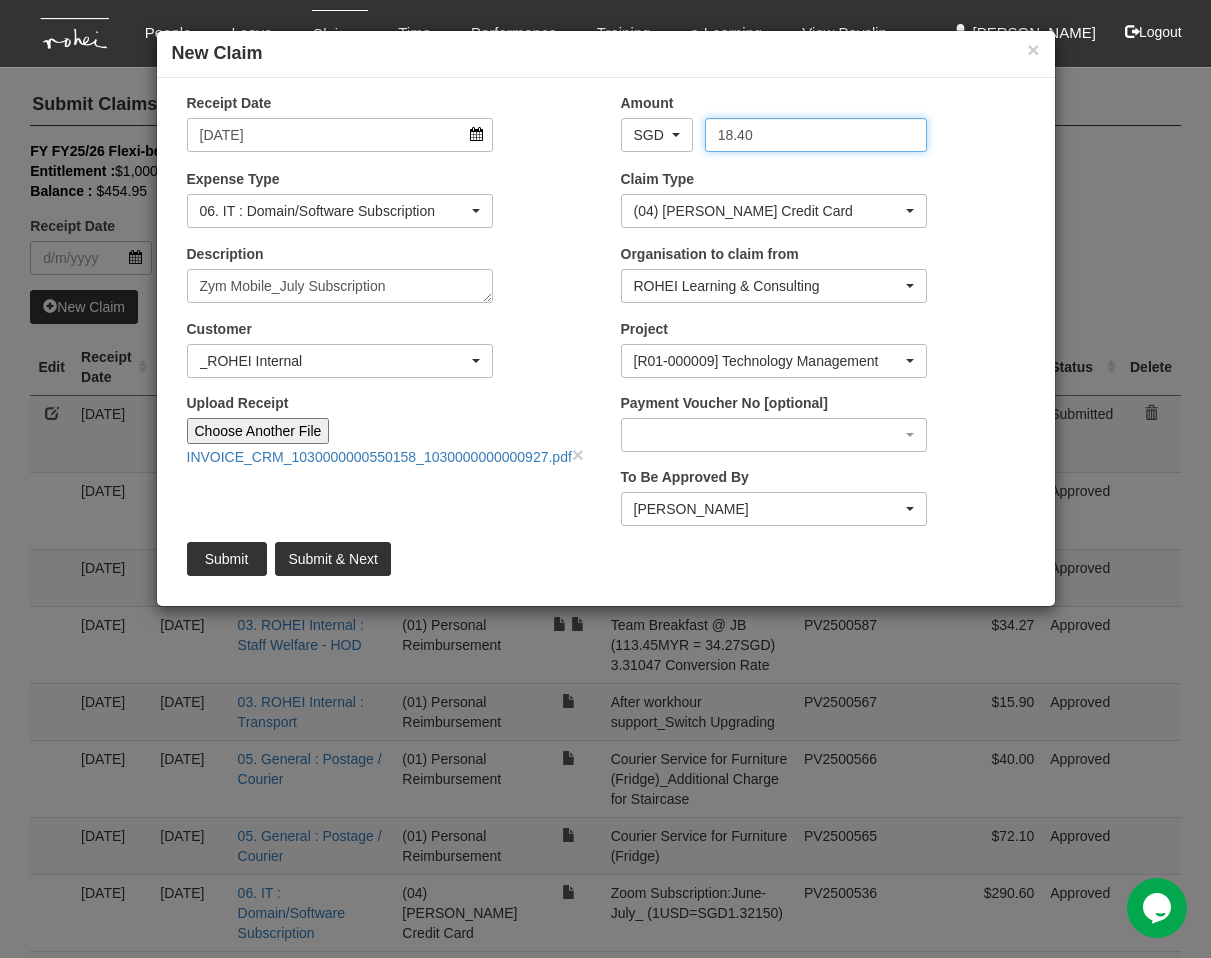 type on "18.40" 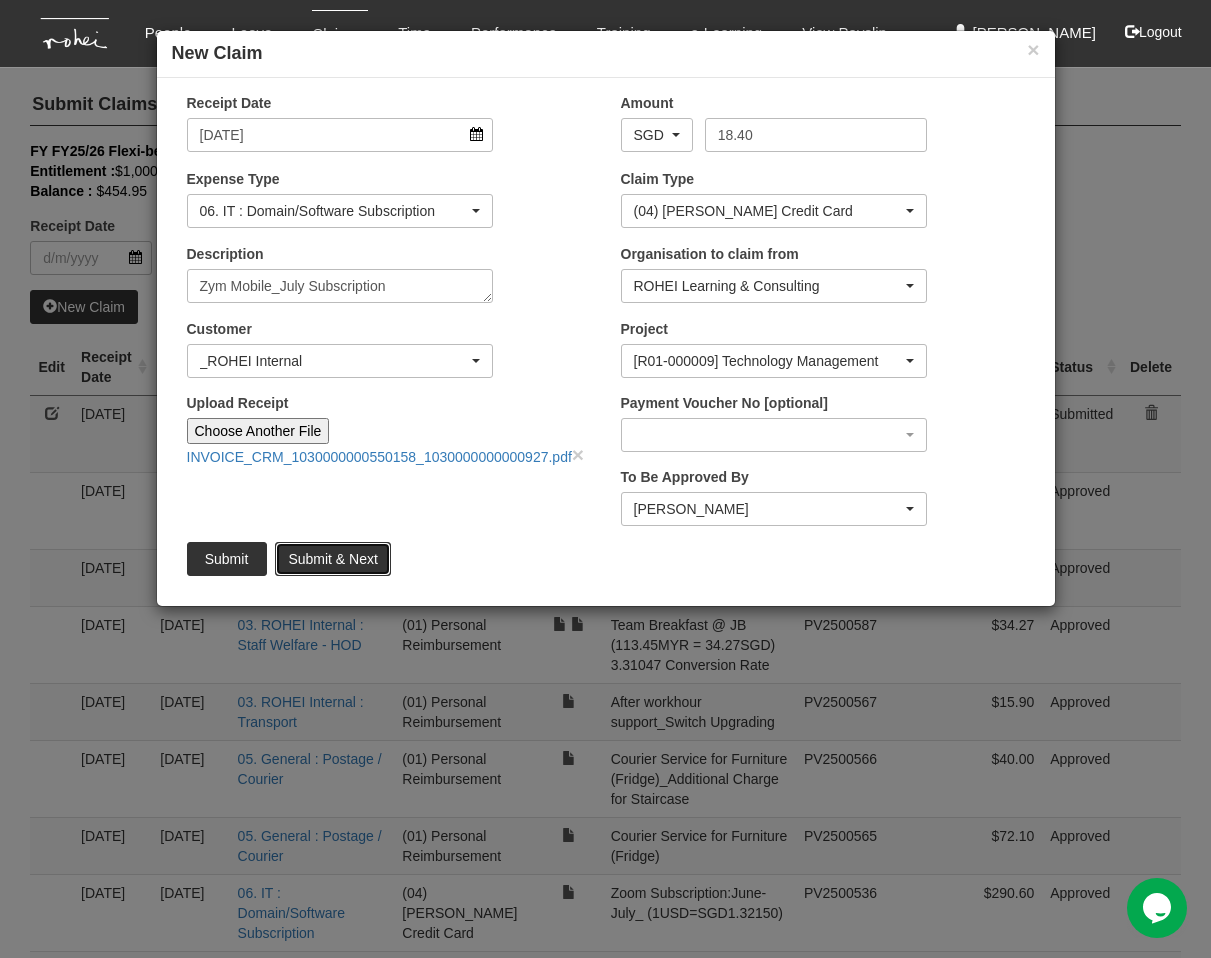 click on "Submit & Next" at bounding box center (332, 559) 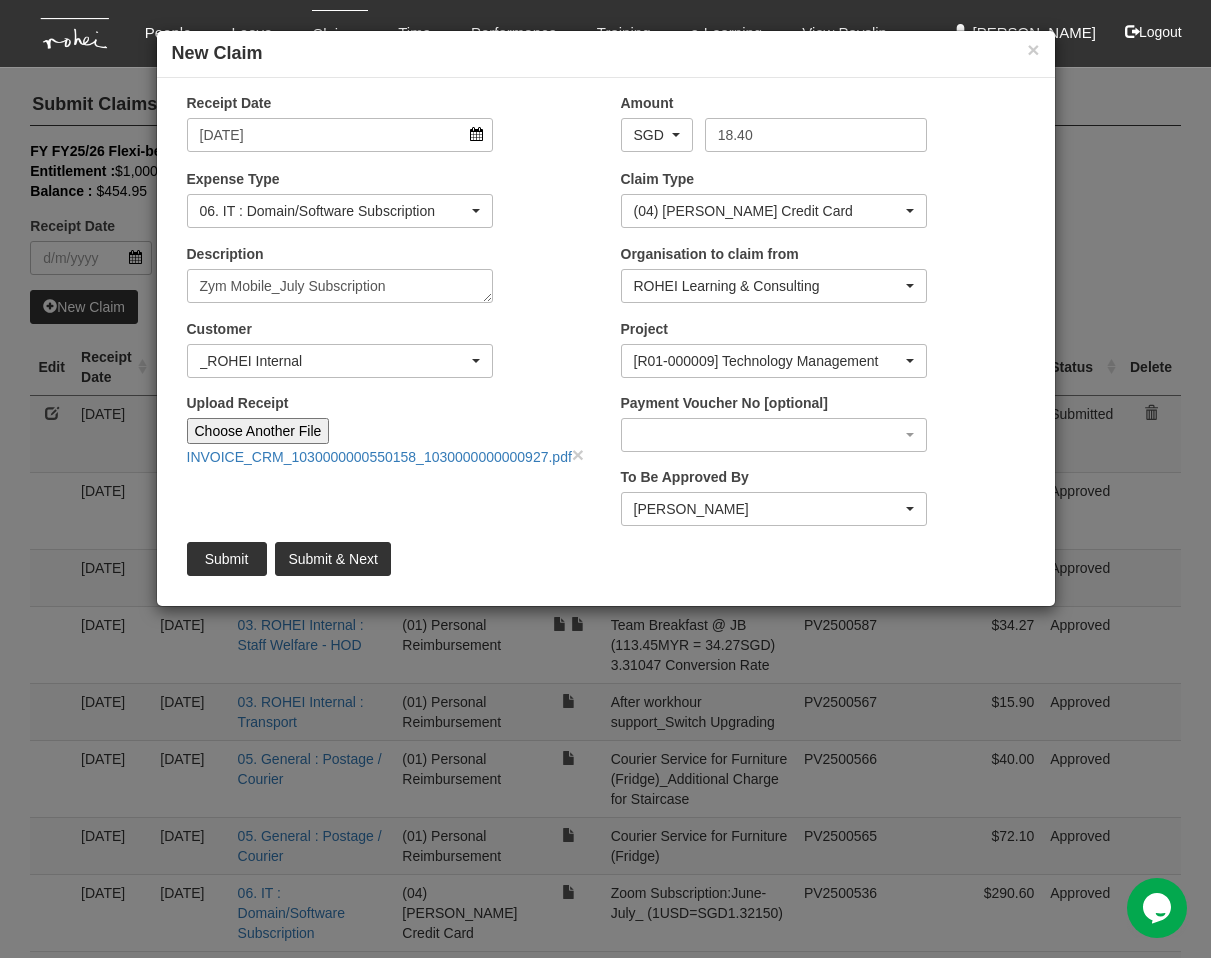 type 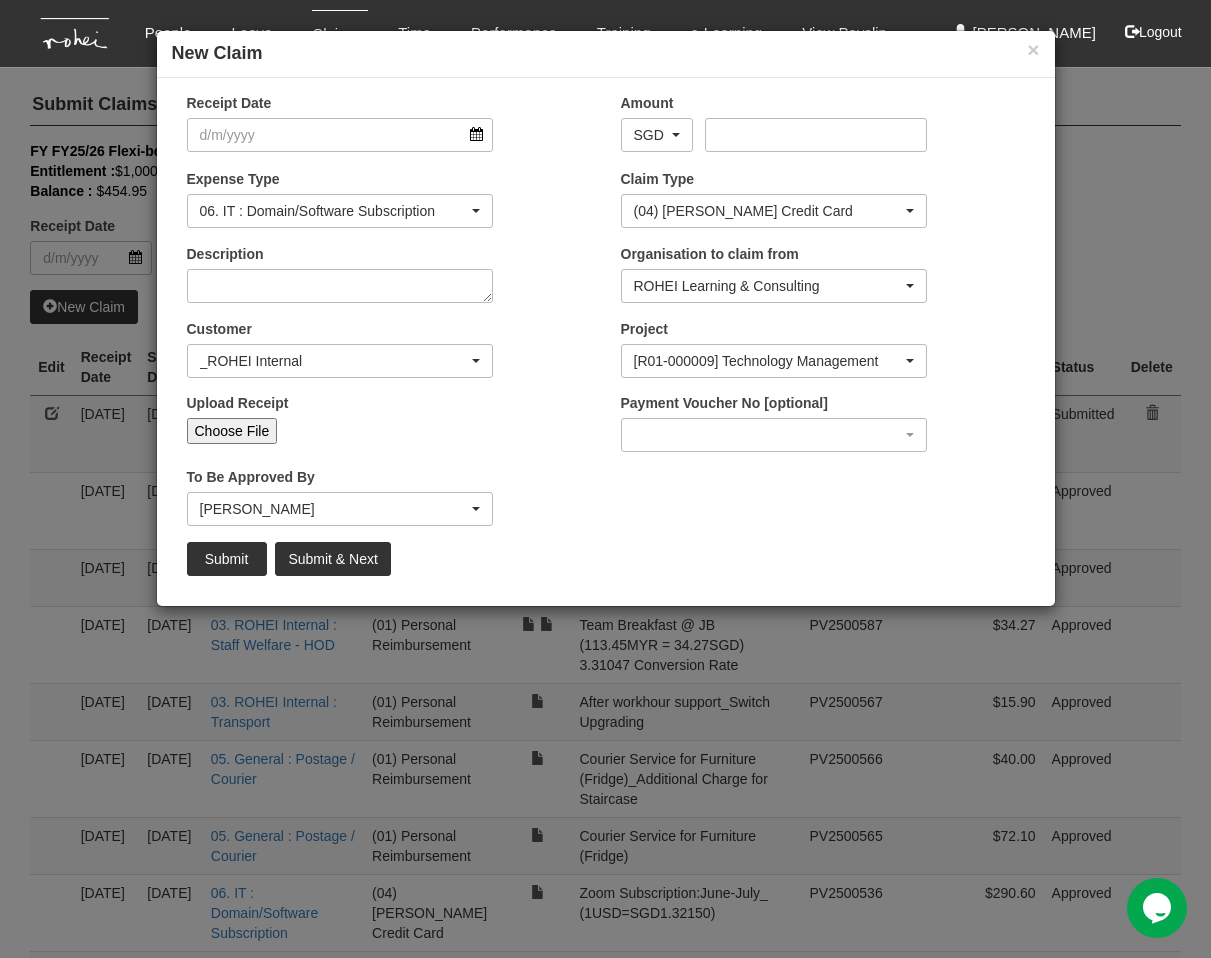 select on "50" 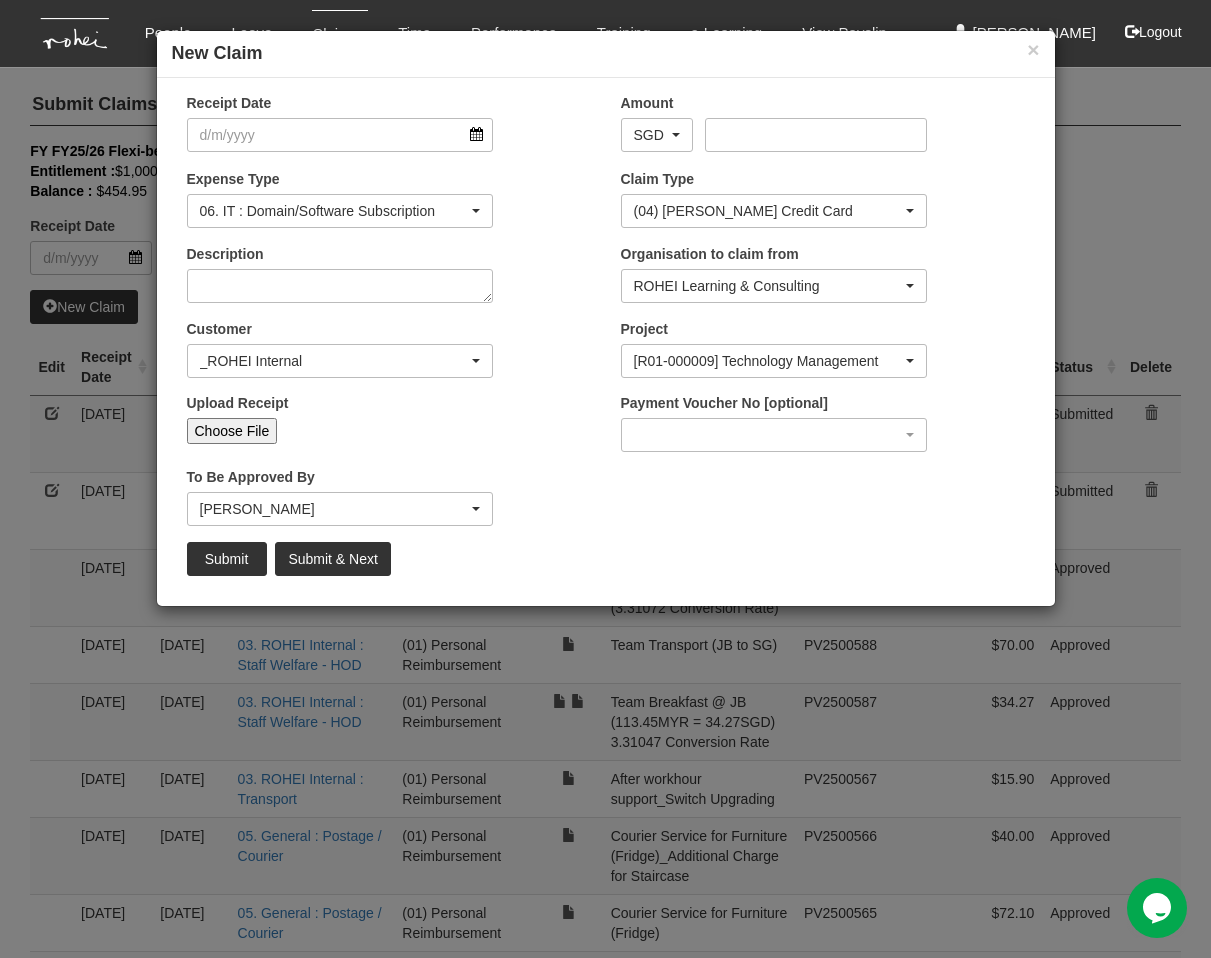 click on "Upload Receipt
Choose File" at bounding box center [389, 426] 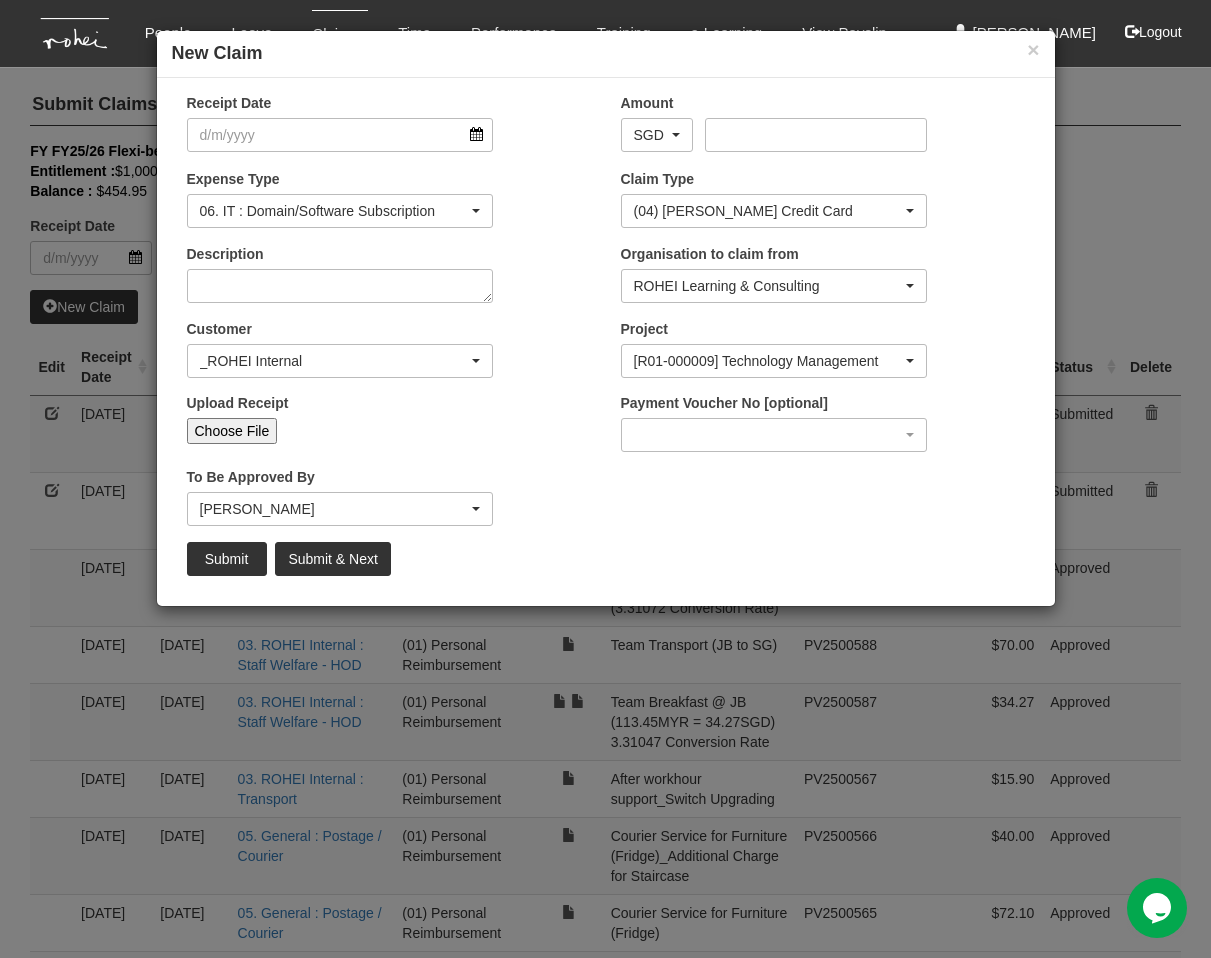 click on "Choose File" at bounding box center [232, 431] 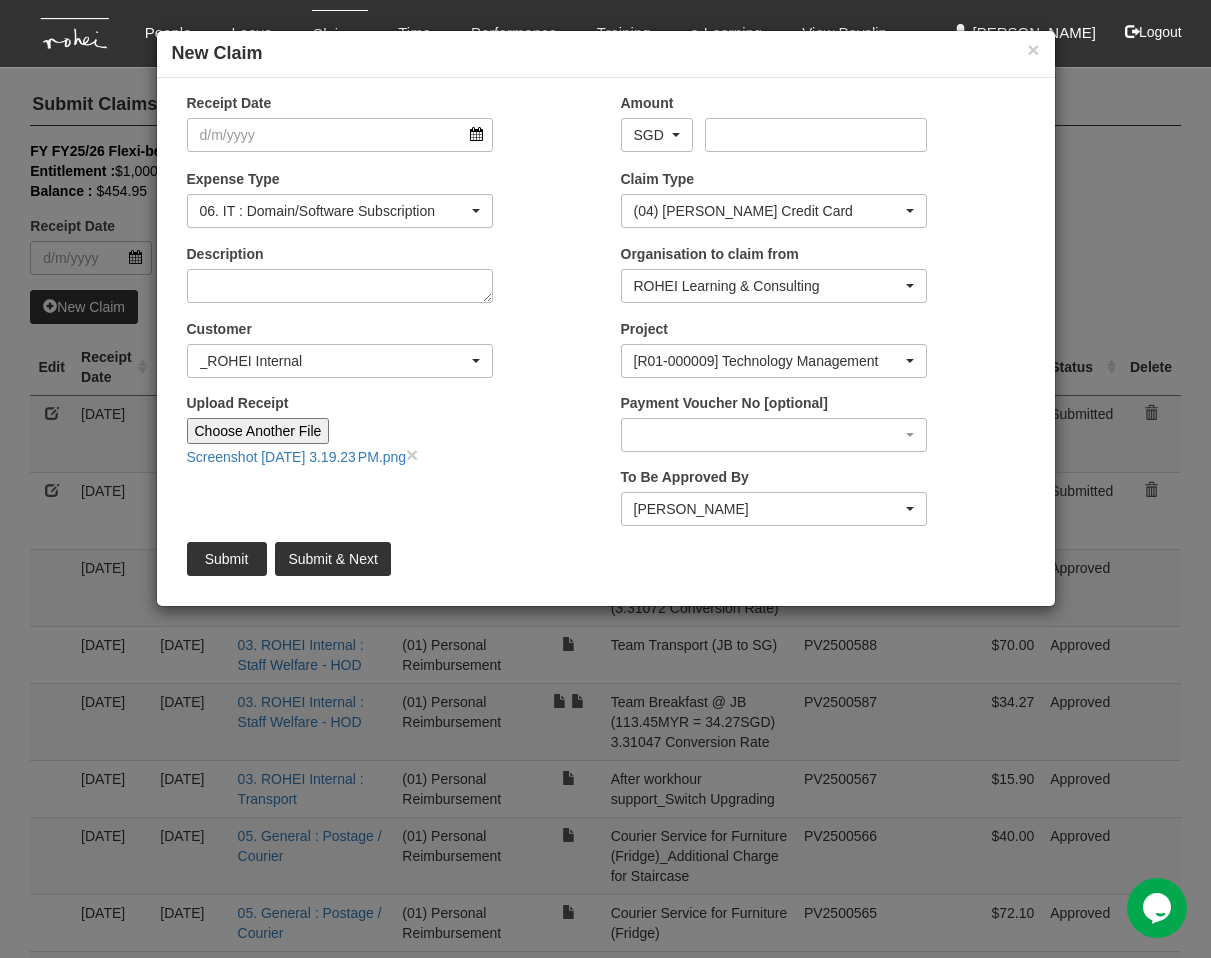 click on "× New Claim
Receipt Date
Amount
AED
AFN
ALL
AMD
ANG
AOA
ARS
AUD
AWG
AZN
BAM
BBD
BDT
BGN
BHD
BIF
BMD
BND
[PERSON_NAME]
BRL
BSD
BTN
BWP
BYN
BZD
CAD
CDF
CHF
CLP
CNY
COP
CRC
CUP
CVE
CZK
DJF
DKK
DOP
DZD
EGP
ERN
ETB
EUR
FJD
FKP
GBP
GEL
GGP
GHS
GIP
GMD
GNF
GTQ
GYD
HKD
HNL
HRK
HTG
HUF
IDR
ILS
IMP
INR
IQD
IRR
ISK
JEP
JMD
JOD
JPY
KES
KGS
KHR
KMF
KPW
KRW
KWD
KYD
KZT
LAK
LBP
LKR
LRD
LSL
LYD
MAD
MDL
MGA
MKD
MMK" at bounding box center (605, 479) 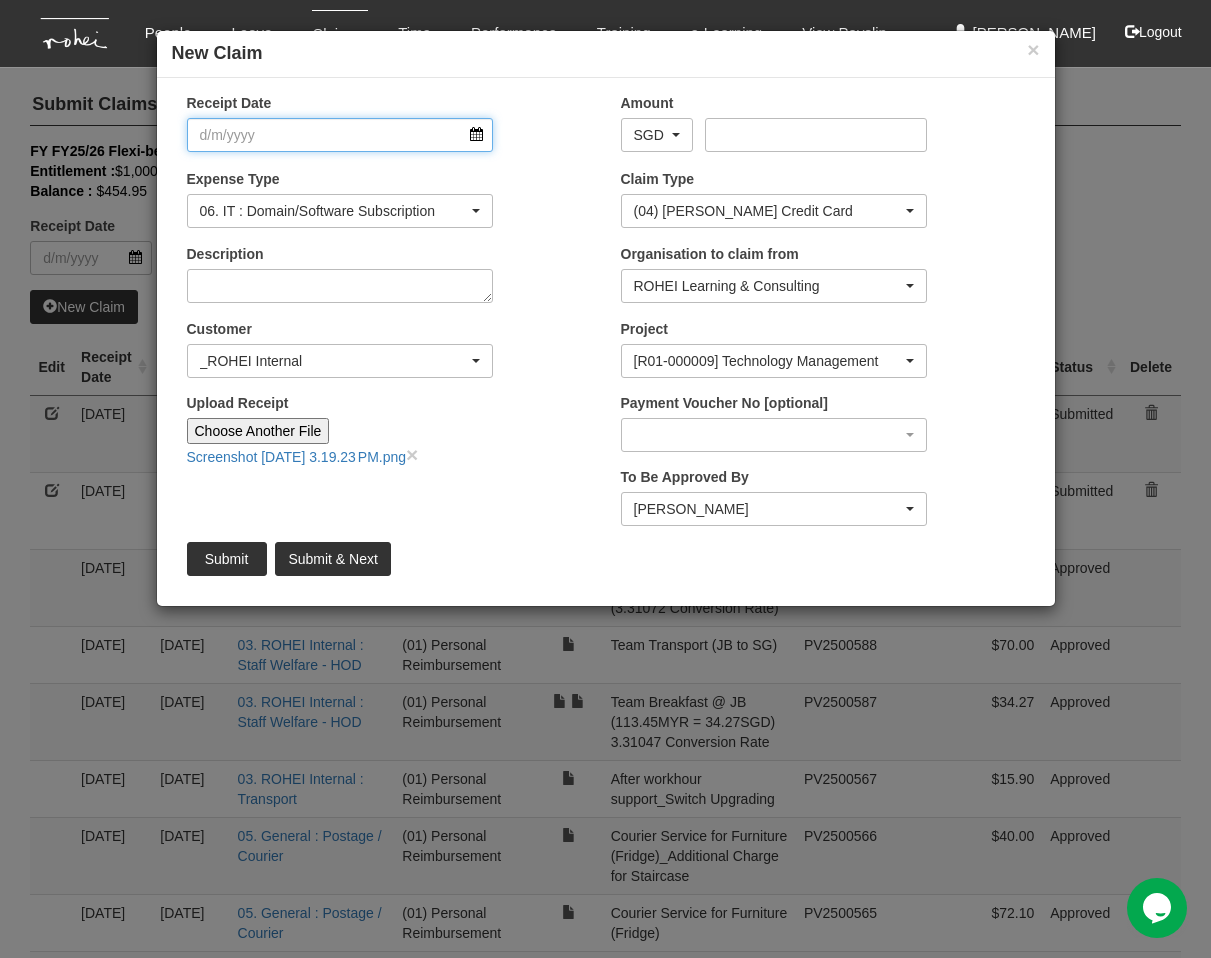 click on "Receipt Date" at bounding box center (340, 135) 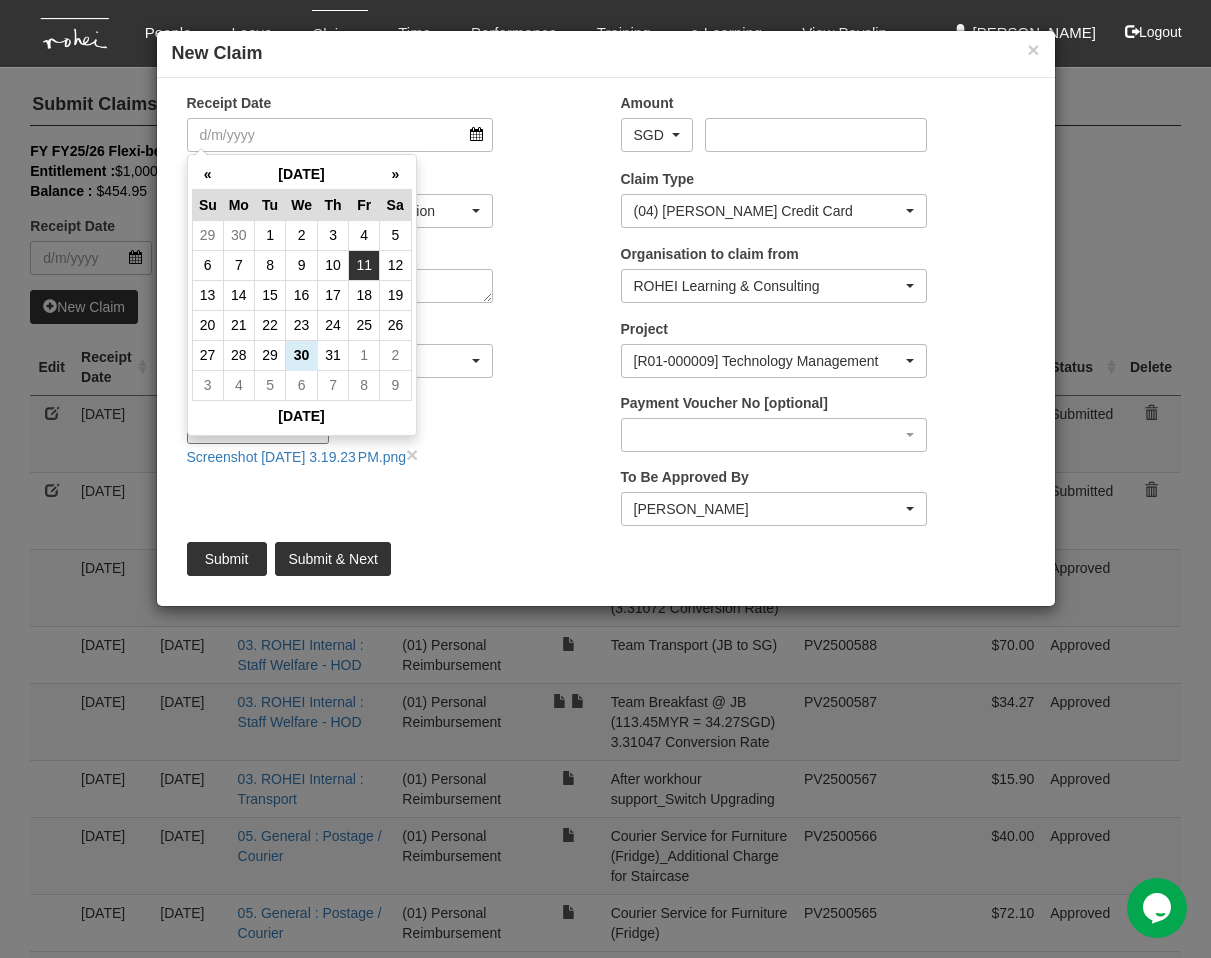 click on "11" at bounding box center [364, 265] 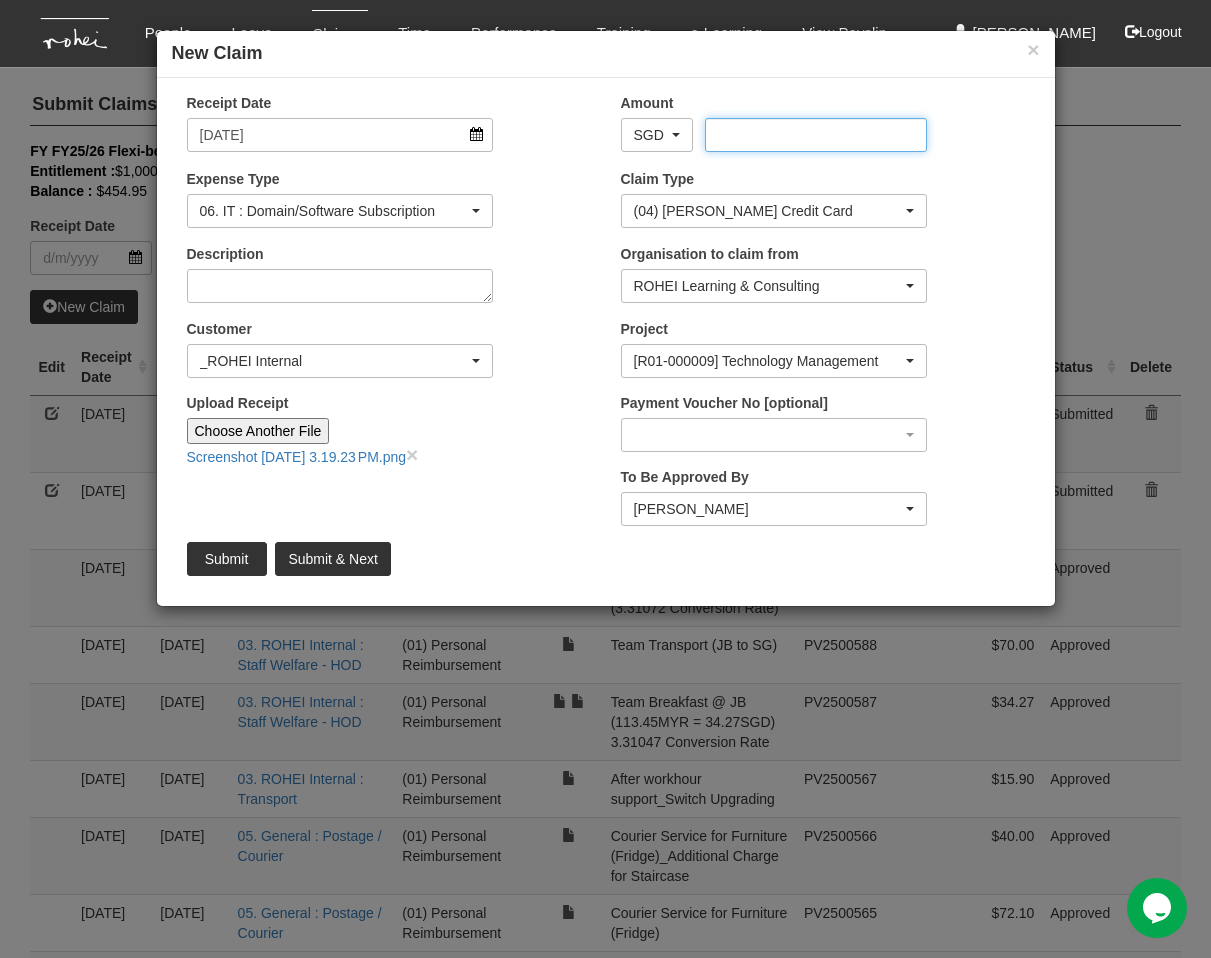 click on "Amount" at bounding box center (816, 135) 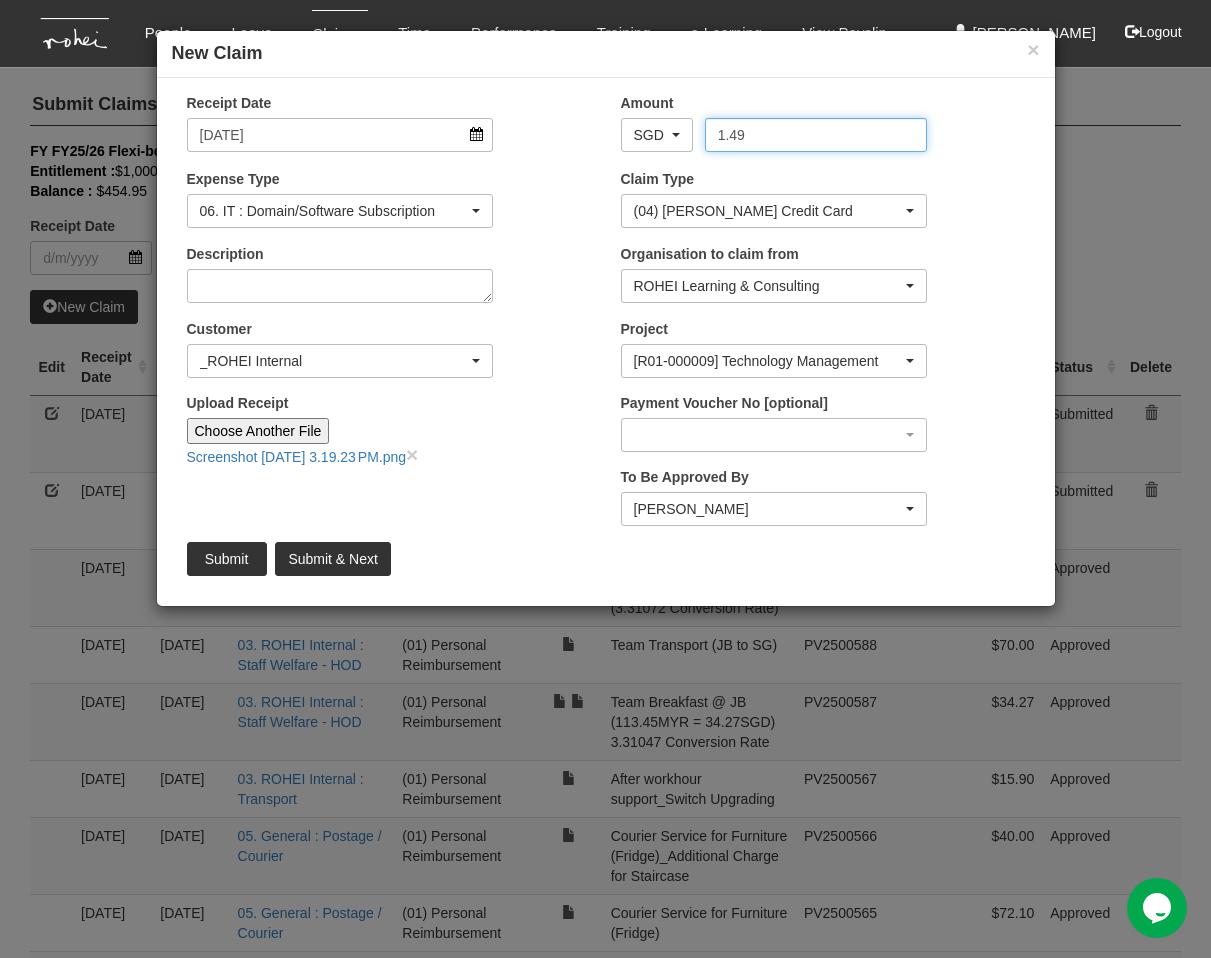 type on "1.49" 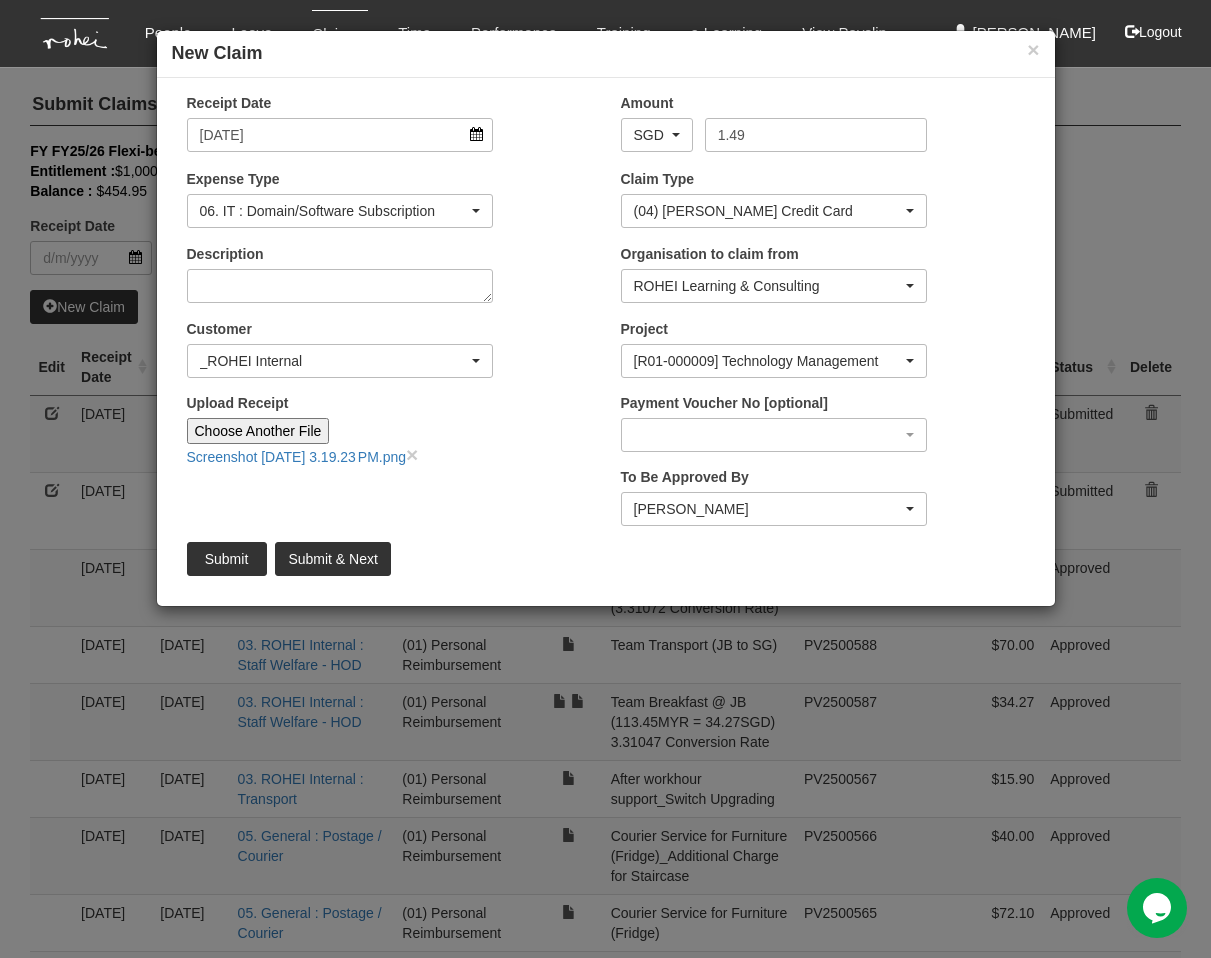click on "Expense Type
01. Project (Billed) : Food for FGDs / Meetings
01. Project (Billed) : Lunch for Participants
01. Project (Billed) : Overseas Travel Expenses
01. Project (Billed) : Printed Collaterals / Manuals
01. Project (Billed) : Project Props / Materials
01. Project (Billed) : Refreshment for Participants
01. Project (Billed) : Transport
02. Client (Non-Billable) : Event Expenses
02. Client (Non-Billable) : Food for Meetings / Entertainment / Gifts
03. ROHEI Internal : Donations
03. ROHEI Internal : Food for Meetings / Celebration
03. ROHEI Internal : Staff Welfare
03. ROHEI Internal : Staff Welfare - HOD
03. ROHEI Internal : Training/Product Refresh
03. ROHEI Internal : Transport
03. ROHEI Internal : Transport (OT)
03. ROHEI Internal : Travel (Overseas)
03. Staff : Job Advertisement
03. Staff : Staff Training
03. Staff : Temp Staff / Intern Telephone Expense
03. Staff : Work Pass Renewal" at bounding box center (389, 206) 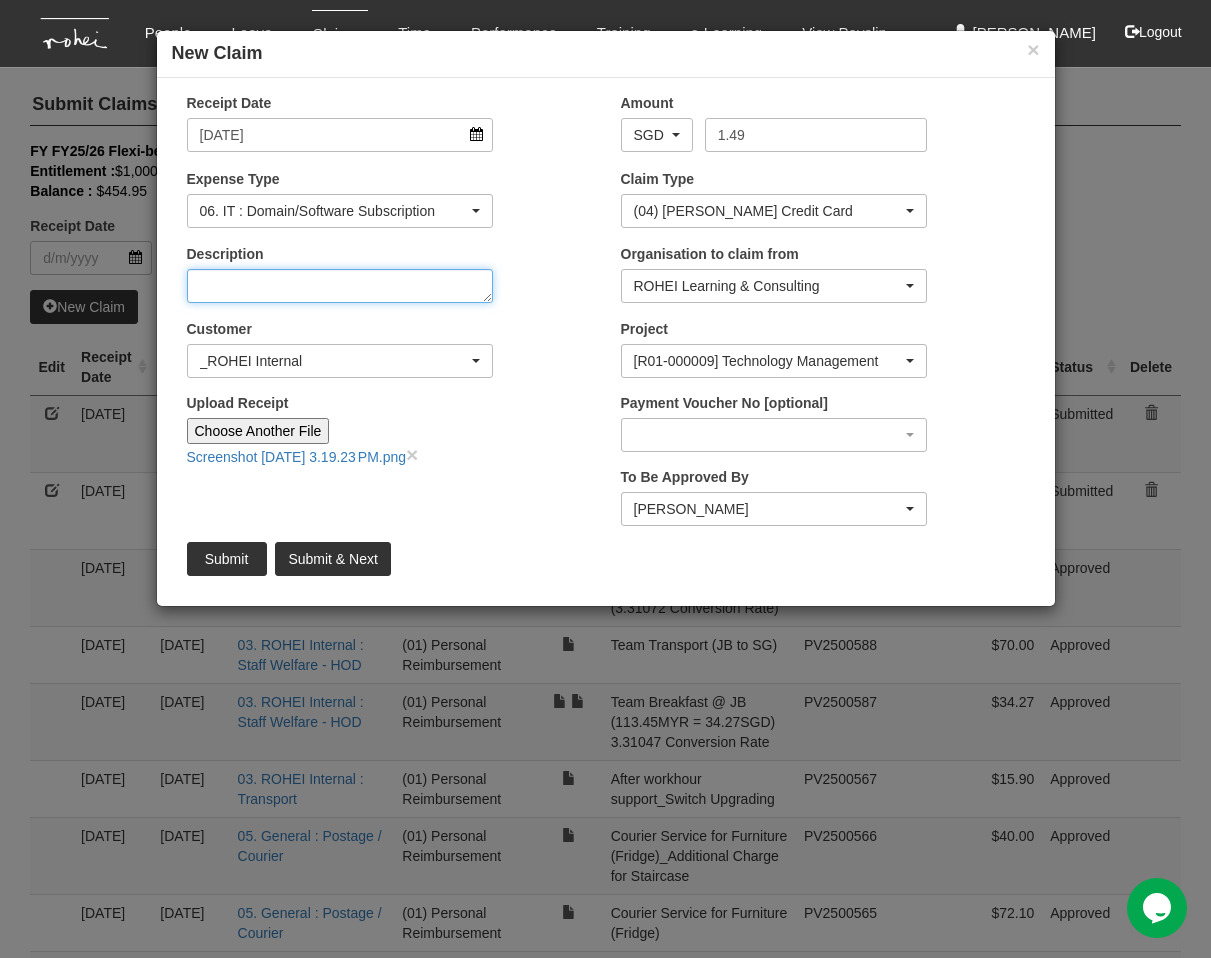 click on "Description" at bounding box center (340, 286) 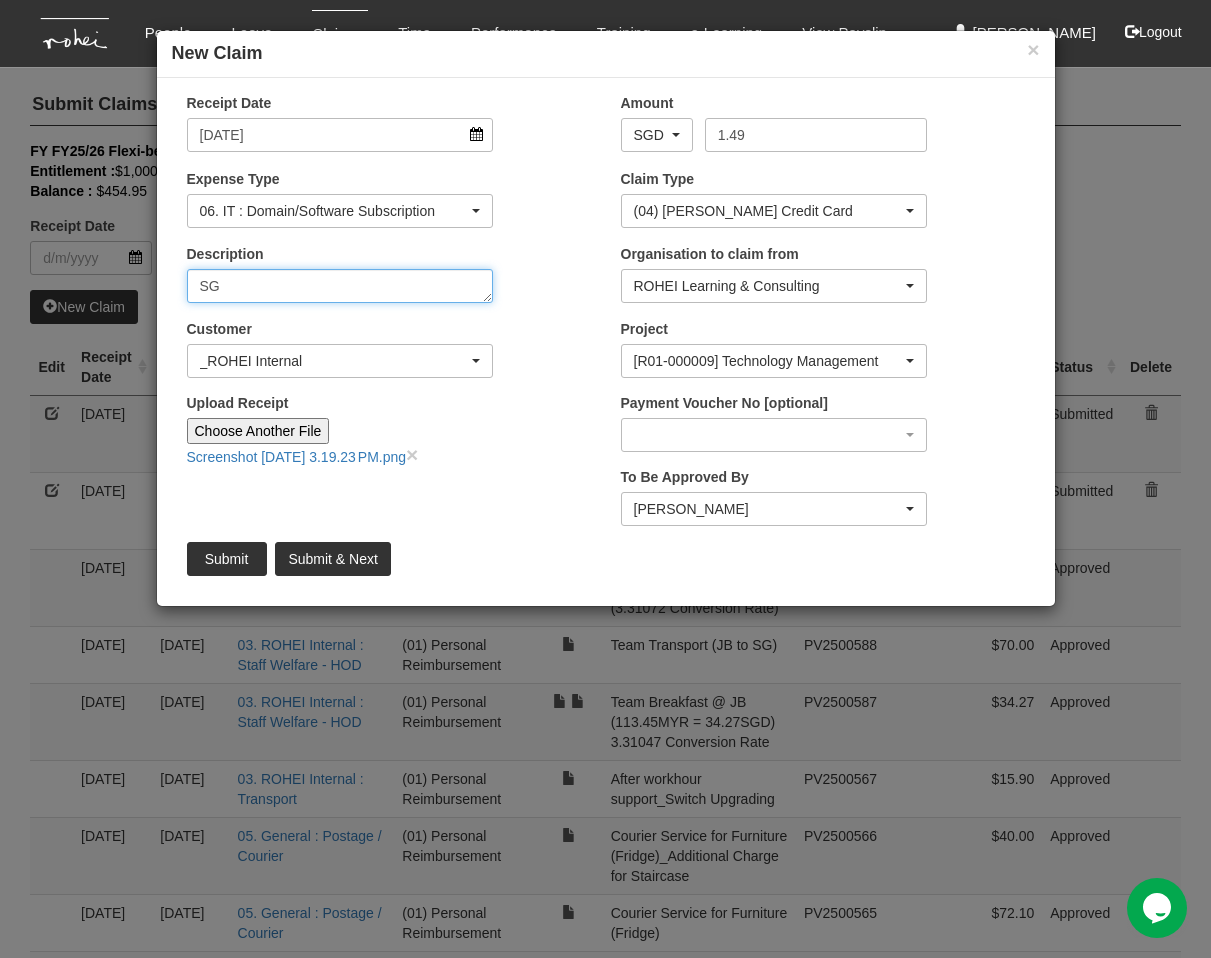 type on "S" 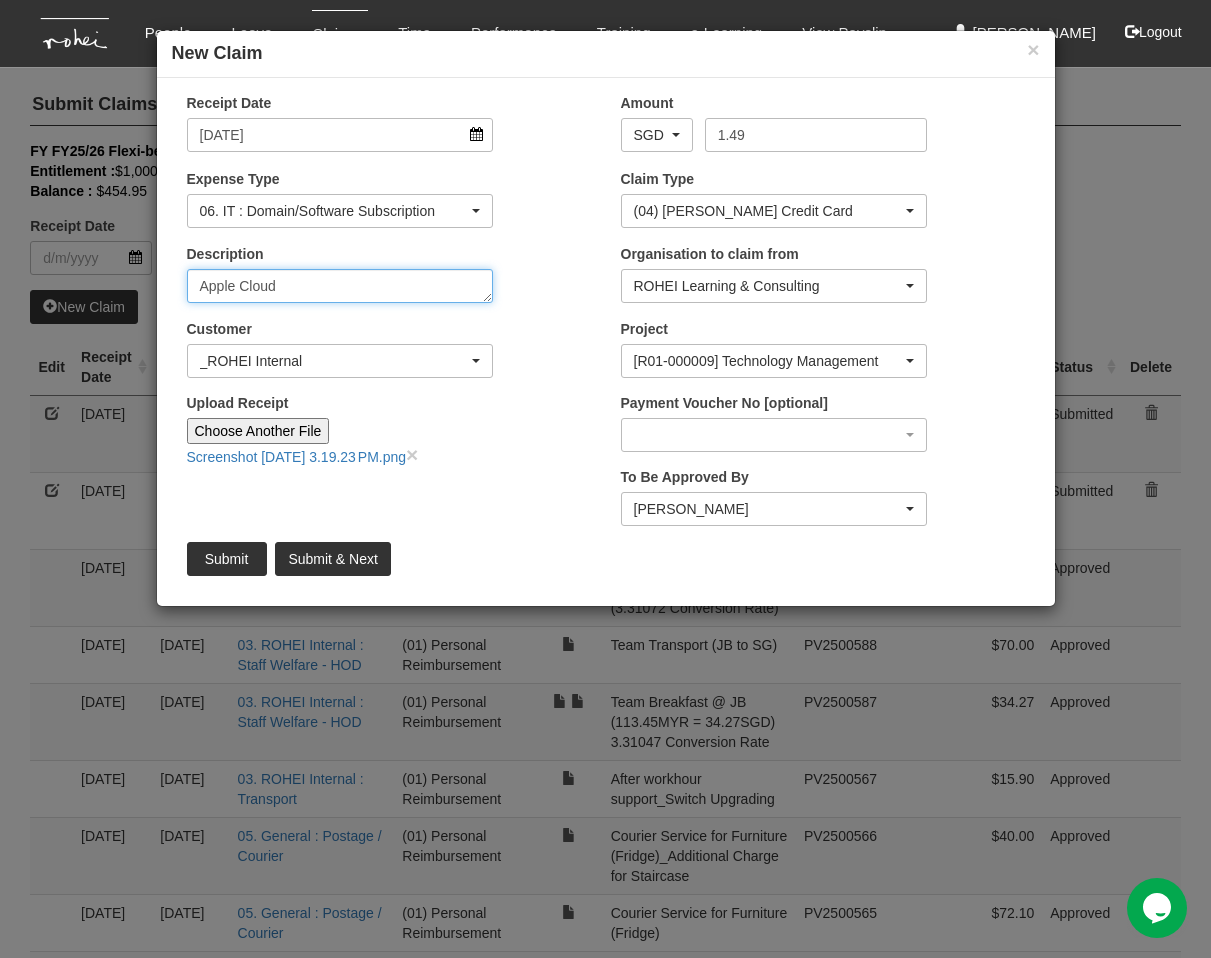 click on "Apple Cloud" at bounding box center [340, 286] 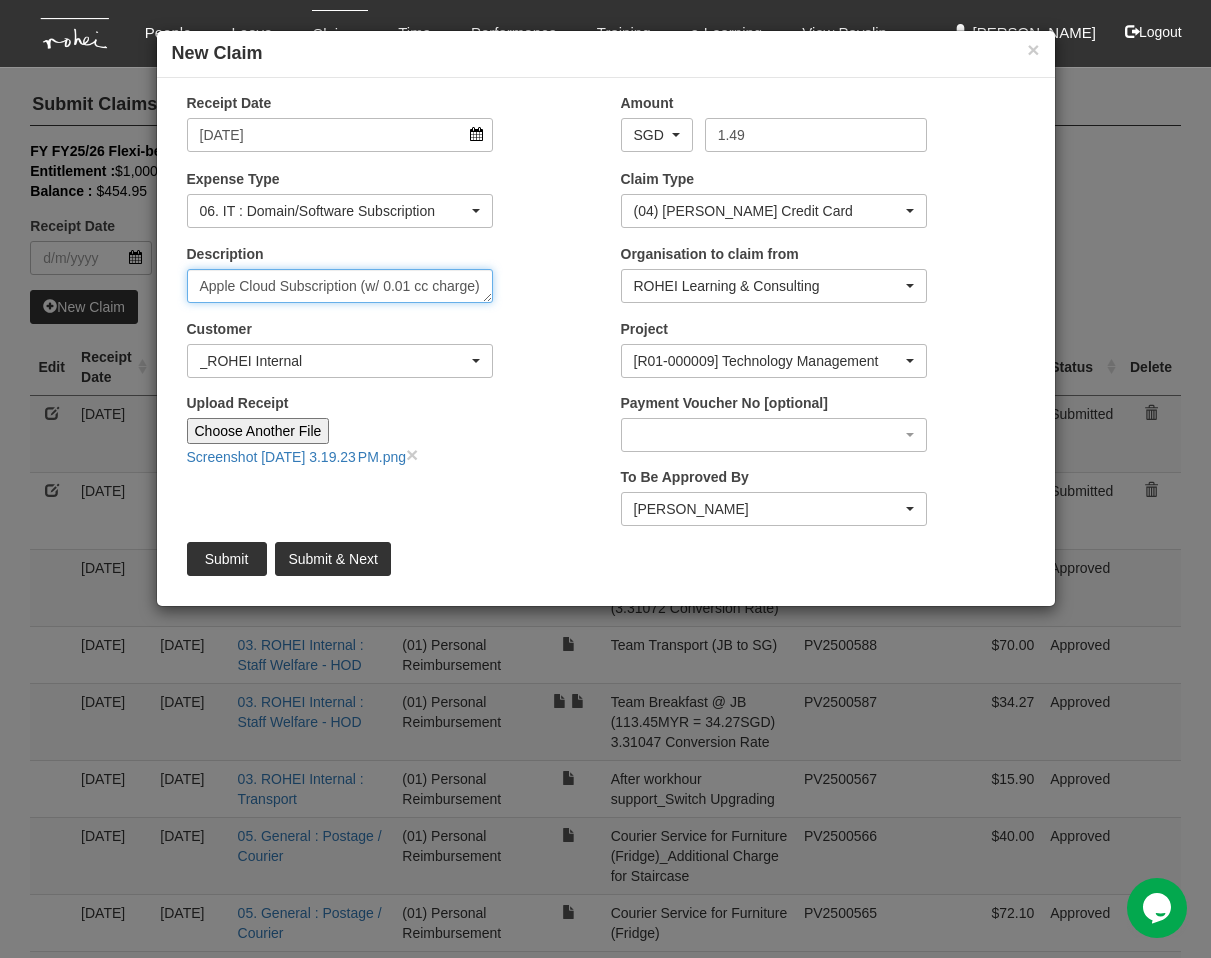 type on "Apple Cloud Subscription (w/ 0.01 cc charge)" 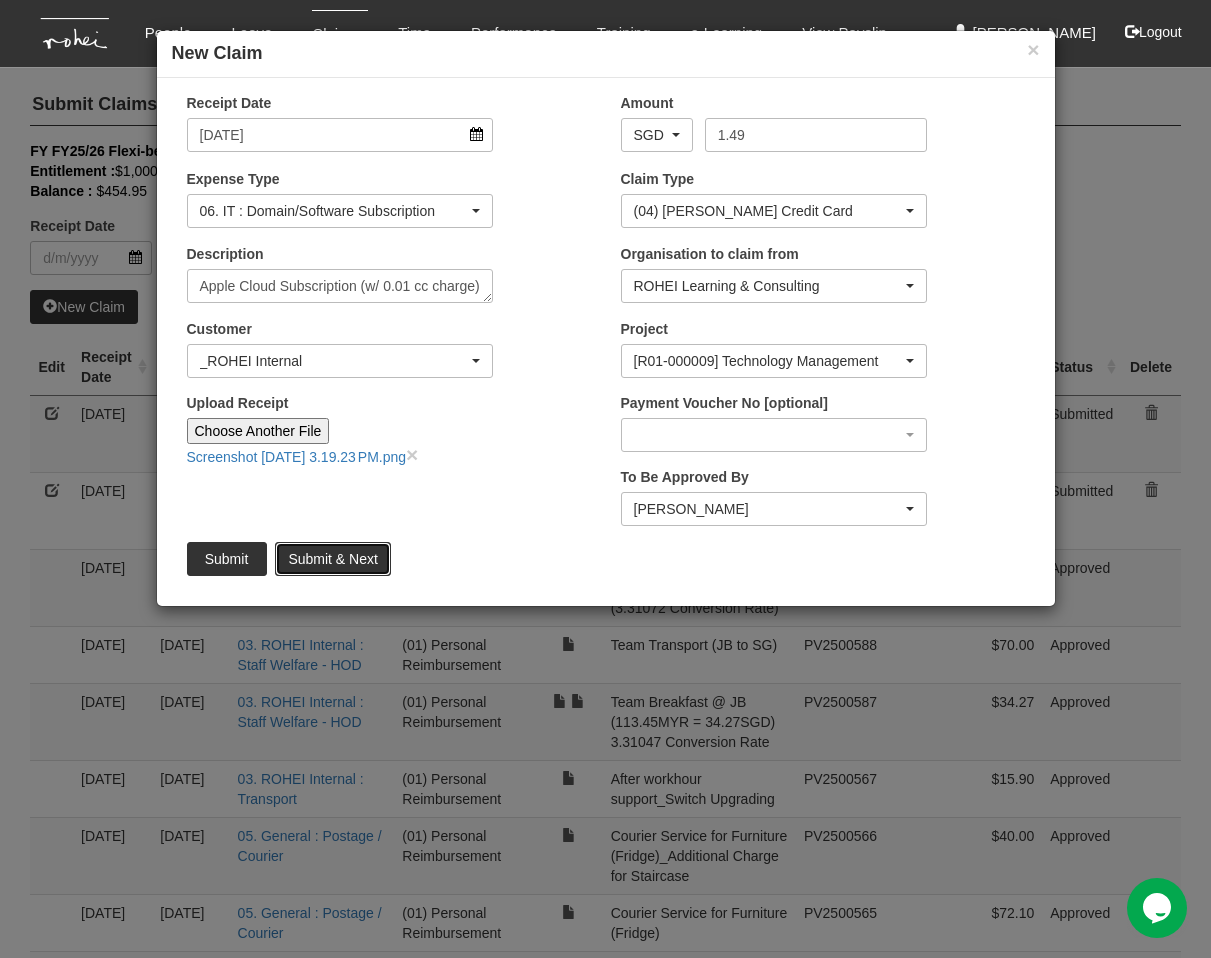 click on "Submit & Next" at bounding box center (332, 559) 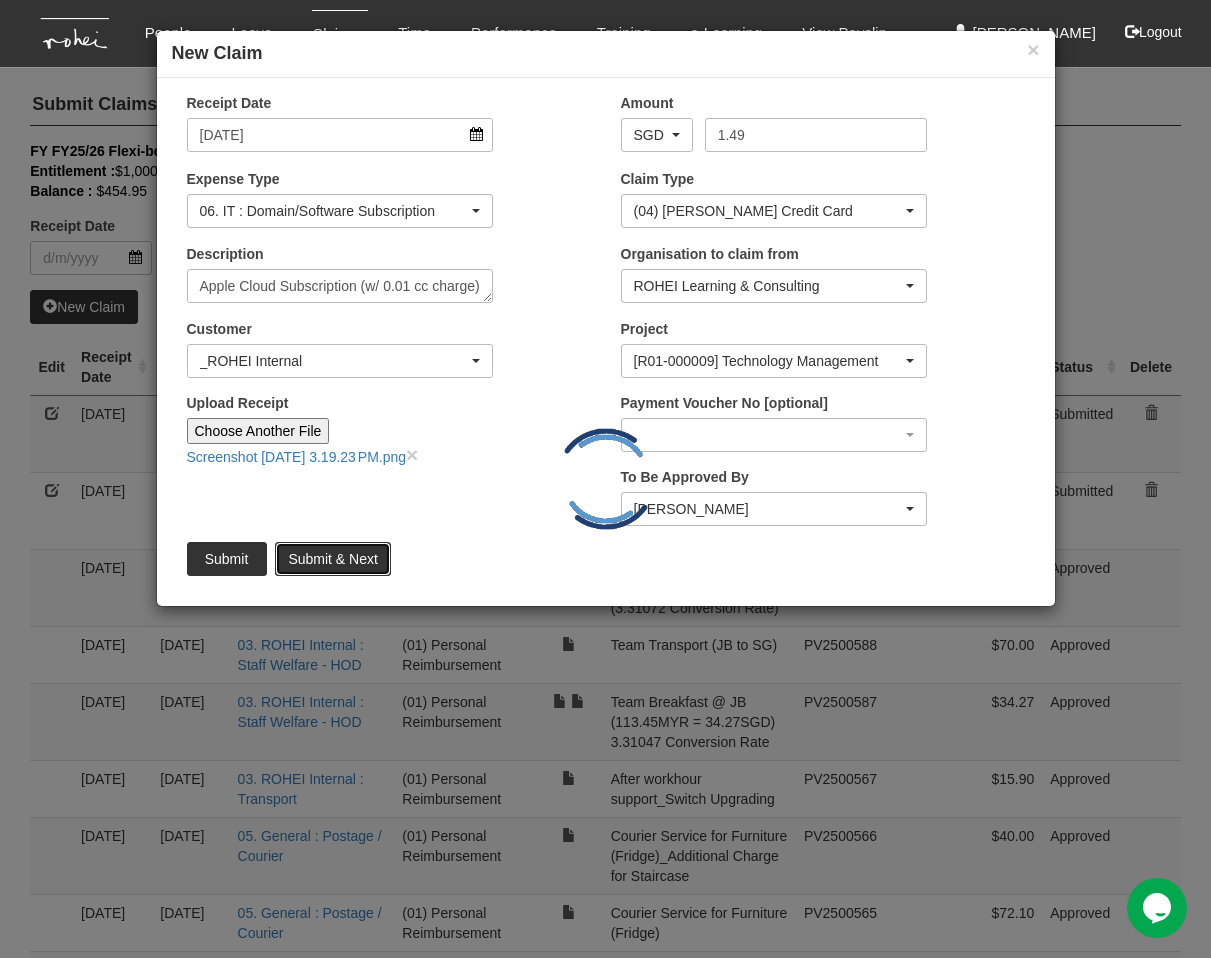 type 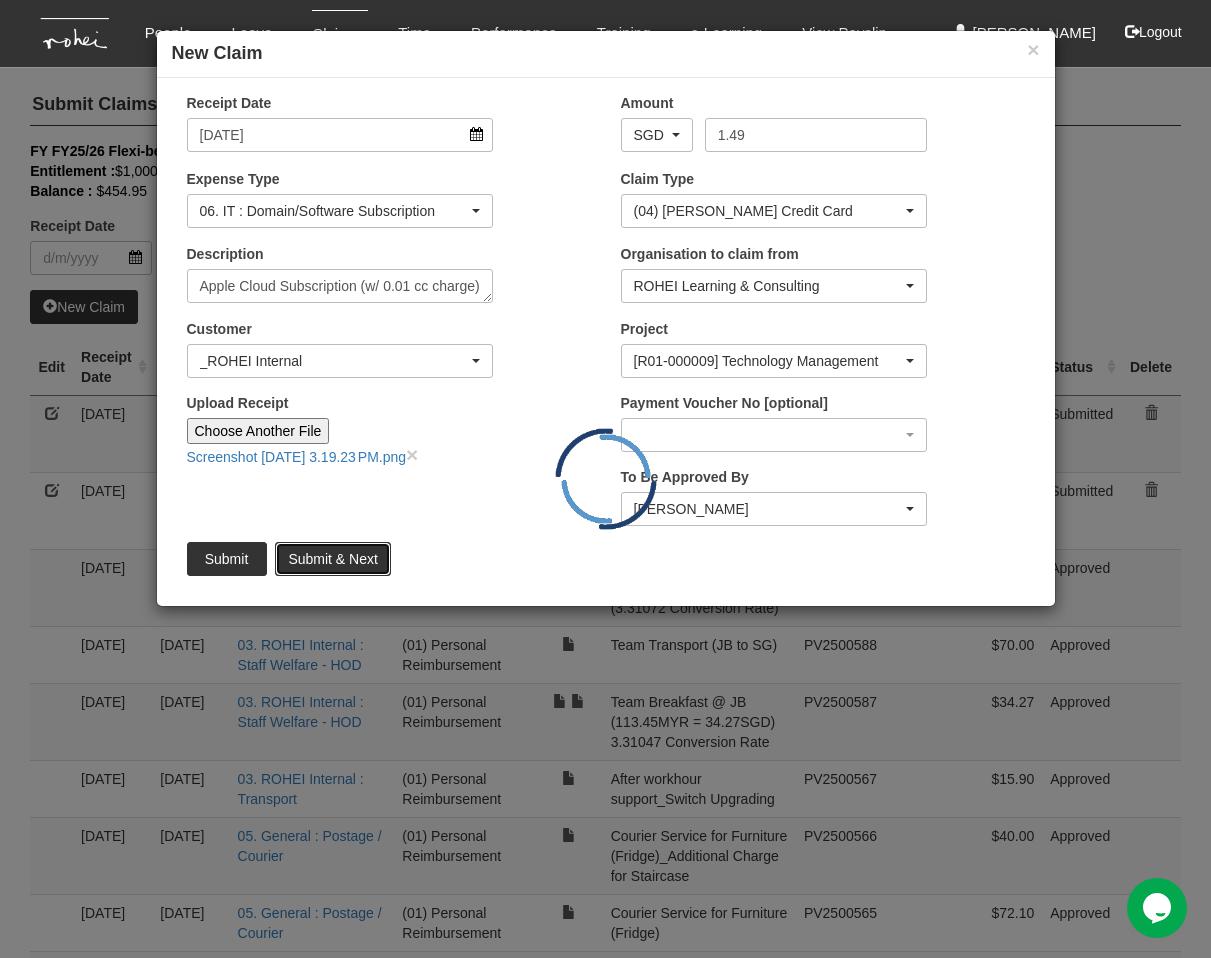 type 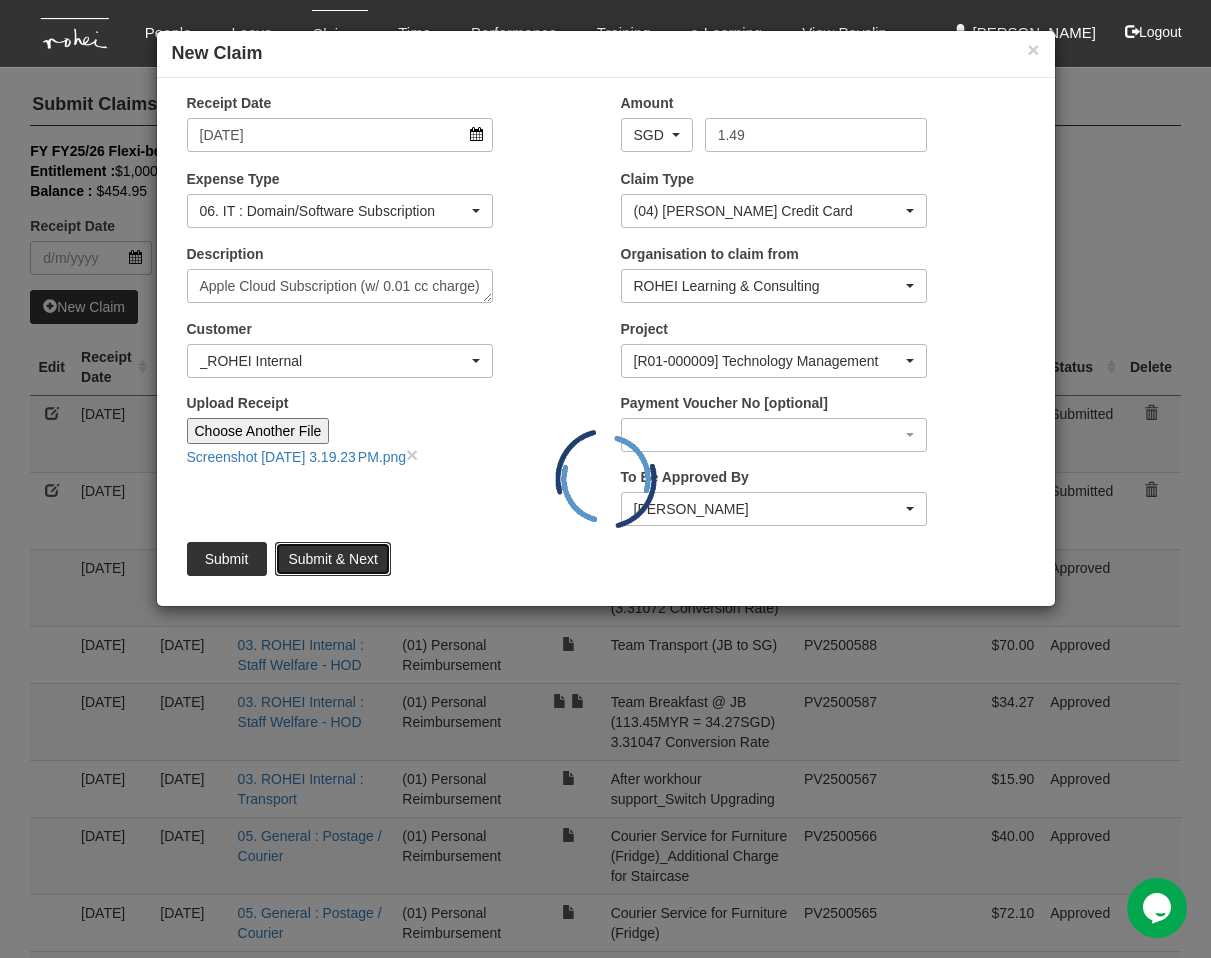 type on "Choose File" 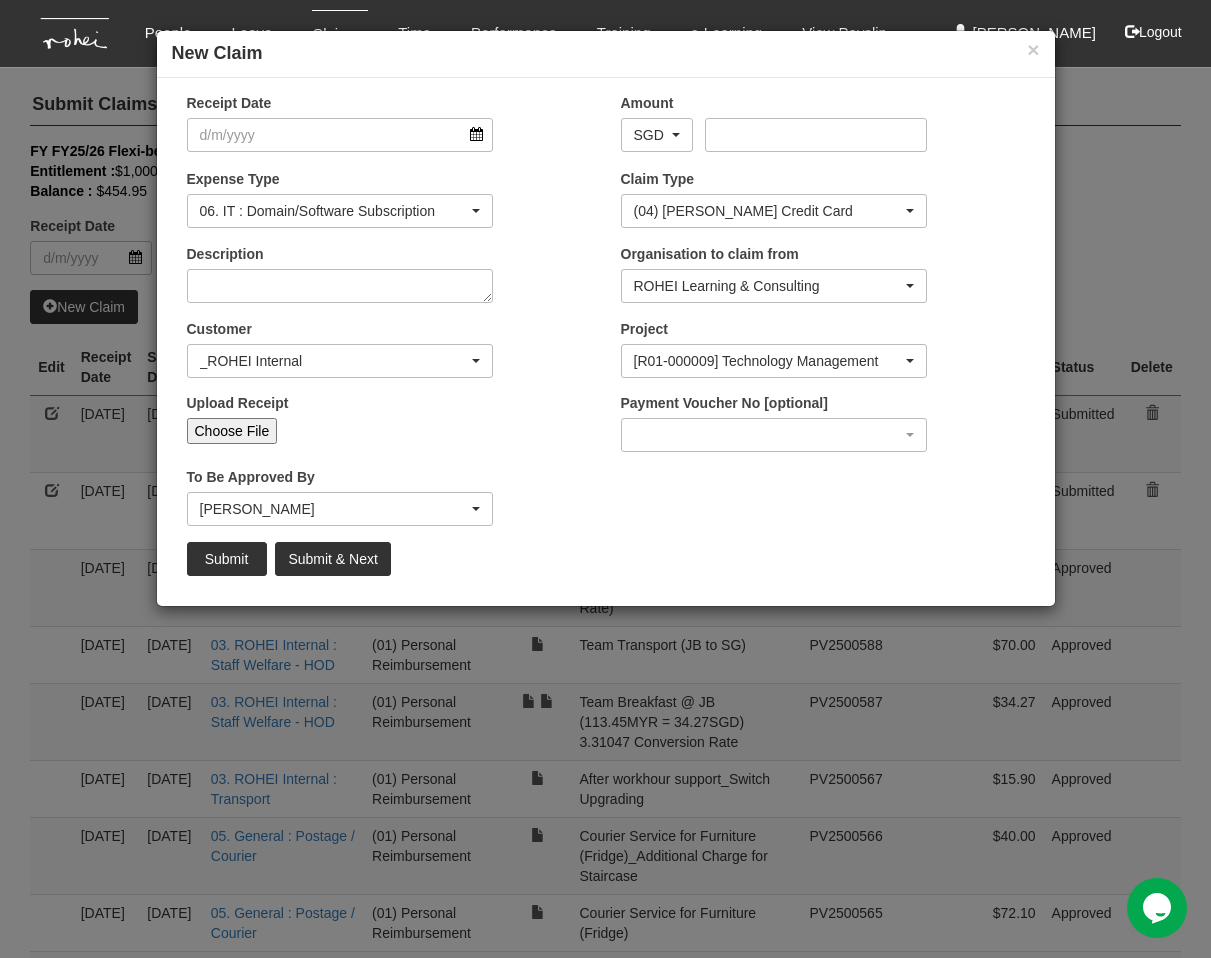 select on "50" 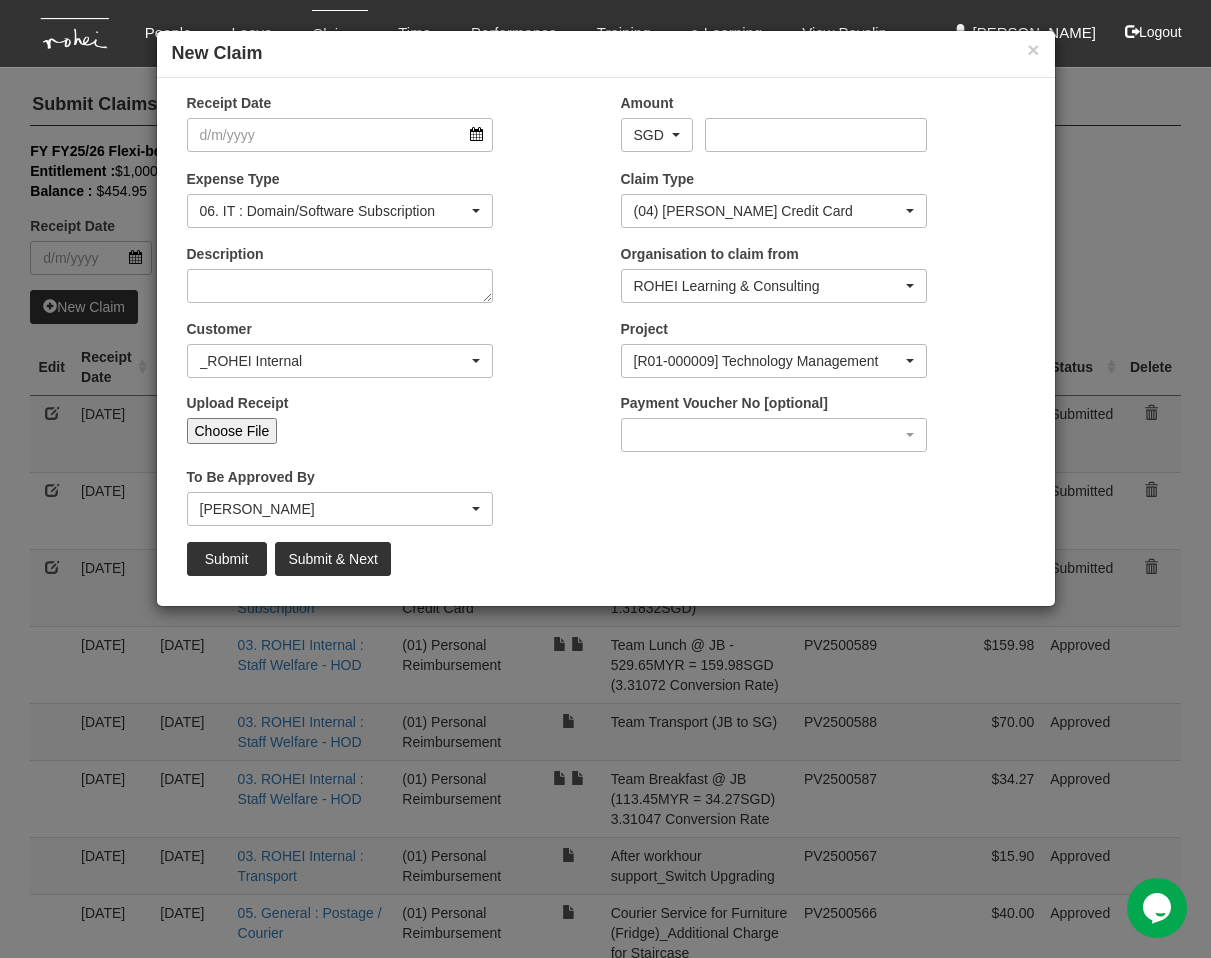 click on "Customer
(N/A)
_ROHEI Internal
3M ASIA PACIFIC PRIVATE LTD
[DOMAIN_NAME]
AbbVie Operations Singapore Pte Ltd
Academy of Human Development
Academy of Singapore Teachers
Accenture
Accounting & Corporate Regulatory Authority (ACRA)
AcuMed Holdings Pte Ltd
ADVANCE AI
Advanced MedTech
Agape Little Uni.
Agency for Science, Technology and Research (A*Star)
Agency for Science, Technology and Research (A-Star)
Agri-food and Veterinary Authority of [GEOGRAPHIC_DATA] (AVA)
AIA Singapore Pte Ltd
Alfa Laval
All Saints Home
Alliance to End Plastic Waste
Ambulance Medical Service (AMS)
American Biltrite Far East Inc.
Amorepacific Singapore Pte Ltd
[PERSON_NAME][GEOGRAPHIC_DATA]
Ang [GEOGRAPHIC_DATA]
Ang Mo Kio Town Council
[DEMOGRAPHIC_DATA] Preschool Services
Anglo - Chinese School (Primary)
[GEOGRAPHIC_DATA]
[GEOGRAPHIC_DATA]" at bounding box center (389, 356) 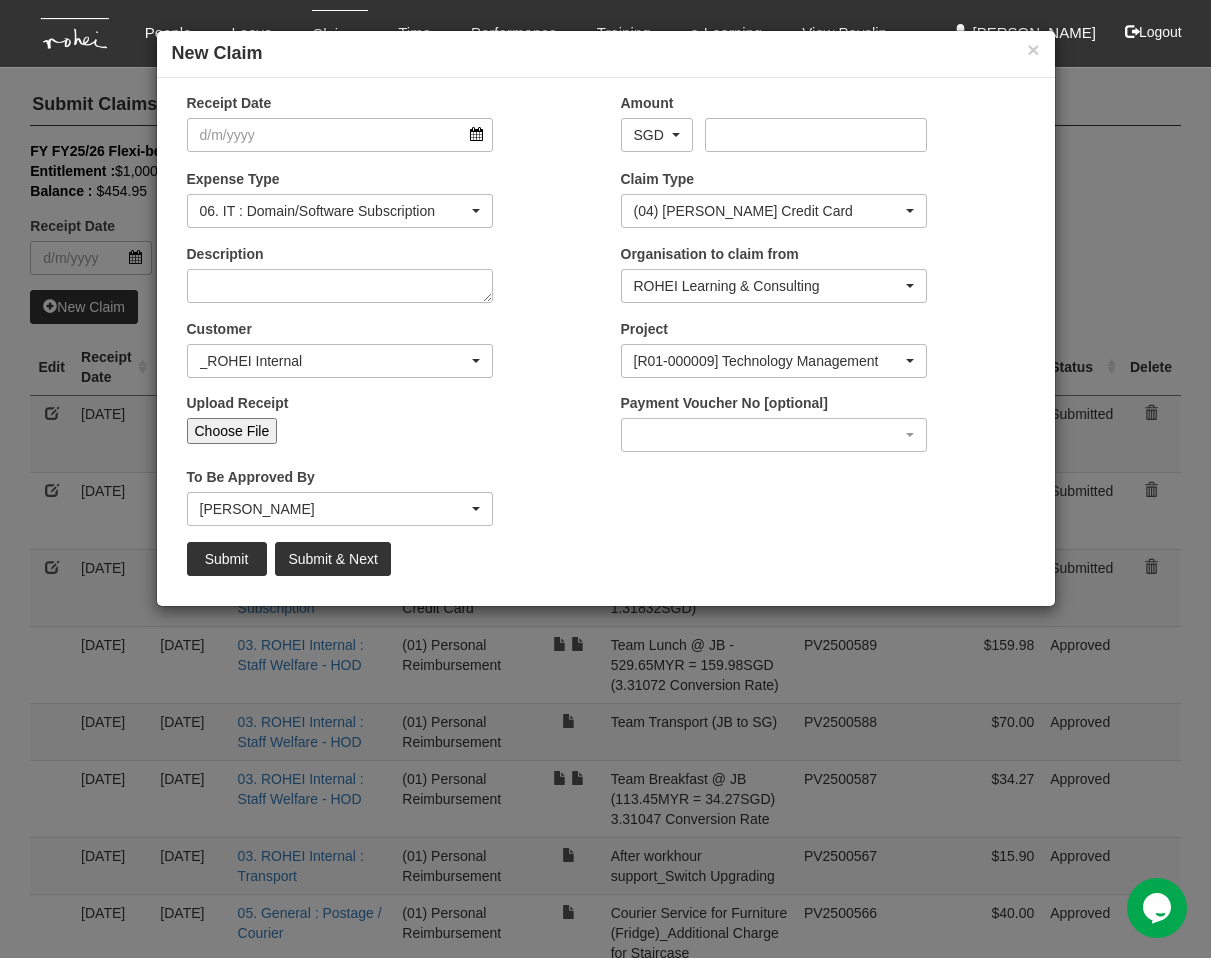 click on "To Be Approved By
_Staff [PERSON_NAME] Tan
[PERSON_NAME]
[PERSON_NAME]
[PERSON_NAME]
[PERSON_NAME]
[PERSON_NAME]
[PERSON_NAME]
[PERSON_NAME]
[PERSON_NAME]
[PERSON_NAME]
[PERSON_NAME]
[PERSON_NAME] [PERSON_NAME]
Praise Mok
[PERSON_NAME]
[PERSON_NAME]
[PERSON_NAME]
[PERSON_NAME]
Wen-[PERSON_NAME]
[PERSON_NAME]" at bounding box center [389, 504] 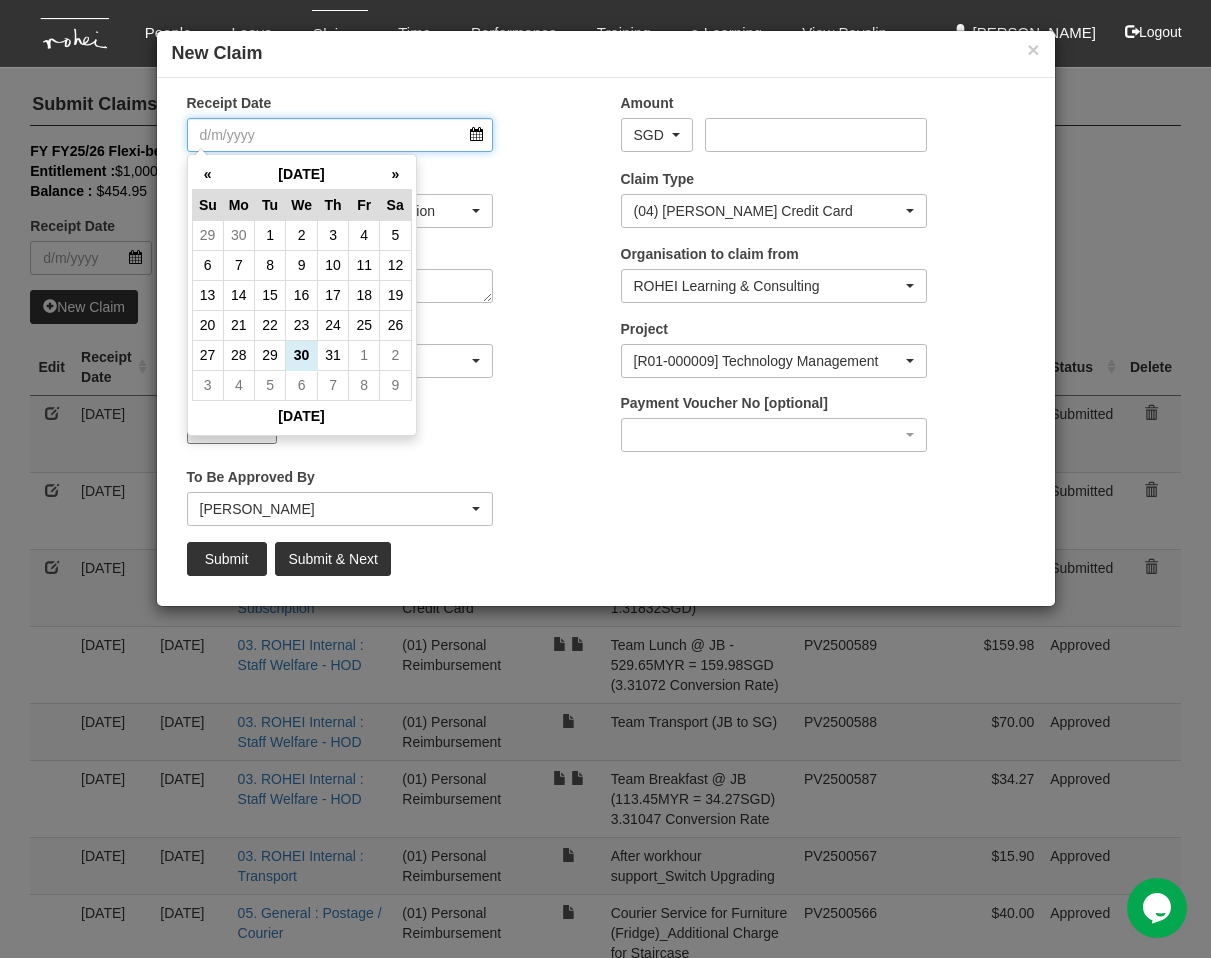 click on "Receipt Date" at bounding box center [340, 135] 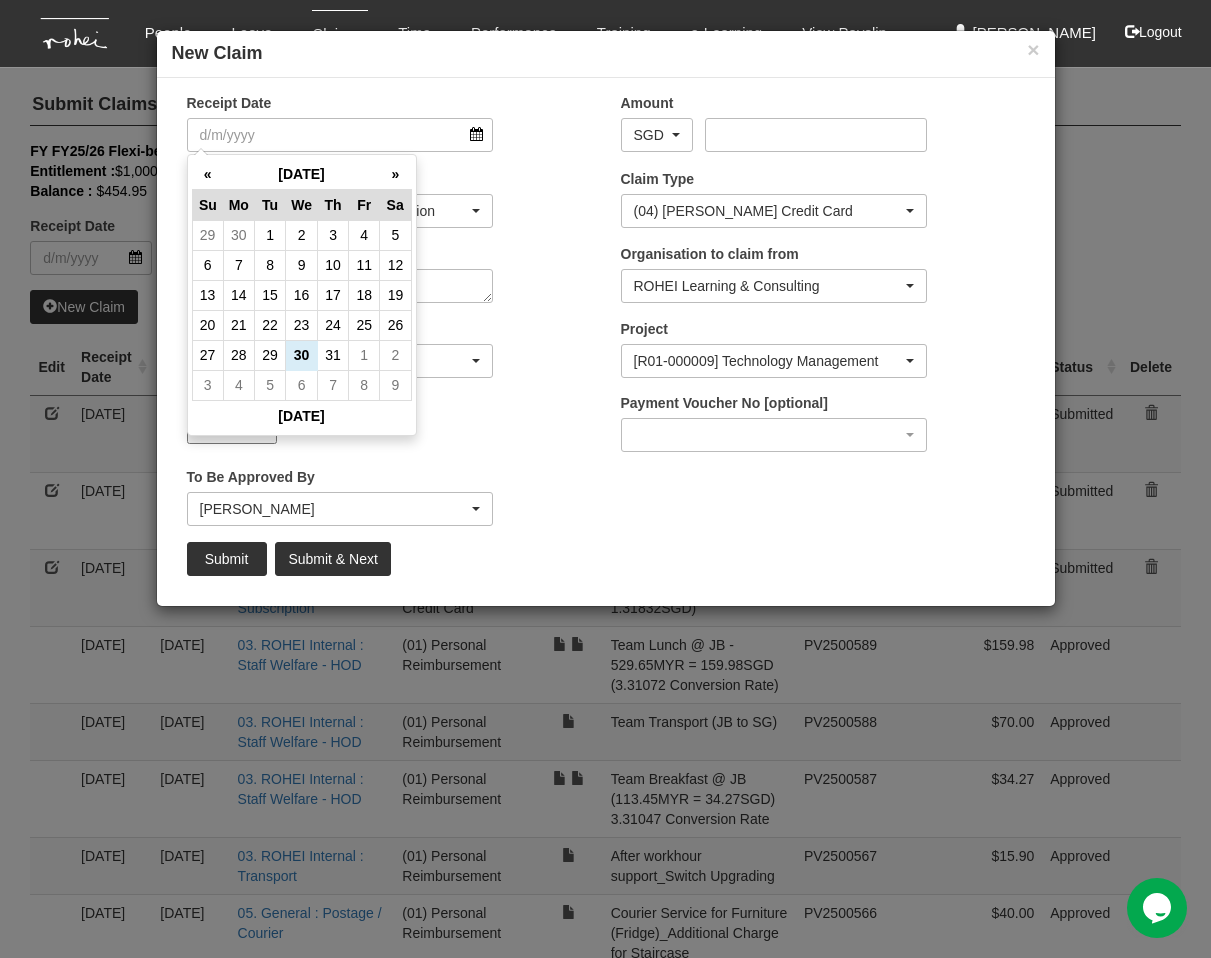 click on "Upload Receipt
Choose File" at bounding box center (389, 426) 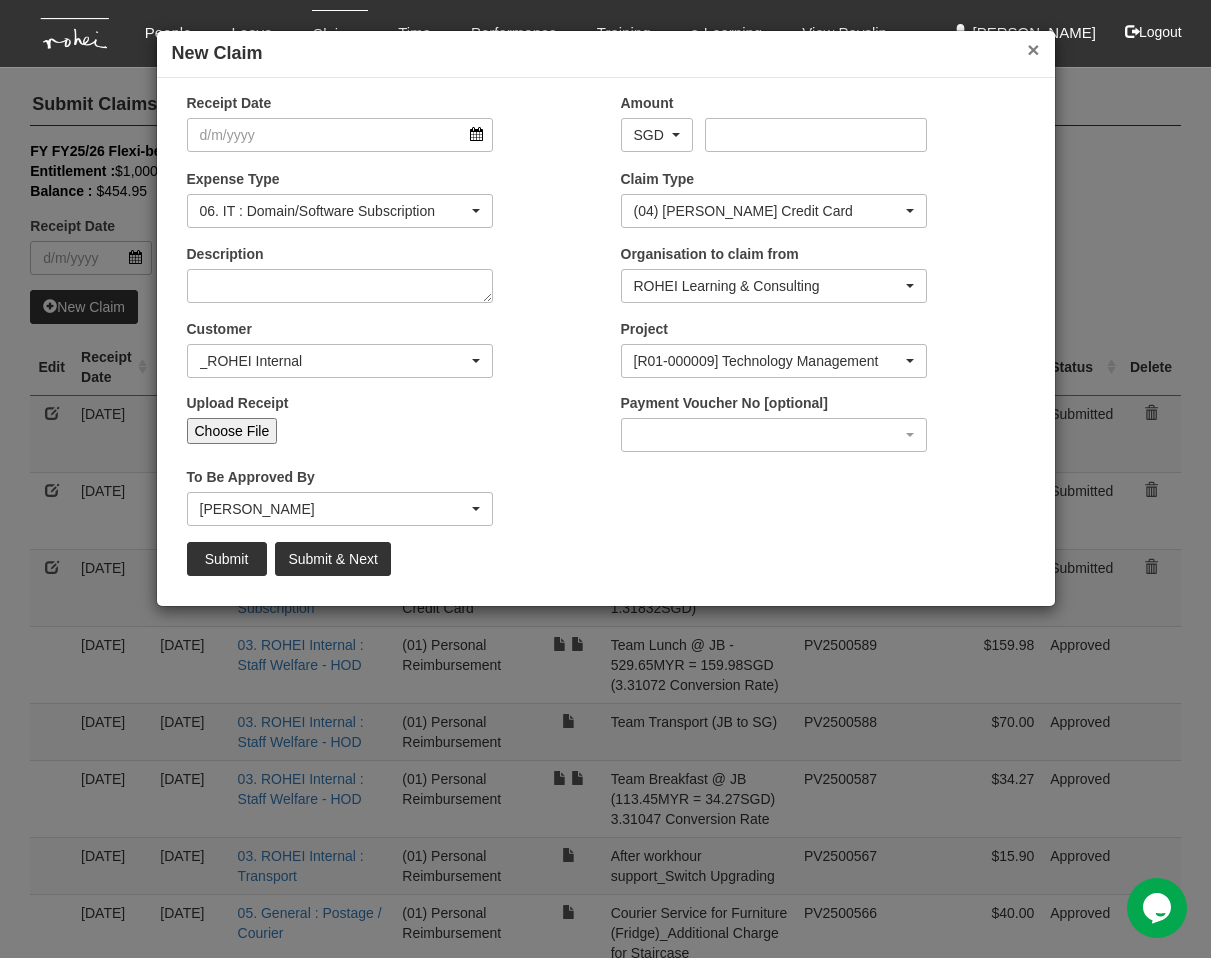 click on "×" at bounding box center [1033, 49] 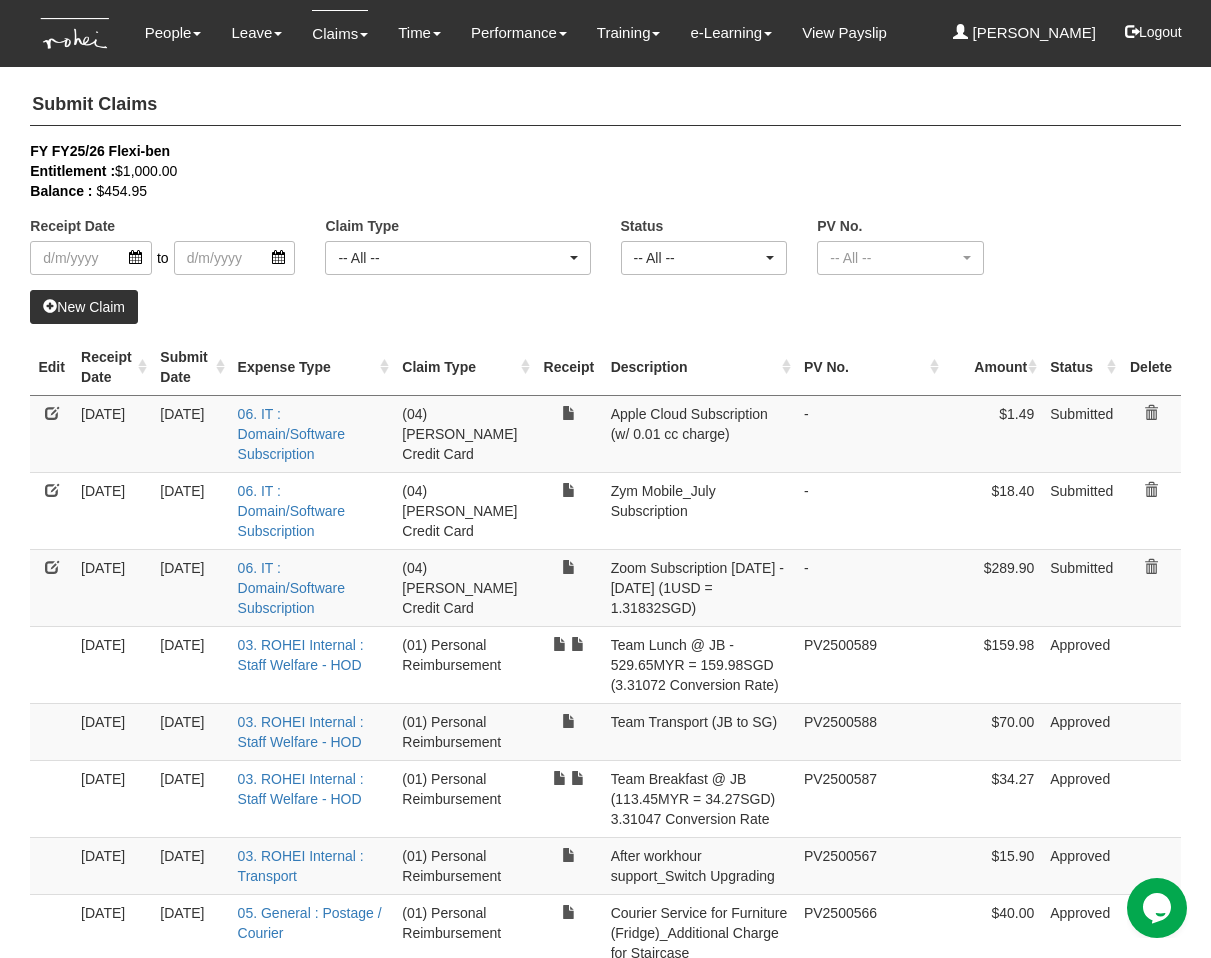 click on "Receipt Date
to
Claim Type
-- All --
(01) Personal Reimbursement
(02) Advance Disbursement
(03) [PERSON_NAME]'s Credit Card
(04) [PERSON_NAME] Credit Card
(05) [PERSON_NAME]'s Credit Card
(06) [PERSON_NAME]'s Credit Card
-- All --
Status
-- All --
Submitted
Approved
Verified
Returned
Paid
-- All --
PV No.
-- All --
PV2200028
[US_DEA_NUMBER]" at bounding box center (605, 215) 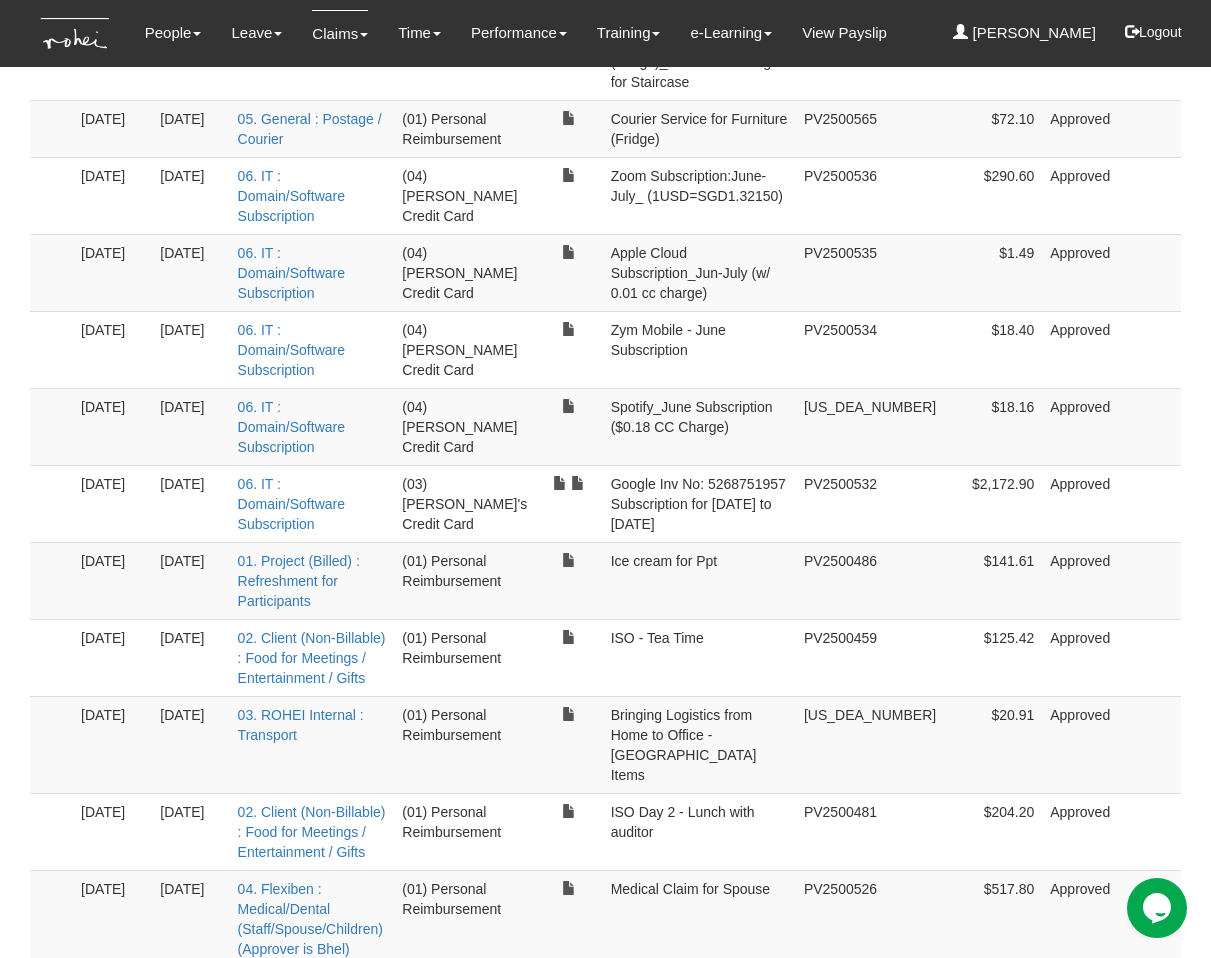 scroll, scrollTop: 89, scrollLeft: 0, axis: vertical 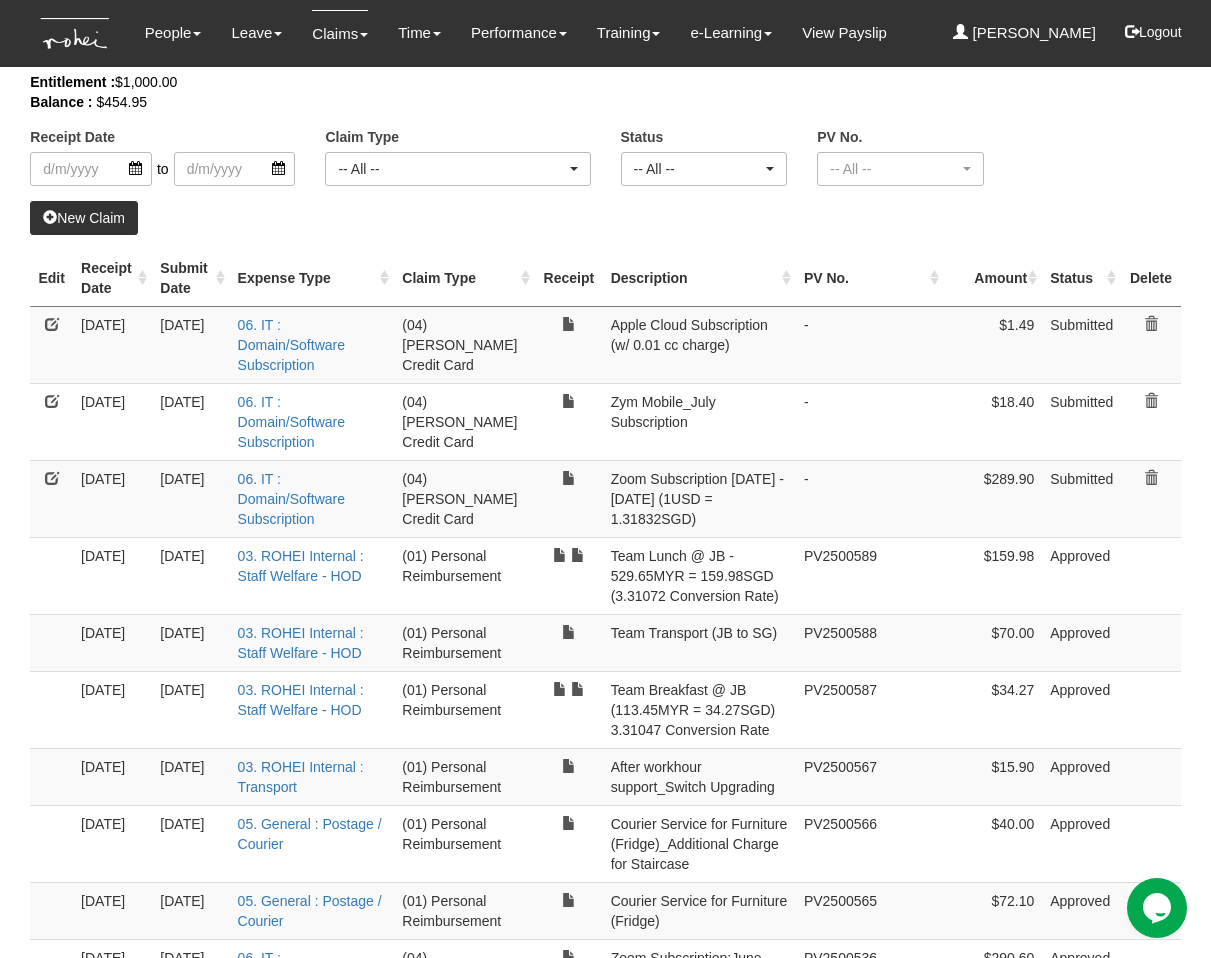 click on "New Claim" at bounding box center (84, 218) 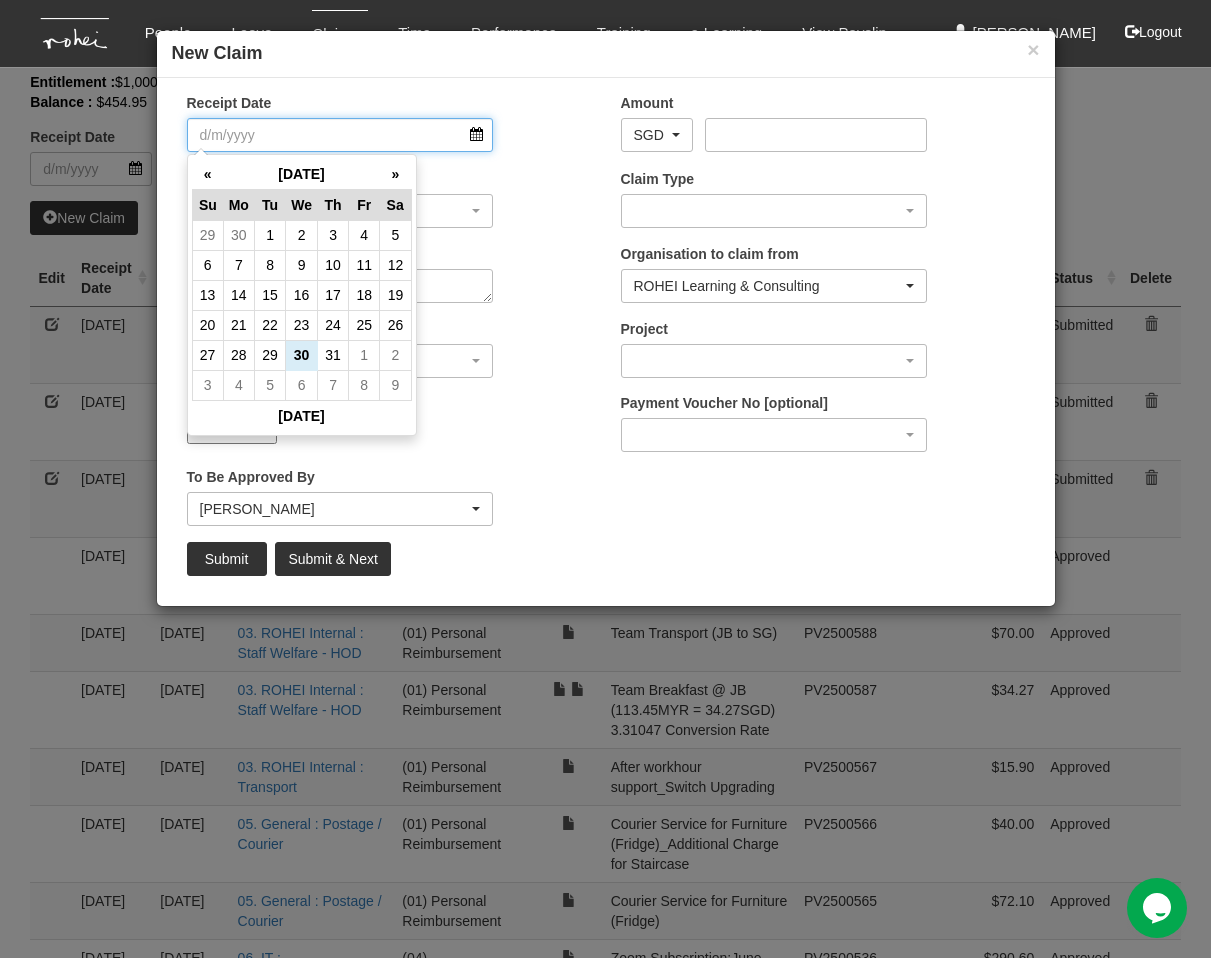 click on "Receipt Date" at bounding box center (340, 135) 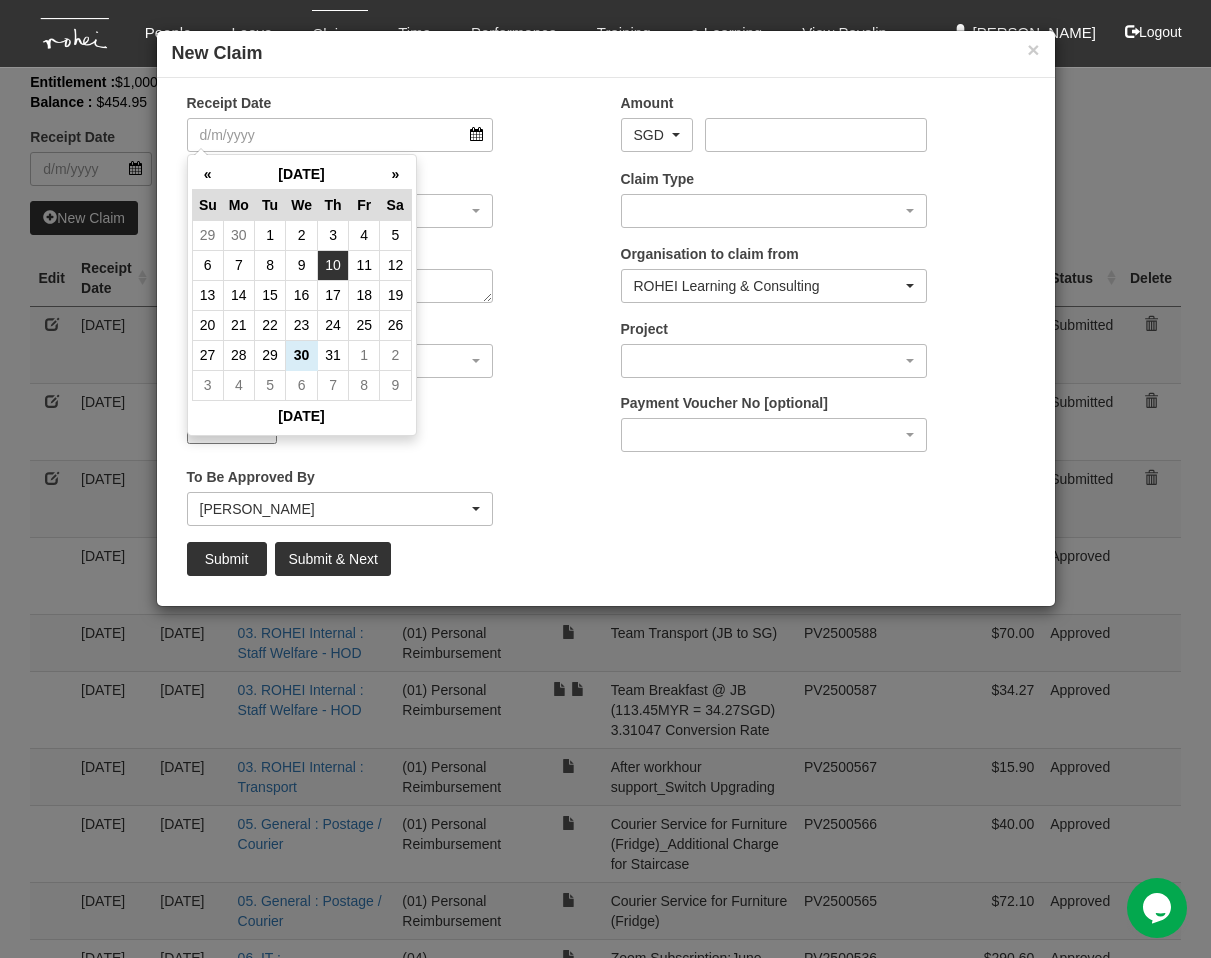 click on "10" at bounding box center (333, 265) 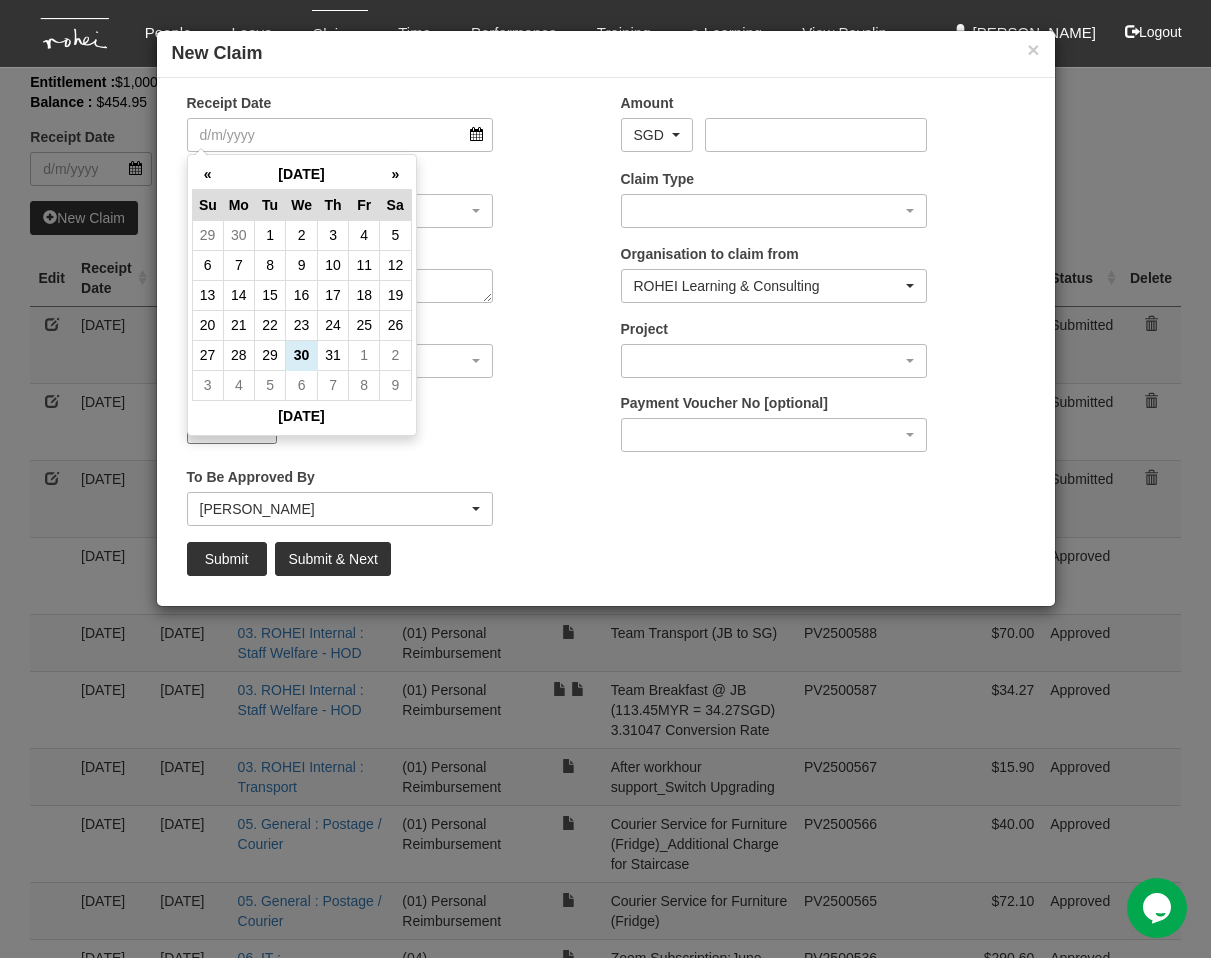 type on "[DATE]" 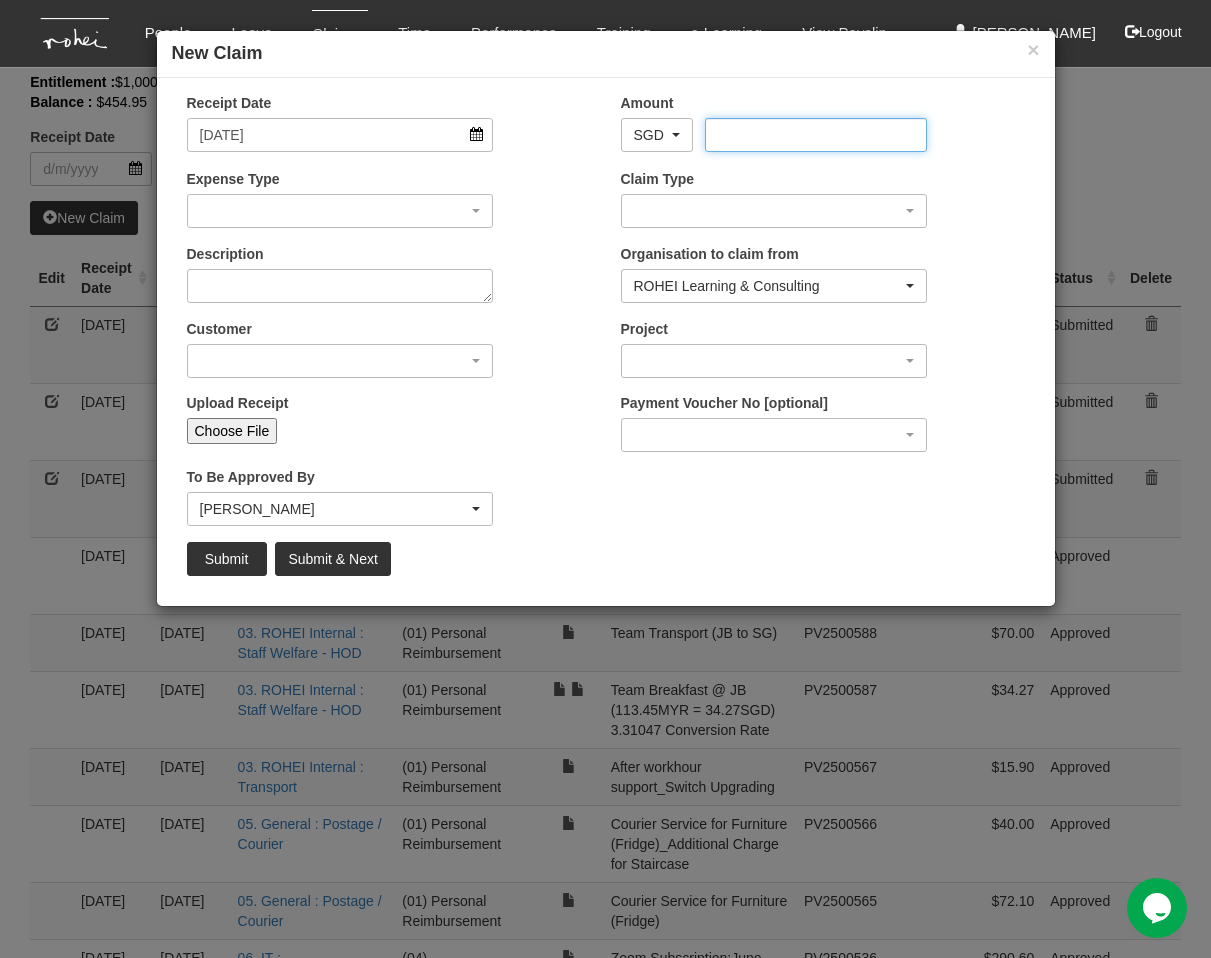 click on "Amount" at bounding box center [816, 135] 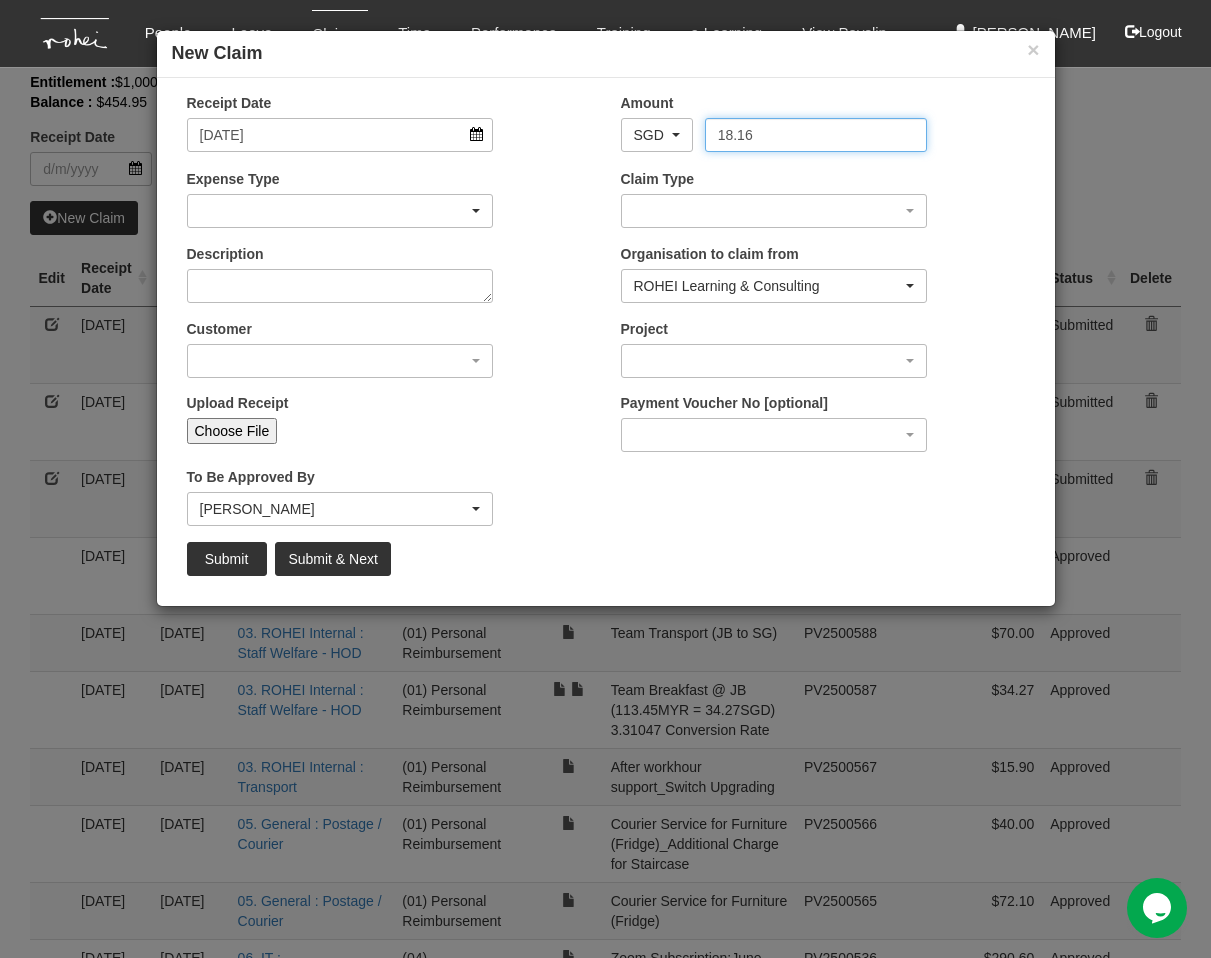 type on "18.16" 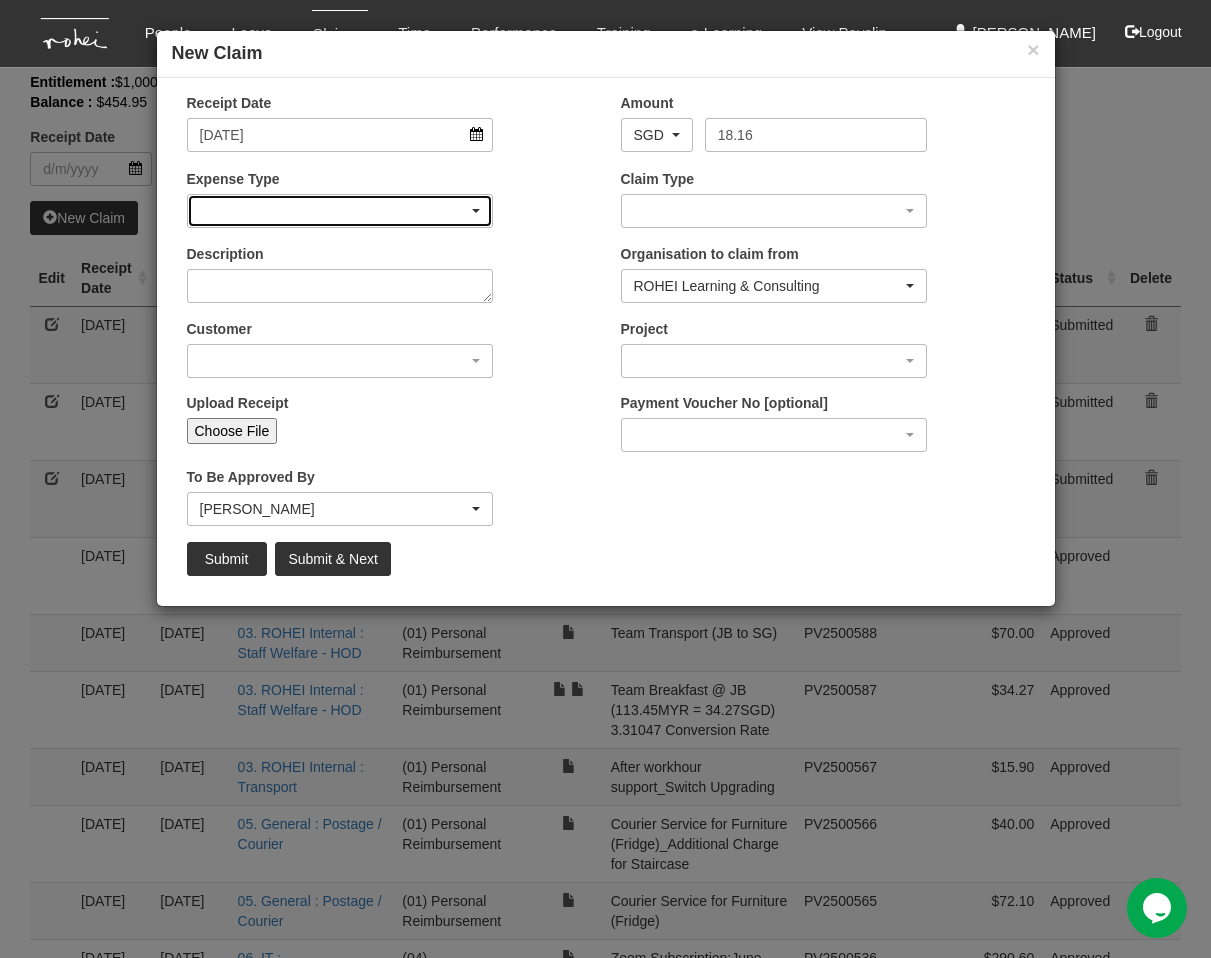 click at bounding box center (340, 211) 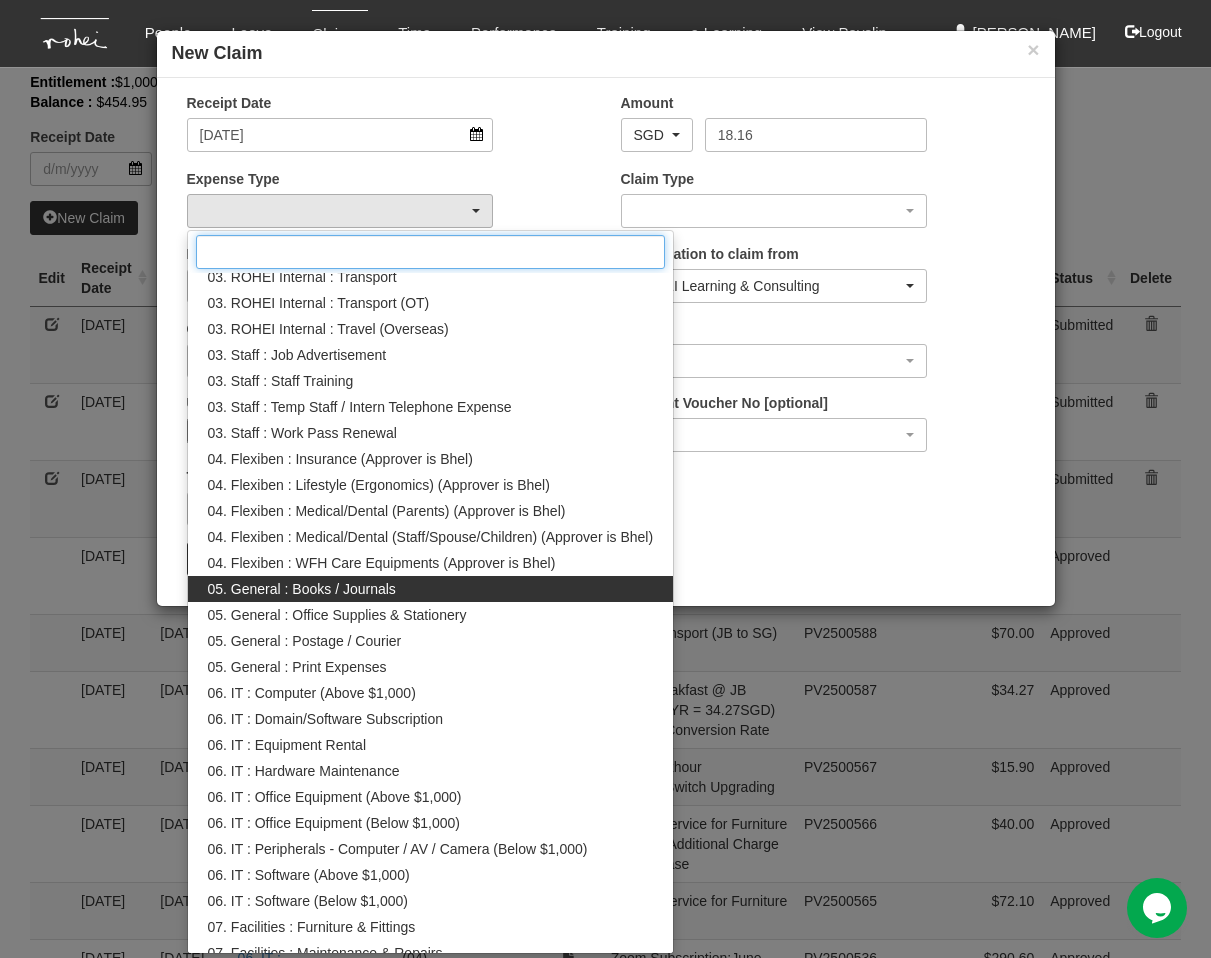 scroll, scrollTop: 464, scrollLeft: 0, axis: vertical 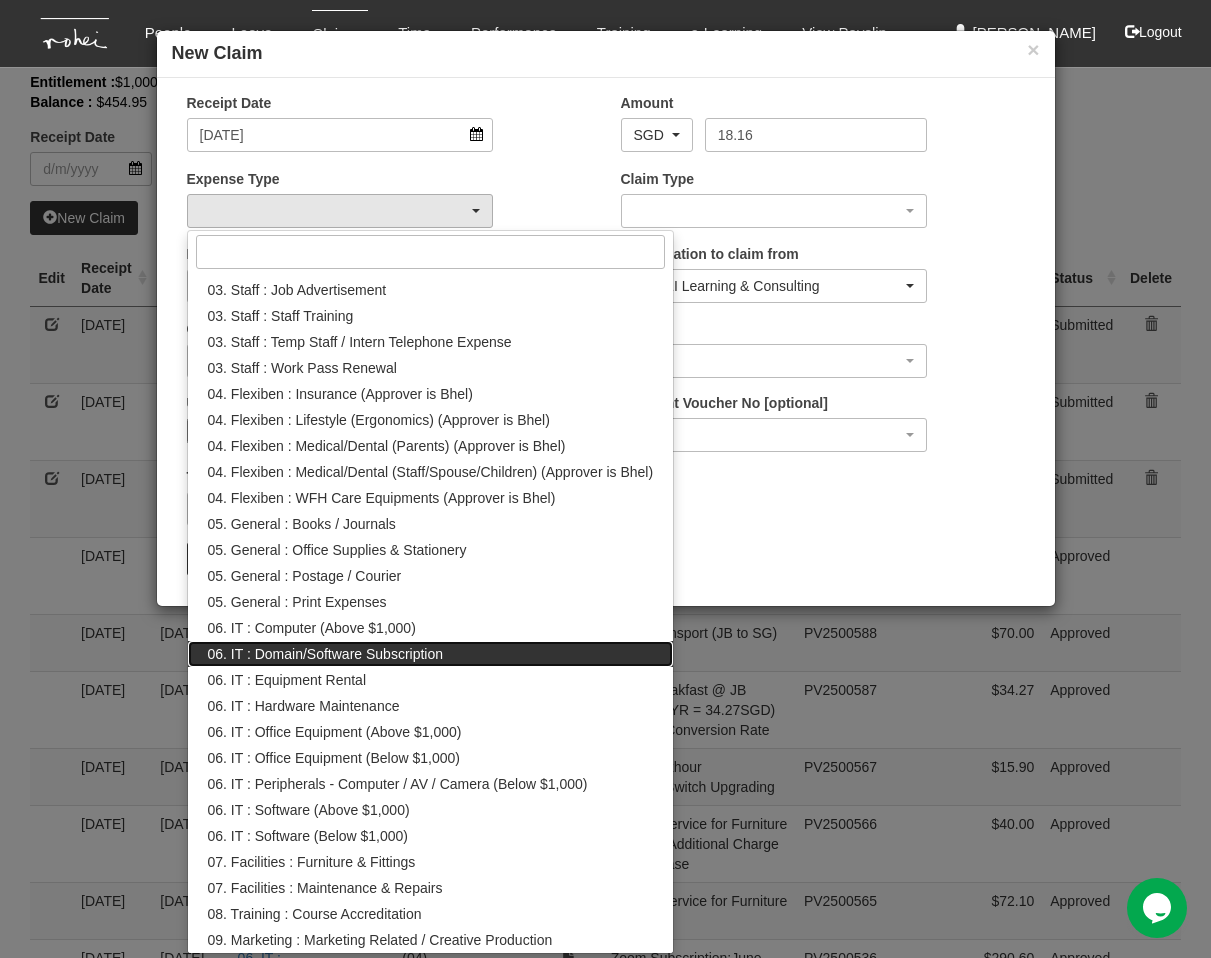 click on "06. IT : Domain/Software Subscription" at bounding box center (326, 654) 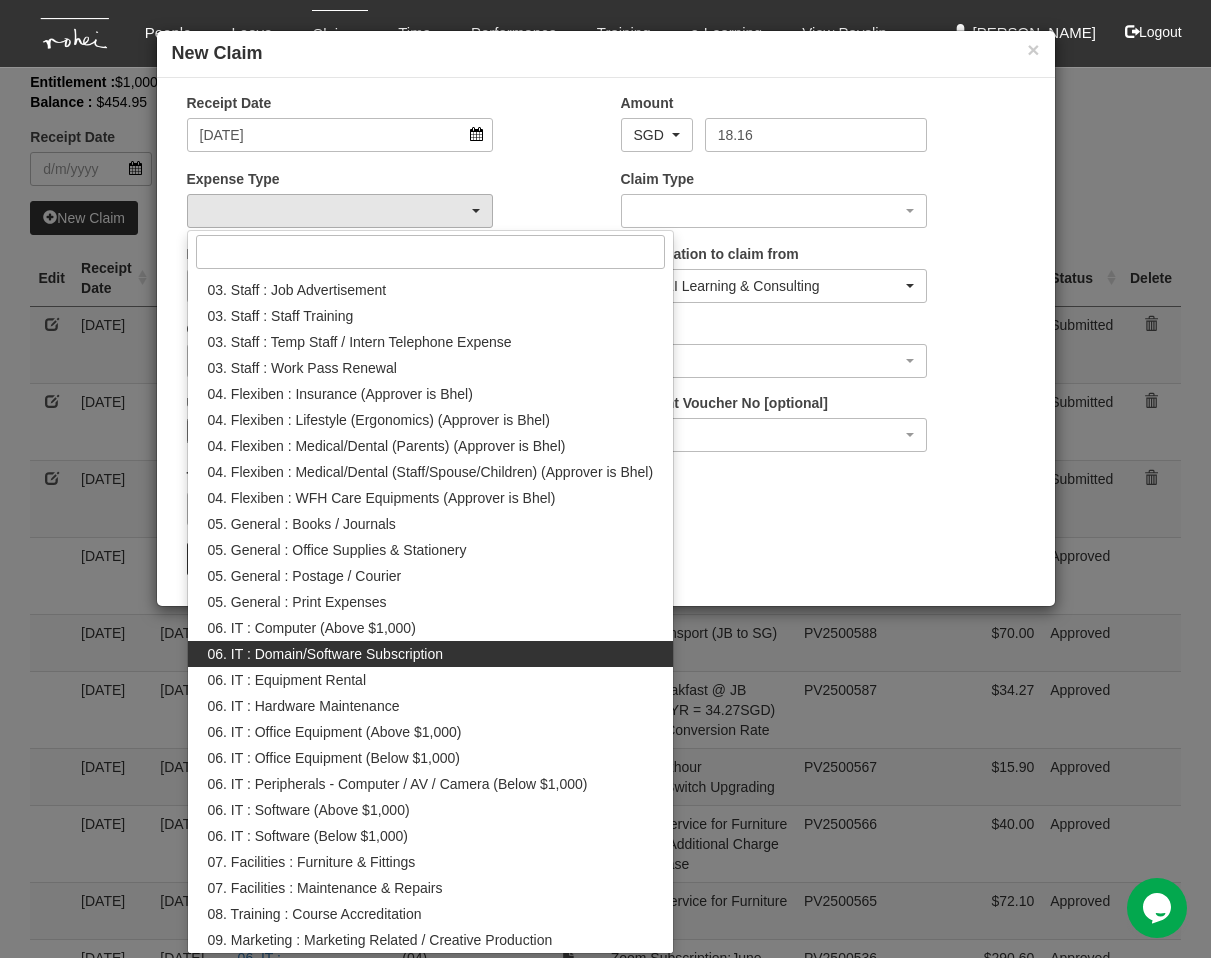 select on "180" 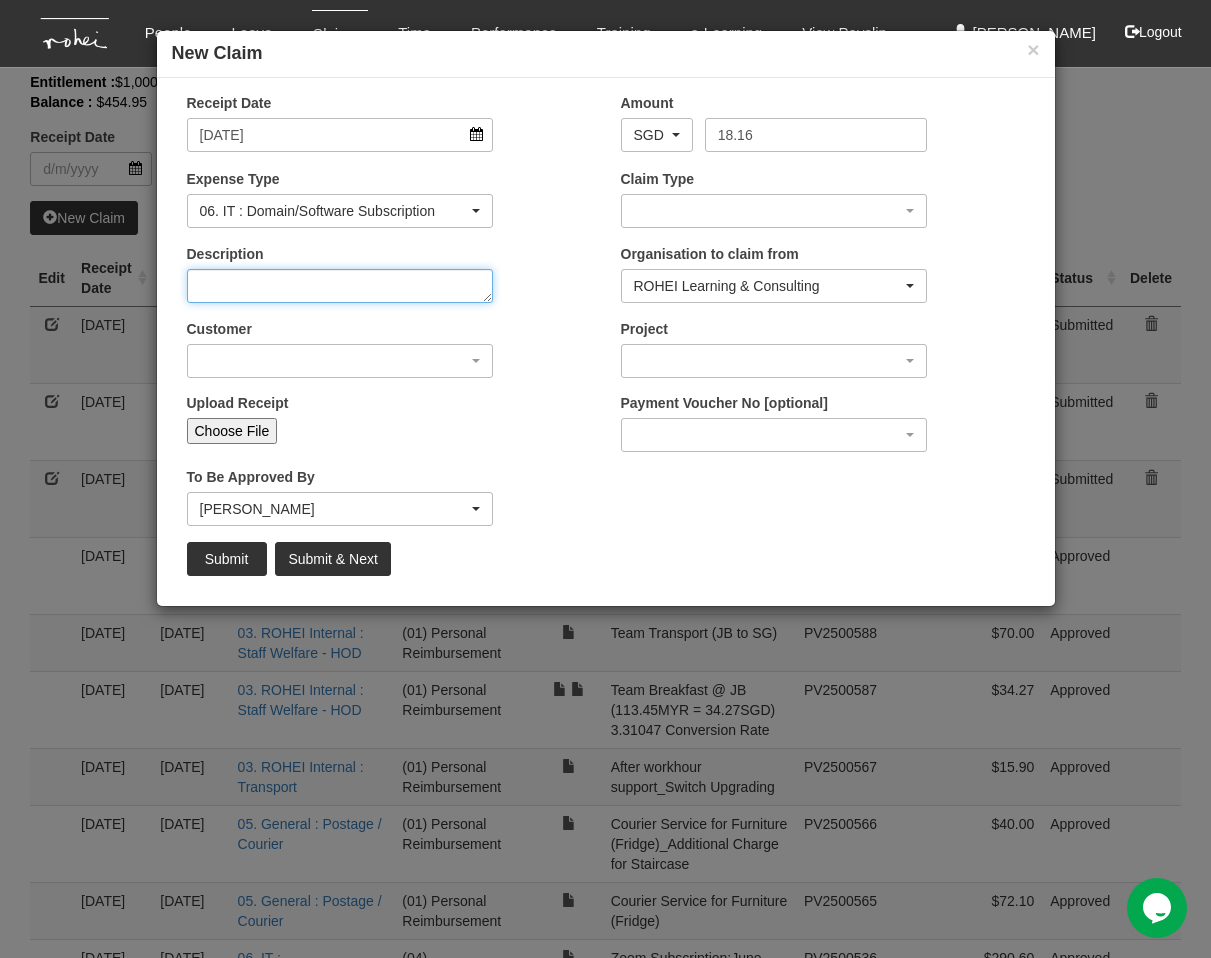 click on "Description" at bounding box center (340, 286) 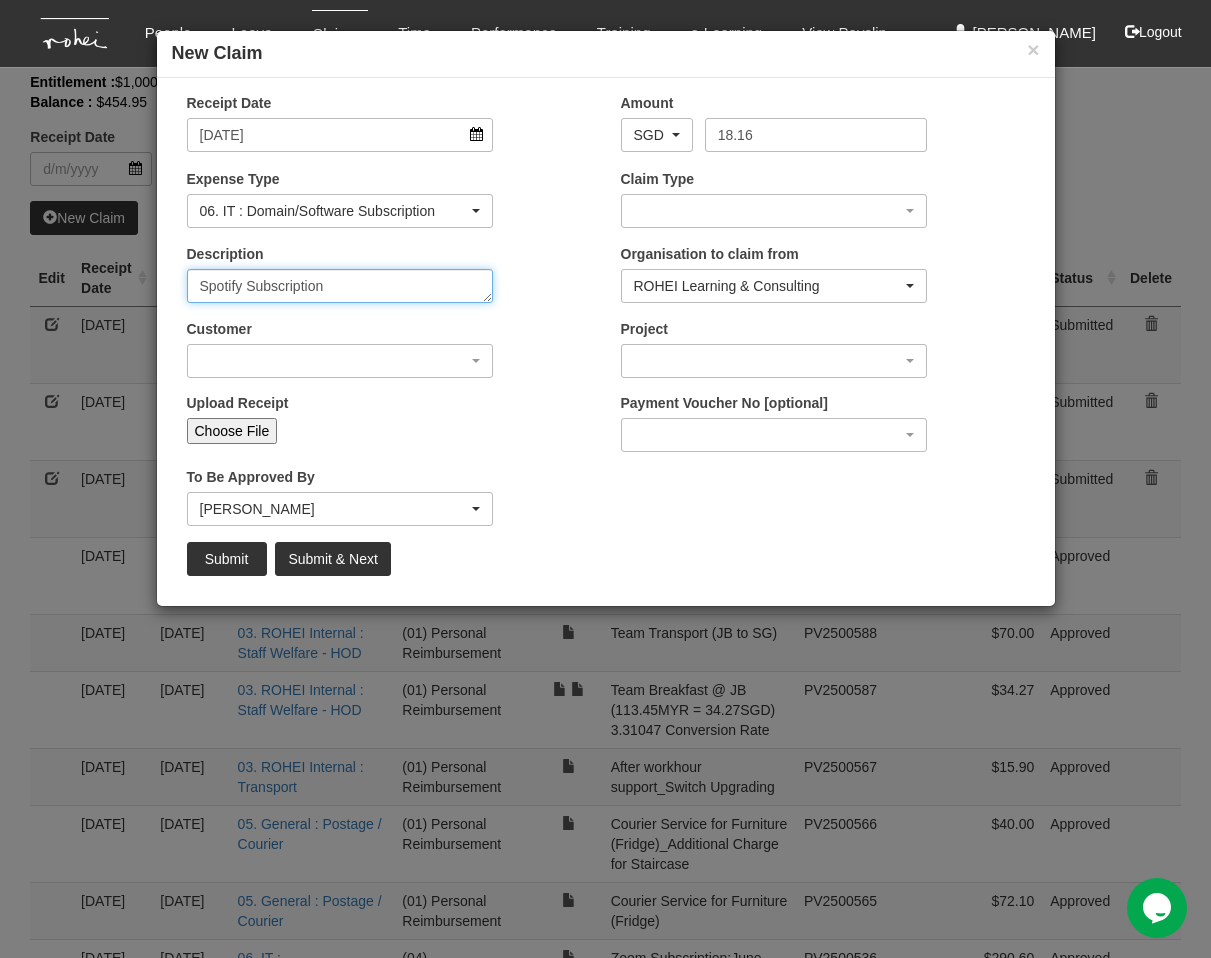 type on "Spotify Subscription" 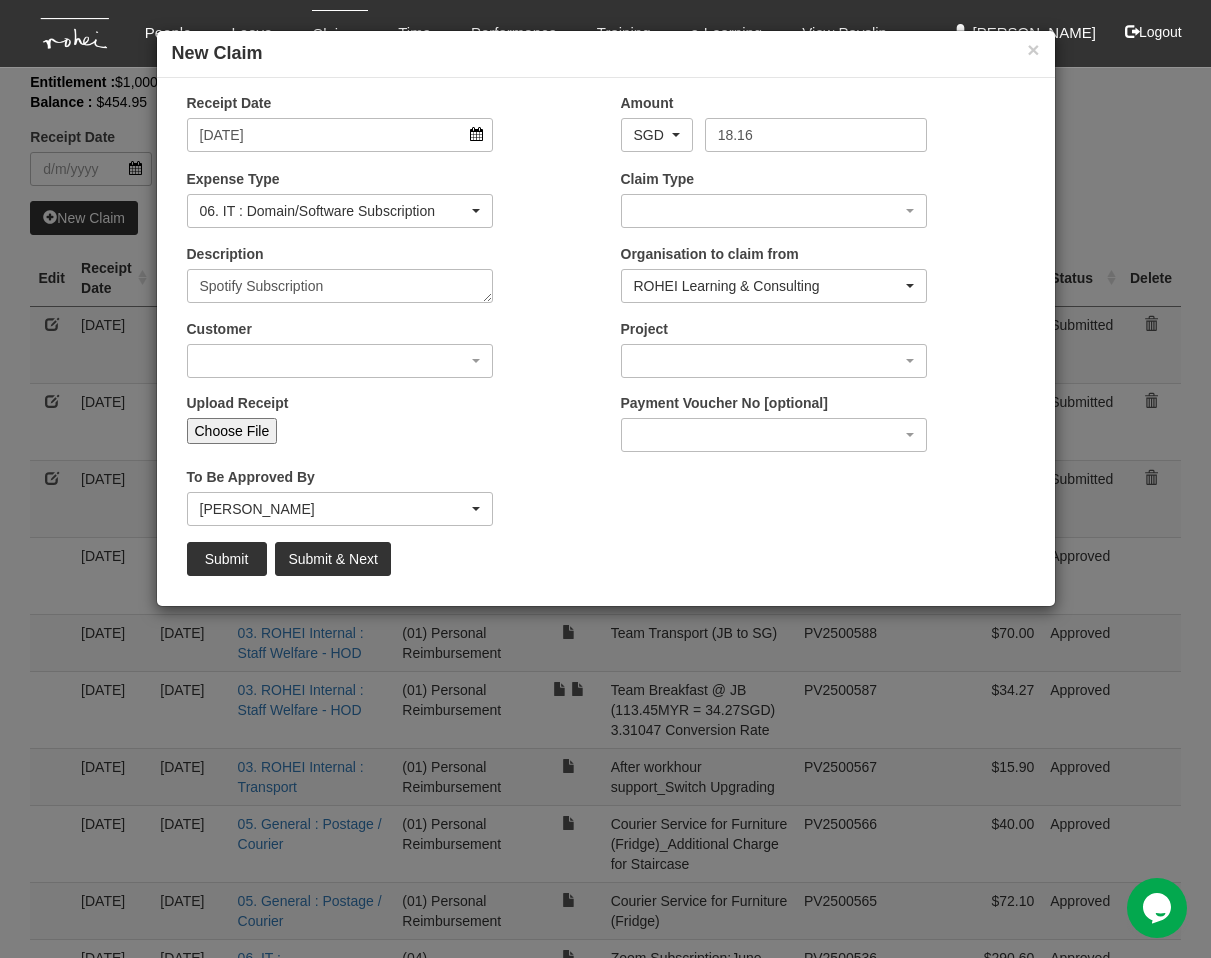 click on "Choose File" at bounding box center [232, 431] 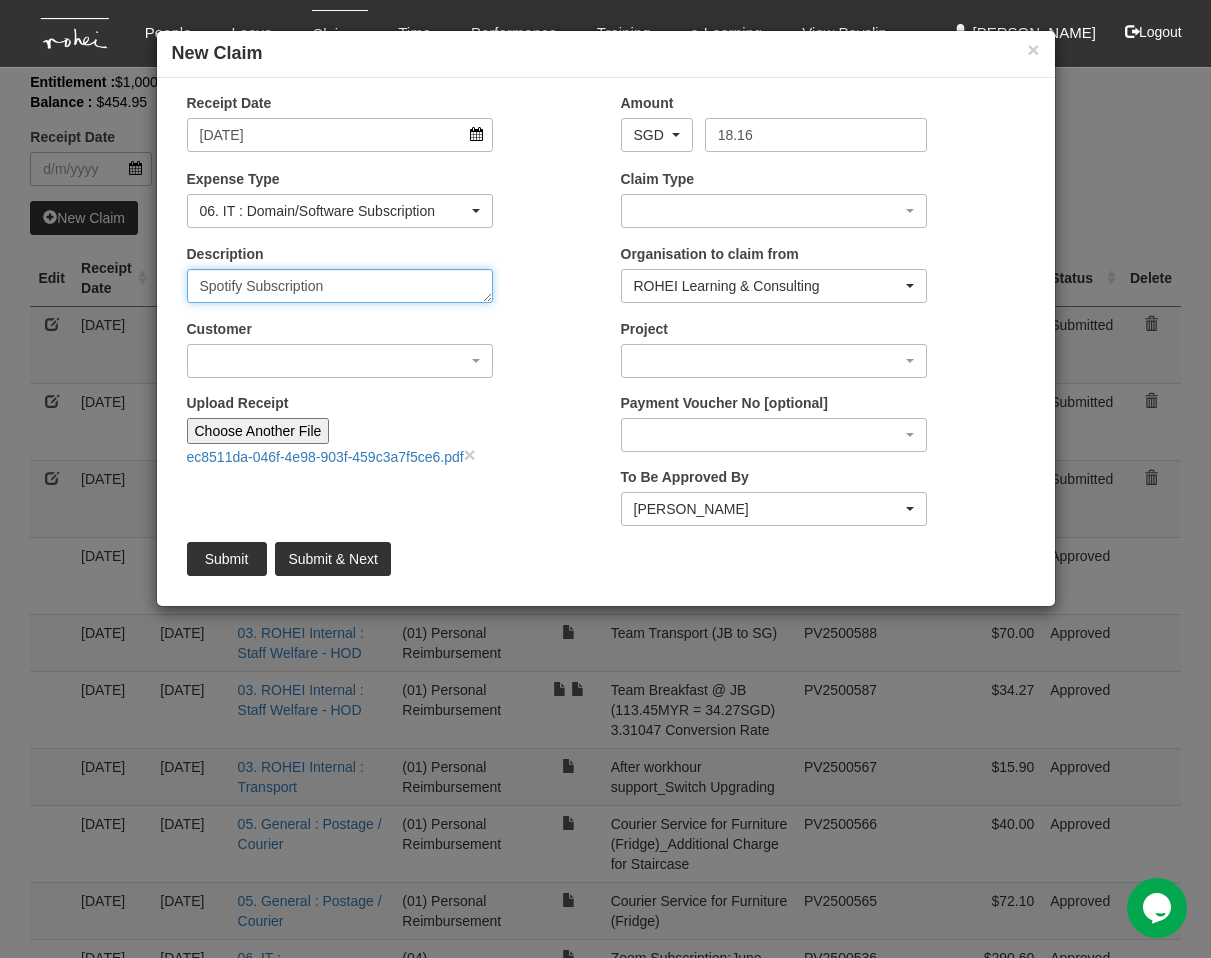 click on "Spotify Subscription" at bounding box center (340, 286) 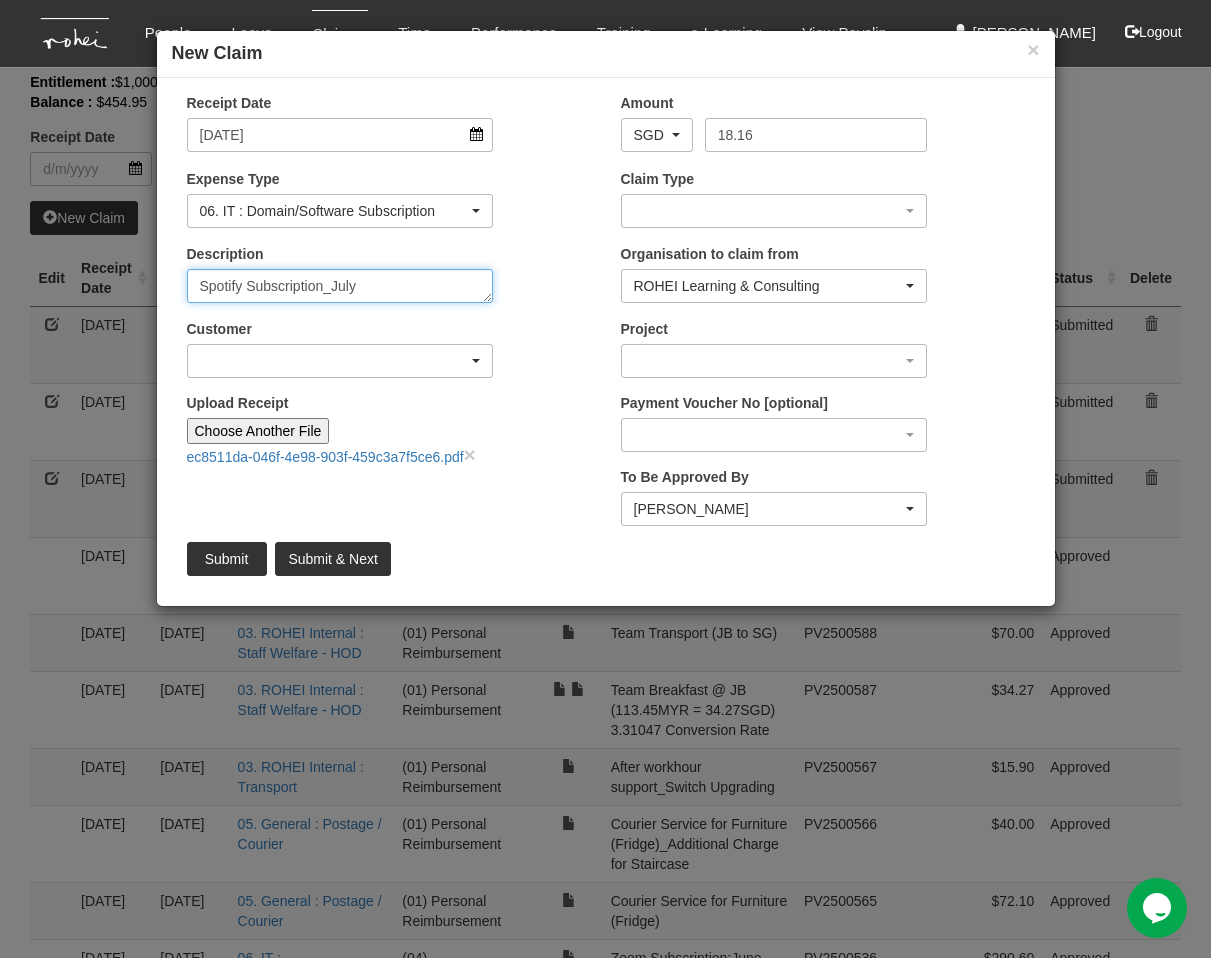 type on "Spotify Subscription_July" 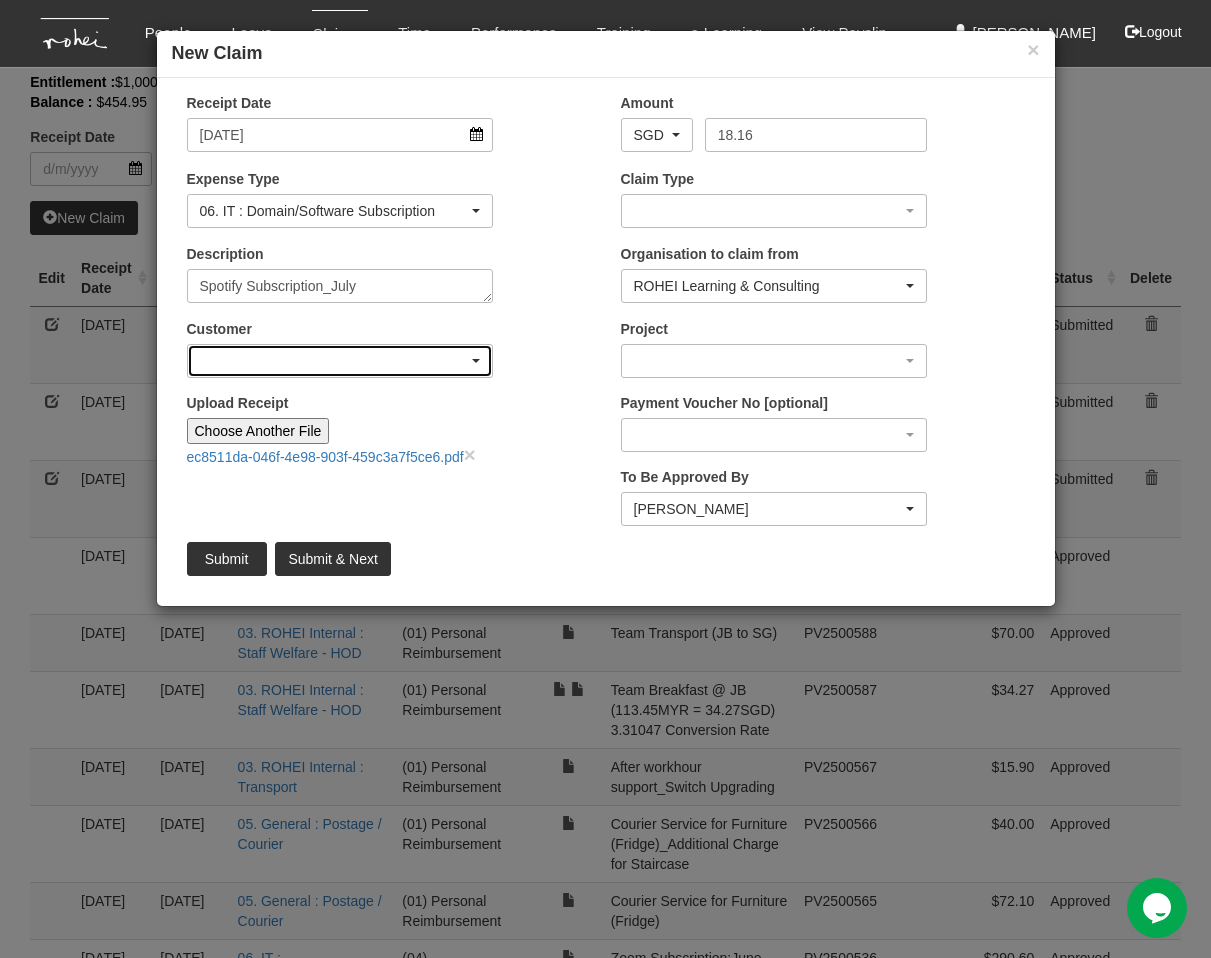 click at bounding box center (340, 361) 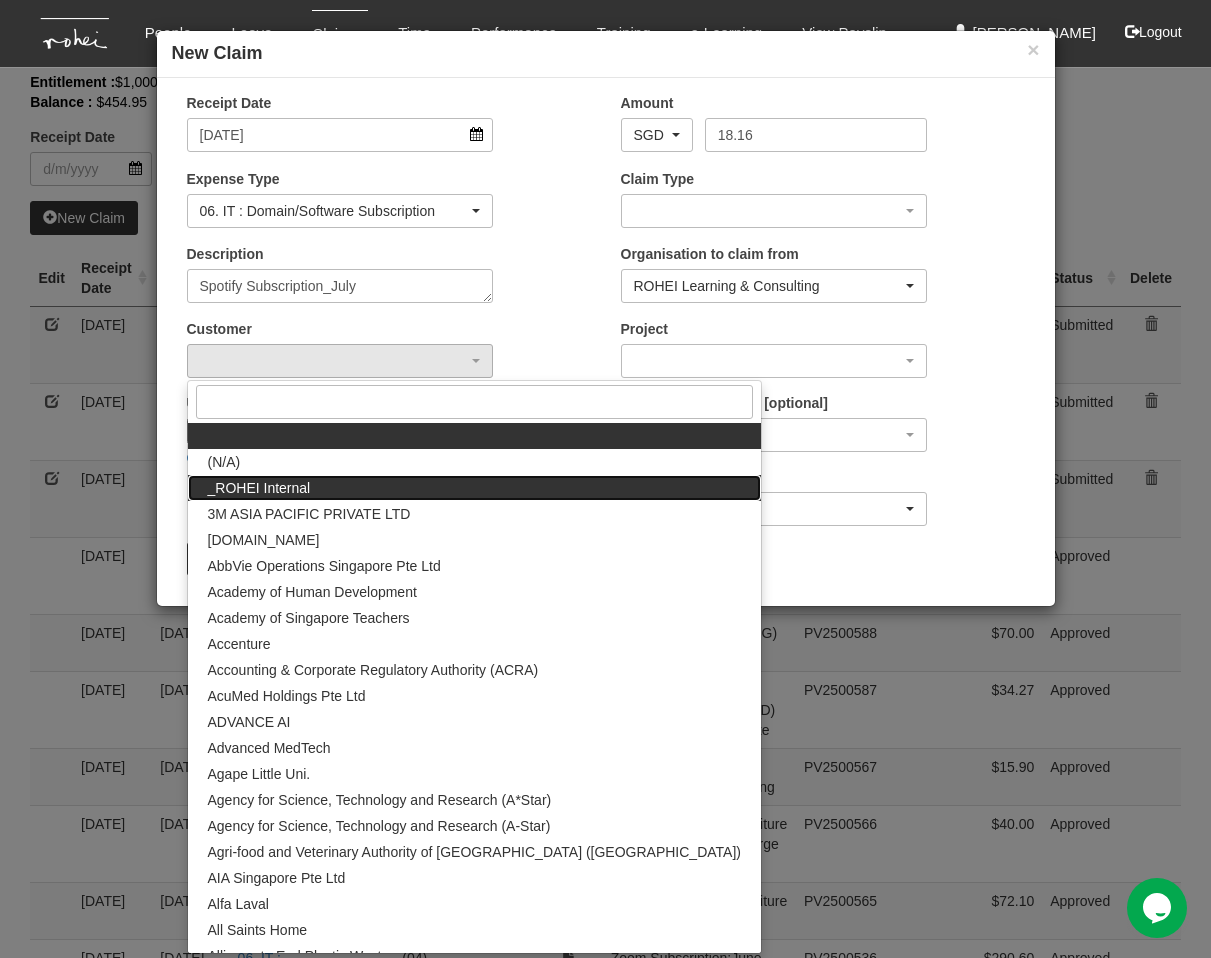 click on "_ROHEI Internal" at bounding box center (474, 488) 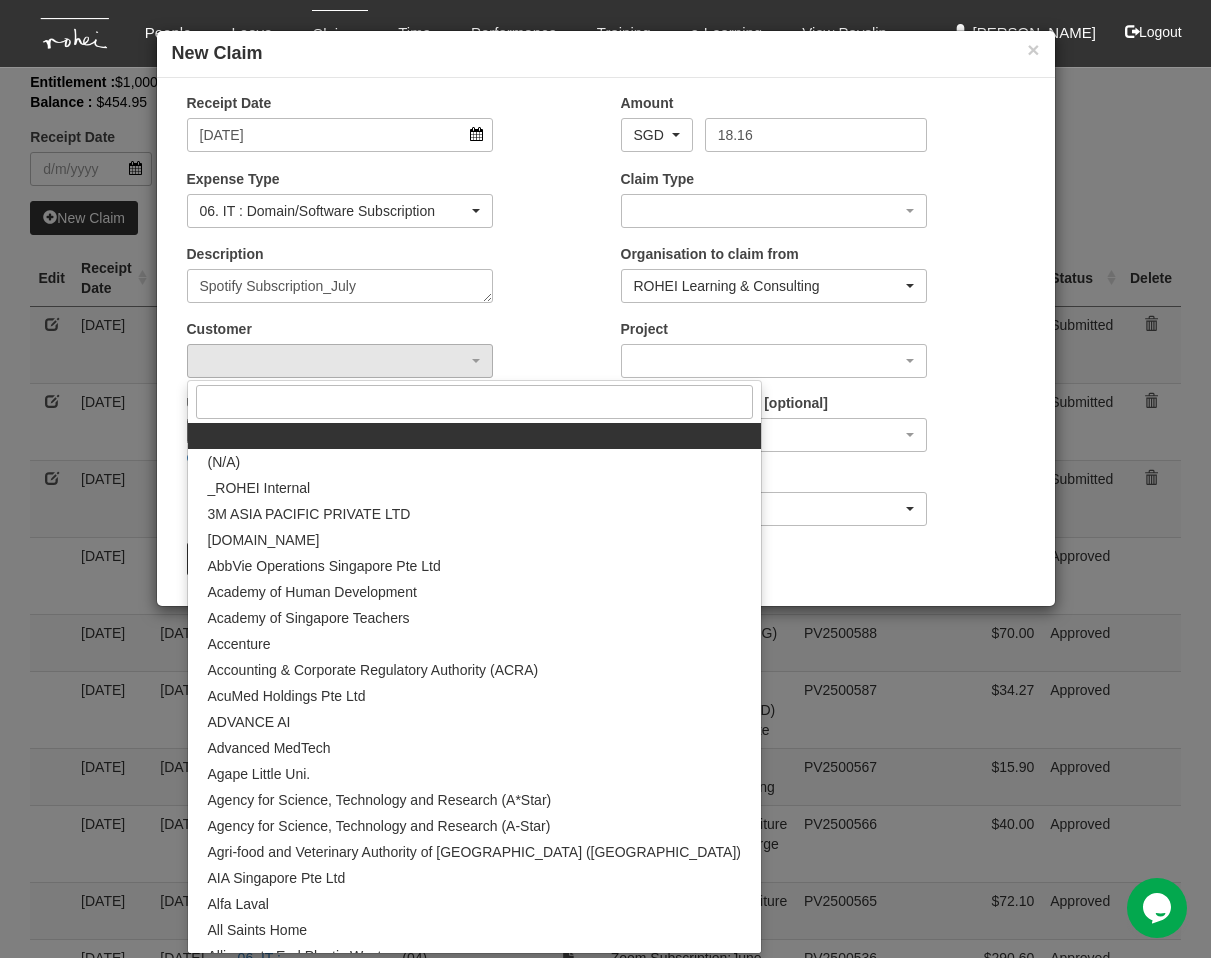 select on "397" 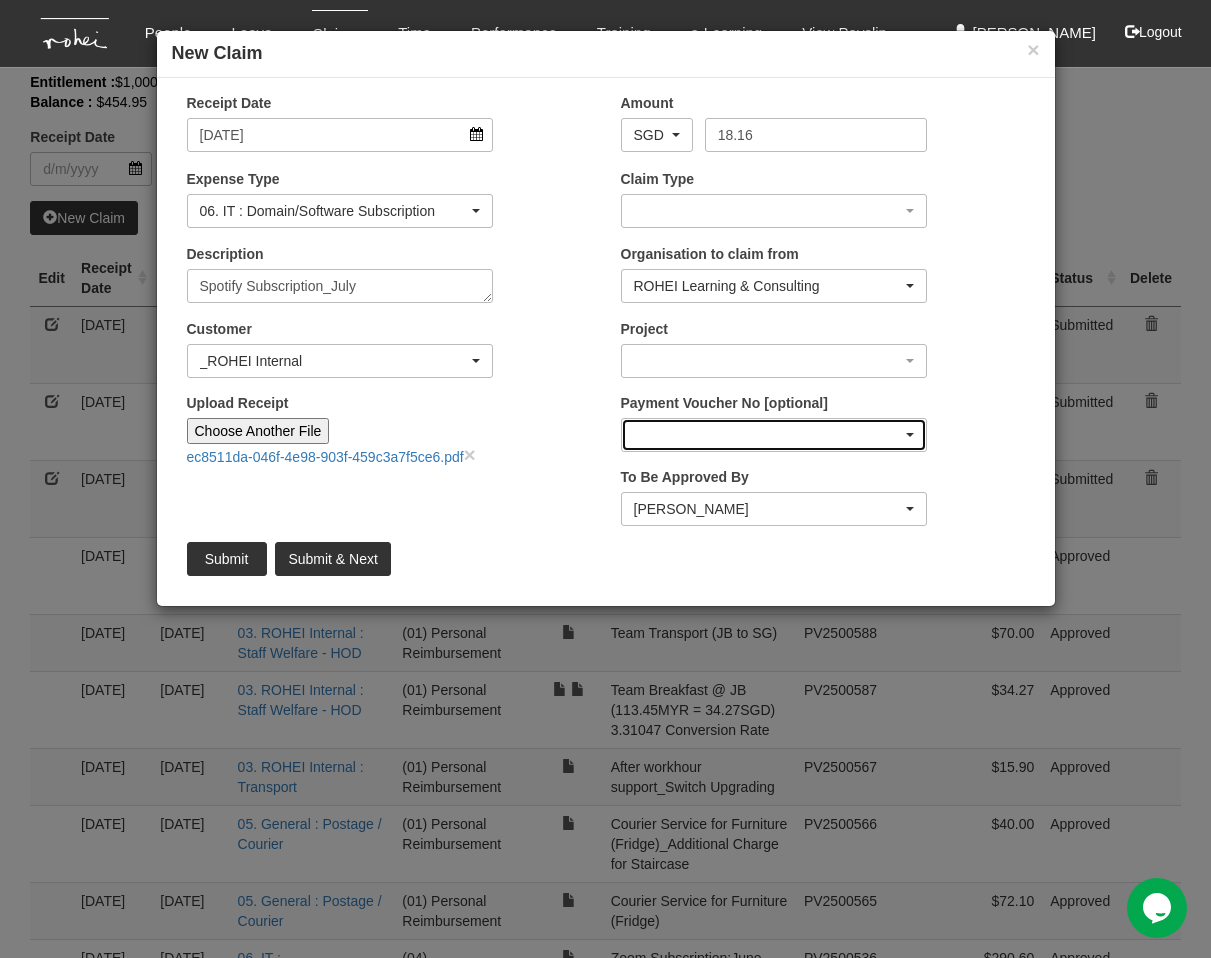 click at bounding box center (774, 435) 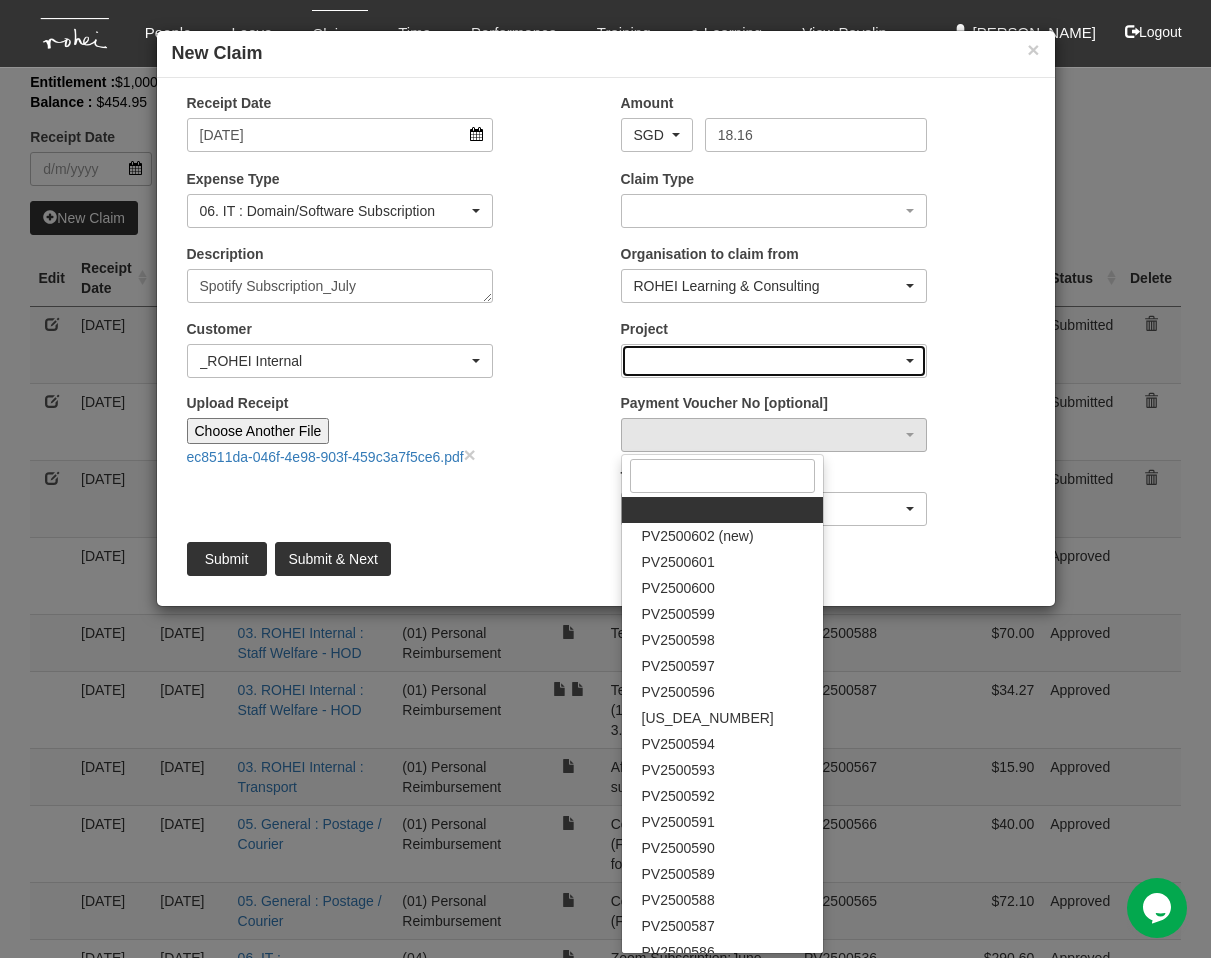 click at bounding box center (774, 361) 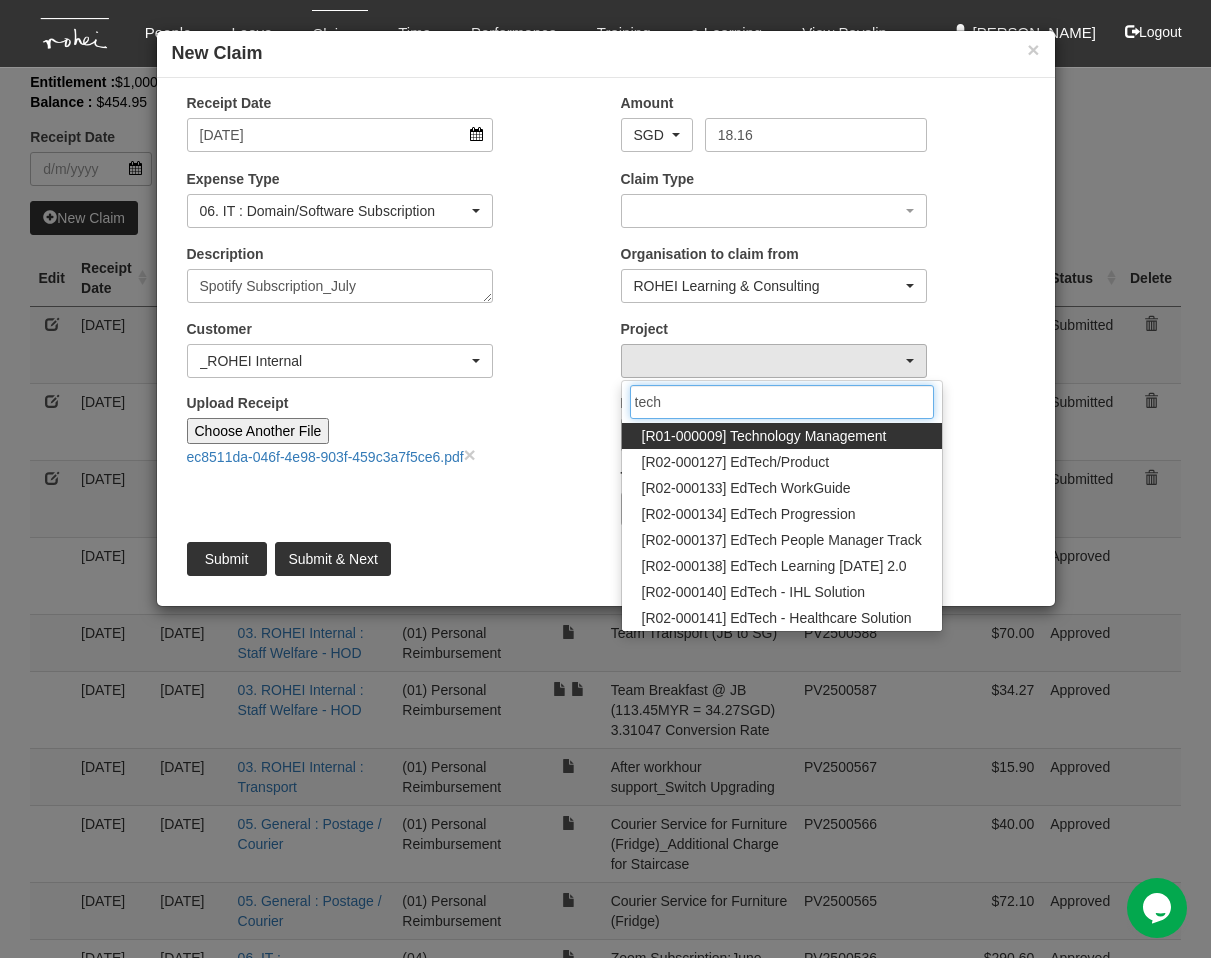 type on "tech" 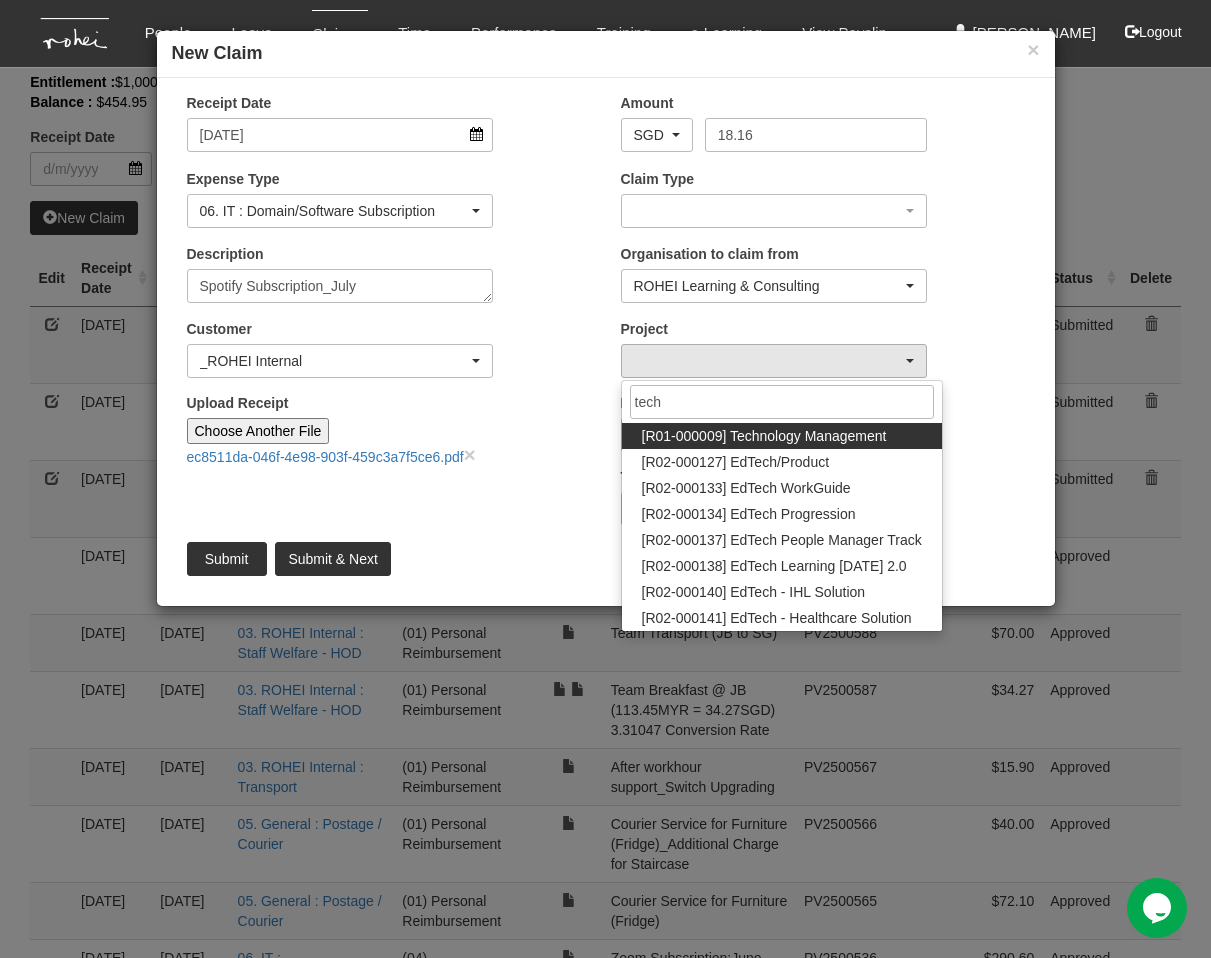 click on "[R01-000009] Technology Management" at bounding box center [764, 436] 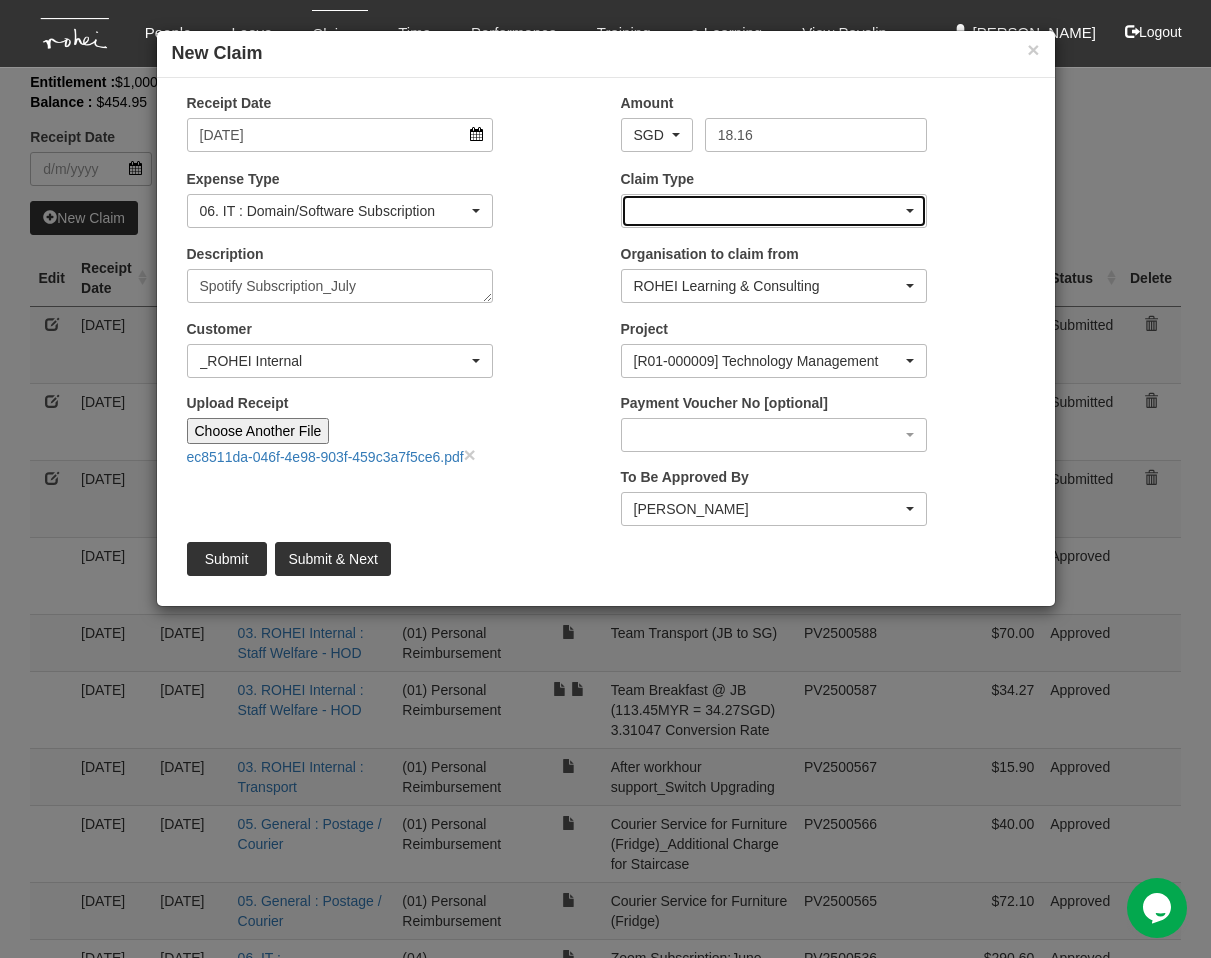 click at bounding box center (774, 211) 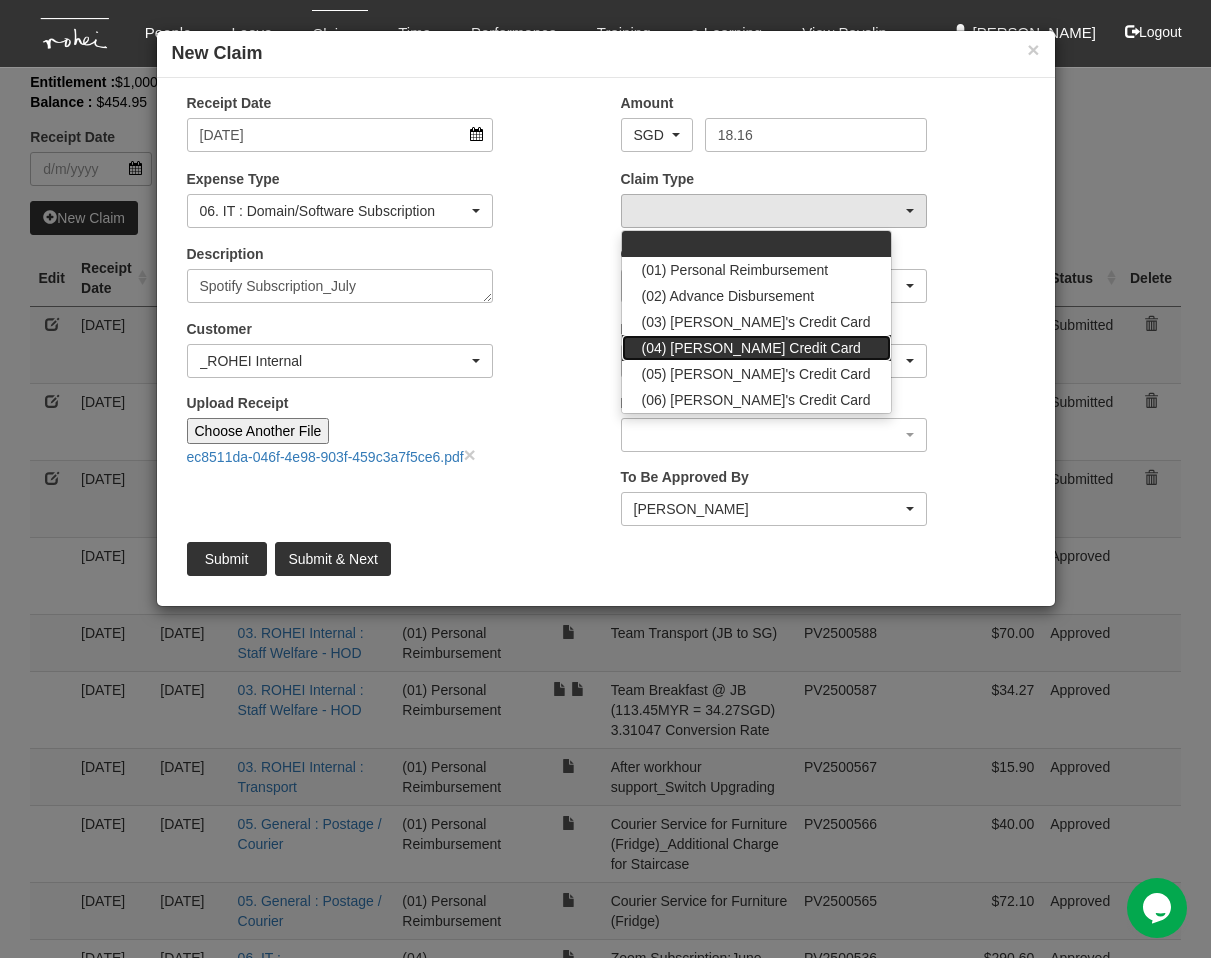 click on "(04) [PERSON_NAME] Credit Card" at bounding box center [751, 348] 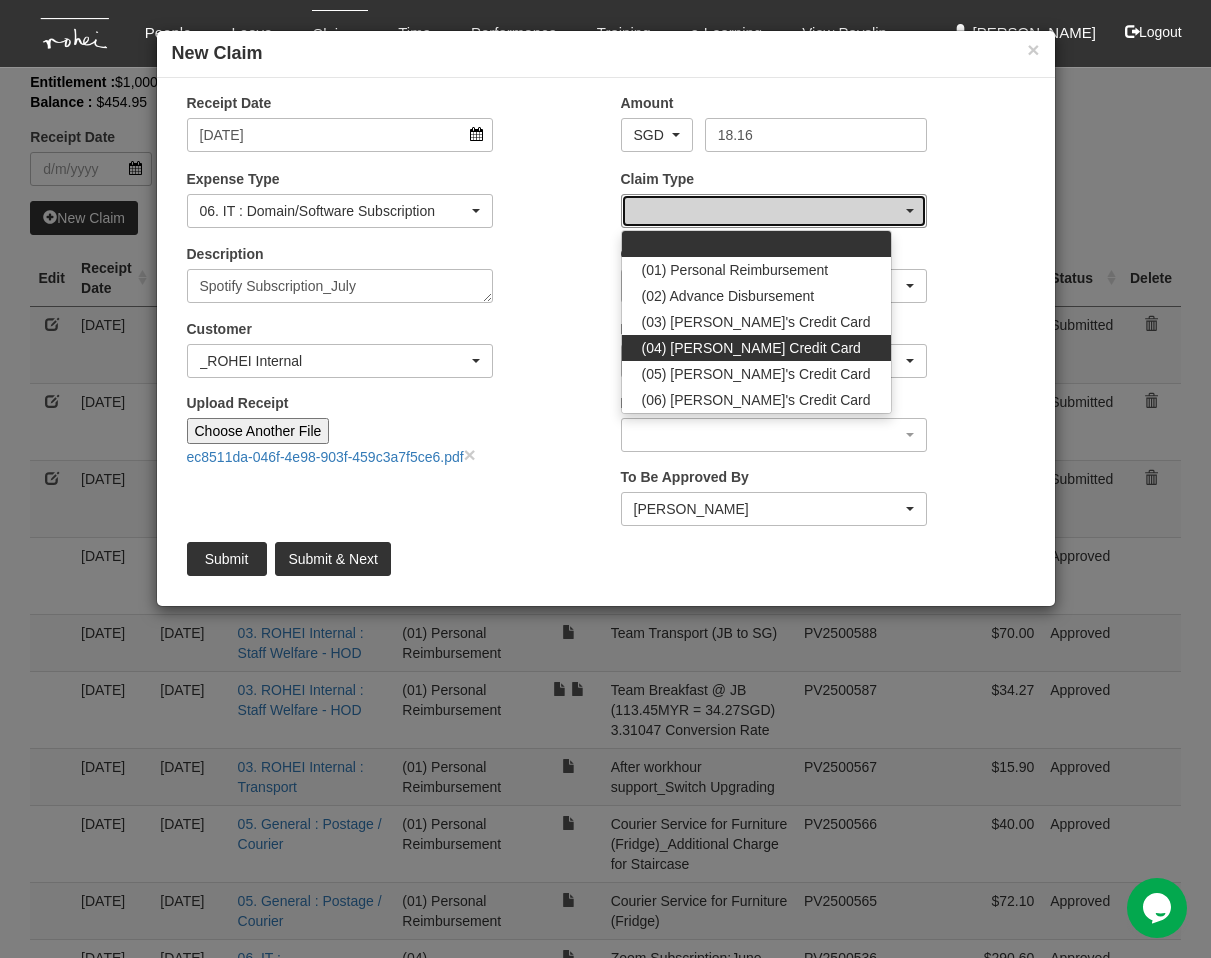 select on "16" 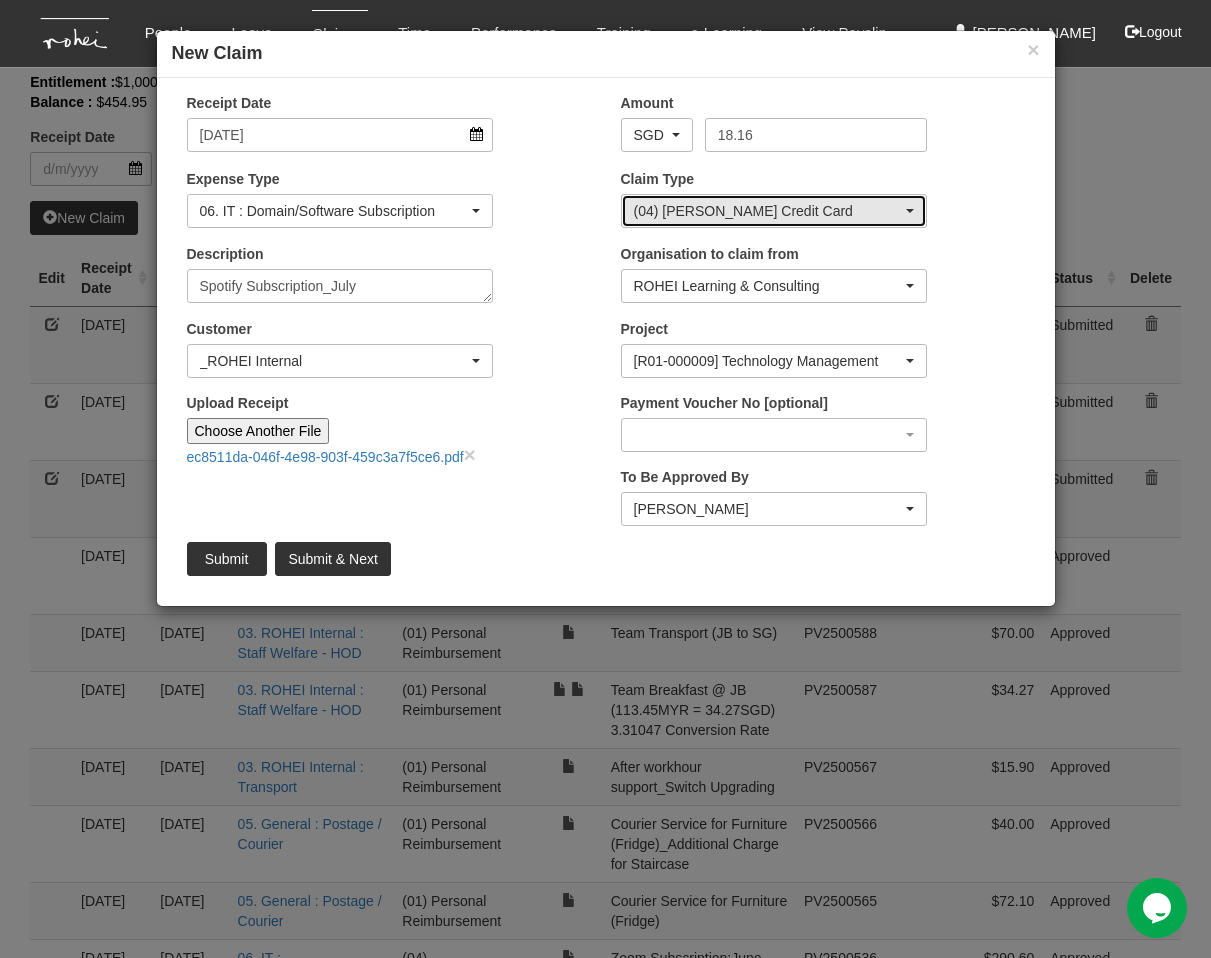 type 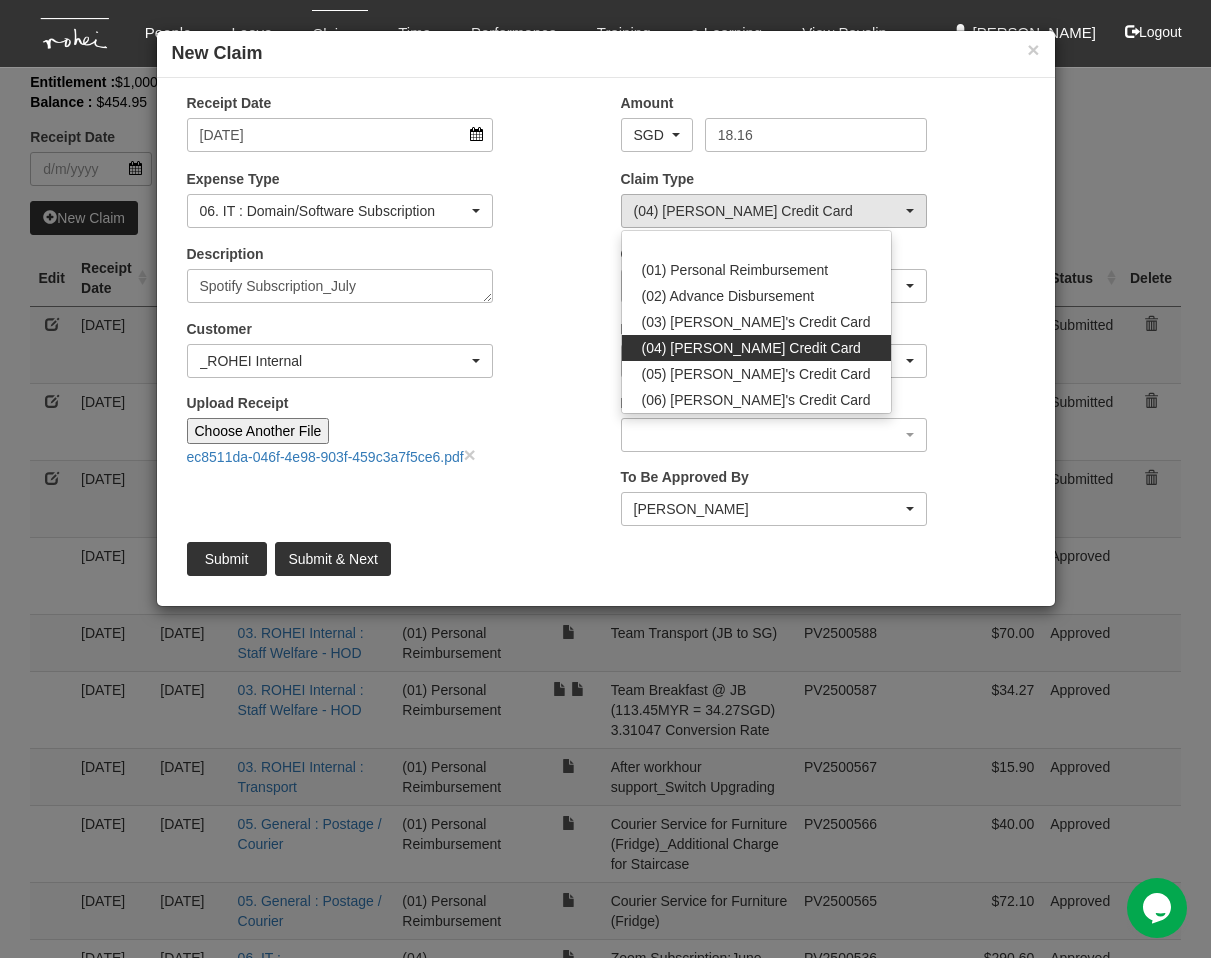 click on "Description
Spotify Subscription_July" at bounding box center (389, 281) 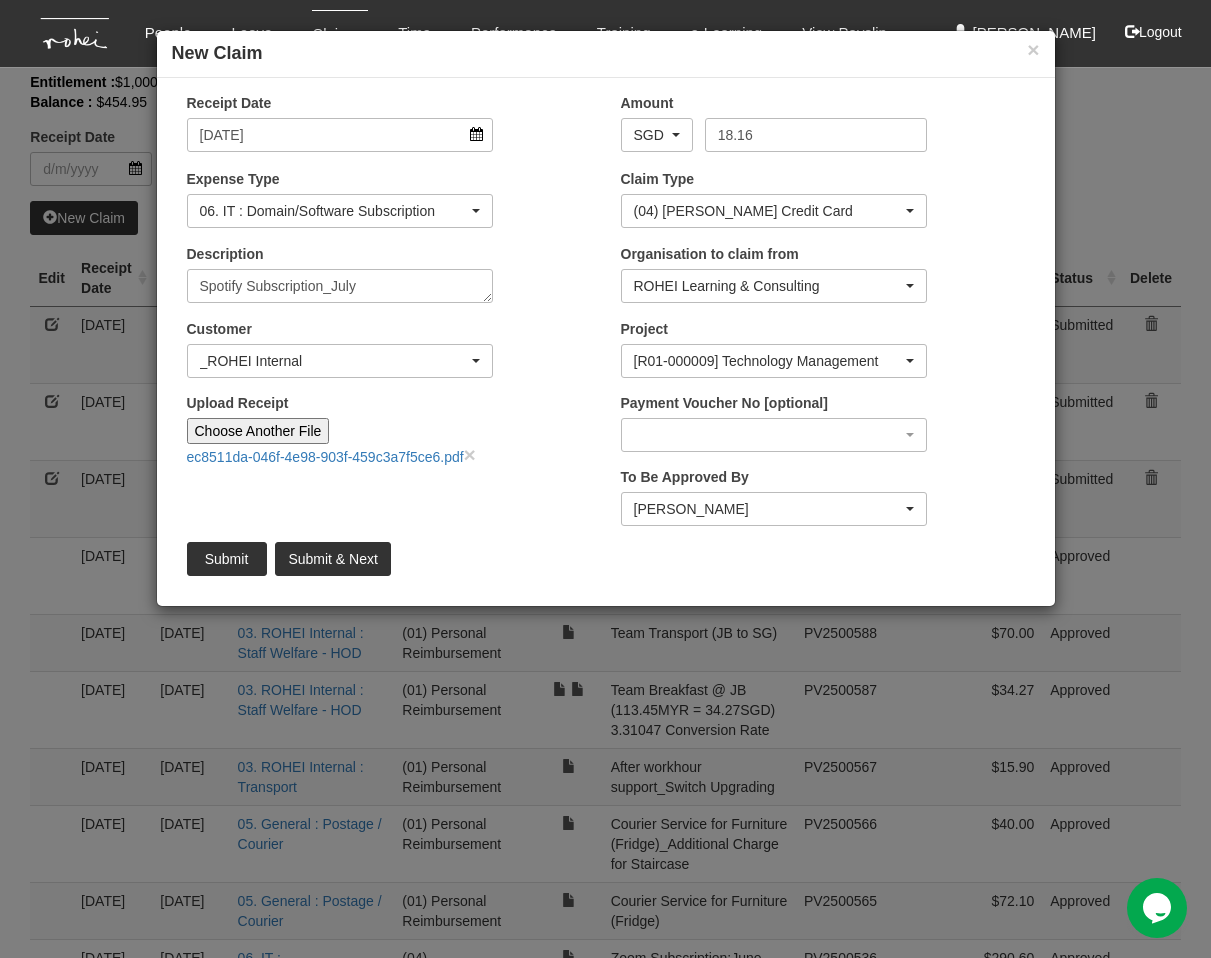 click on "Customer
(N/A)
_ROHEI Internal
3M ASIA PACIFIC PRIVATE LTD
[DOMAIN_NAME]
AbbVie Operations Singapore Pte Ltd
Academy of Human Development
Academy of Singapore Teachers
Accenture
Accounting & Corporate Regulatory Authority (ACRA)
AcuMed Holdings Pte Ltd
ADVANCE AI
Advanced MedTech
Agape Little Uni.
Agency for Science, Technology and Research (A*Star)
Agency for Science, Technology and Research (A-Star)
Agri-food and Veterinary Authority of [GEOGRAPHIC_DATA] (AVA)
AIA Singapore Pte Ltd
Alfa Laval
All Saints Home
Alliance to End Plastic Waste
Ambulance Medical Service (AMS)
American Biltrite Far East Inc.
Amorepacific Singapore Pte Ltd
[PERSON_NAME][GEOGRAPHIC_DATA]
Ang [GEOGRAPHIC_DATA]
Ang Mo Kio Town Council
[DEMOGRAPHIC_DATA] Preschool Services
Anglo - Chinese School (Primary)
[GEOGRAPHIC_DATA]
[GEOGRAPHIC_DATA]" at bounding box center [389, 356] 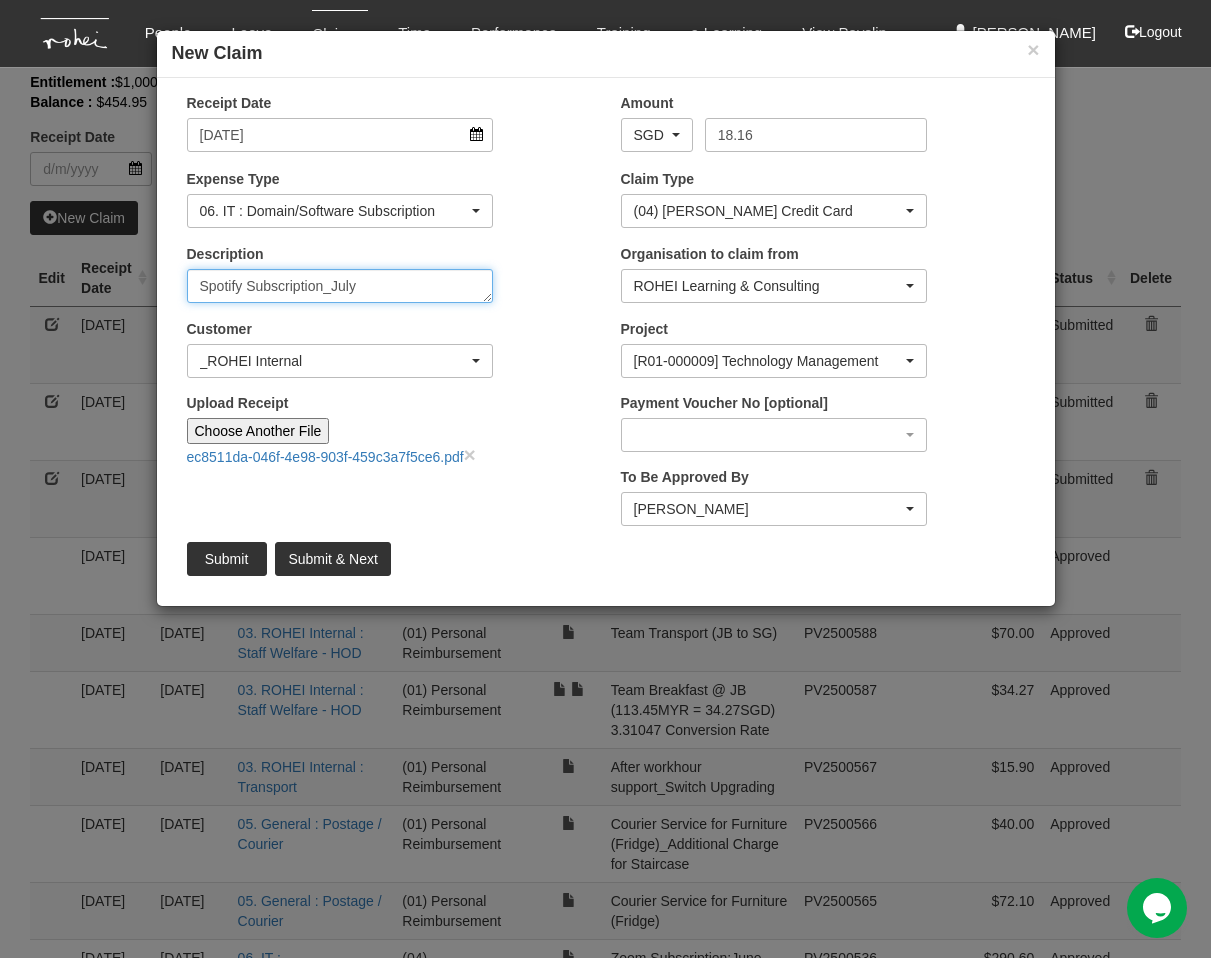 click on "Spotify Subscription_July" at bounding box center [340, 286] 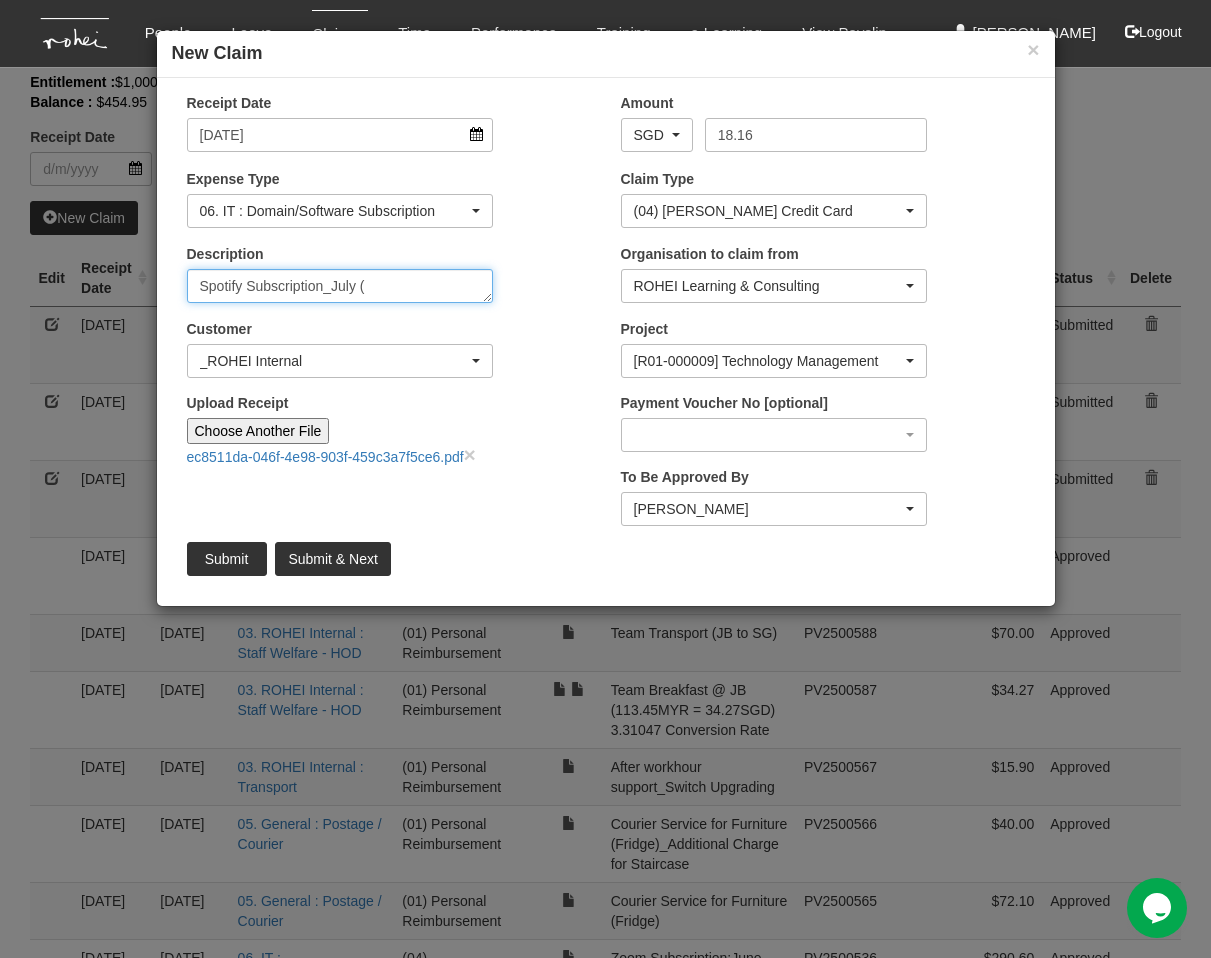 click on "Spotify Subscription_July (" at bounding box center [340, 286] 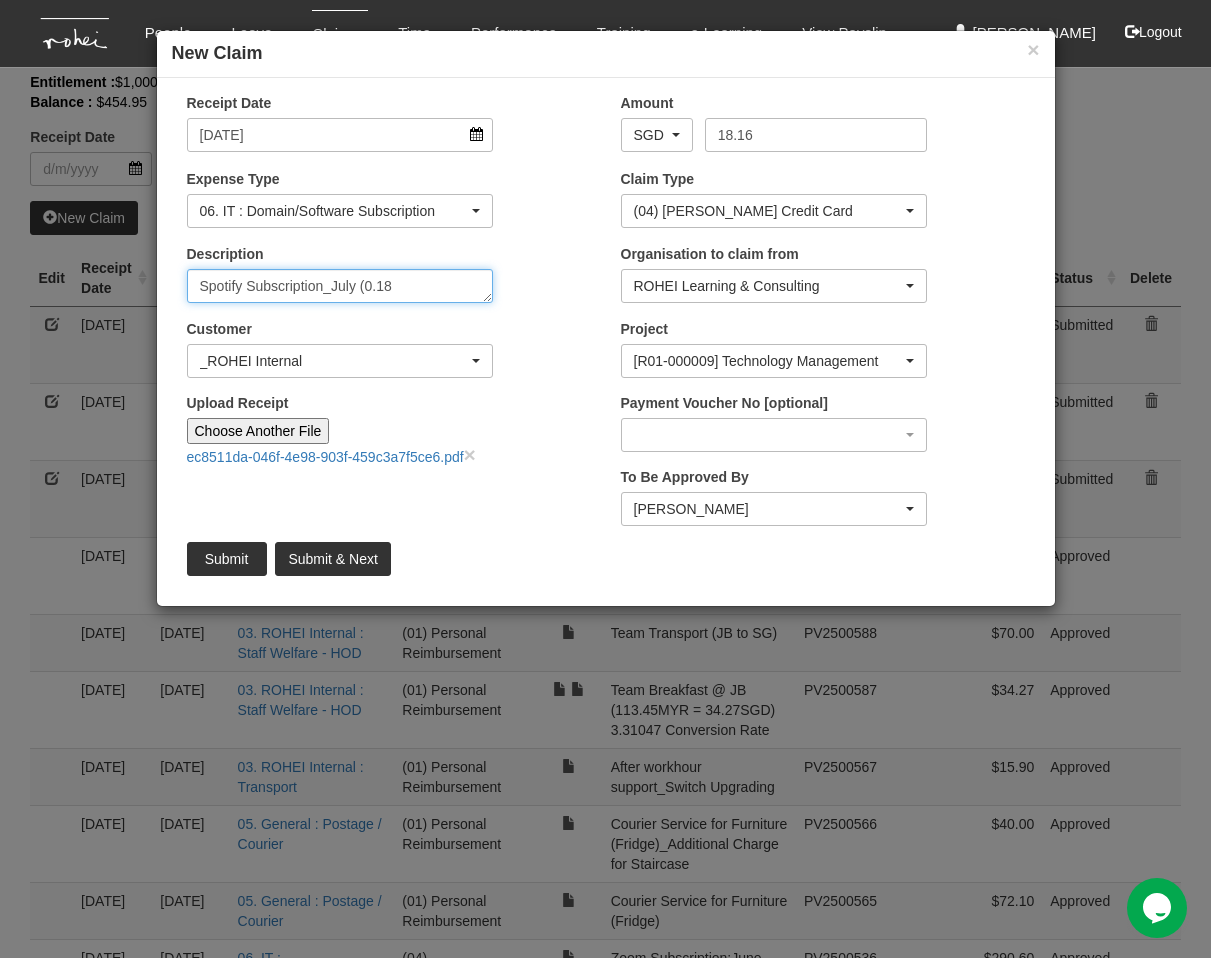 click on "Spotify Subscription_July (0.18" at bounding box center (340, 286) 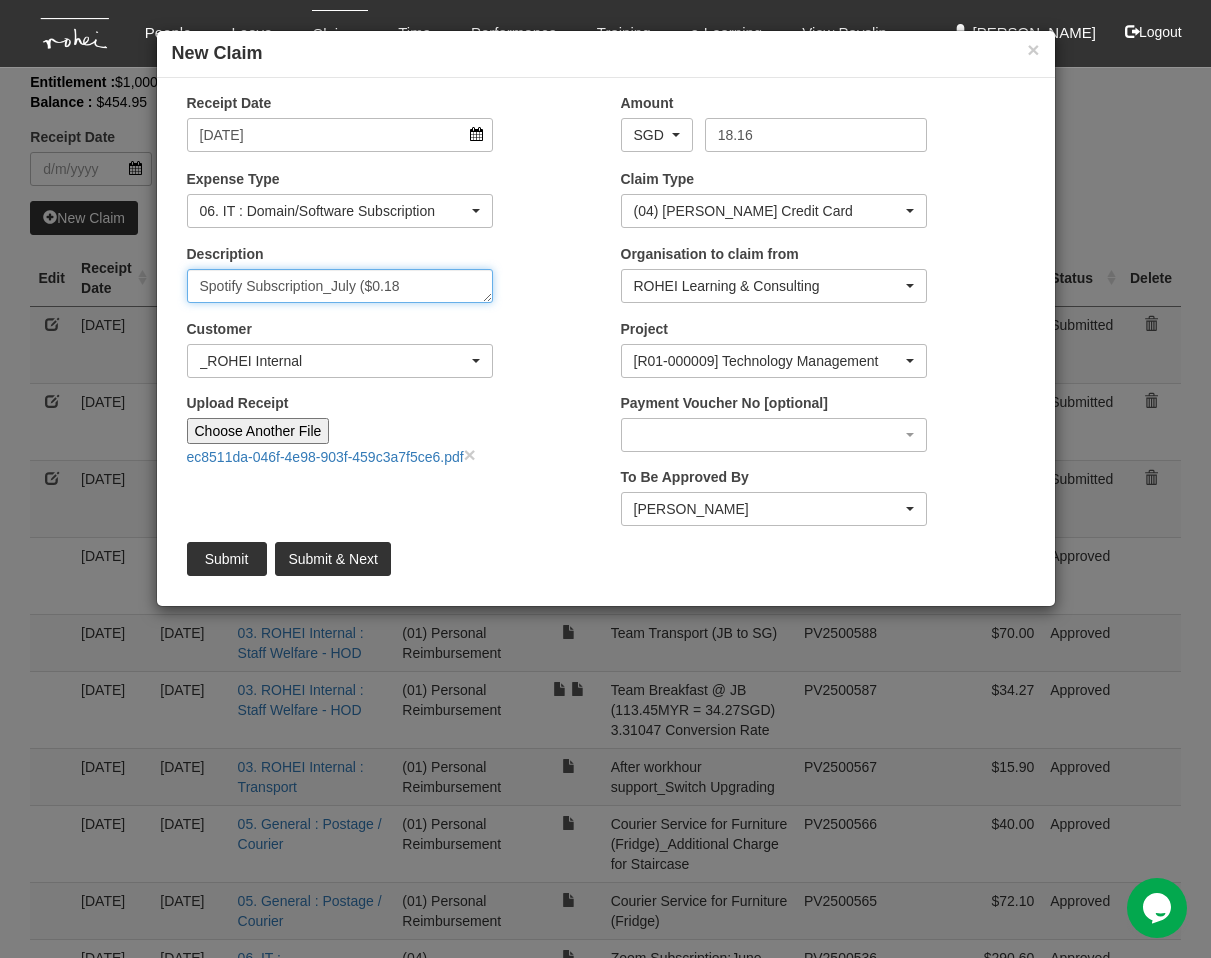 click on "Spotify Subscription_July ($0.18" at bounding box center (340, 286) 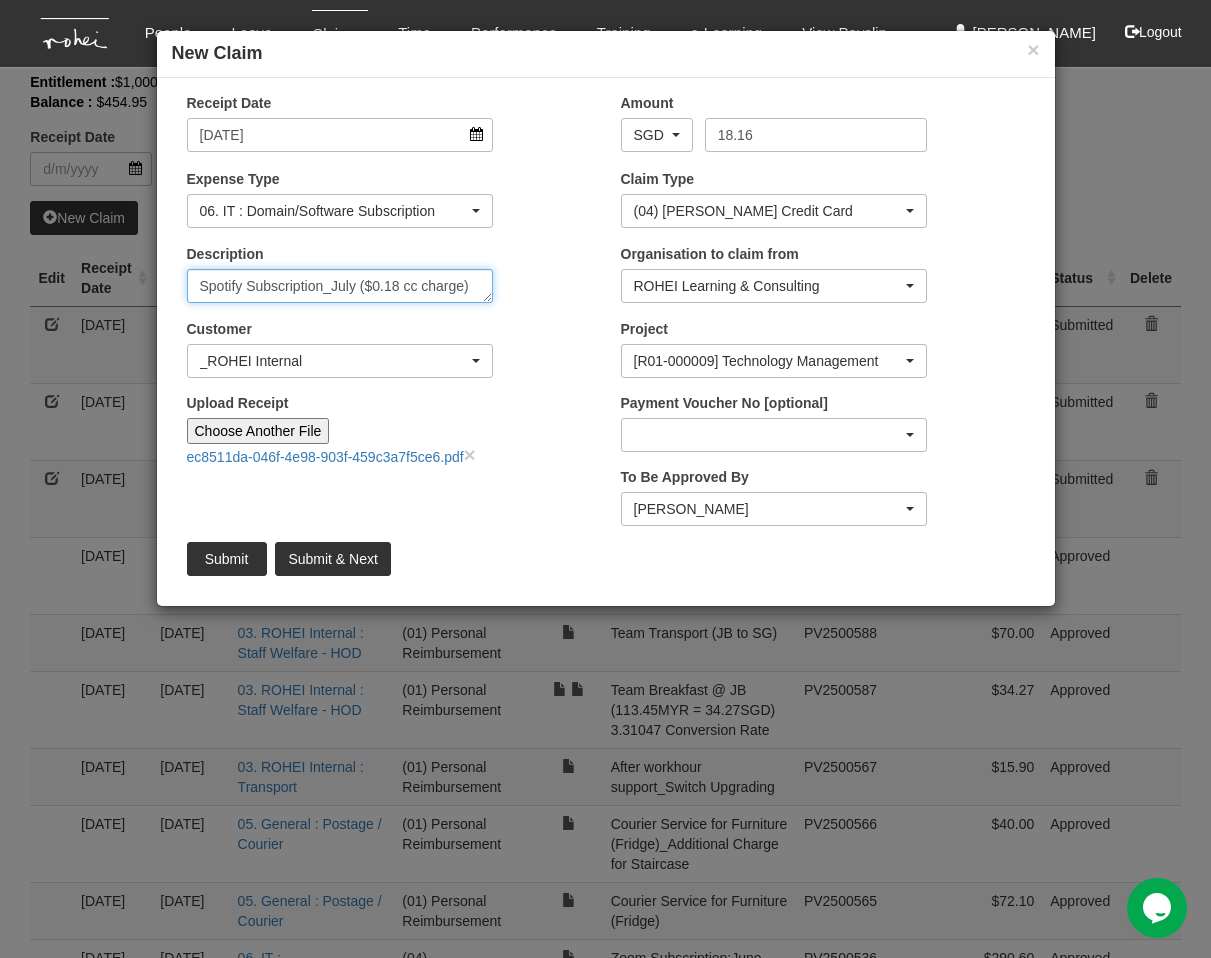type on "Spotify Subscription_July ($0.18 cc charge)" 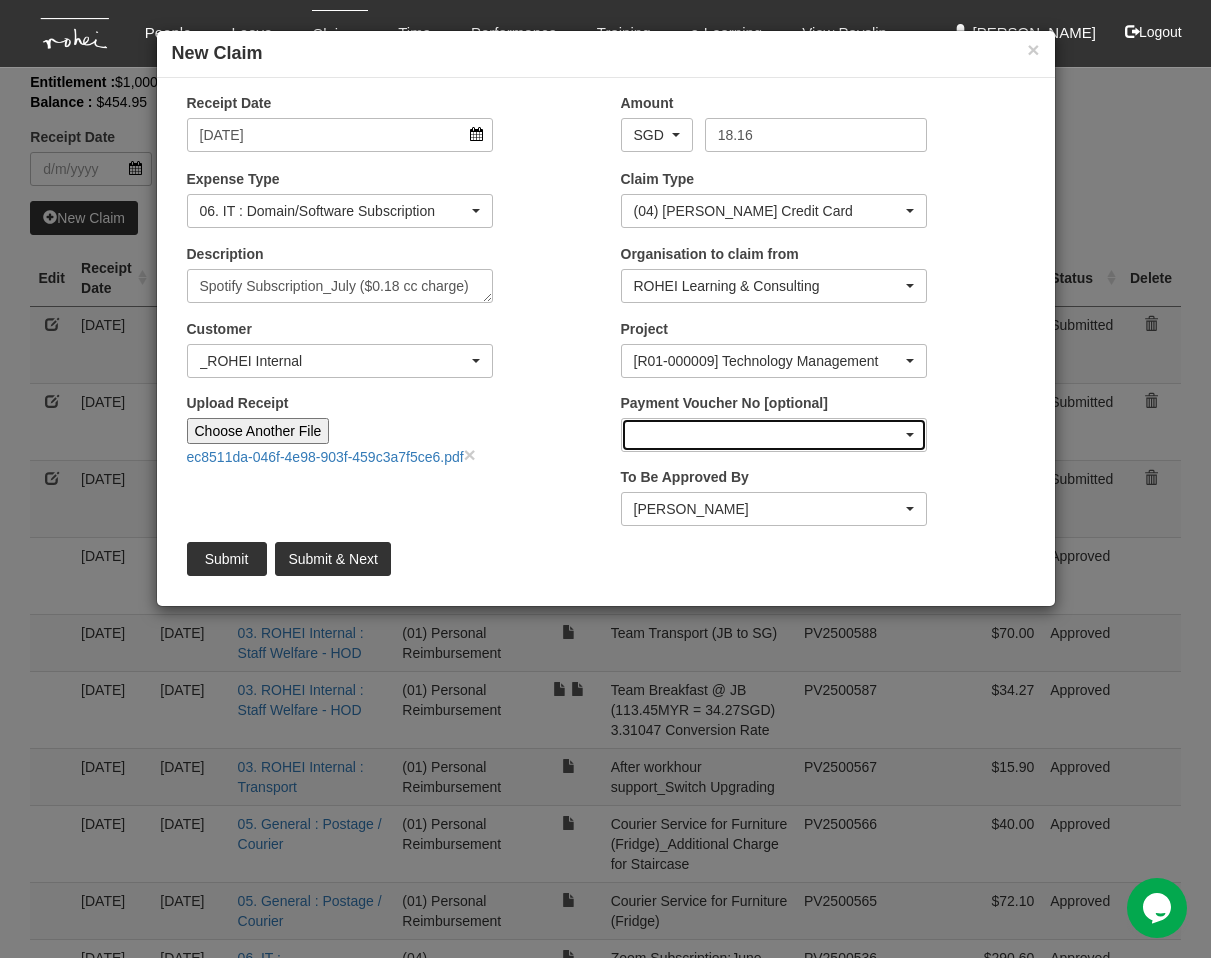 click at bounding box center [774, 435] 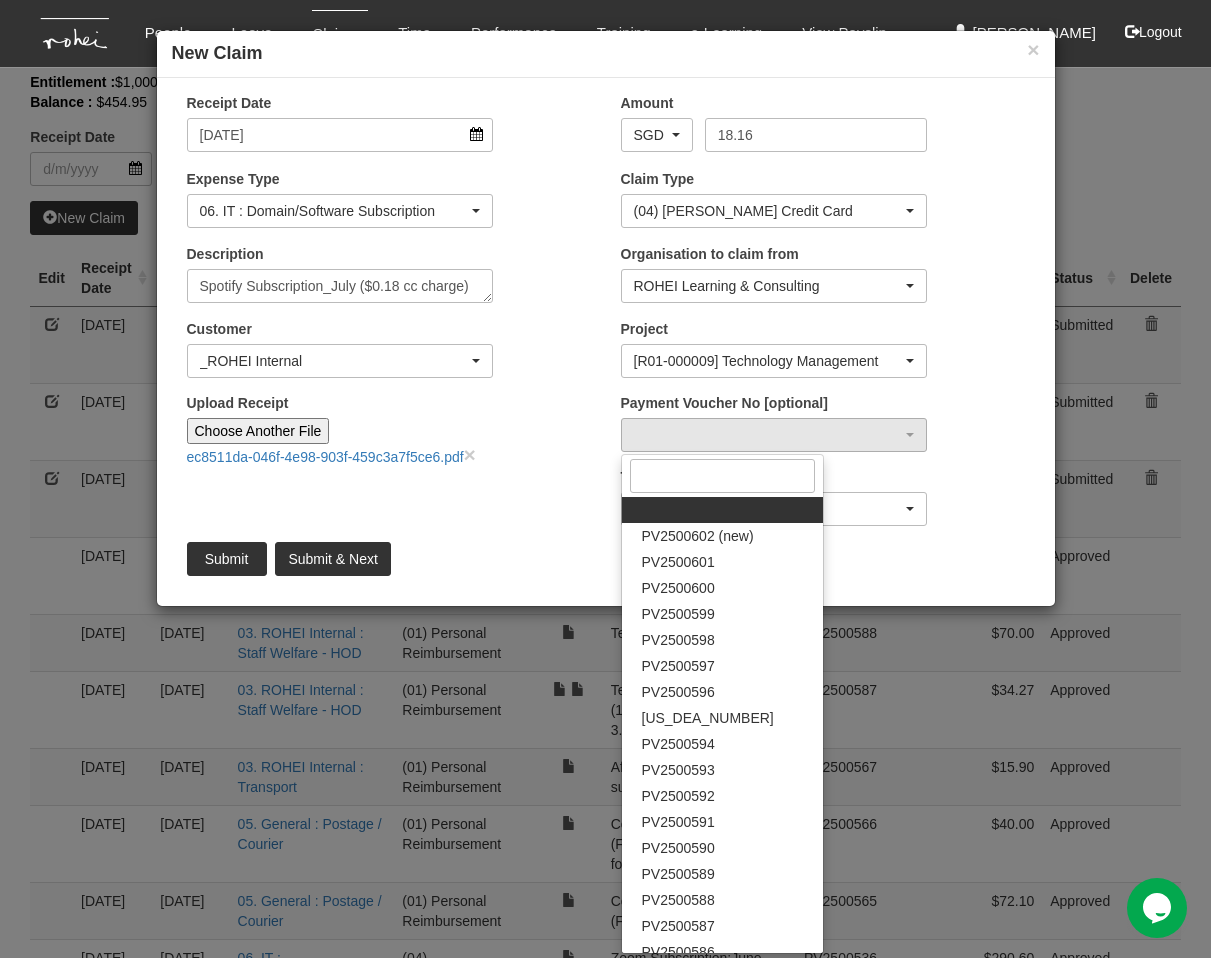 click on "Upload Receipt
Choose Another File
ec8511da-046f-4e98-903f-459c3a7f5ce6.pdf ×" at bounding box center (389, 437) 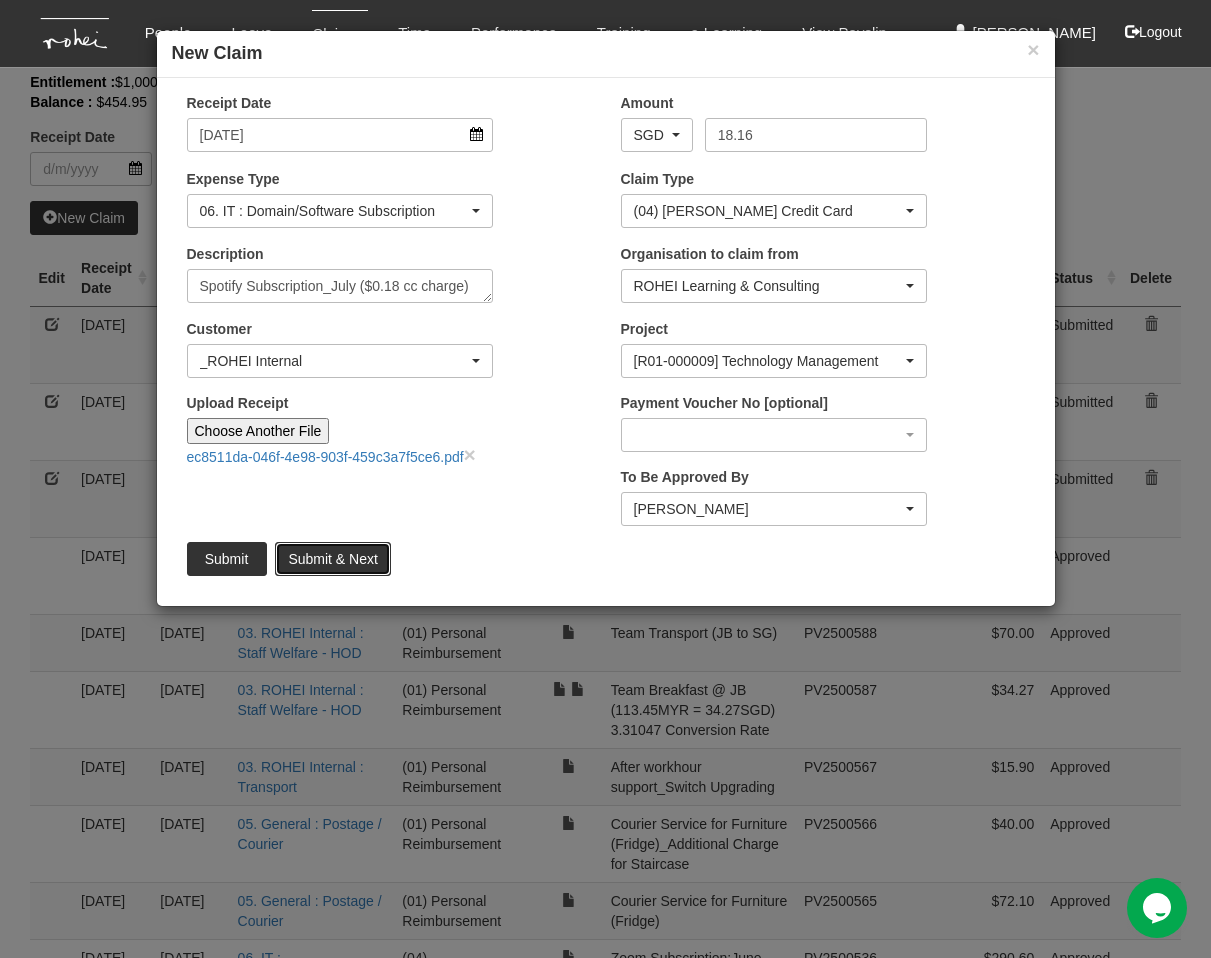 click on "Submit & Next" at bounding box center [332, 559] 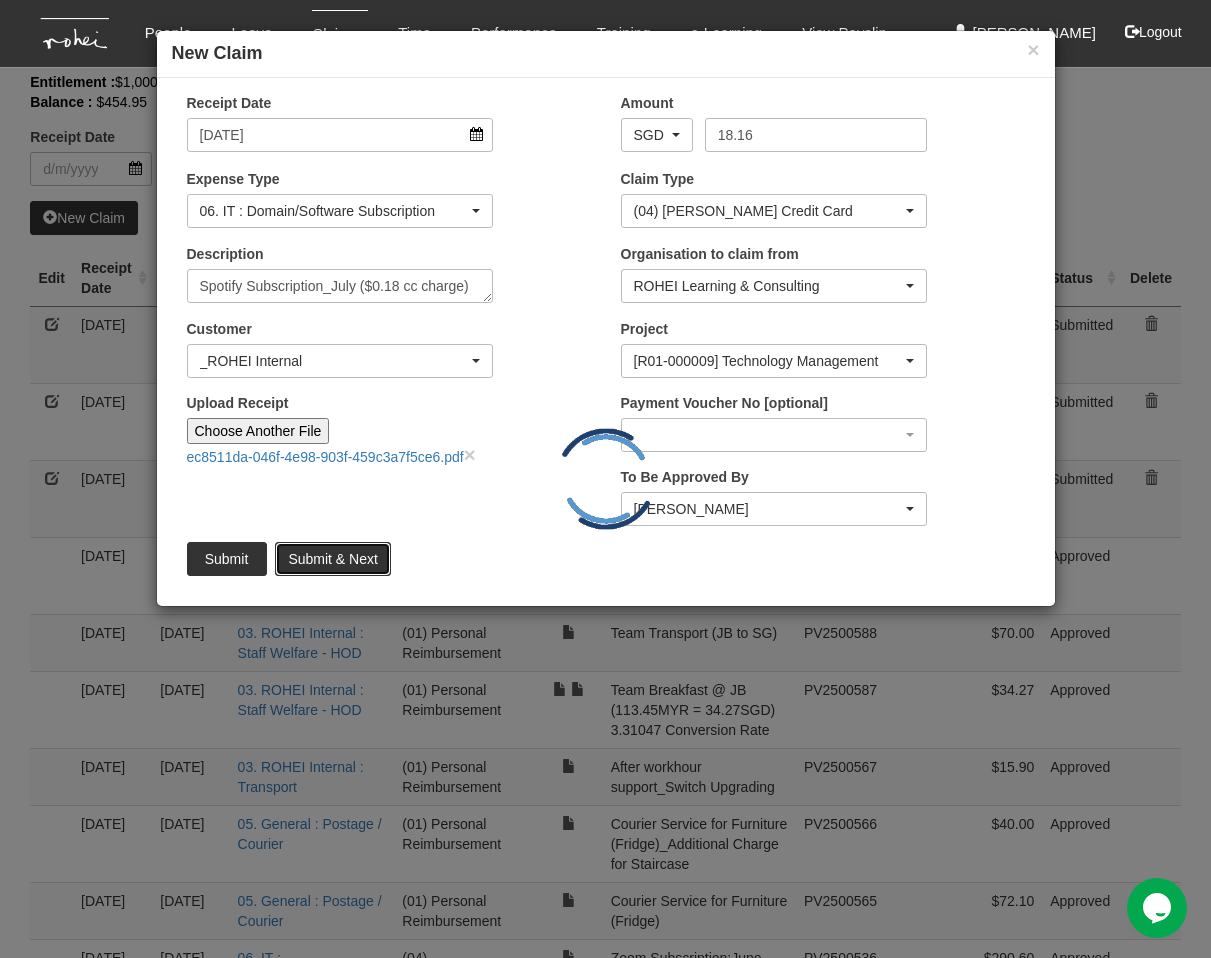 type 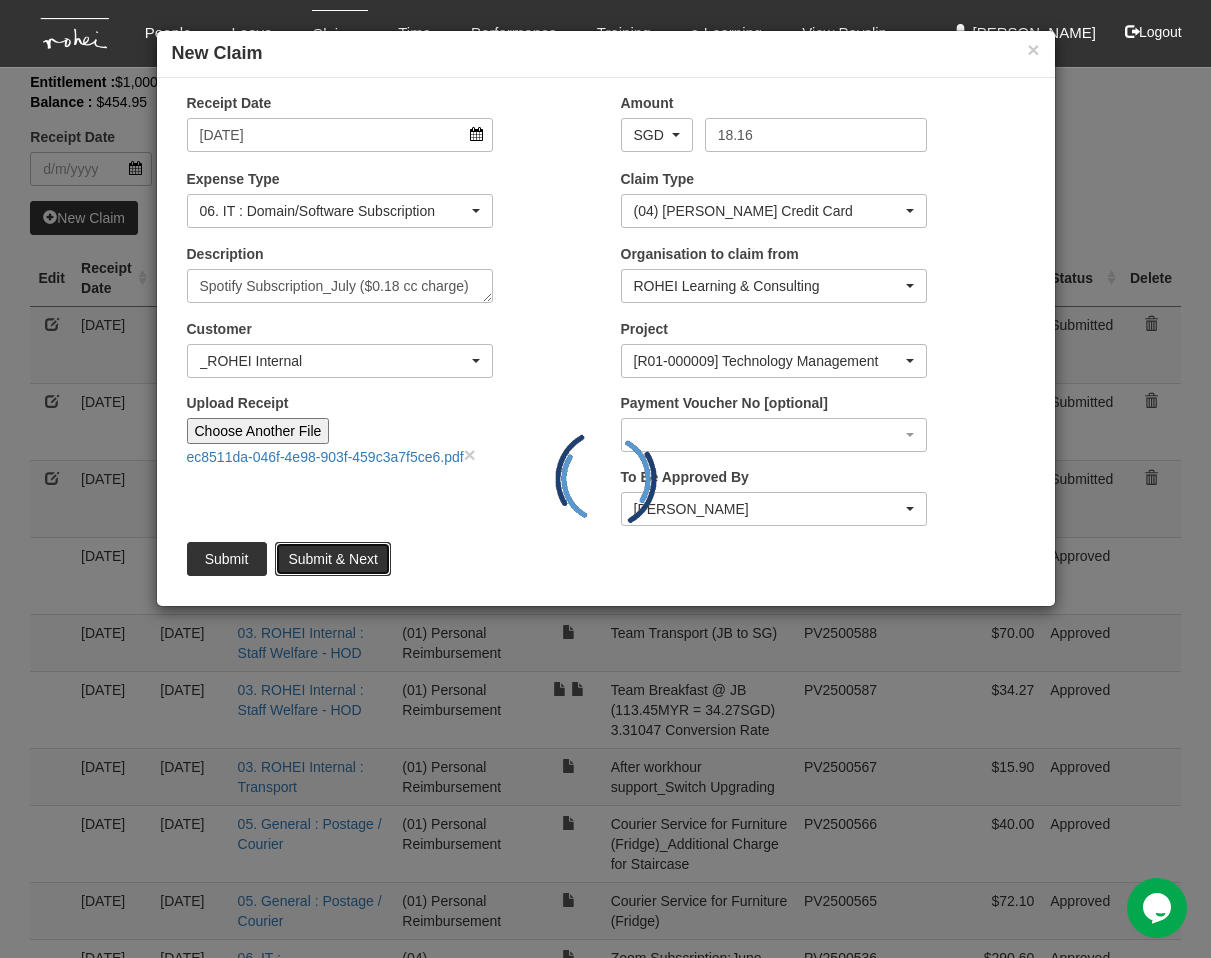 type 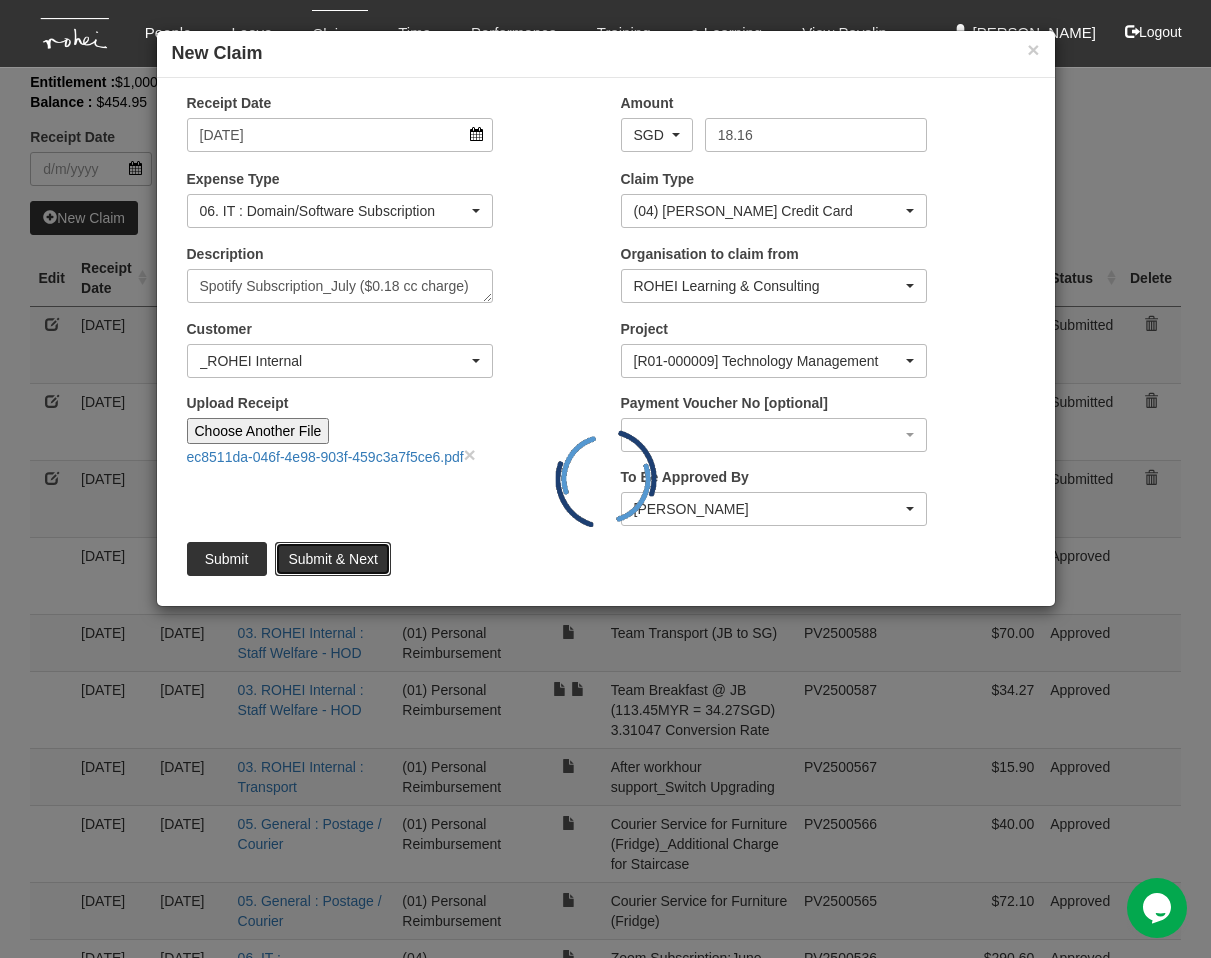 type 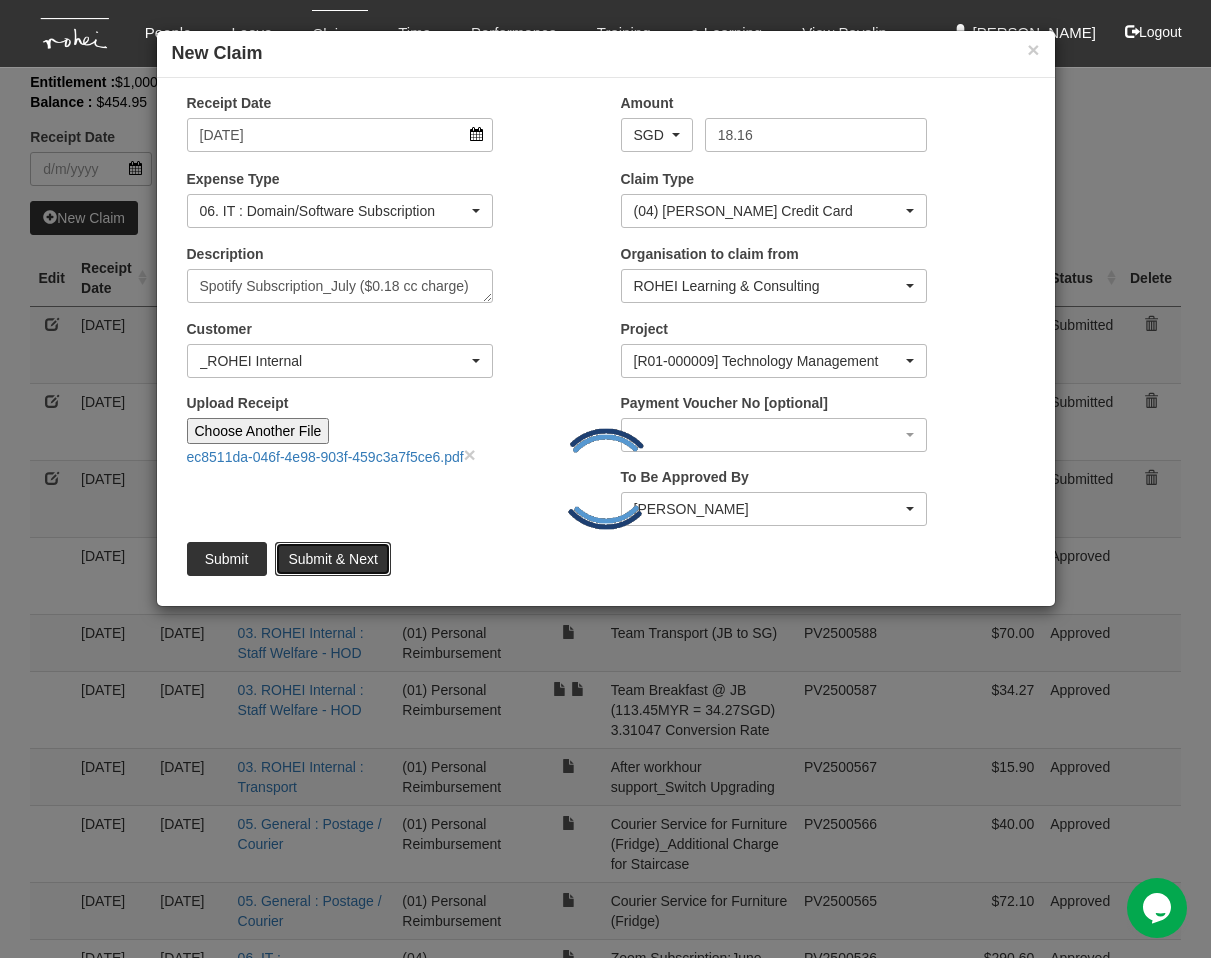 type on "Choose File" 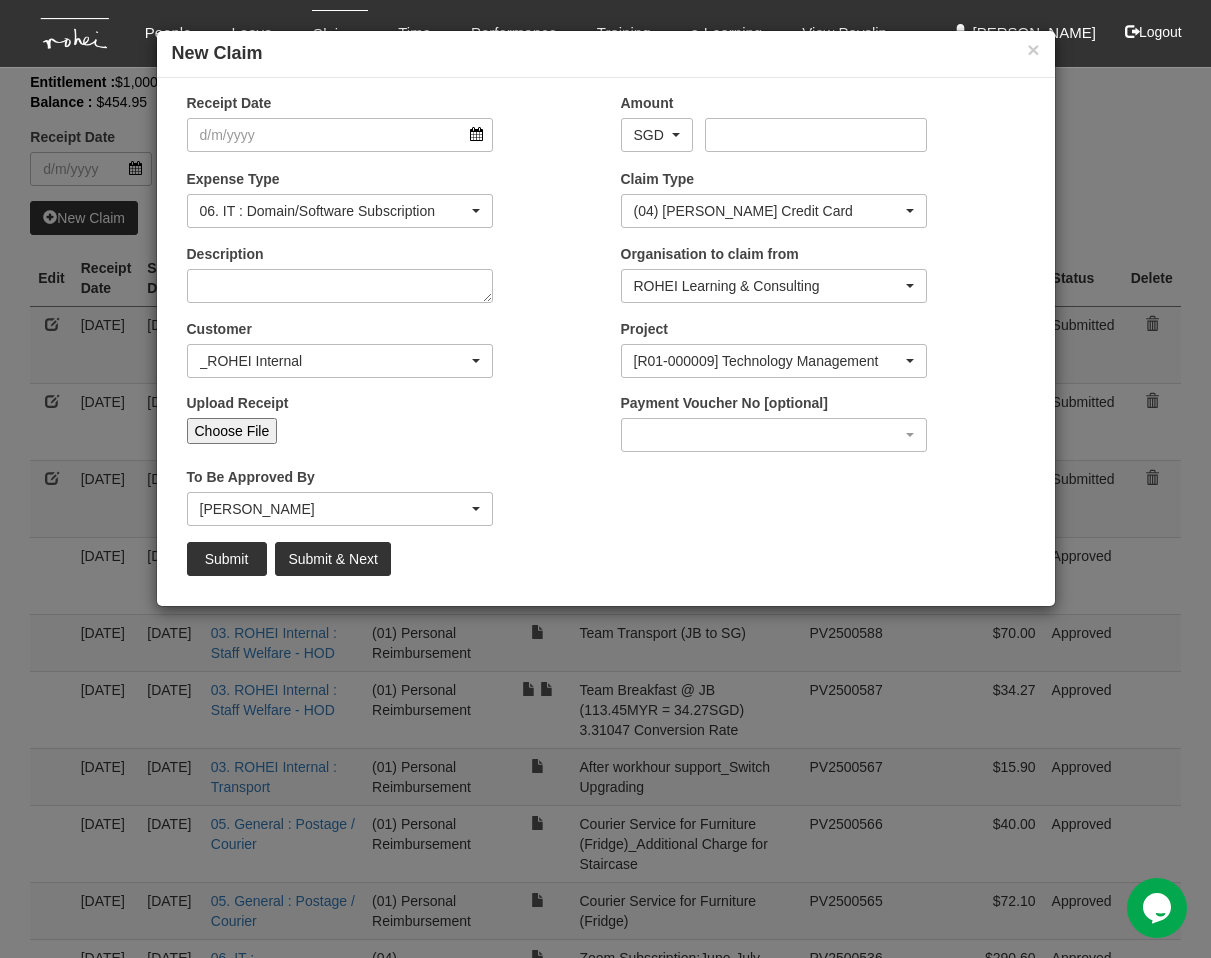 click on "Customer
(N/A)
_ROHEI Internal
3M ASIA PACIFIC PRIVATE LTD
[DOMAIN_NAME]
AbbVie Operations Singapore Pte Ltd
Academy of Human Development
Academy of Singapore Teachers
Accenture
Accounting & Corporate Regulatory Authority (ACRA)
AcuMed Holdings Pte Ltd
ADVANCE AI
Advanced MedTech
Agape Little Uni.
Agency for Science, Technology and Research (A*Star)
Agency for Science, Technology and Research (A-Star)
Agri-food and Veterinary Authority of [GEOGRAPHIC_DATA] (AVA)
AIA Singapore Pte Ltd
Alfa Laval
All Saints Home
Alliance to End Plastic Waste
Ambulance Medical Service (AMS)
American Biltrite Far East Inc.
Amorepacific Singapore Pte Ltd
[PERSON_NAME][GEOGRAPHIC_DATA]
Ang [GEOGRAPHIC_DATA]
Ang Mo Kio Town Council
[DEMOGRAPHIC_DATA] Preschool Services
Anglo - Chinese School (Primary)
[GEOGRAPHIC_DATA]
[GEOGRAPHIC_DATA]" at bounding box center (389, 356) 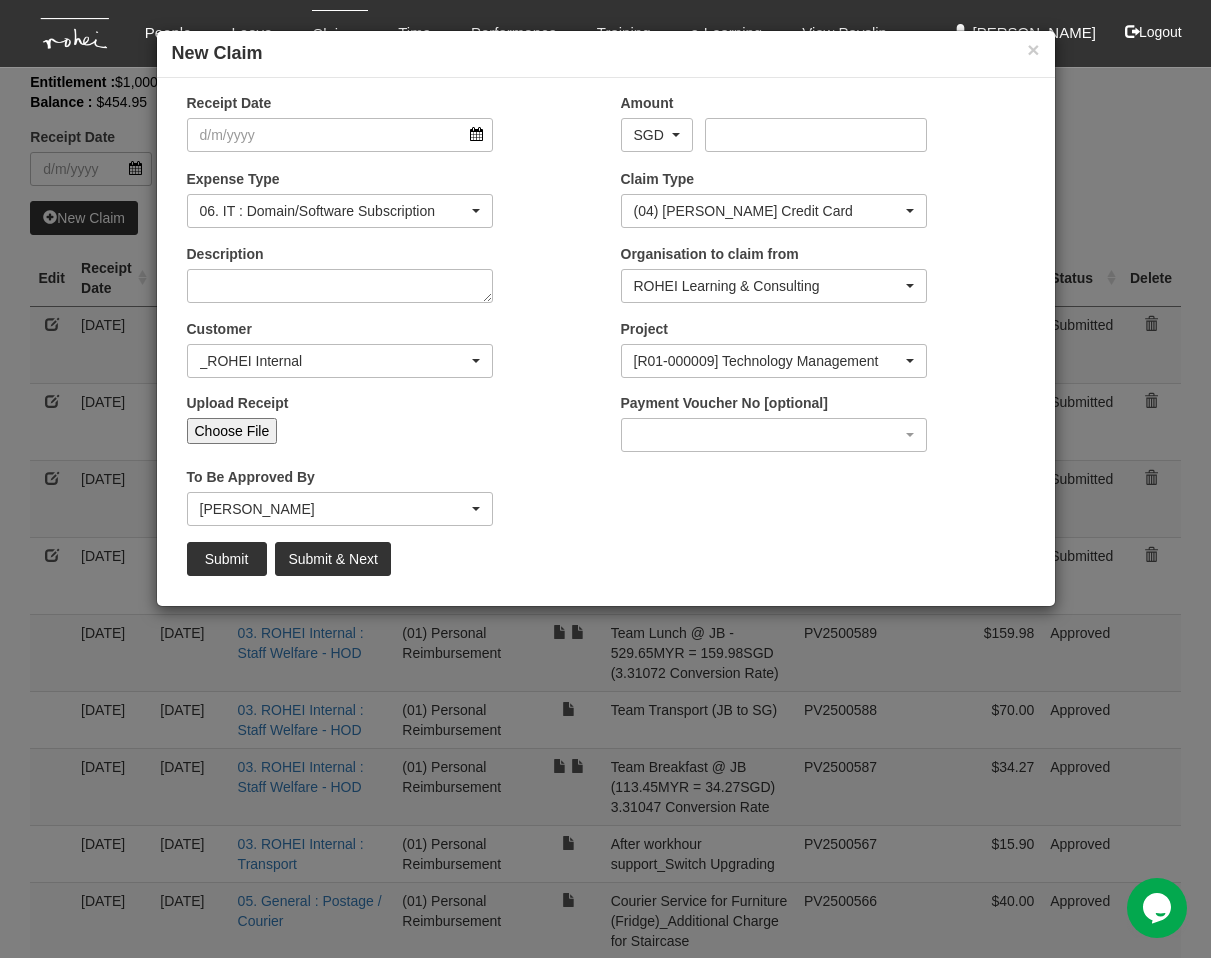 click on "Upload Receipt" at bounding box center (238, 403) 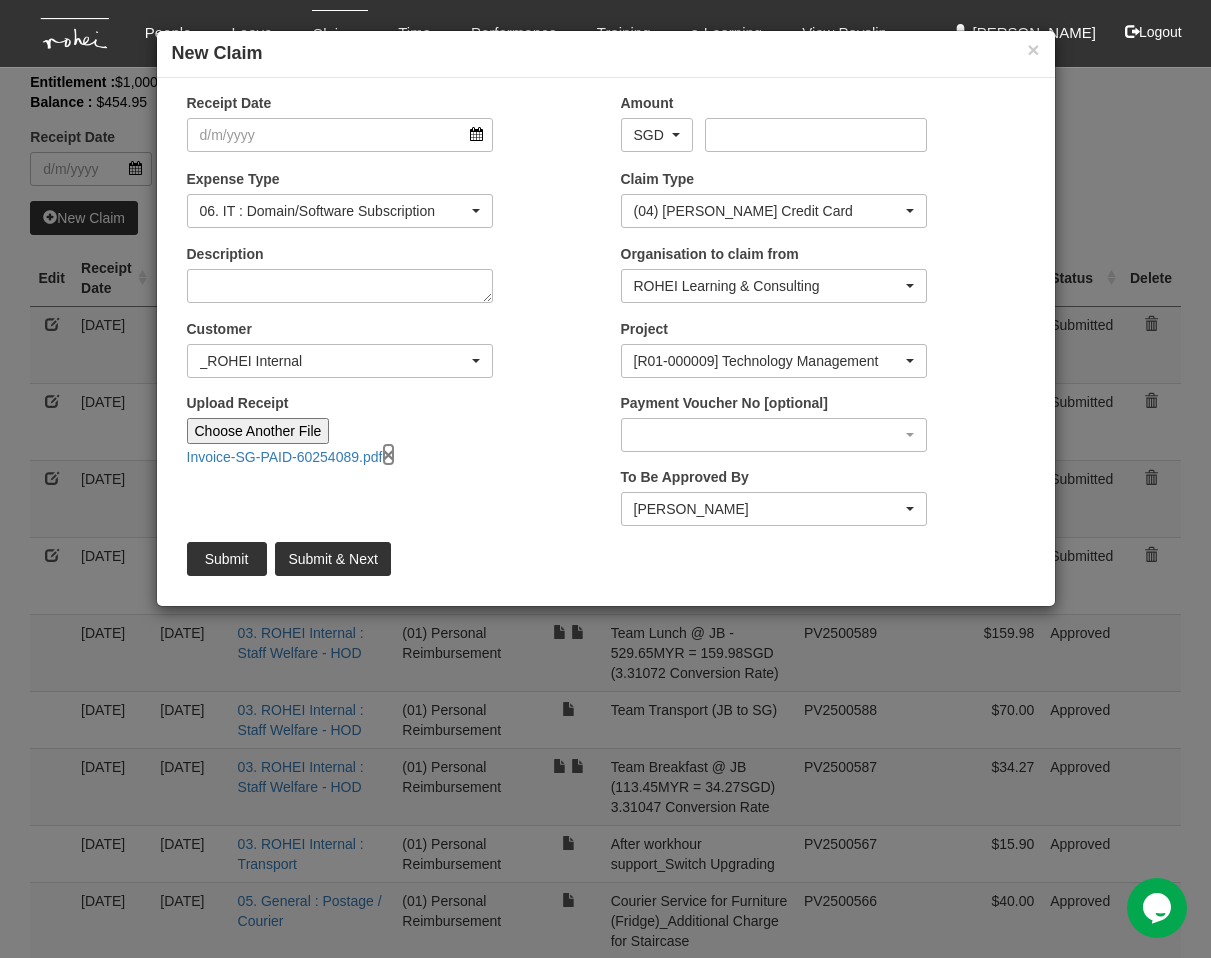 click on "×" at bounding box center [388, 454] 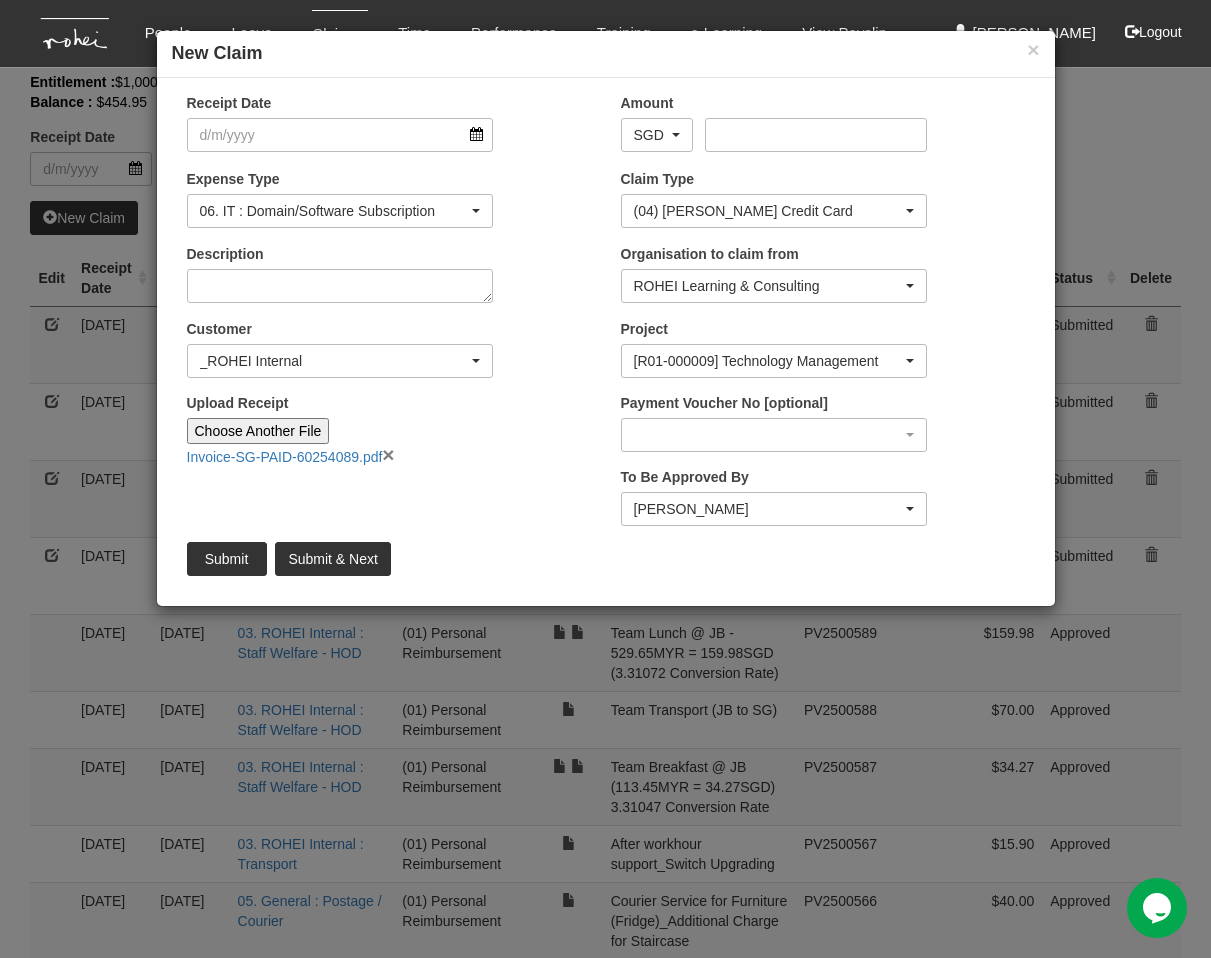 type on "Choose File" 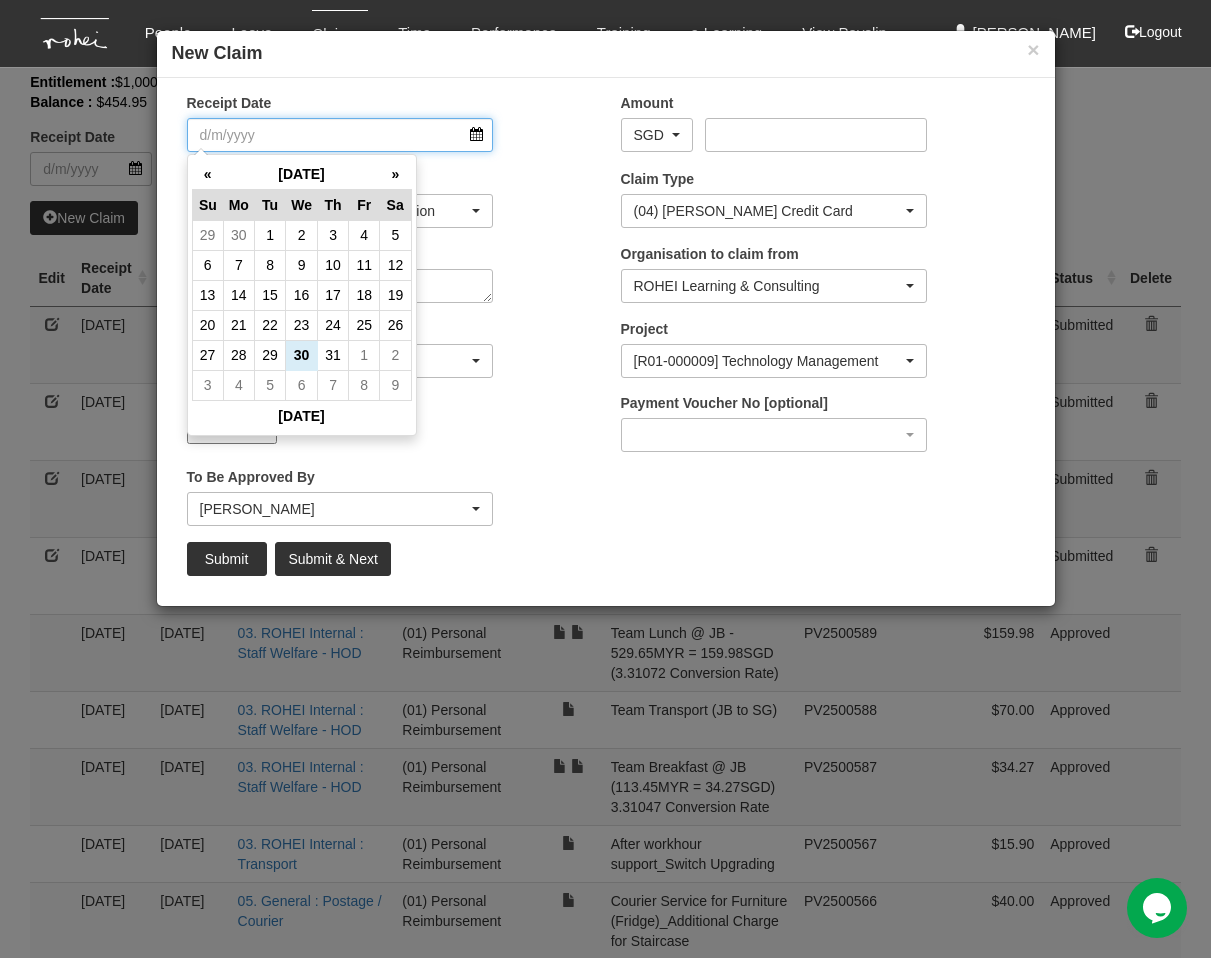 click on "Receipt Date" at bounding box center (340, 135) 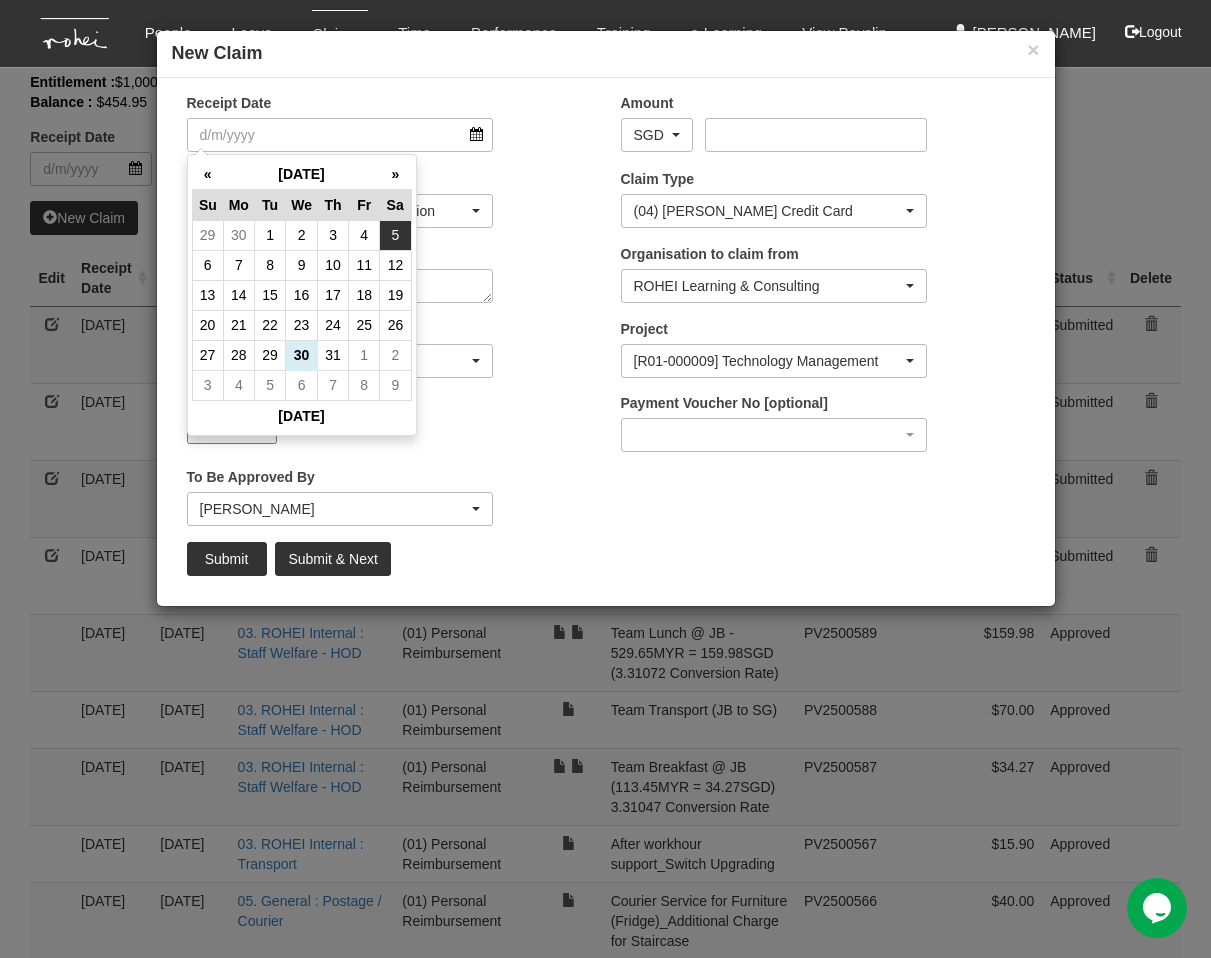 click on "5" at bounding box center (395, 235) 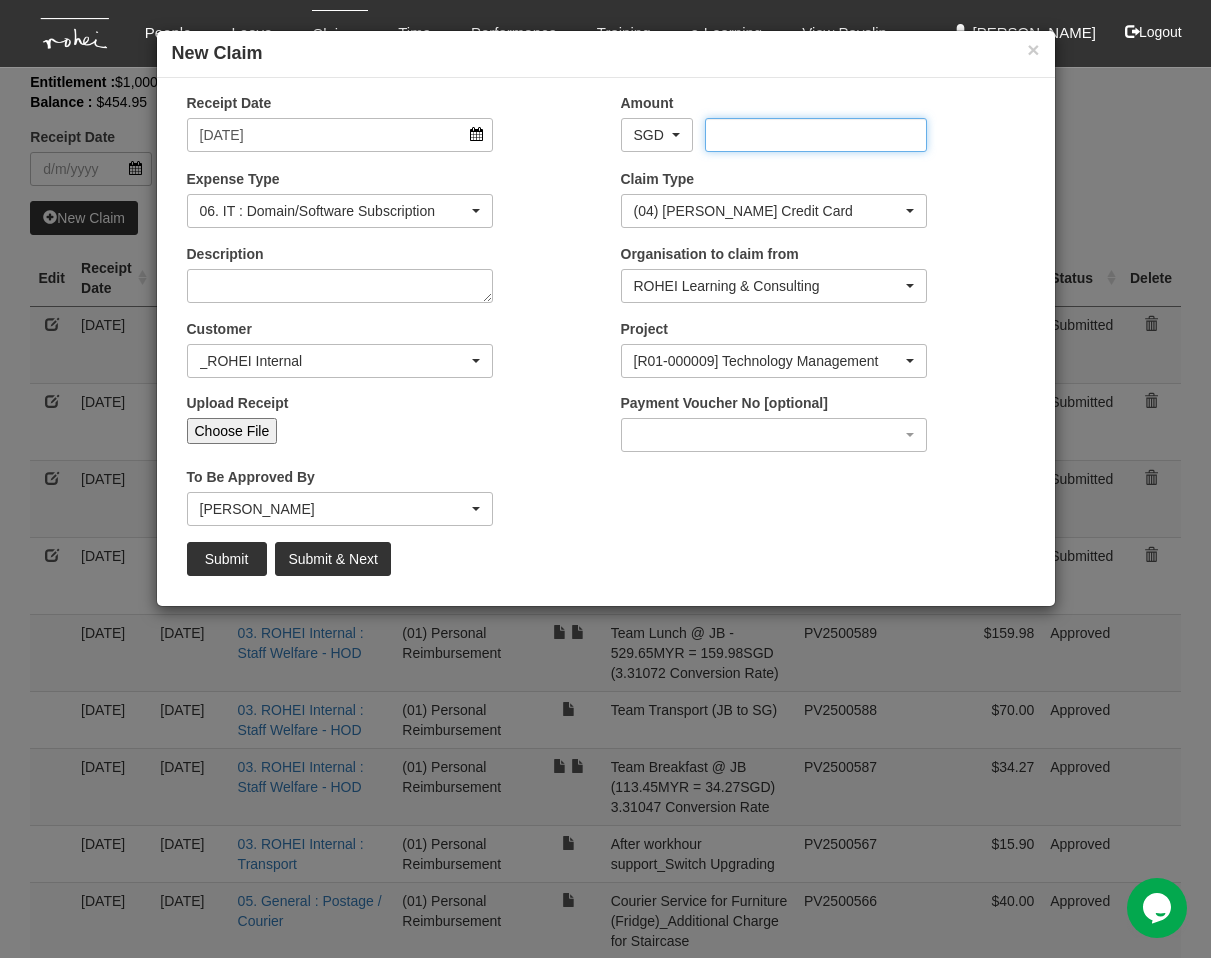 click on "Amount" at bounding box center (816, 135) 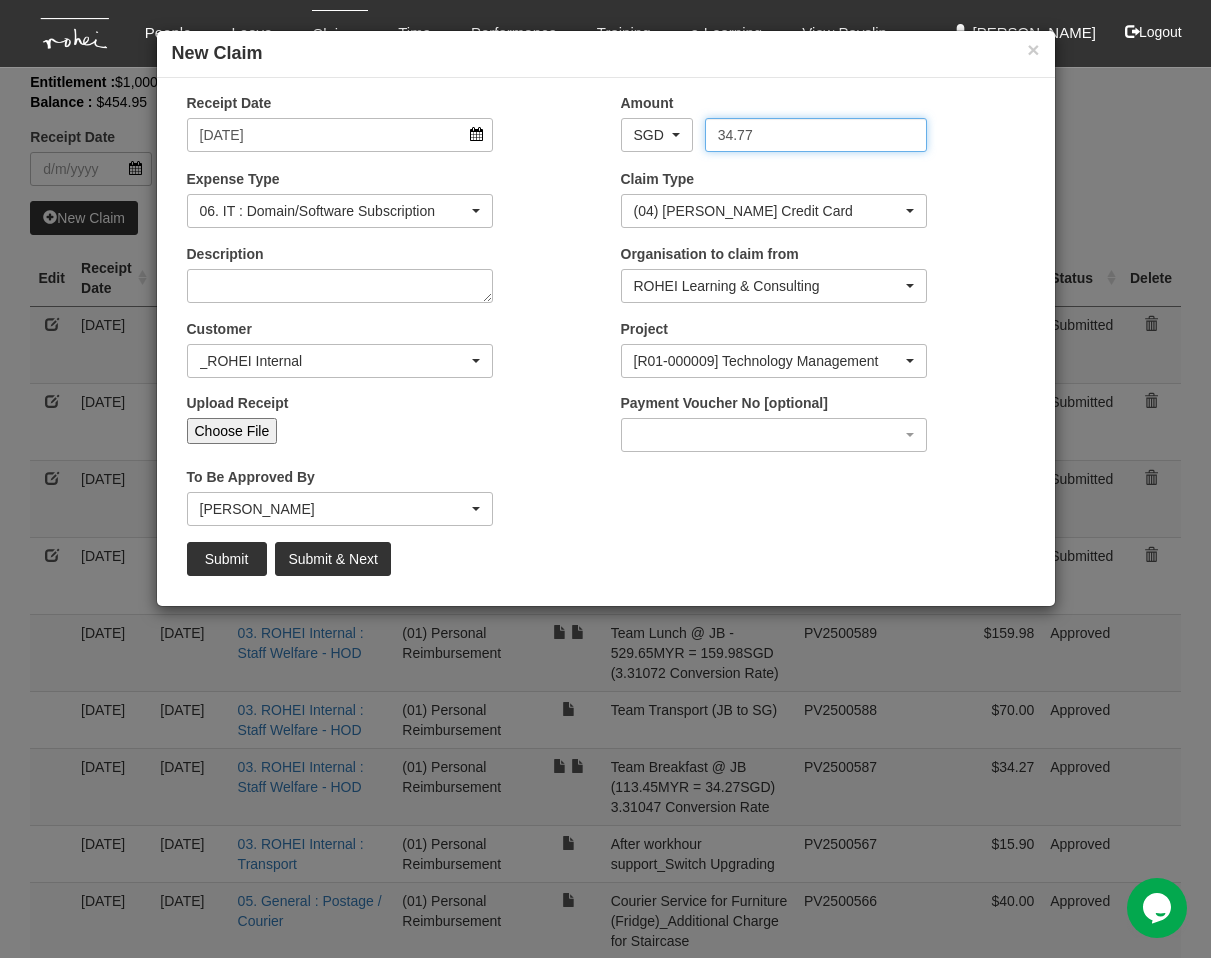 type on "34.77" 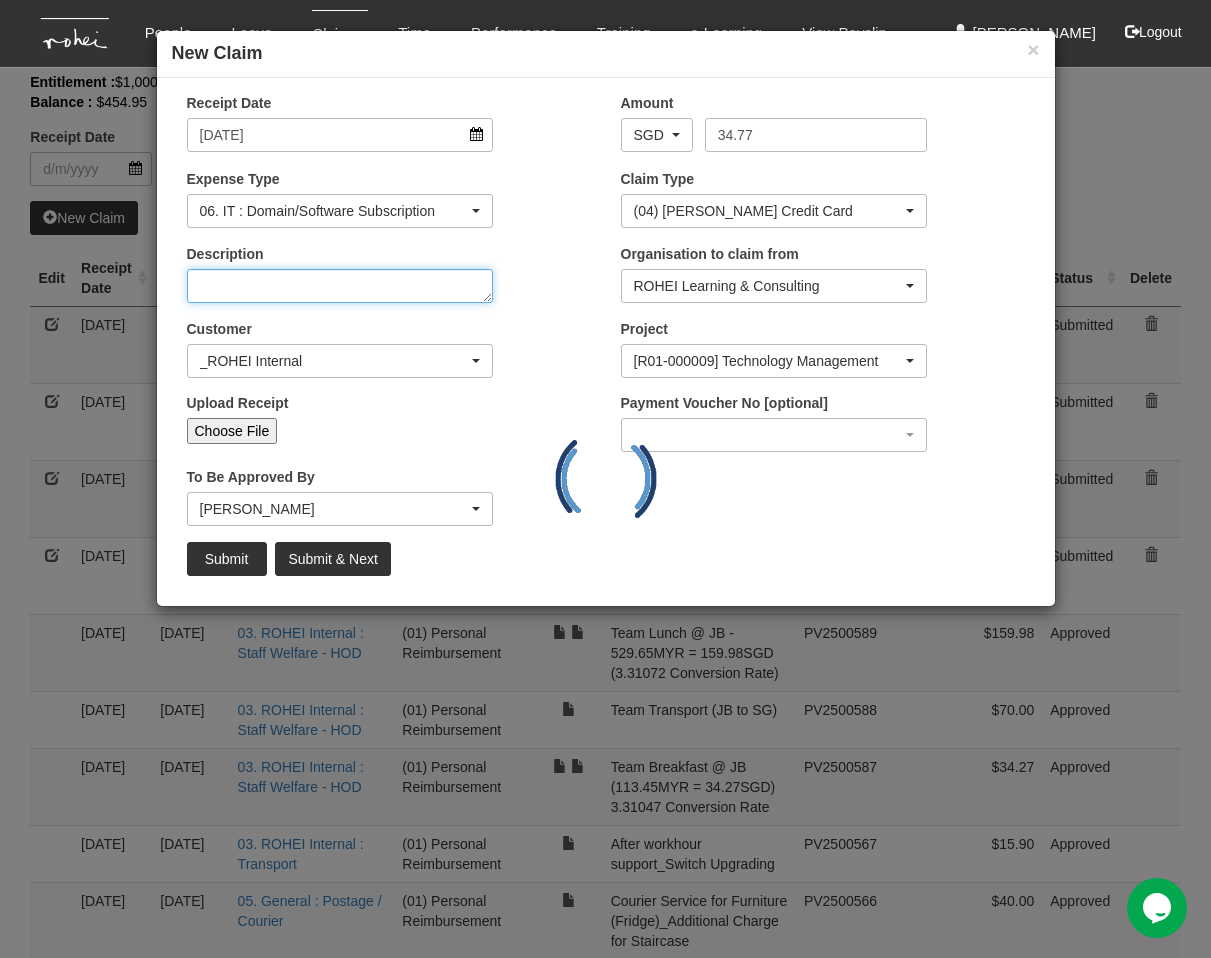 click on "Description" at bounding box center (340, 286) 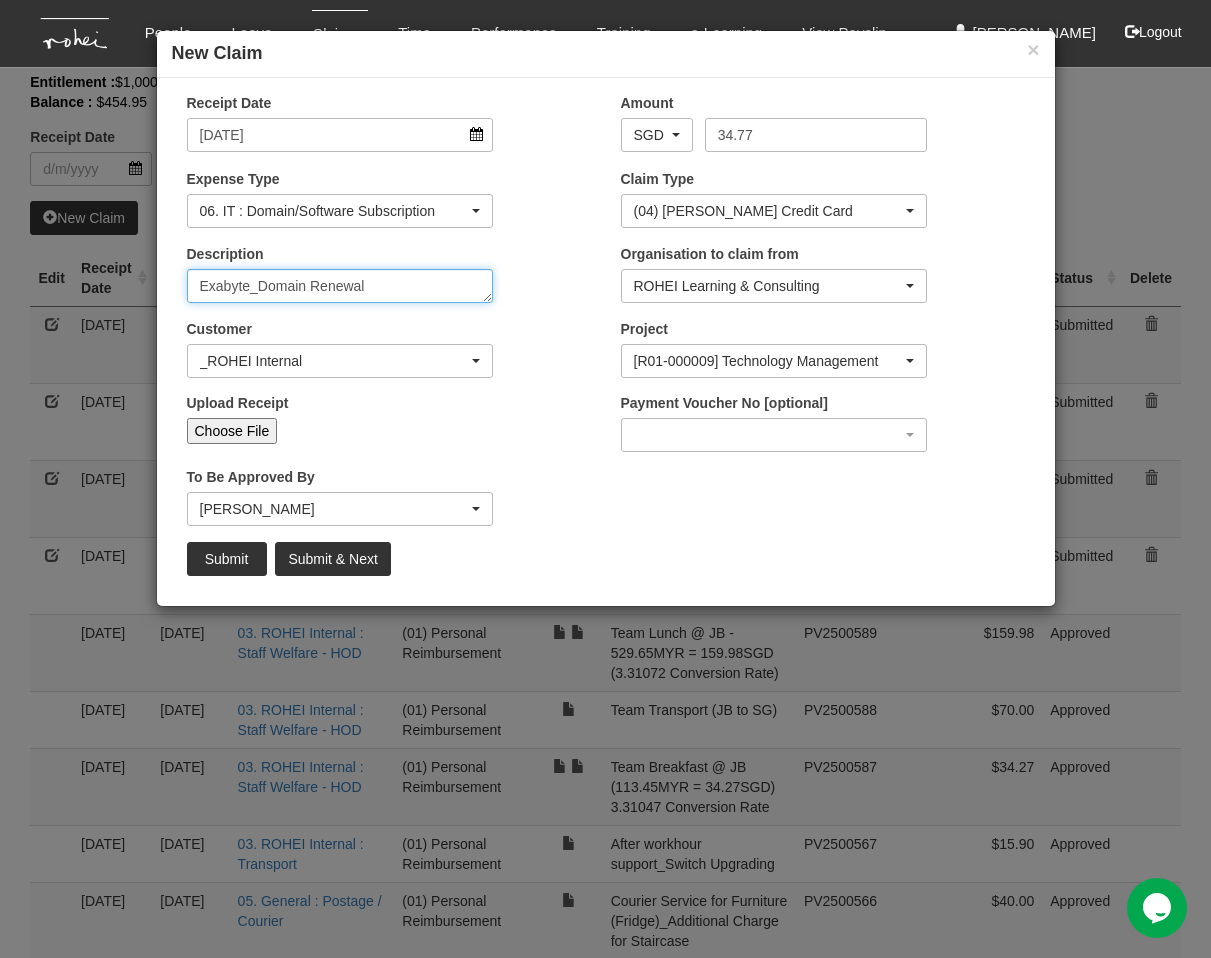 click on "Exabyte_Domain Renewal" at bounding box center [340, 286] 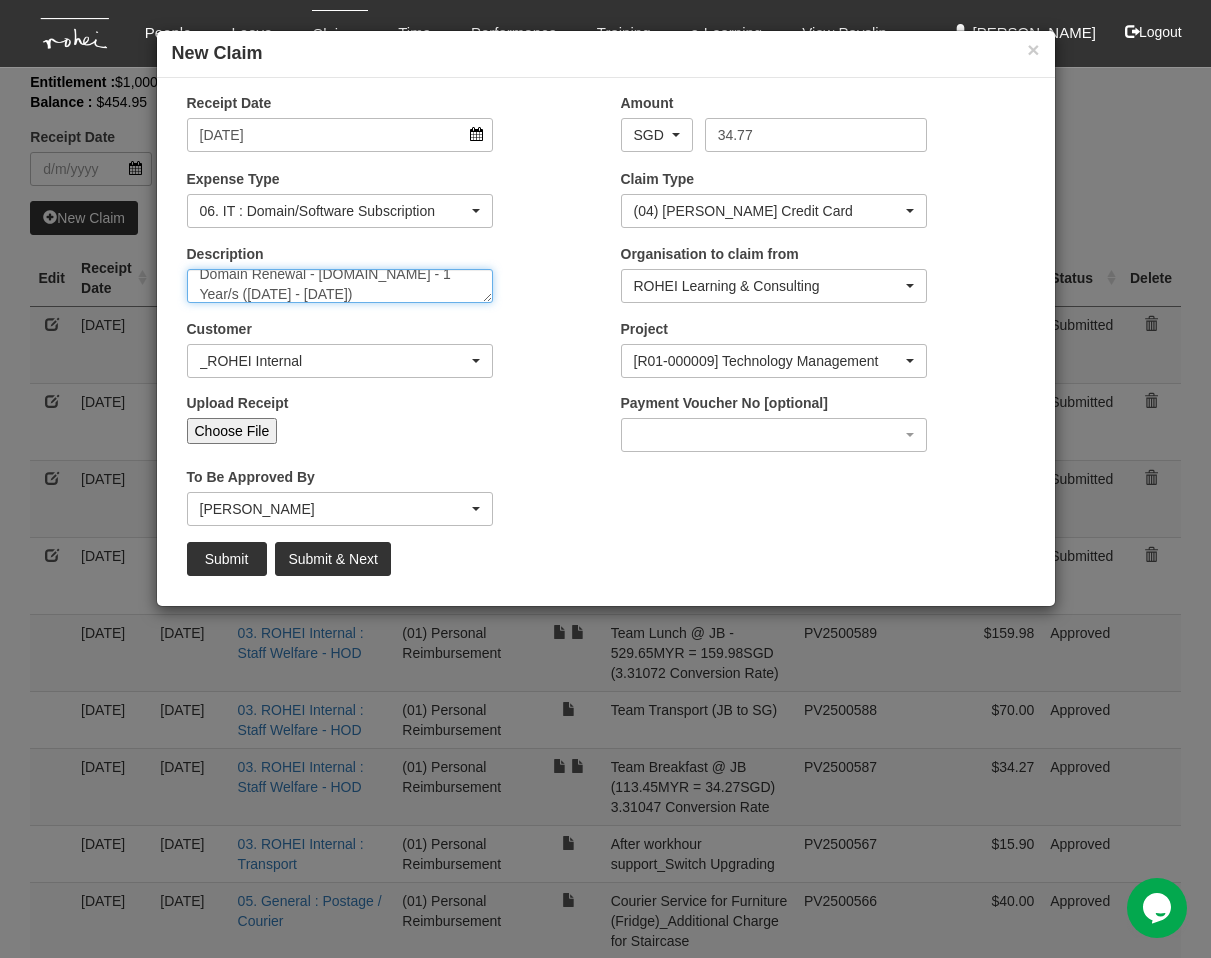 scroll, scrollTop: 0, scrollLeft: 0, axis: both 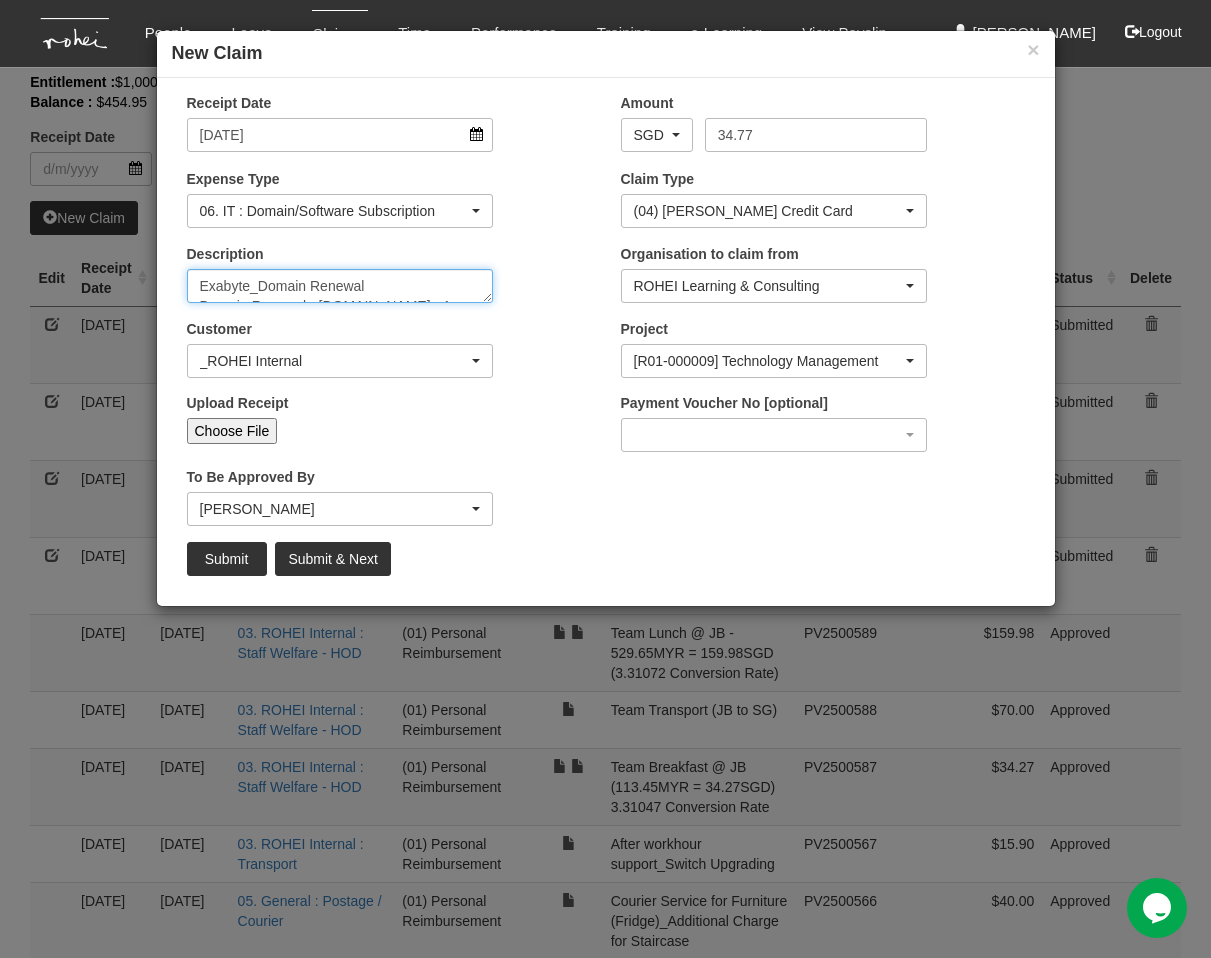 drag, startPoint x: 392, startPoint y: 280, endPoint x: 261, endPoint y: 283, distance: 131.03435 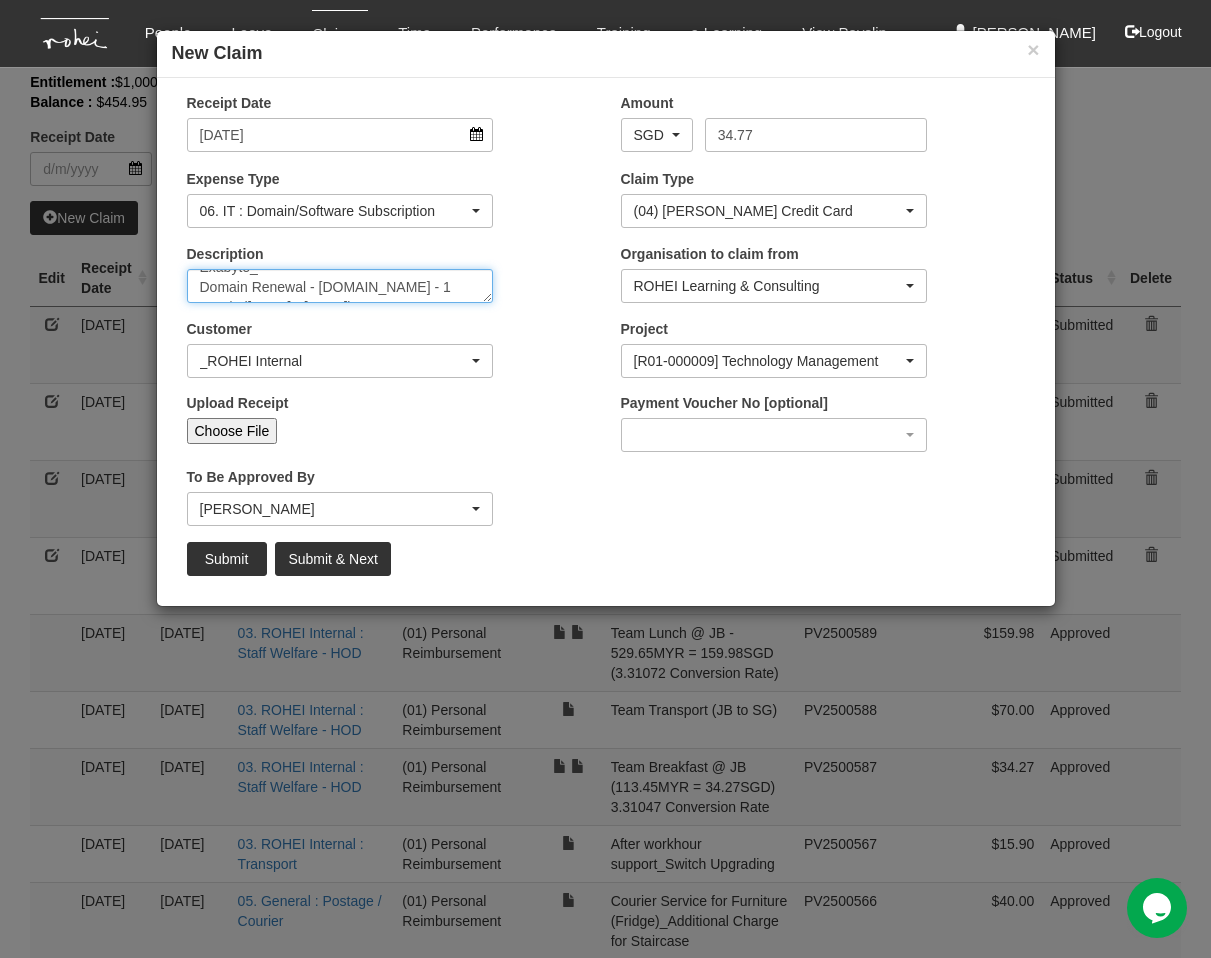 scroll, scrollTop: 40, scrollLeft: 0, axis: vertical 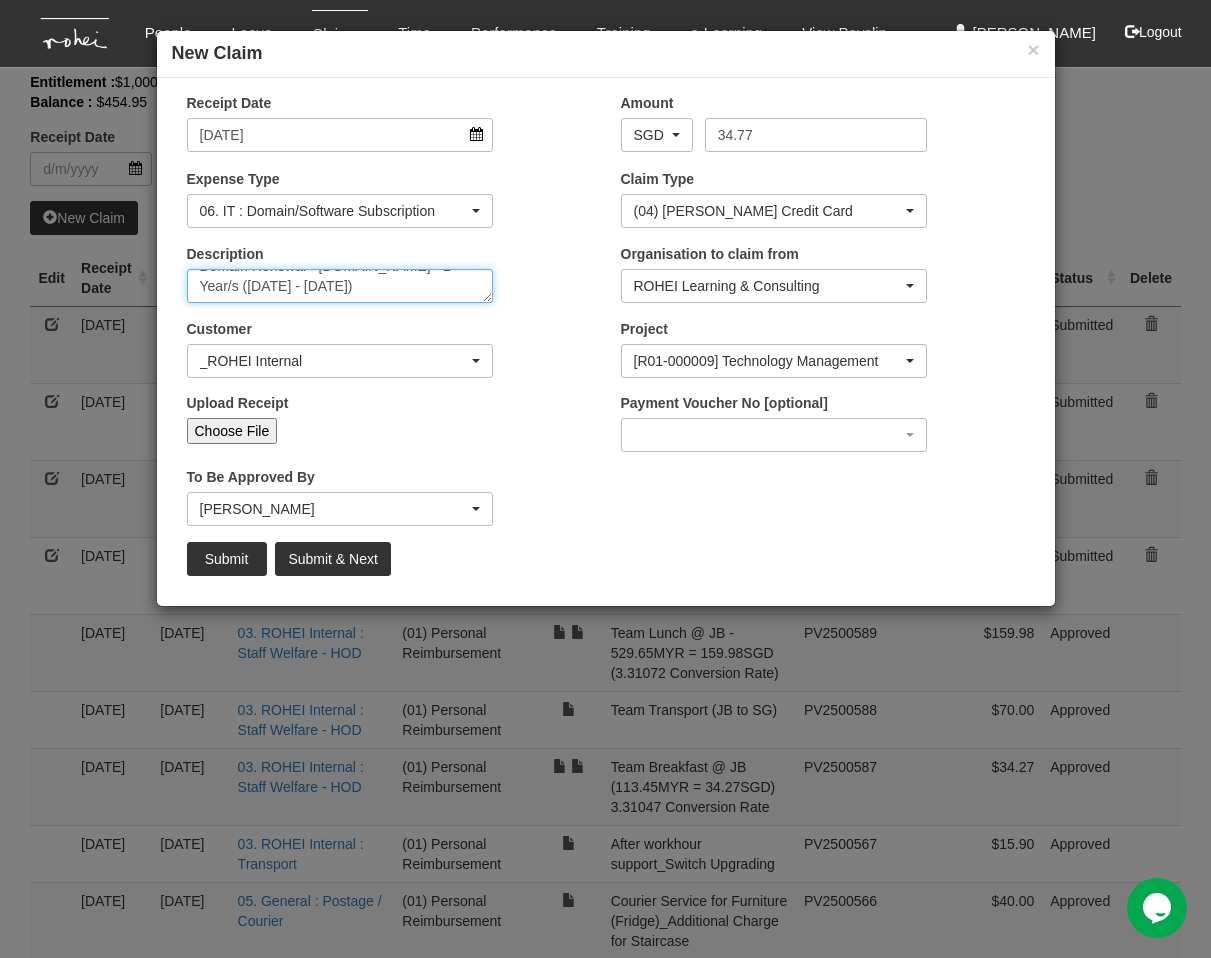 type on "Exabyte_
Domain Renewal - [DOMAIN_NAME] - 1 Year/s ([DATE] - [DATE])" 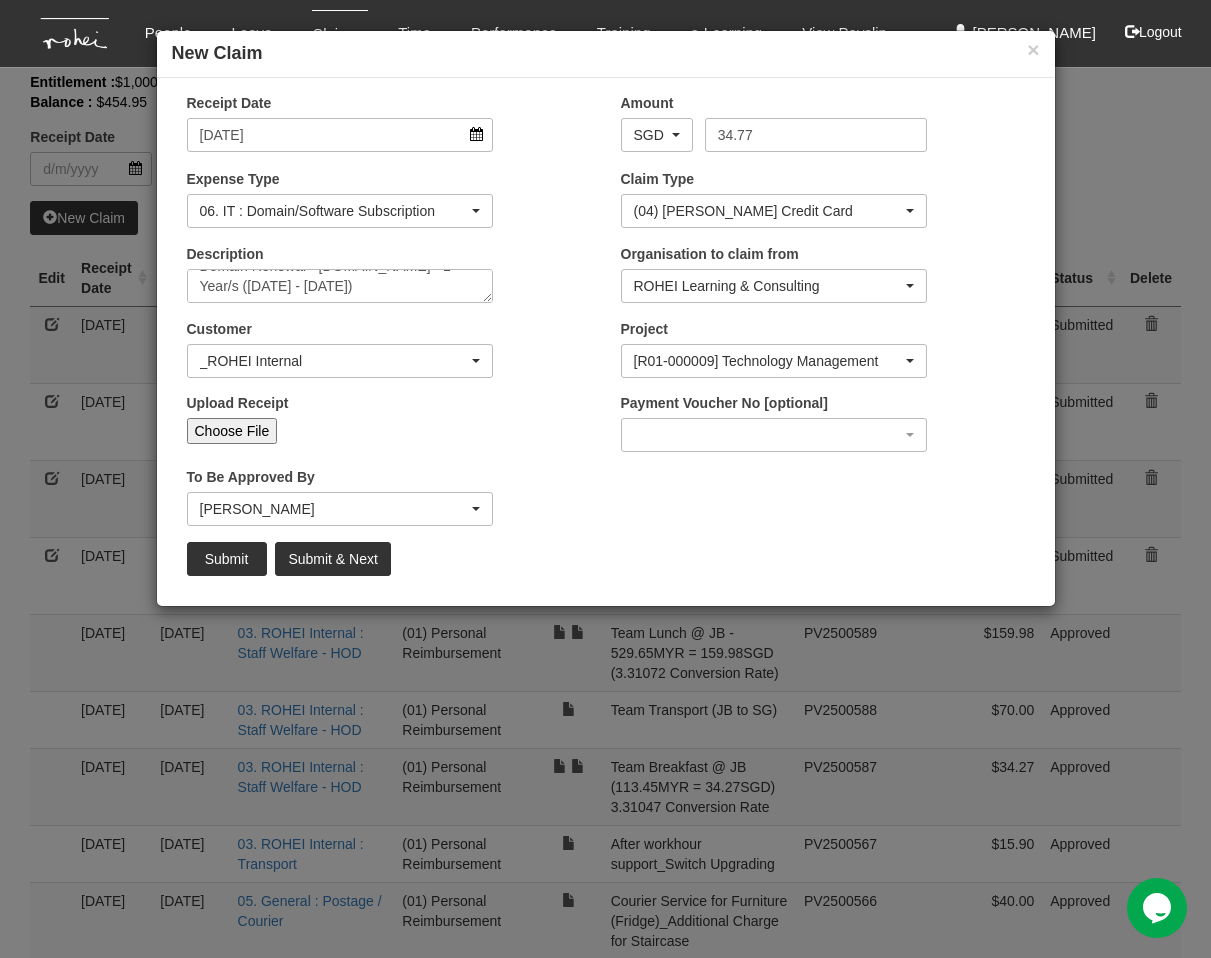 click on "Choose File" at bounding box center [232, 431] 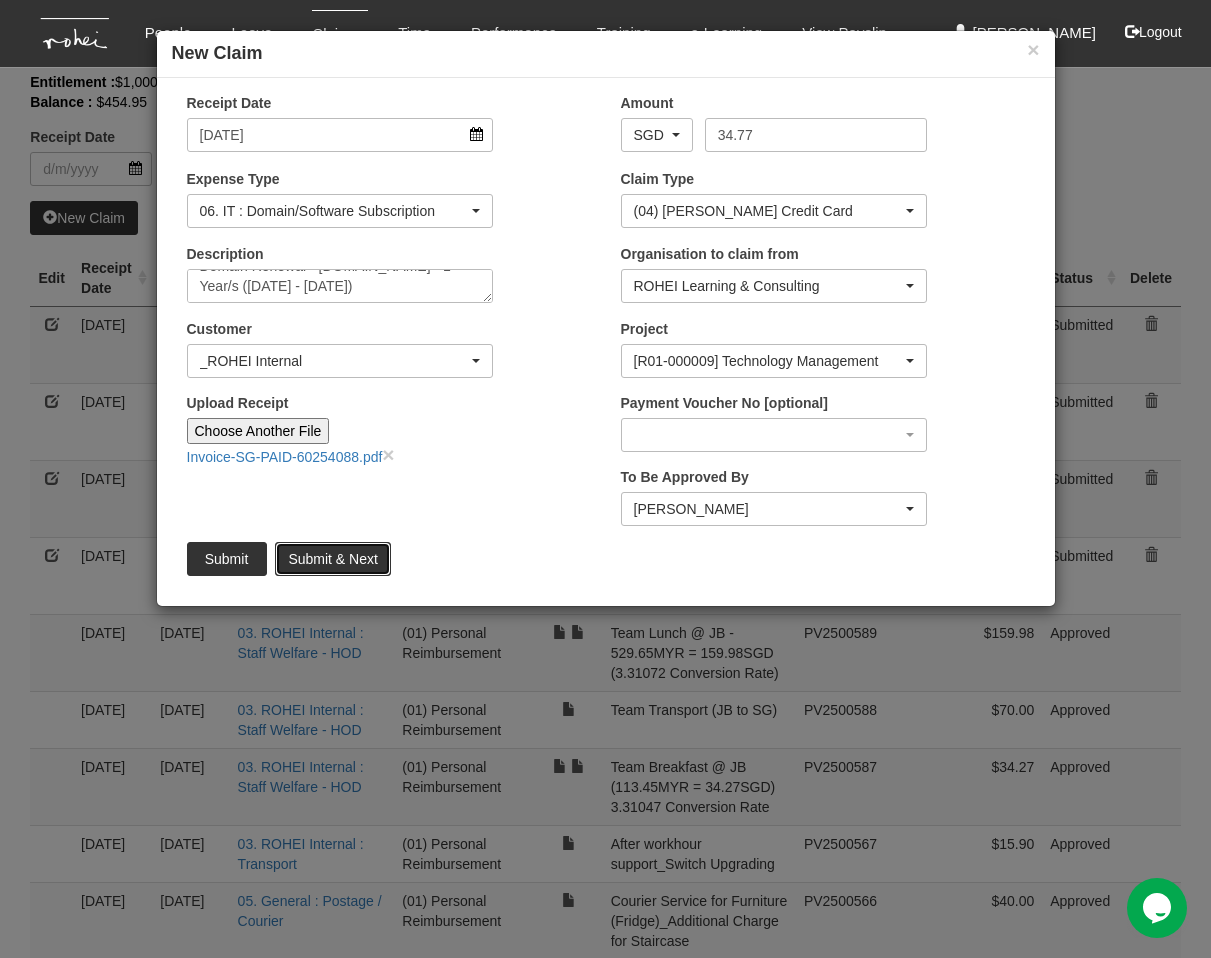 click on "Submit & Next" at bounding box center [332, 559] 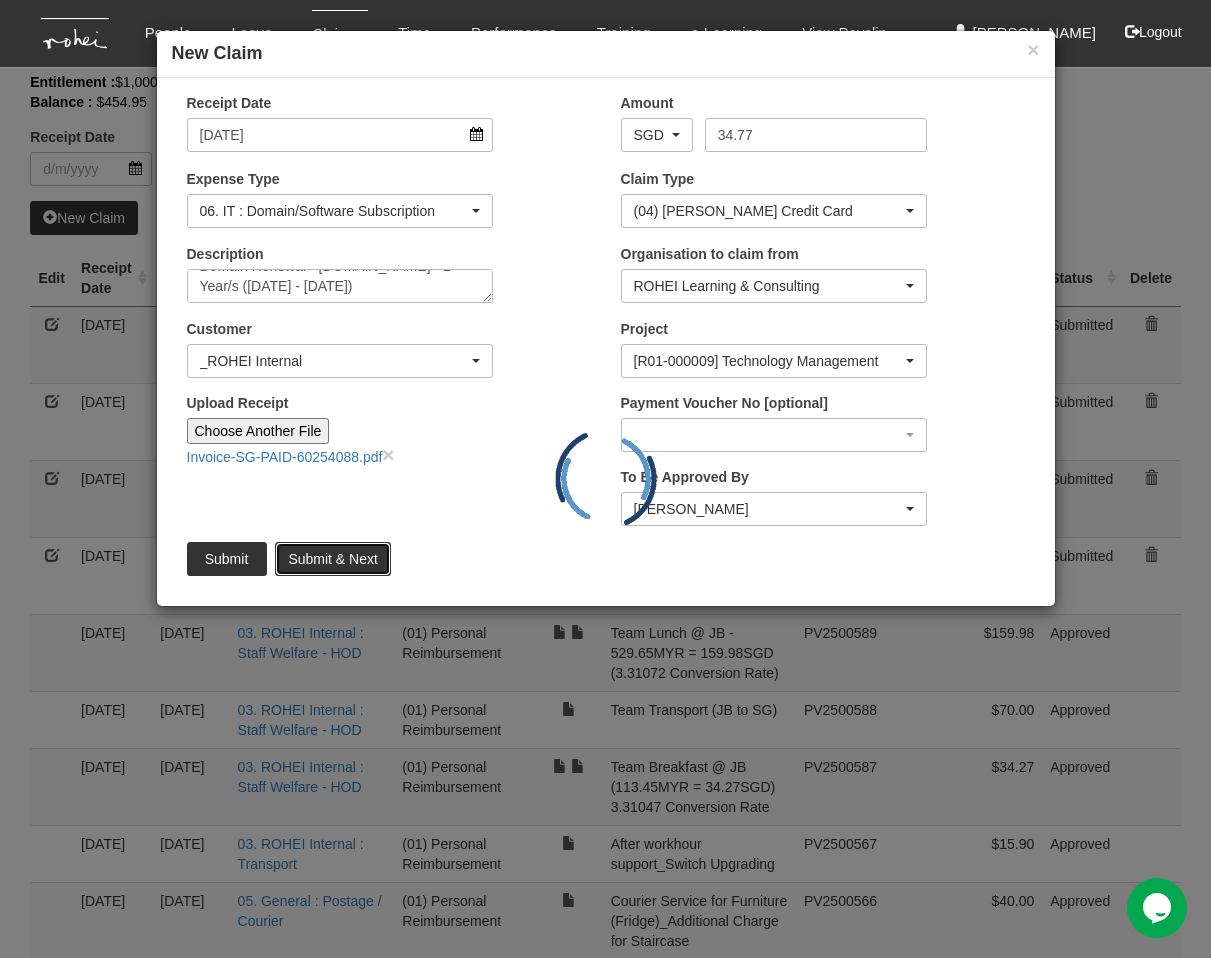 type 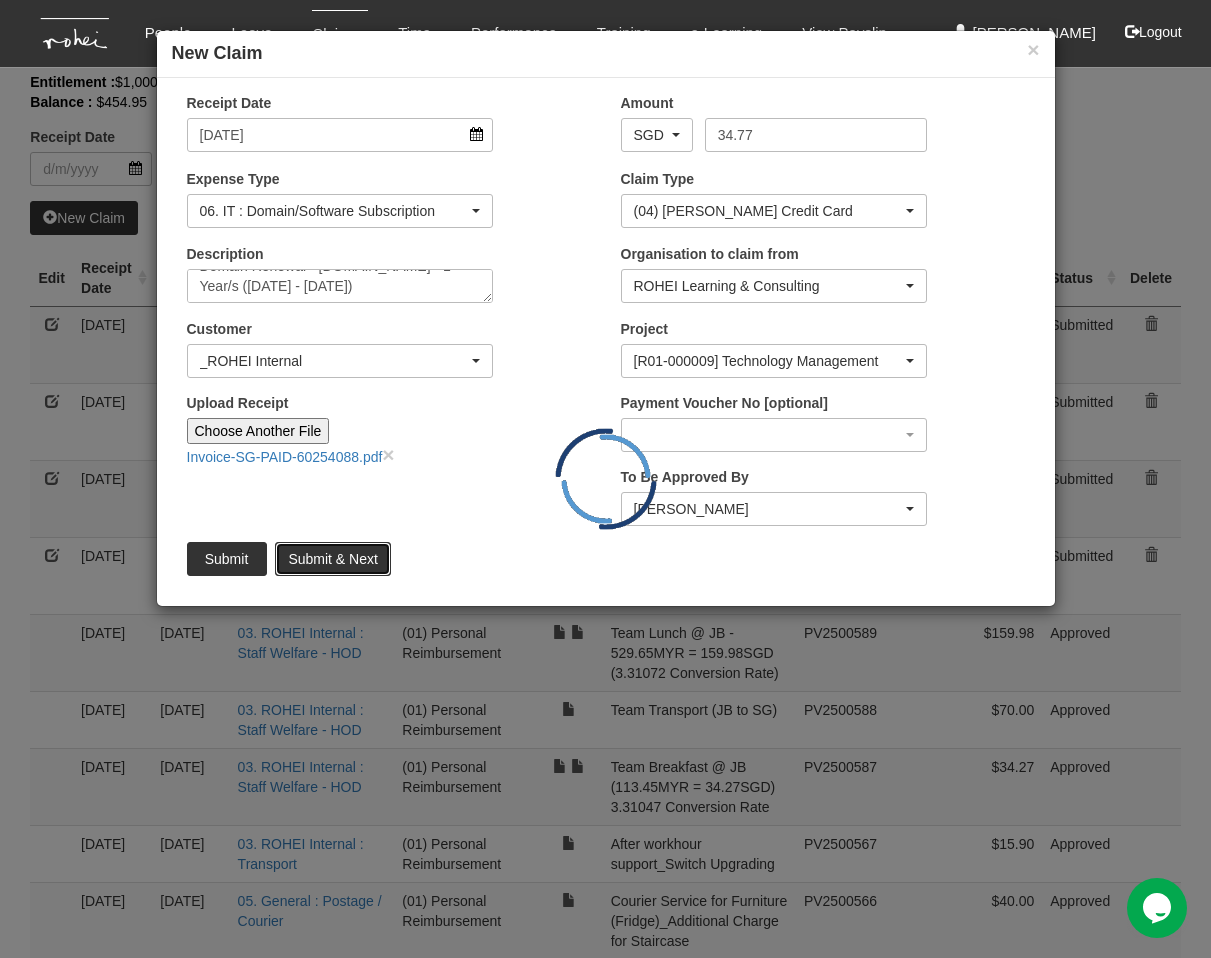 type 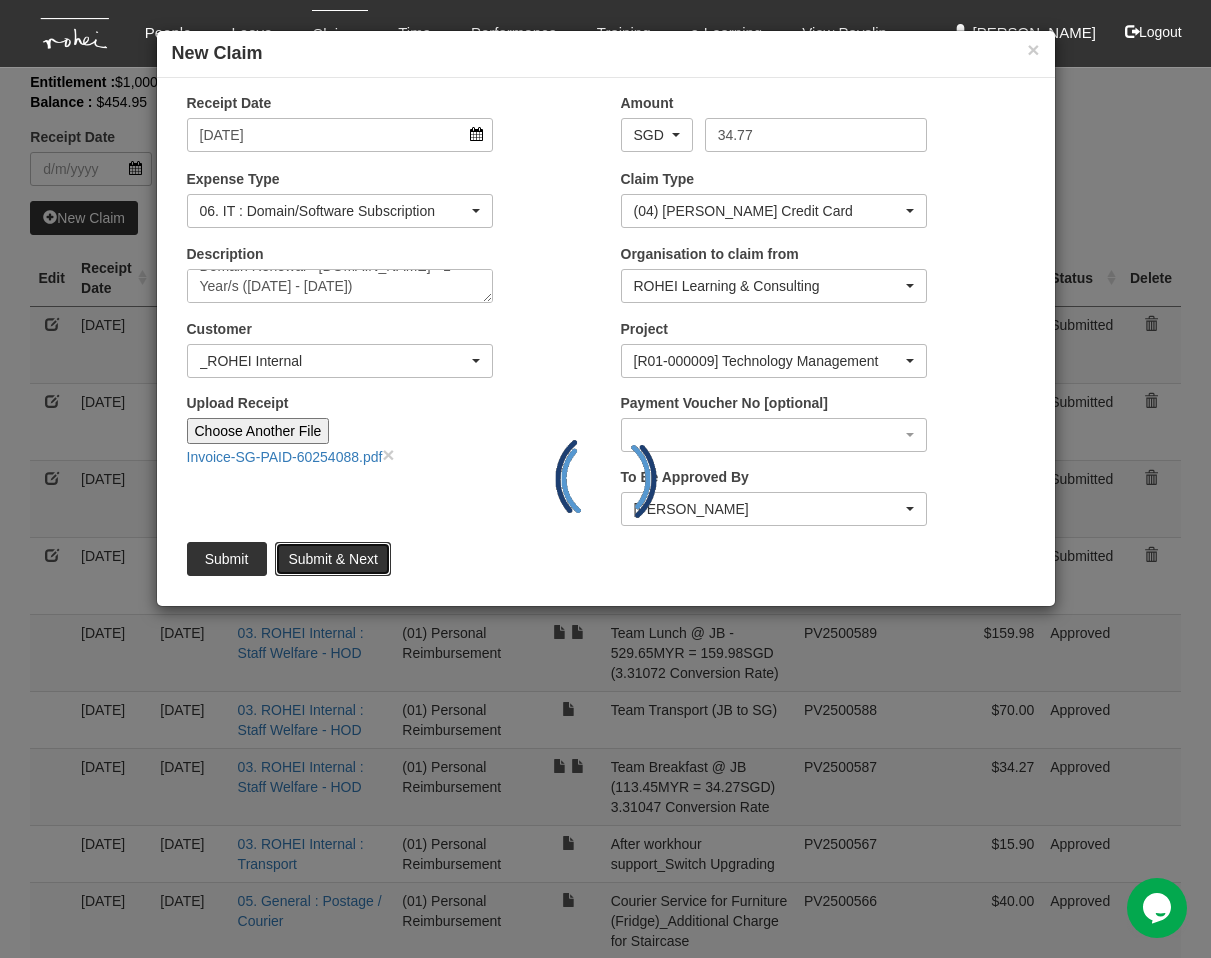 type 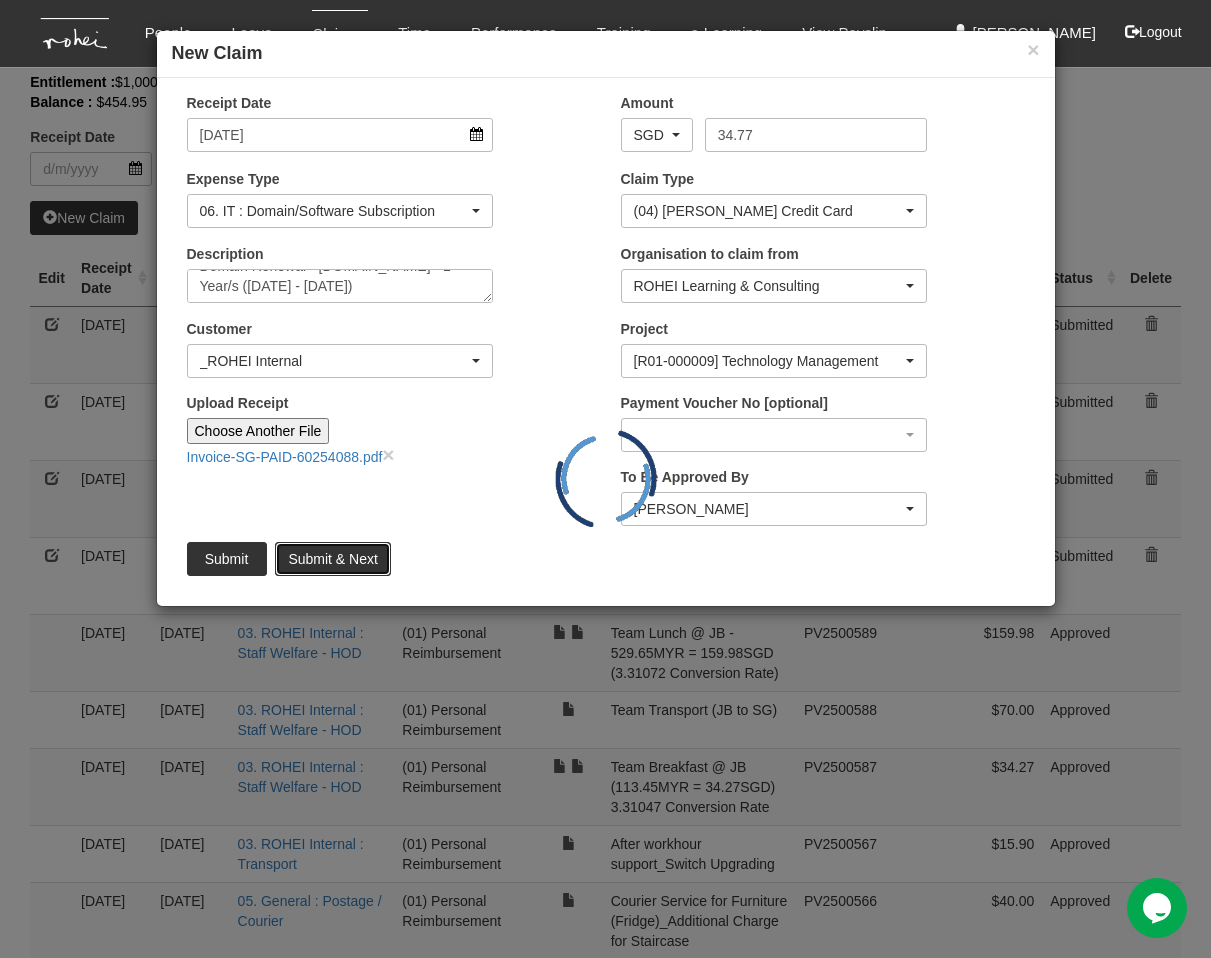 type on "Choose File" 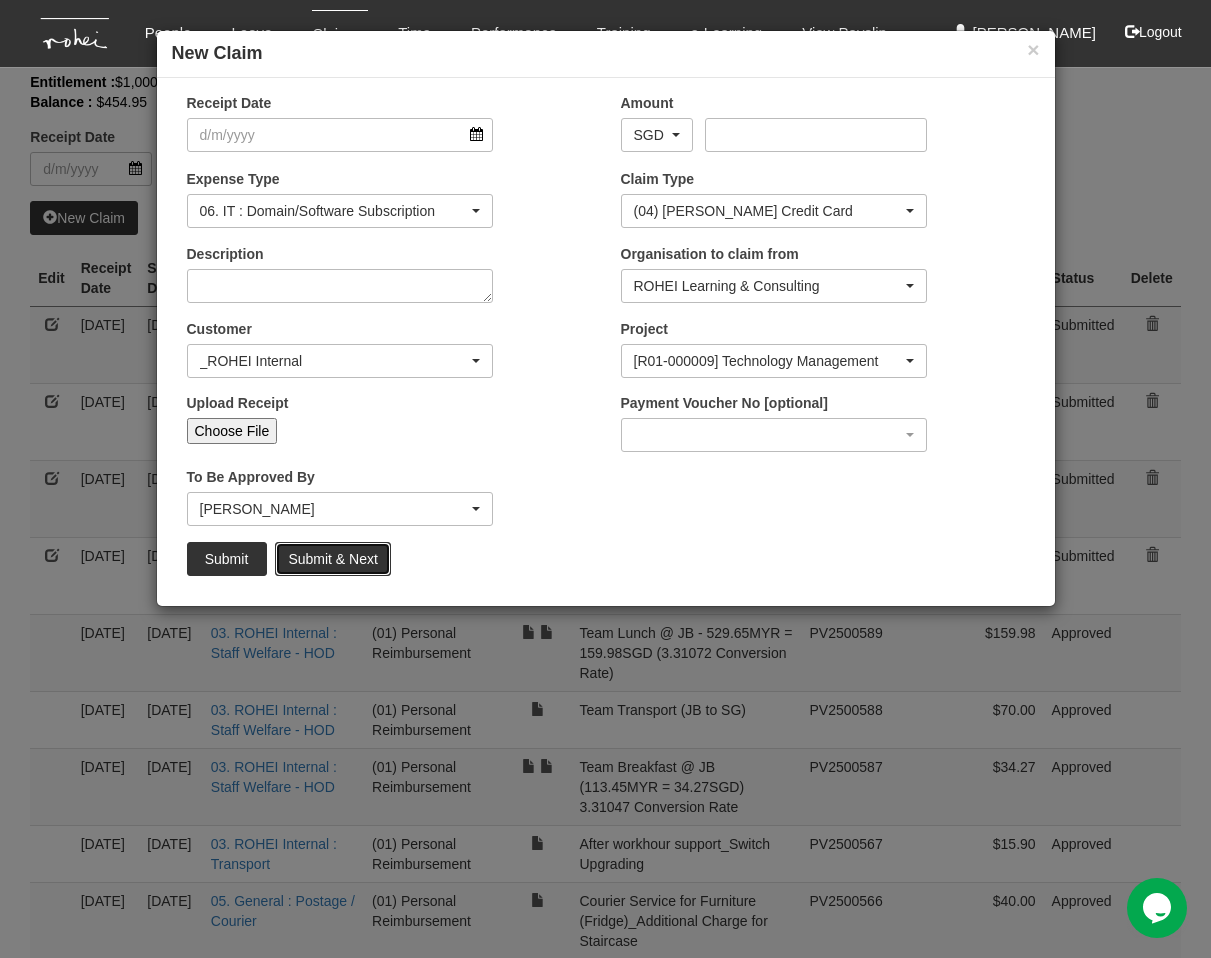 scroll, scrollTop: 0, scrollLeft: 0, axis: both 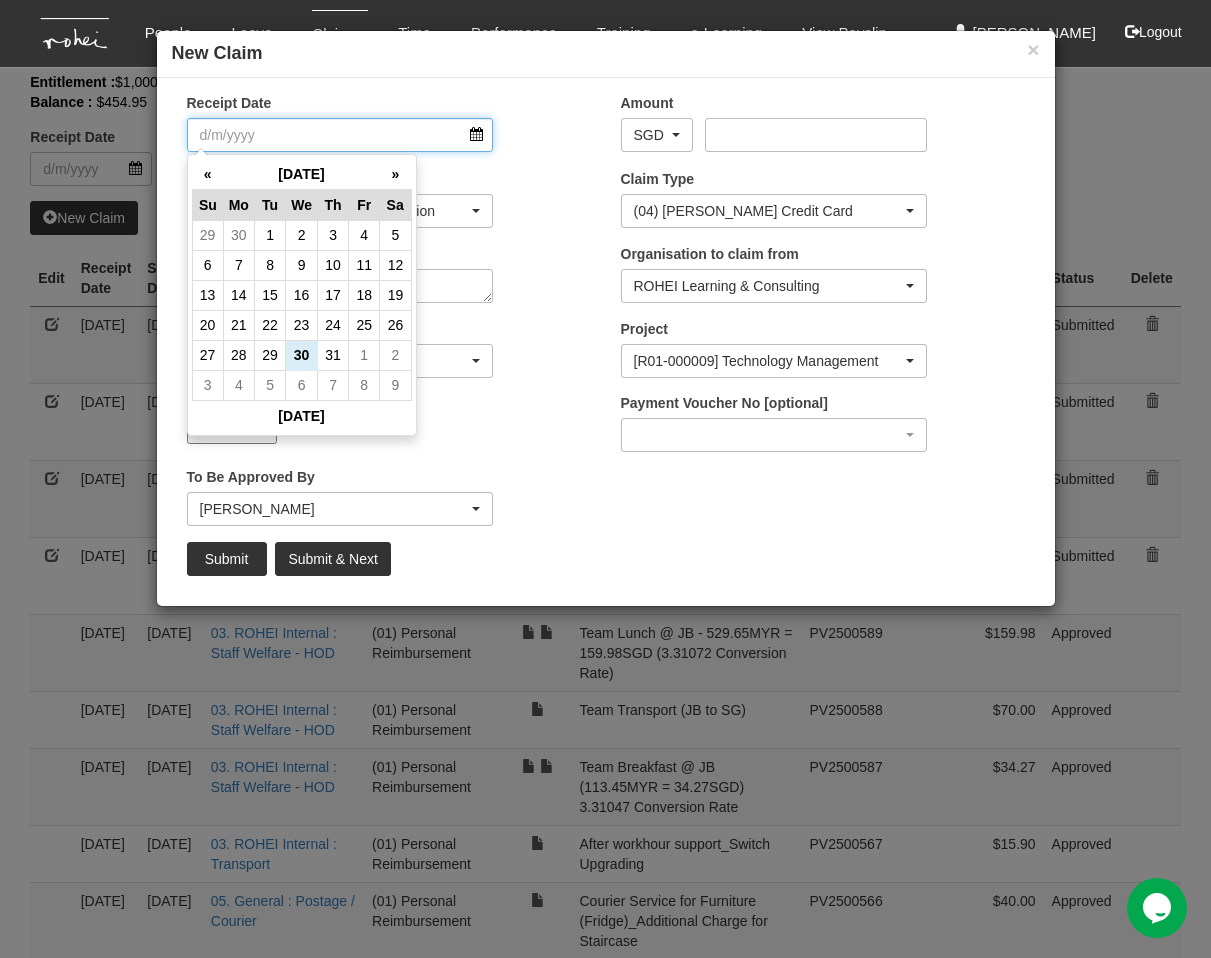 click on "Receipt Date" at bounding box center [340, 135] 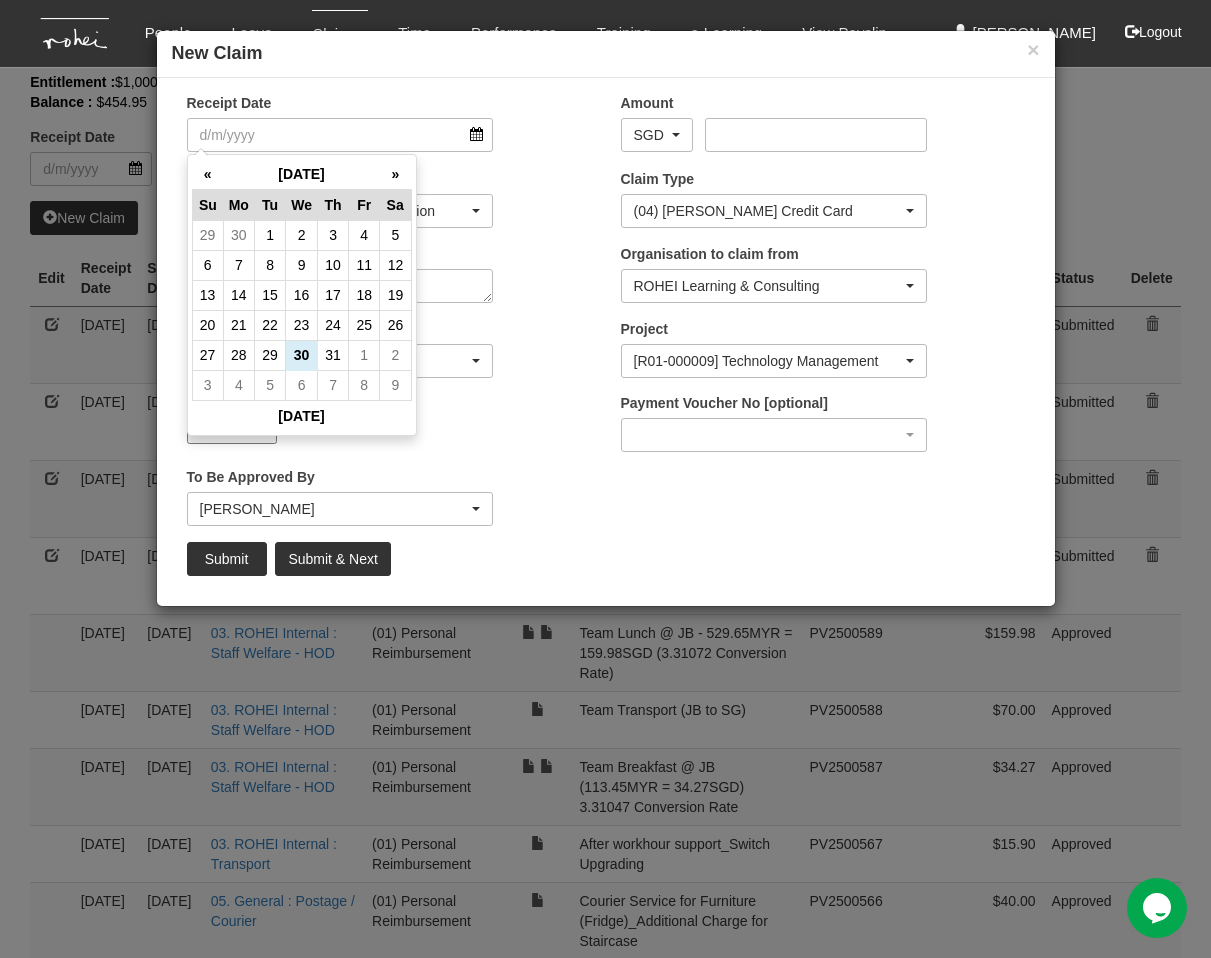 drag, startPoint x: 393, startPoint y: 238, endPoint x: 383, endPoint y: 234, distance: 10.770329 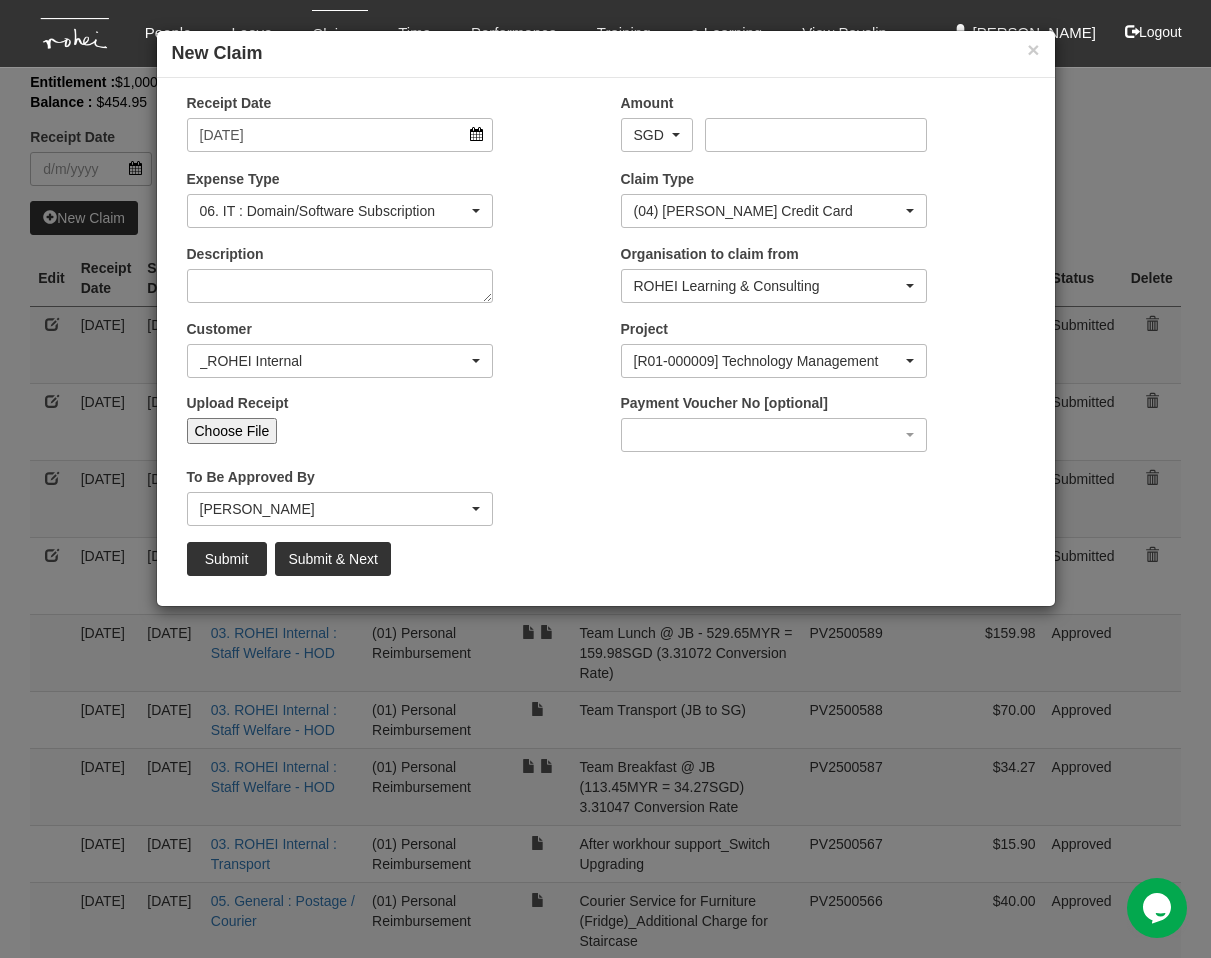 select on "50" 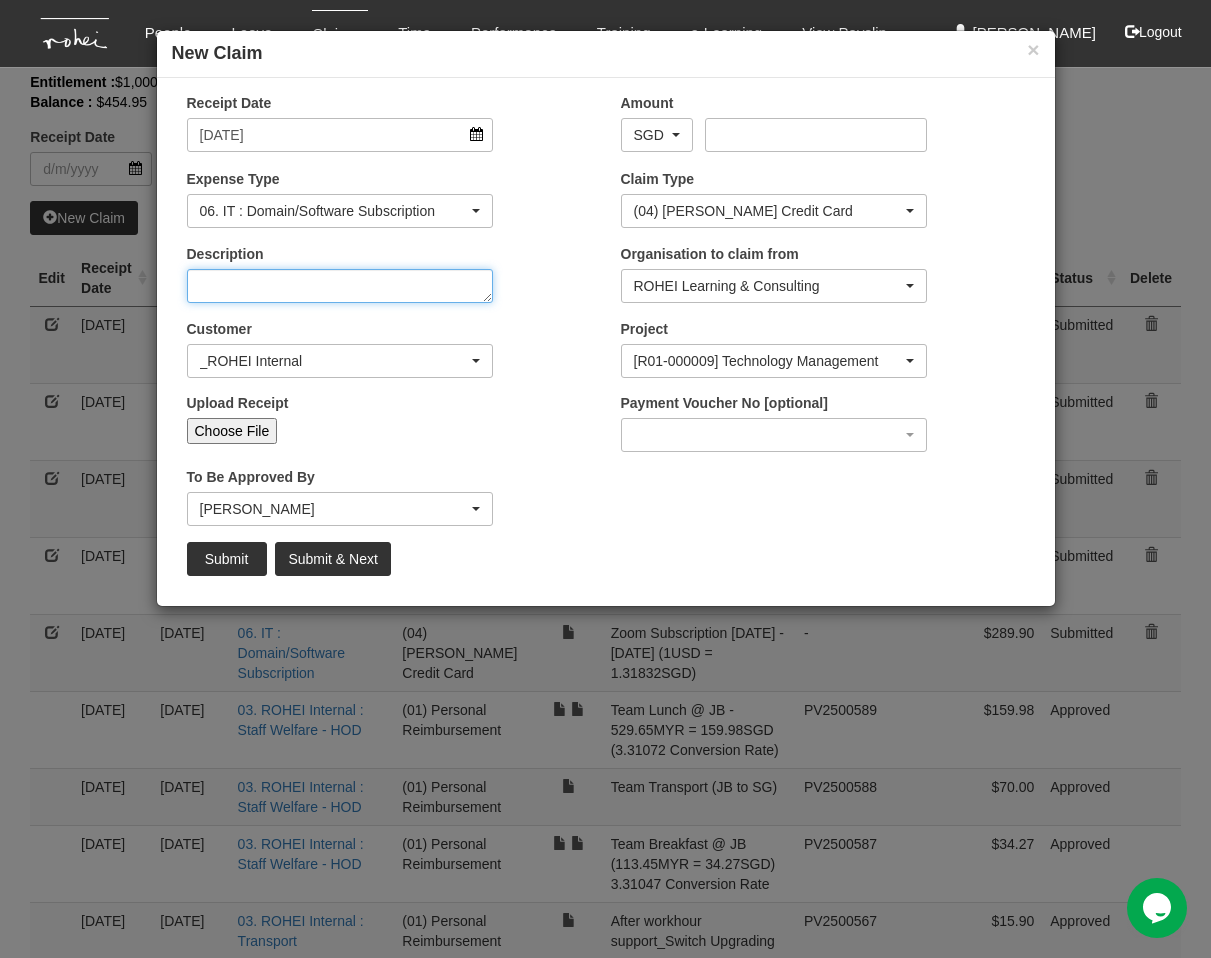 click on "Description" at bounding box center (340, 286) 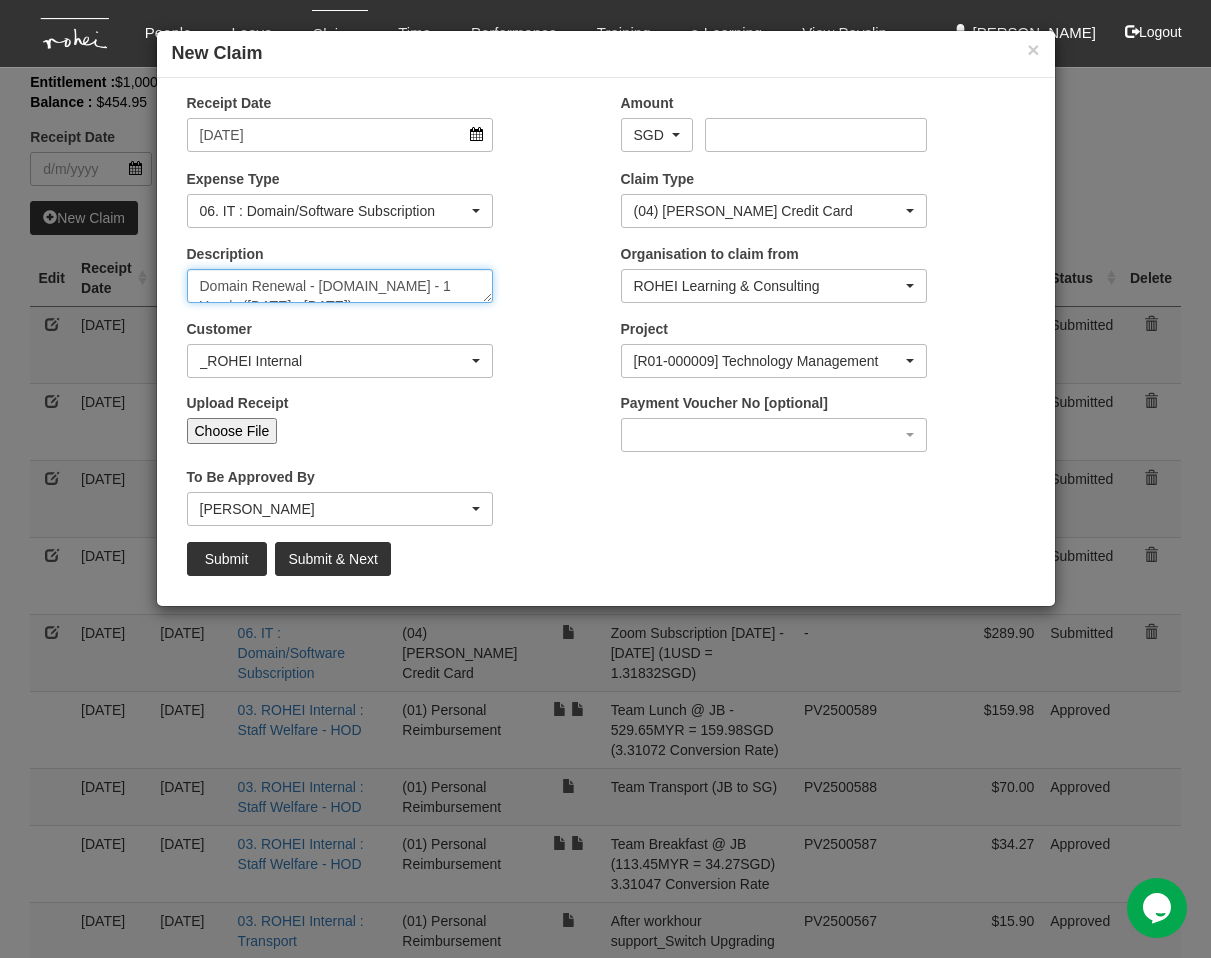 scroll, scrollTop: 12, scrollLeft: 0, axis: vertical 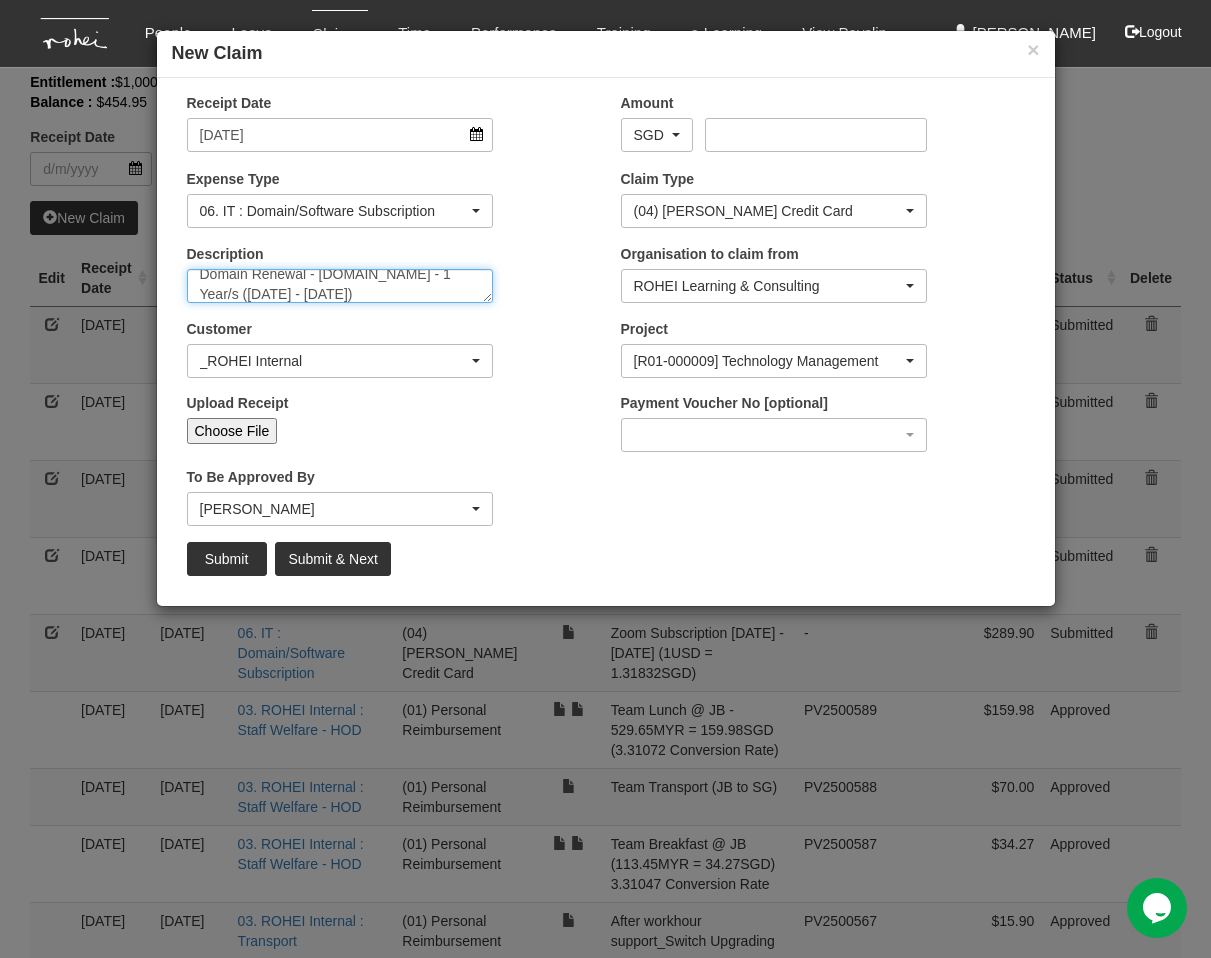 type on "Domain Renewal - [DOMAIN_NAME] - 1 Year/s ([DATE] - [DATE])" 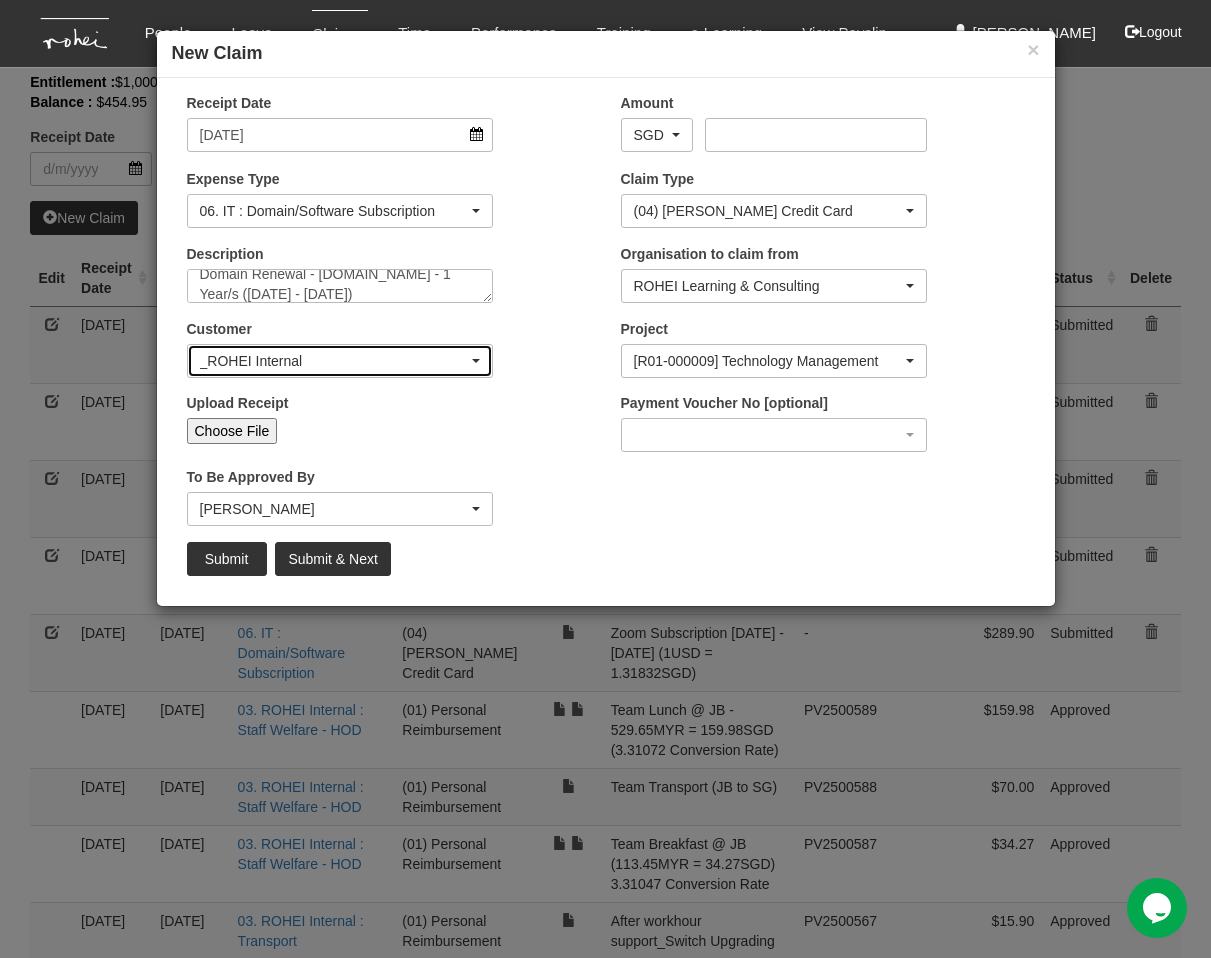 click on "_ROHEI Internal" at bounding box center [334, 361] 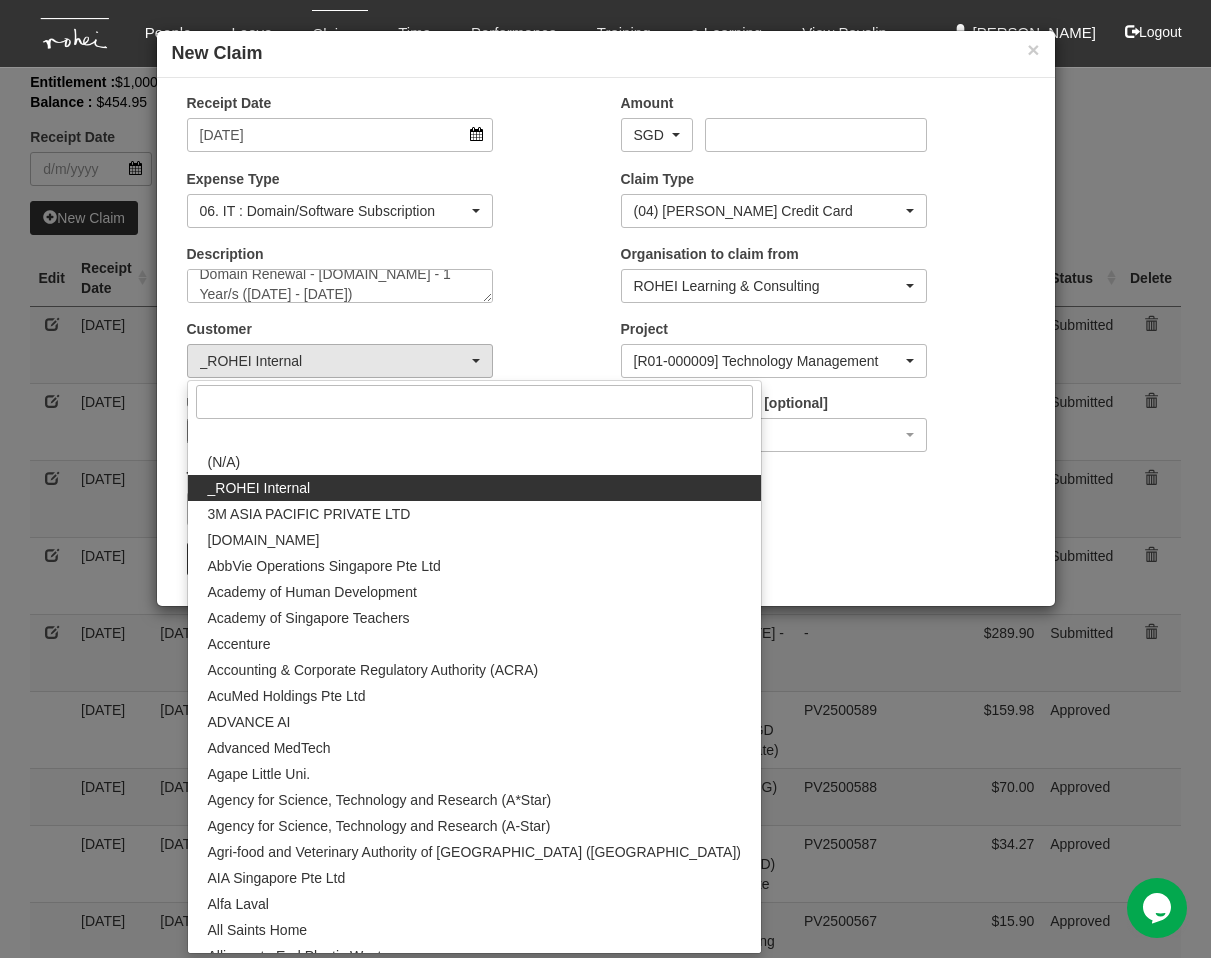 click on "Customer
(N/A)
_ROHEI Internal
3M ASIA PACIFIC PRIVATE LTD
[DOMAIN_NAME]
AbbVie Operations Singapore Pte Ltd
Academy of Human Development
Academy of Singapore Teachers
Accenture
Accounting & Corporate Regulatory Authority (ACRA)
AcuMed Holdings Pte Ltd
ADVANCE AI
Advanced MedTech
Agape Little Uni.
Agency for Science, Technology and Research (A*Star)
Agency for Science, Technology and Research (A-Star)
Agri-food and Veterinary Authority of [GEOGRAPHIC_DATA] (AVA)
AIA Singapore Pte Ltd
Alfa Laval
All Saints Home
Alliance to End Plastic Waste
Ambulance Medical Service (AMS)
American Biltrite Far East Inc.
Amorepacific Singapore Pte Ltd
[PERSON_NAME][GEOGRAPHIC_DATA]
Ang [GEOGRAPHIC_DATA]
Ang Mo Kio Town Council
[DEMOGRAPHIC_DATA] Preschool Services
Anglo - Chinese School (Primary)
[GEOGRAPHIC_DATA]
[GEOGRAPHIC_DATA]" at bounding box center (389, 356) 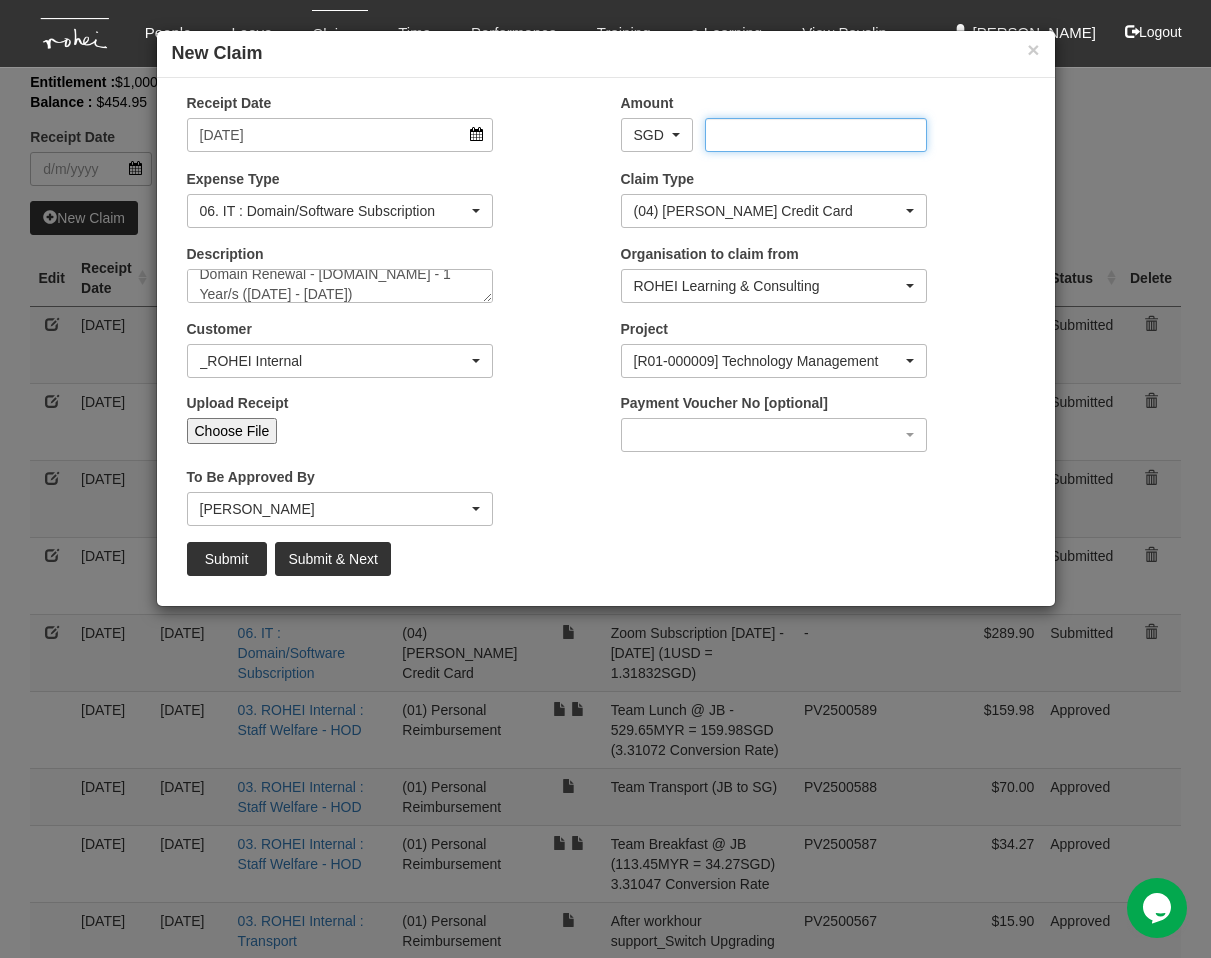 click on "Amount" at bounding box center (816, 135) 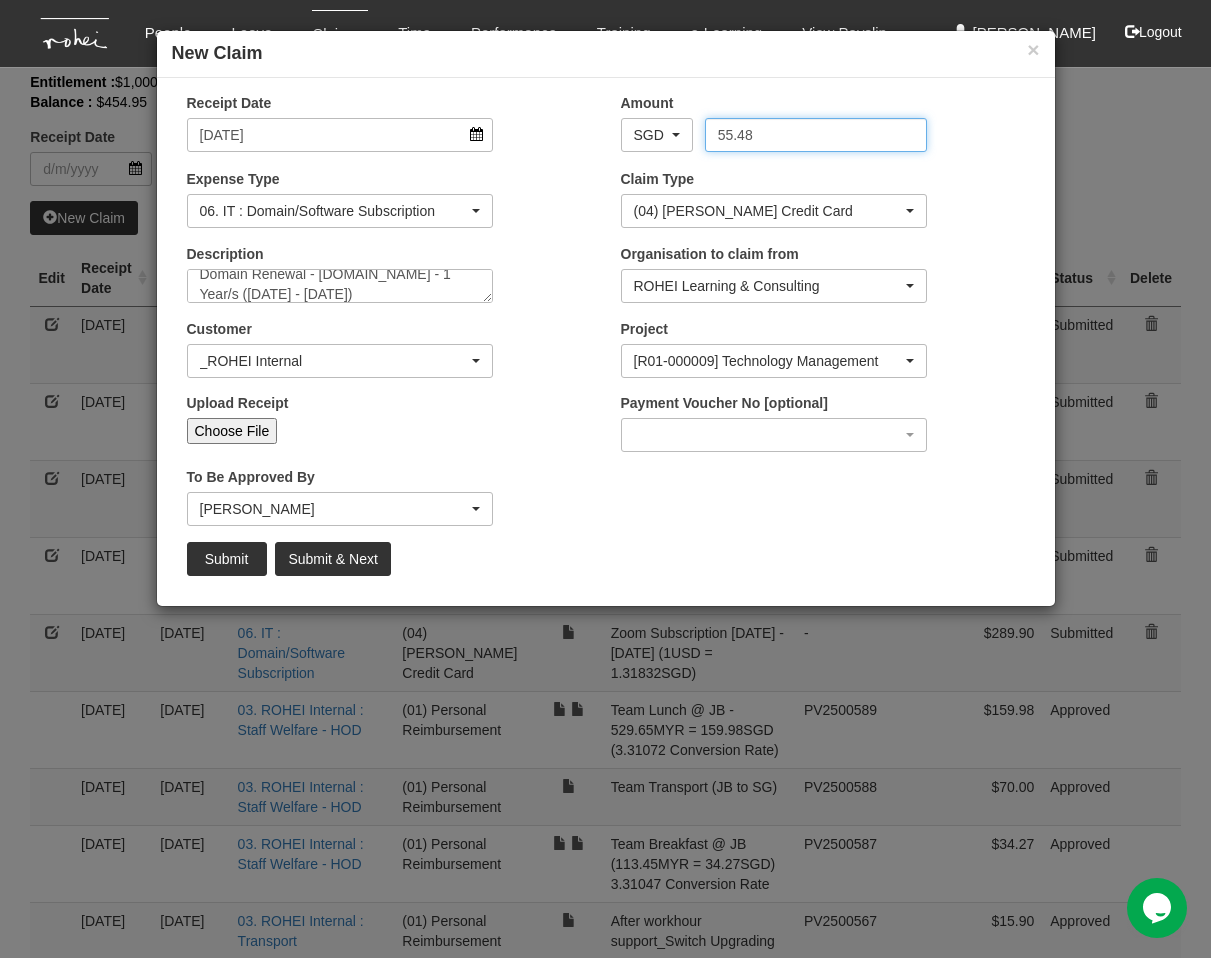 type on "55.48" 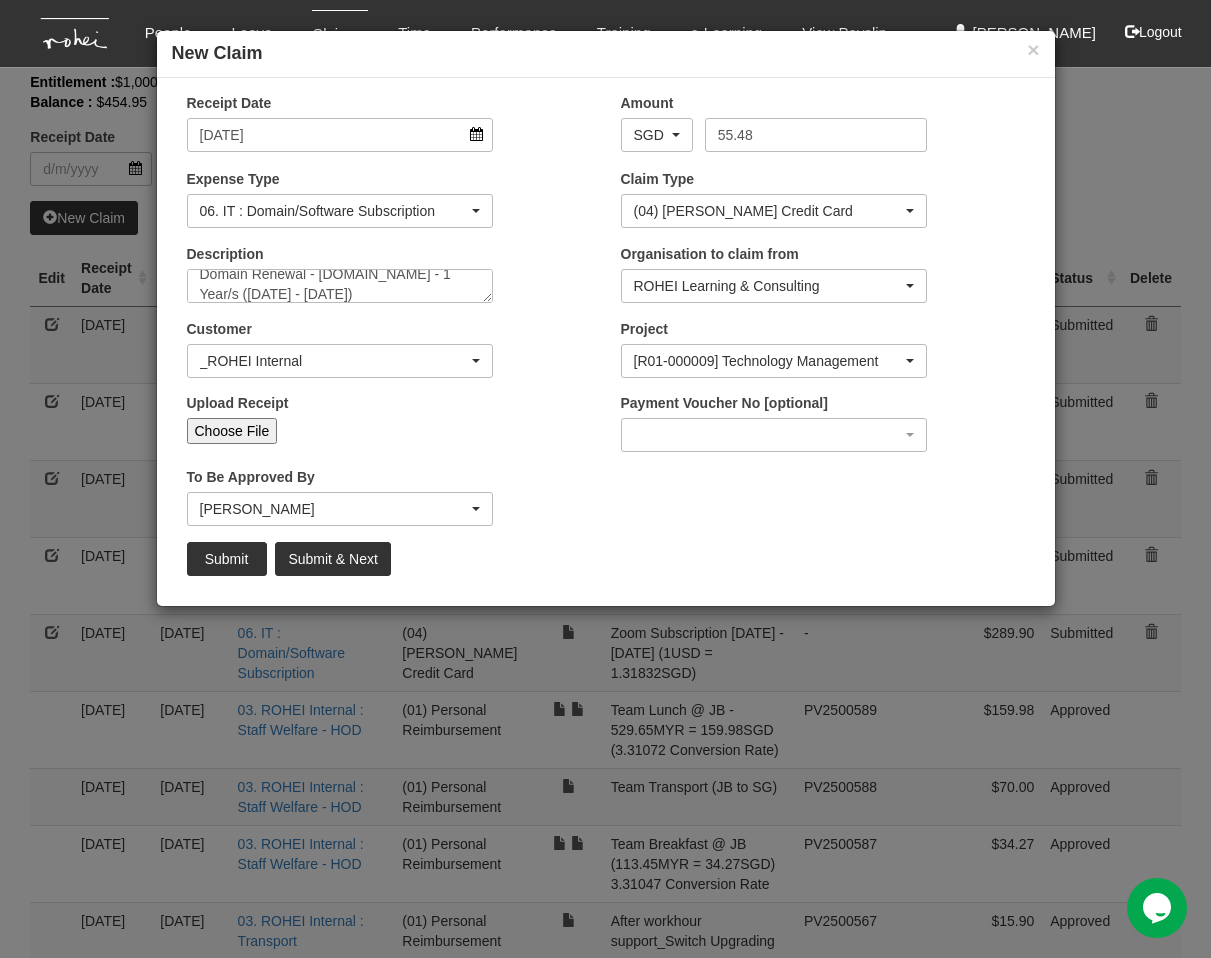 click on "Choose File" at bounding box center (232, 431) 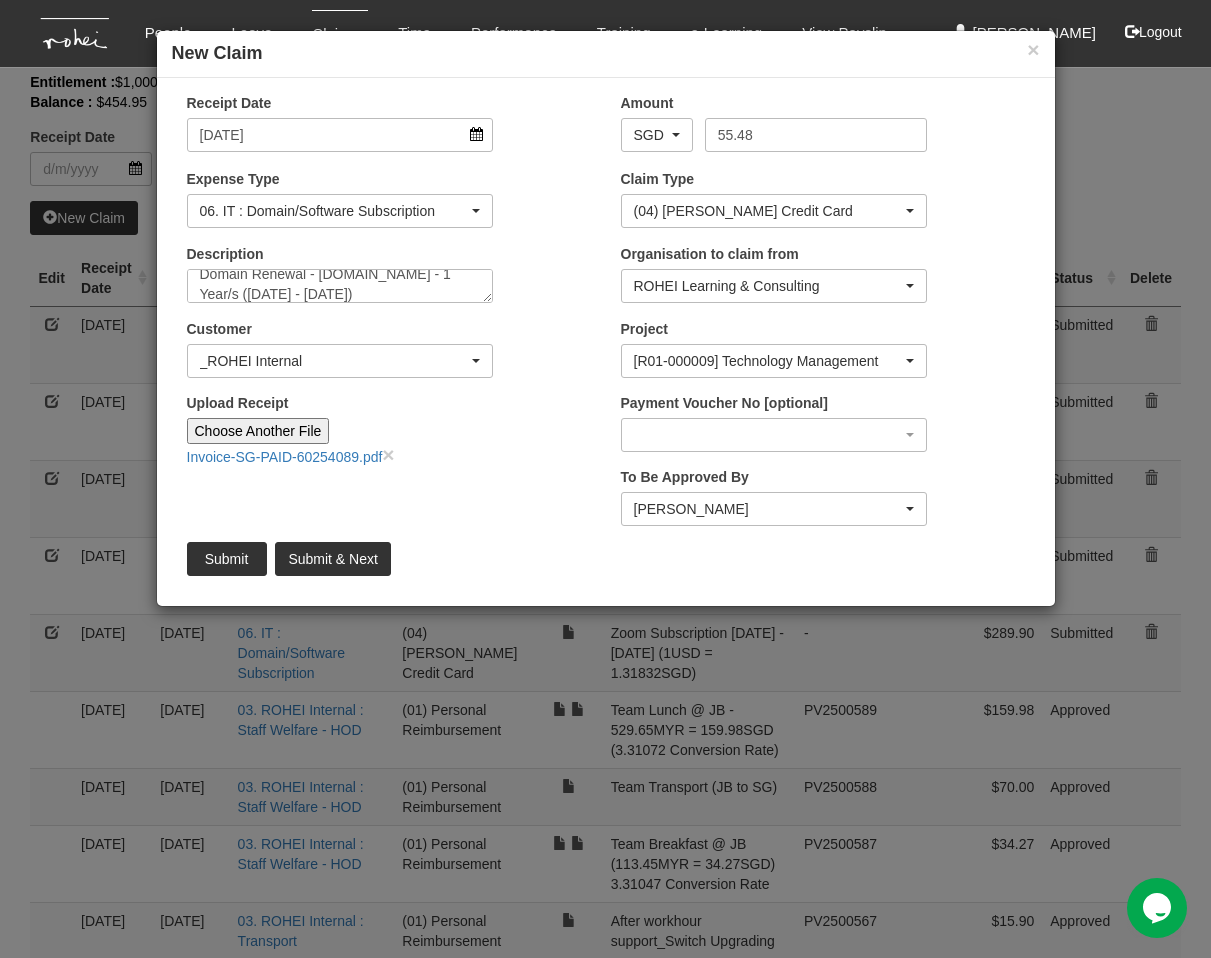 click on "Receipt Date
[DATE]
Amount
AED
AFN
ALL
AMD
ANG
AOA
ARS
AUD
AWG
AZN
BAM
BBD
BDT
BGN
BHD
BIF
BMD
BND
[PERSON_NAME]
BRL
BSD
BTN
BWP
BYN
BZD
CAD
CDF
CHF
CLP
CNY
COP
CRC
CUP
CVE
CZK
DJF
DKK
DOP
DZD
EGP
ERN
ETB
EUR
FJD
FKP
GBP
GEL
GGP
GHS
GIP
GMD
GNF
GTQ
GYD
HKD
HNL
HRK
HTG
HUF
IDR
ILS
IMP
INR
IQD
IRR
ISK
JEP
JMD
JOD
JPY
KES
KGS
KHR
KMF
KPW
KRW
KWD
KYD
KZT
LAK
LBP
LKR
LRD
LSL
LYD
MAD
MDL
MGA
MKD
MMK
MNT
MOP" at bounding box center (606, 342) 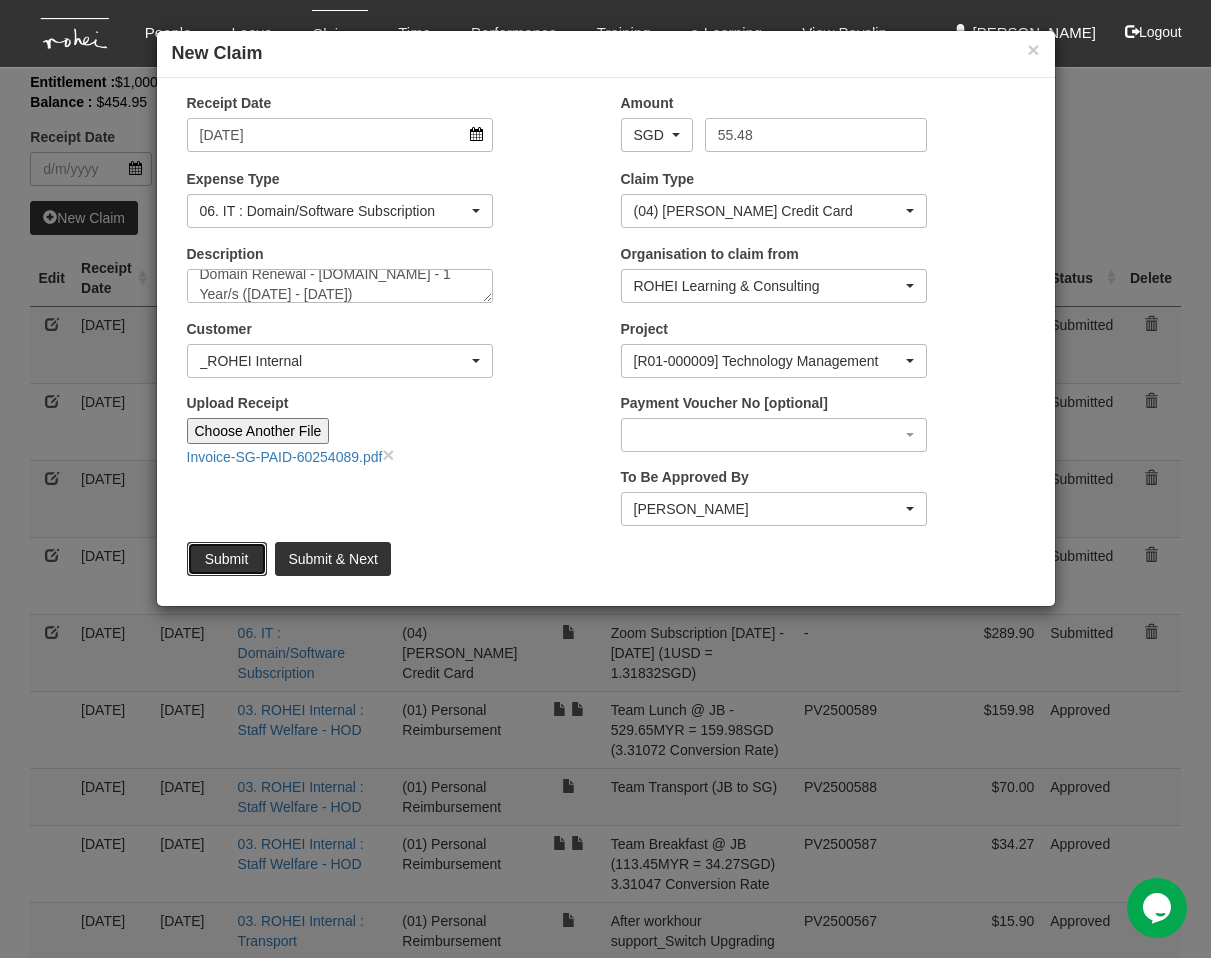 click on "Submit" at bounding box center [227, 559] 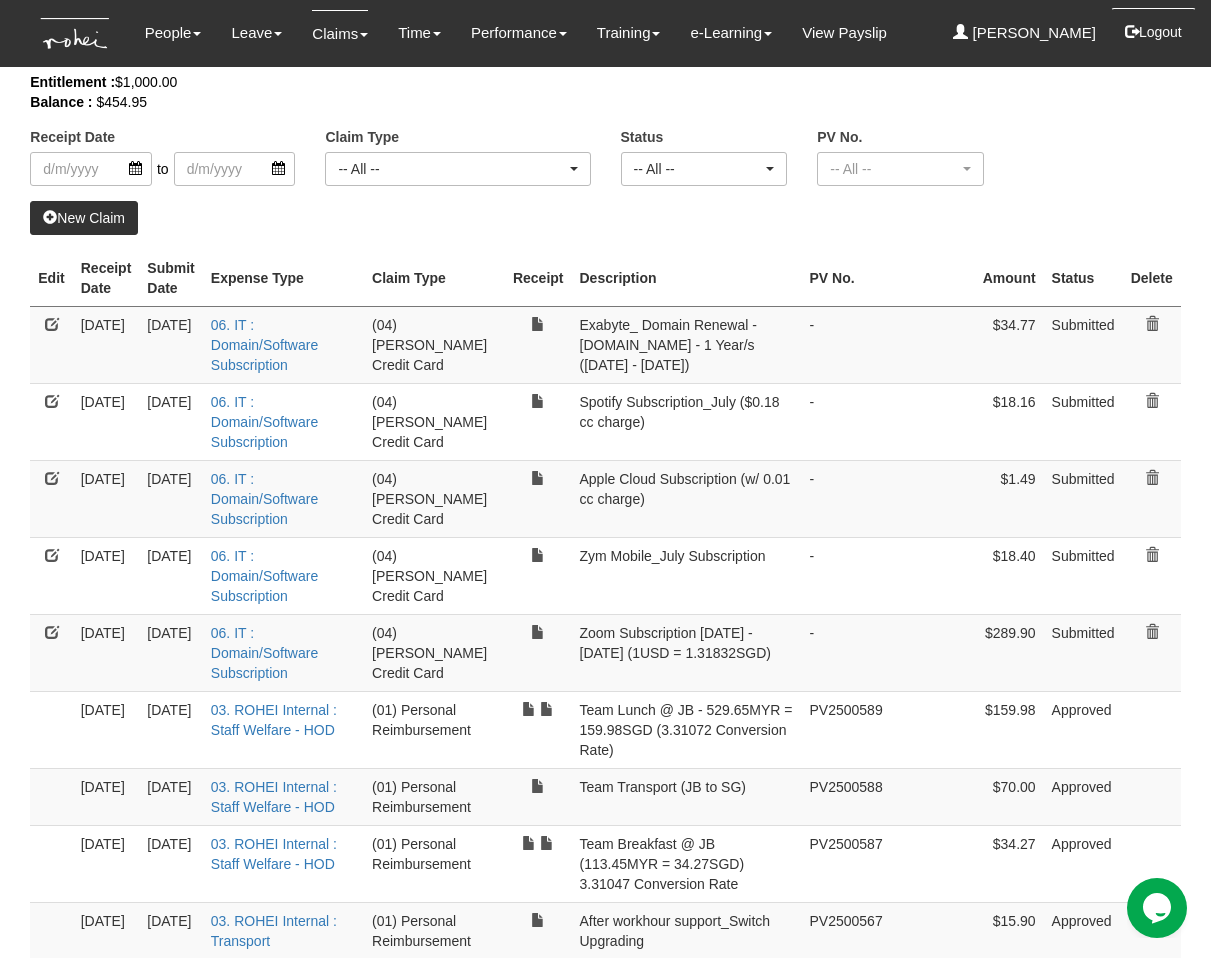 select on "50" 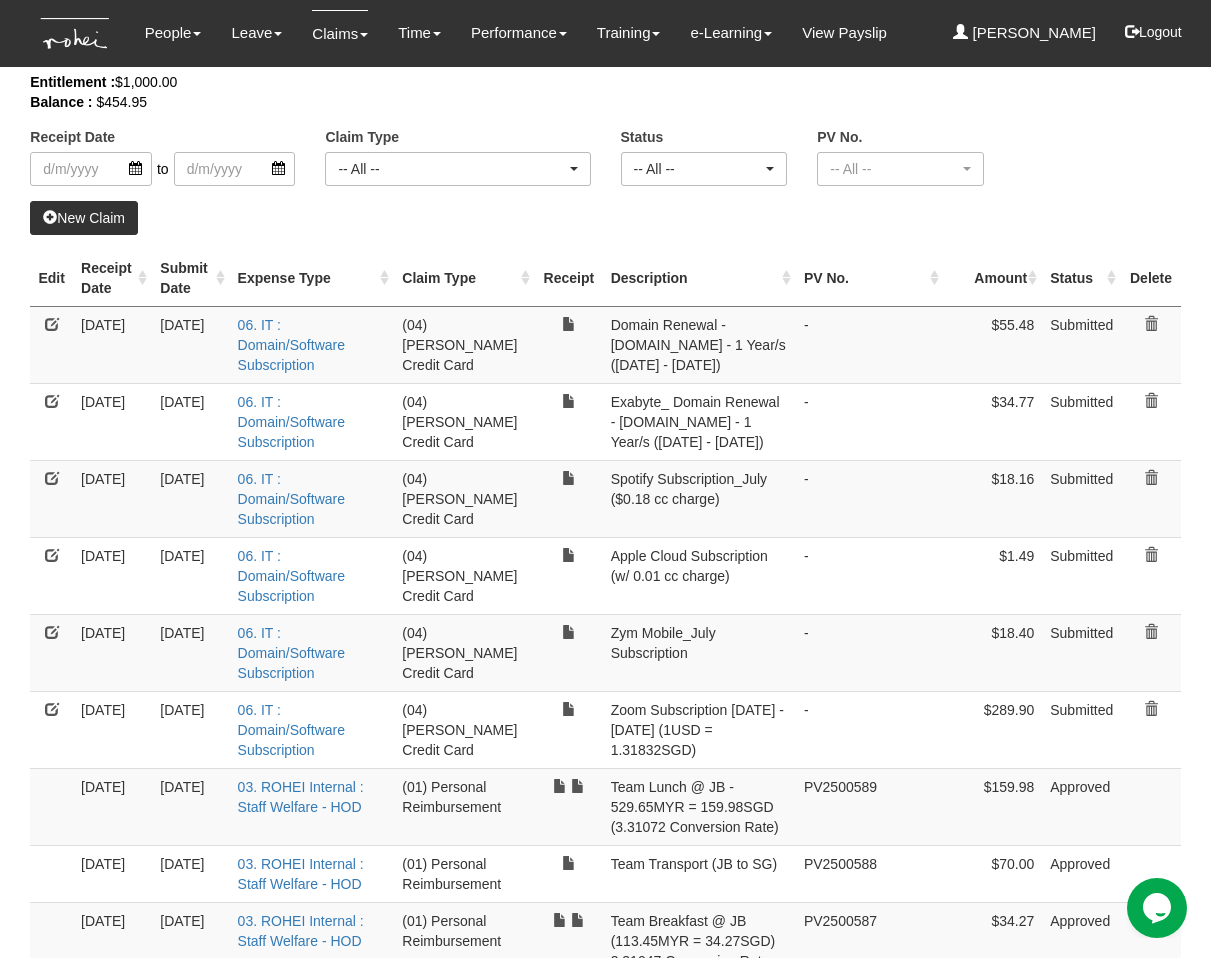 click on "New Claim" at bounding box center [605, 218] 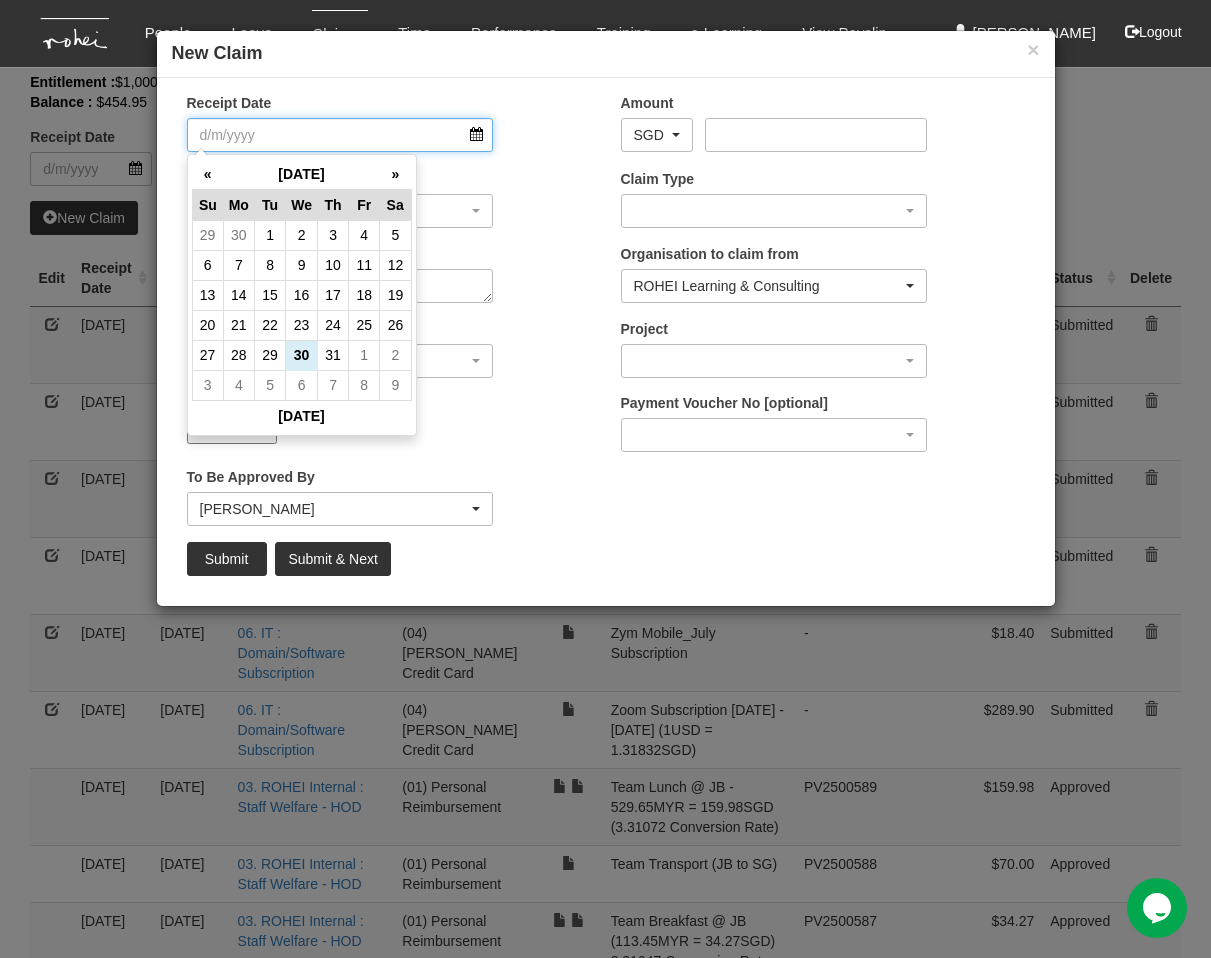 click on "Receipt Date" at bounding box center [340, 135] 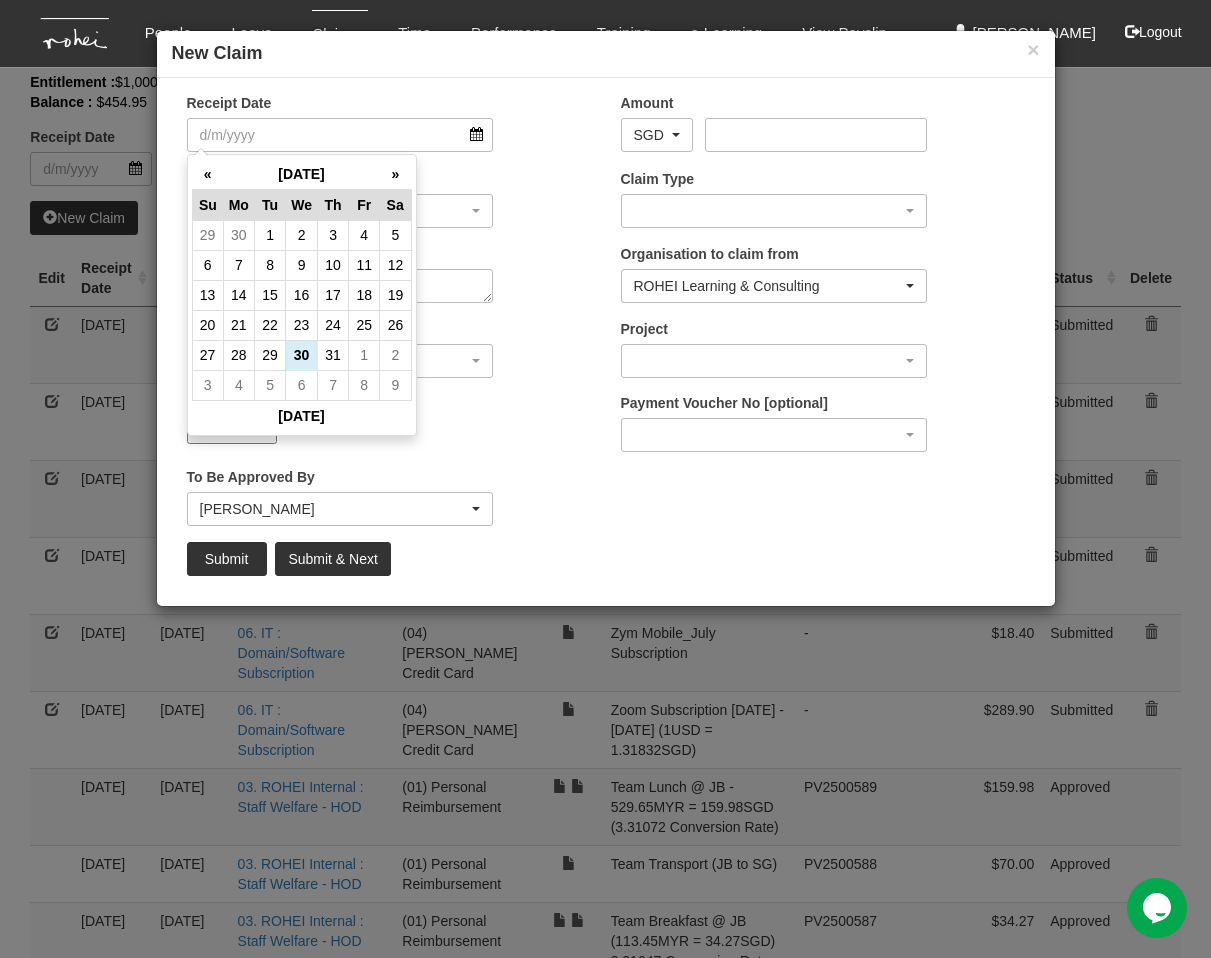 click on "4" at bounding box center (364, 235) 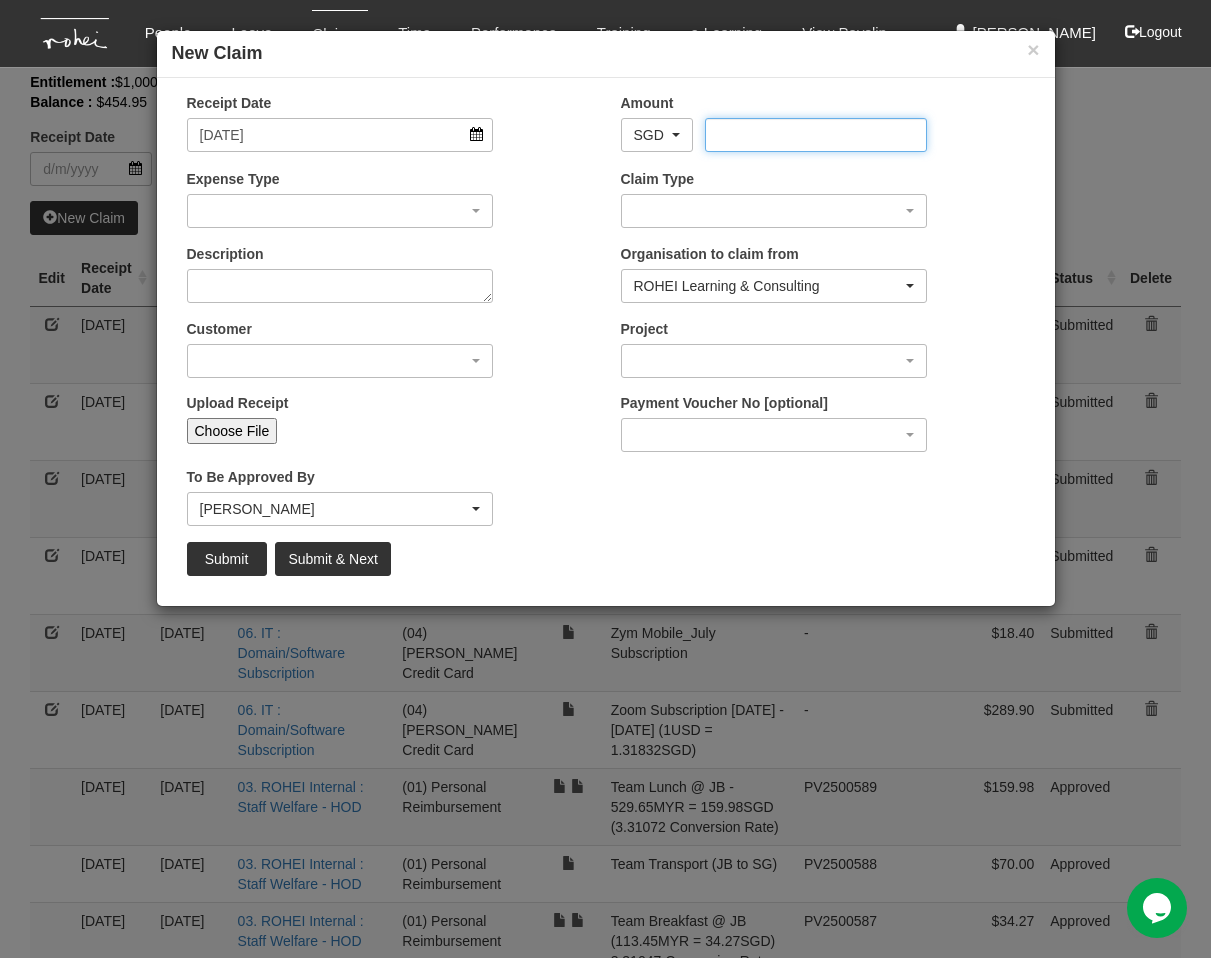 click on "Amount" at bounding box center (816, 135) 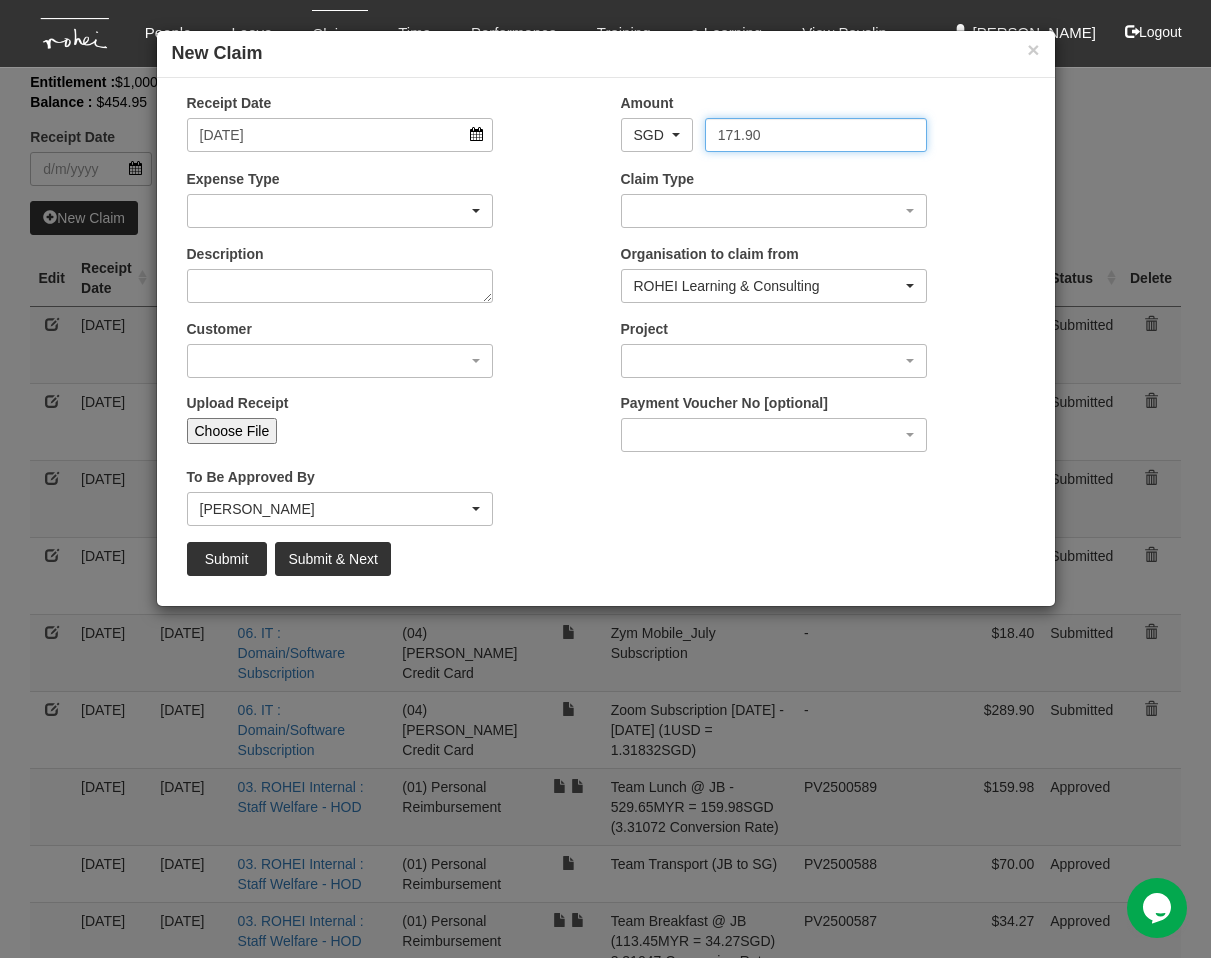 type on "171.90" 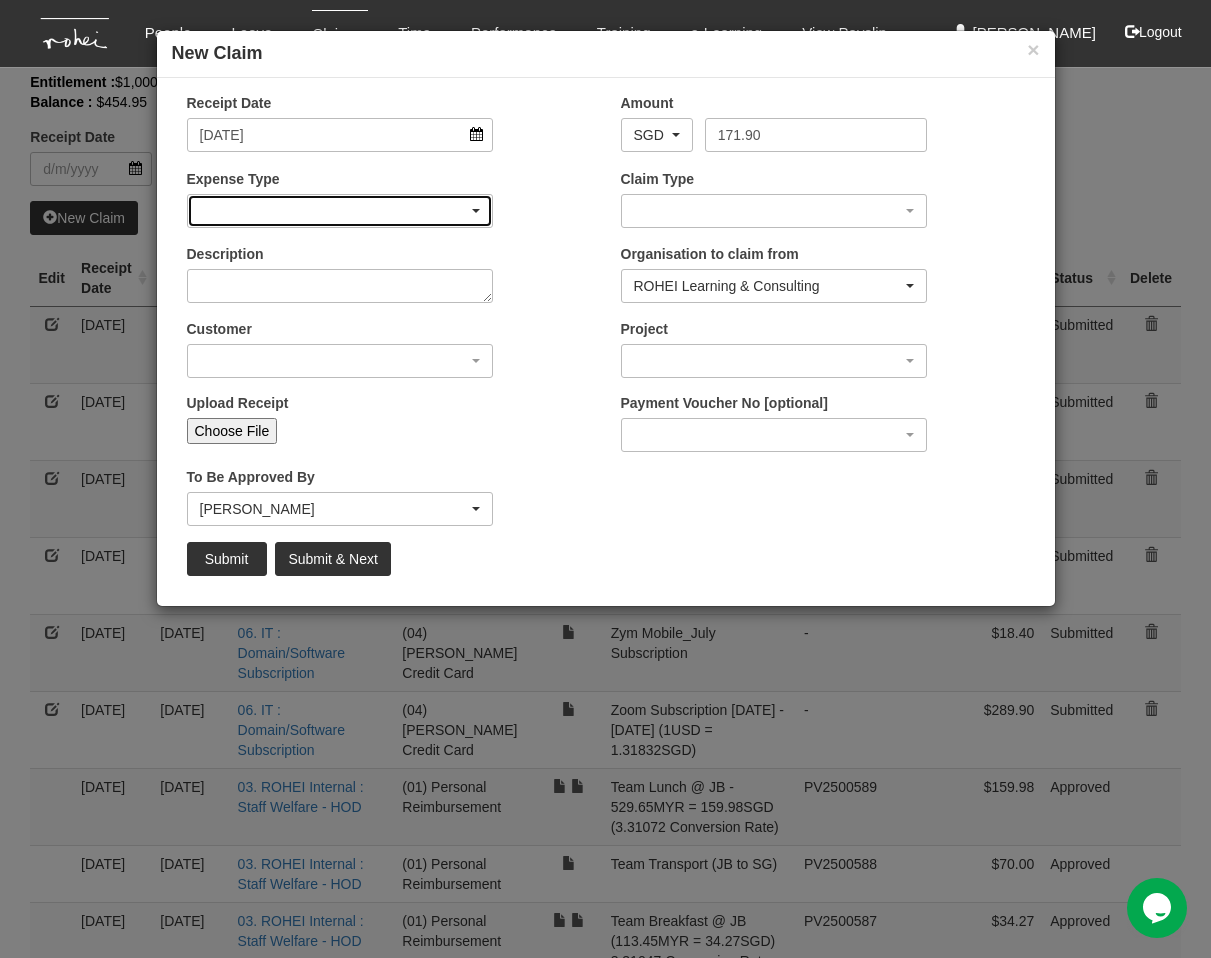 drag, startPoint x: 483, startPoint y: 208, endPoint x: 472, endPoint y: 213, distance: 12.083046 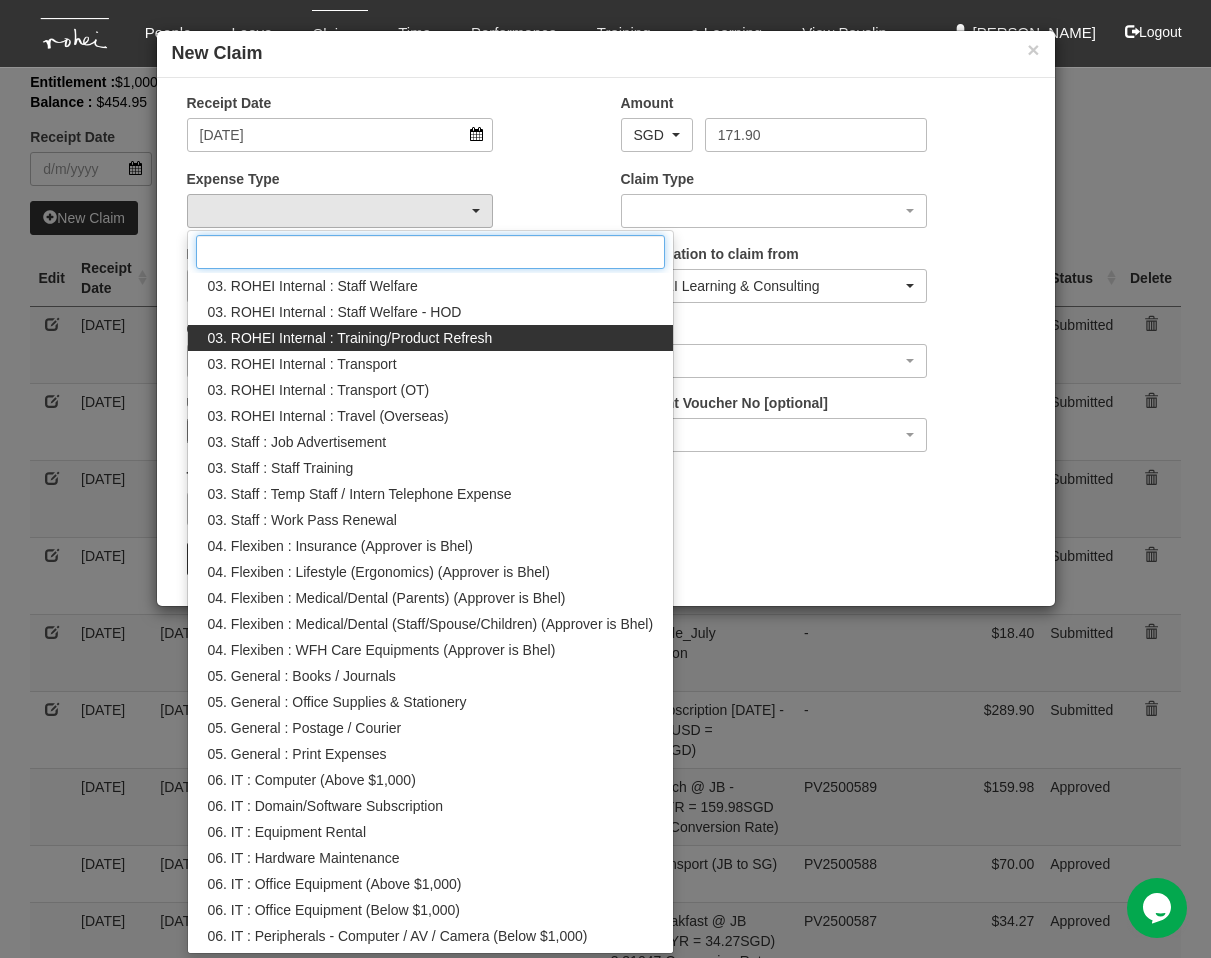 scroll, scrollTop: 0, scrollLeft: 0, axis: both 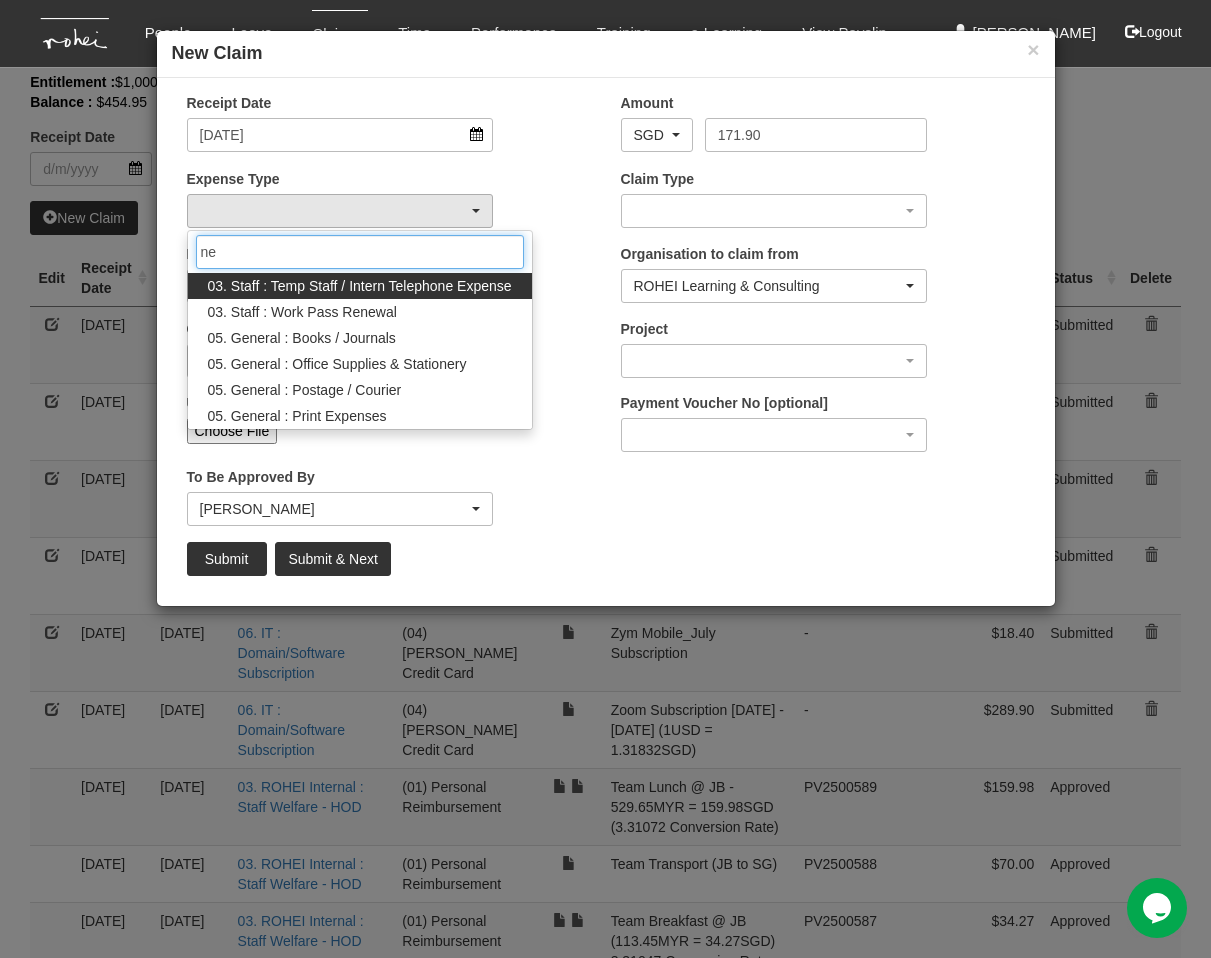 type on "n" 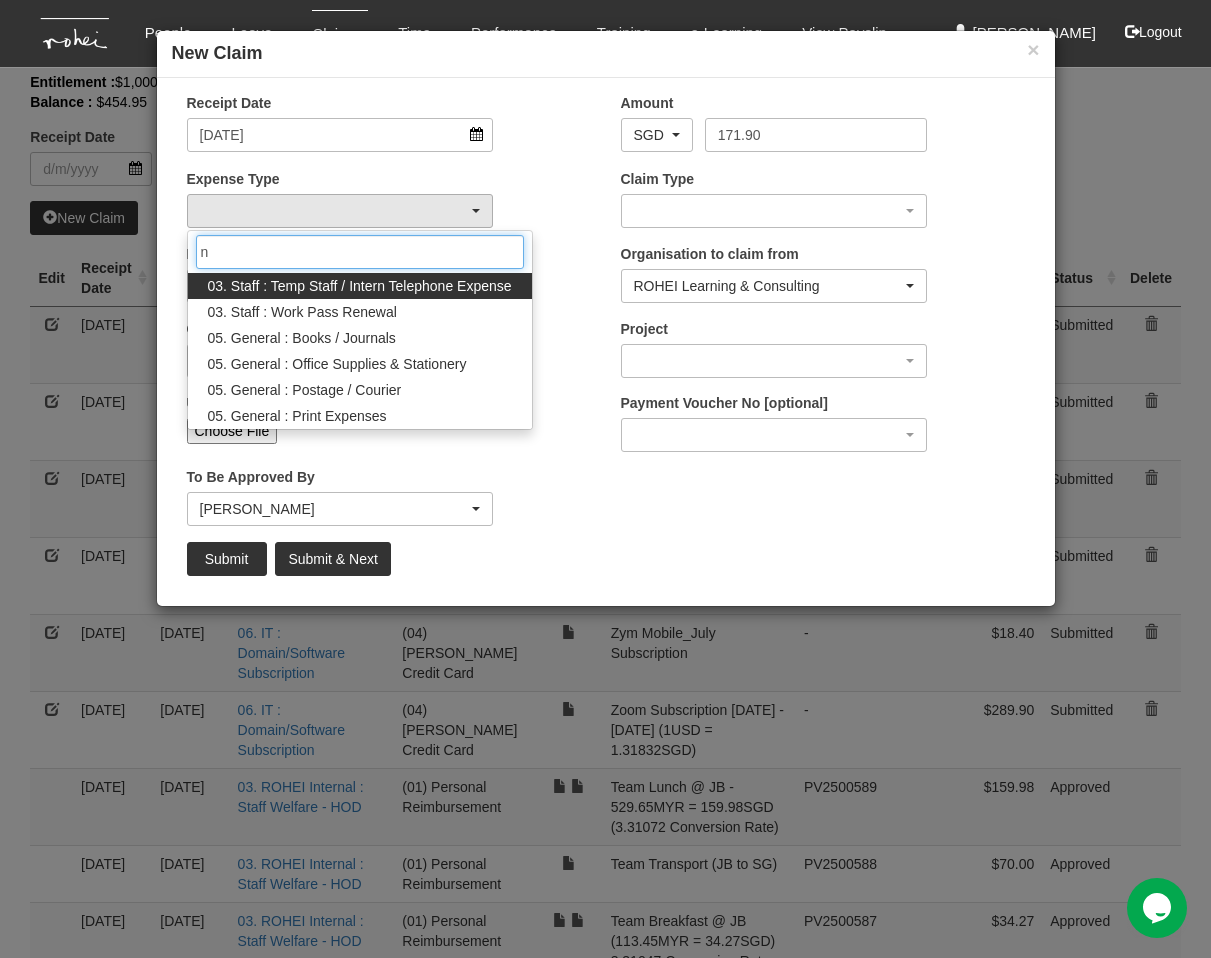 type 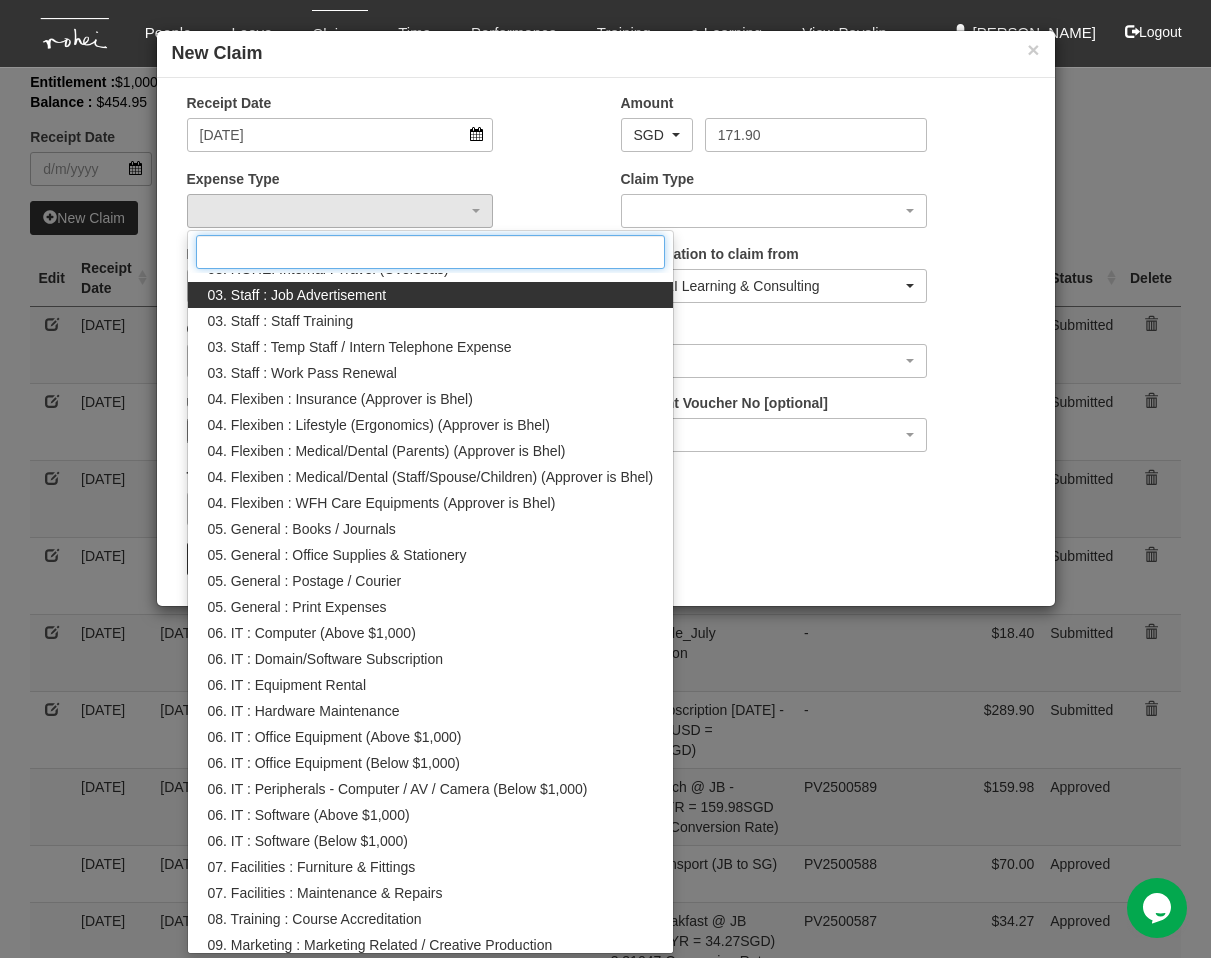 scroll, scrollTop: 464, scrollLeft: 0, axis: vertical 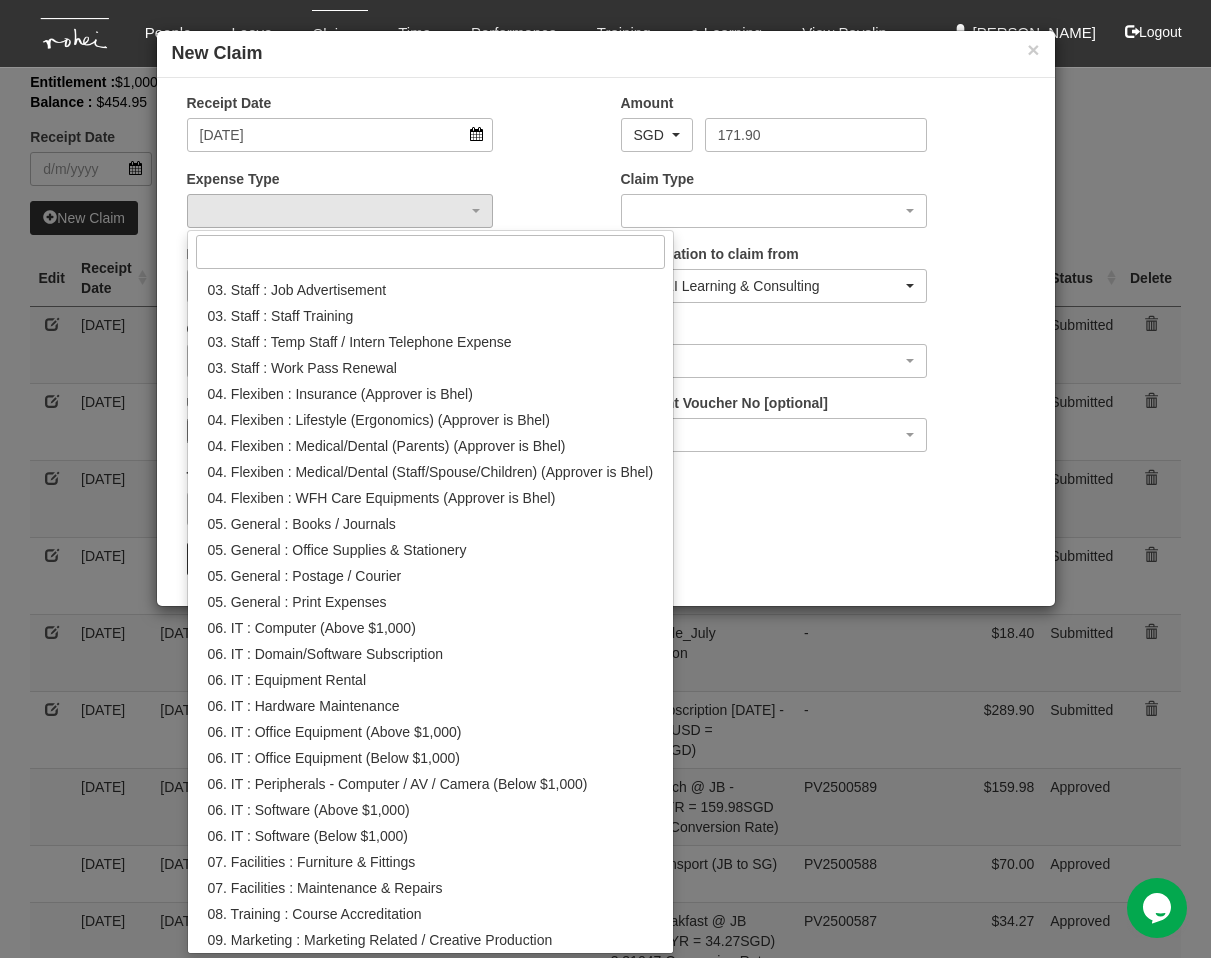 click on "Expense Type
01. Project (Billed) : Food for FGDs / Meetings
01. Project (Billed) : Lunch for Participants
01. Project (Billed) : Overseas Travel Expenses
01. Project (Billed) : Printed Collaterals / Manuals
01. Project (Billed) : Project Props / Materials
01. Project (Billed) : Refreshment for Participants
01. Project (Billed) : Transport
02. Client (Non-Billable) : Event Expenses
02. Client (Non-Billable) : Food for Meetings / Entertainment / Gifts
03. ROHEI Internal : Donations
03. ROHEI Internal : Food for Meetings / Celebration
03. ROHEI Internal : Staff Welfare
03. ROHEI Internal : Staff Welfare - HOD
03. ROHEI Internal : Training/Product Refresh
03. ROHEI Internal : Transport
03. ROHEI Internal : Transport (OT)
03. ROHEI Internal : Travel (Overseas)
03. Staff : Job Advertisement
03. Staff : Staff Training
03. Staff : Temp Staff / Intern Telephone Expense
03. Staff : Work Pass Renewal" at bounding box center (389, 206) 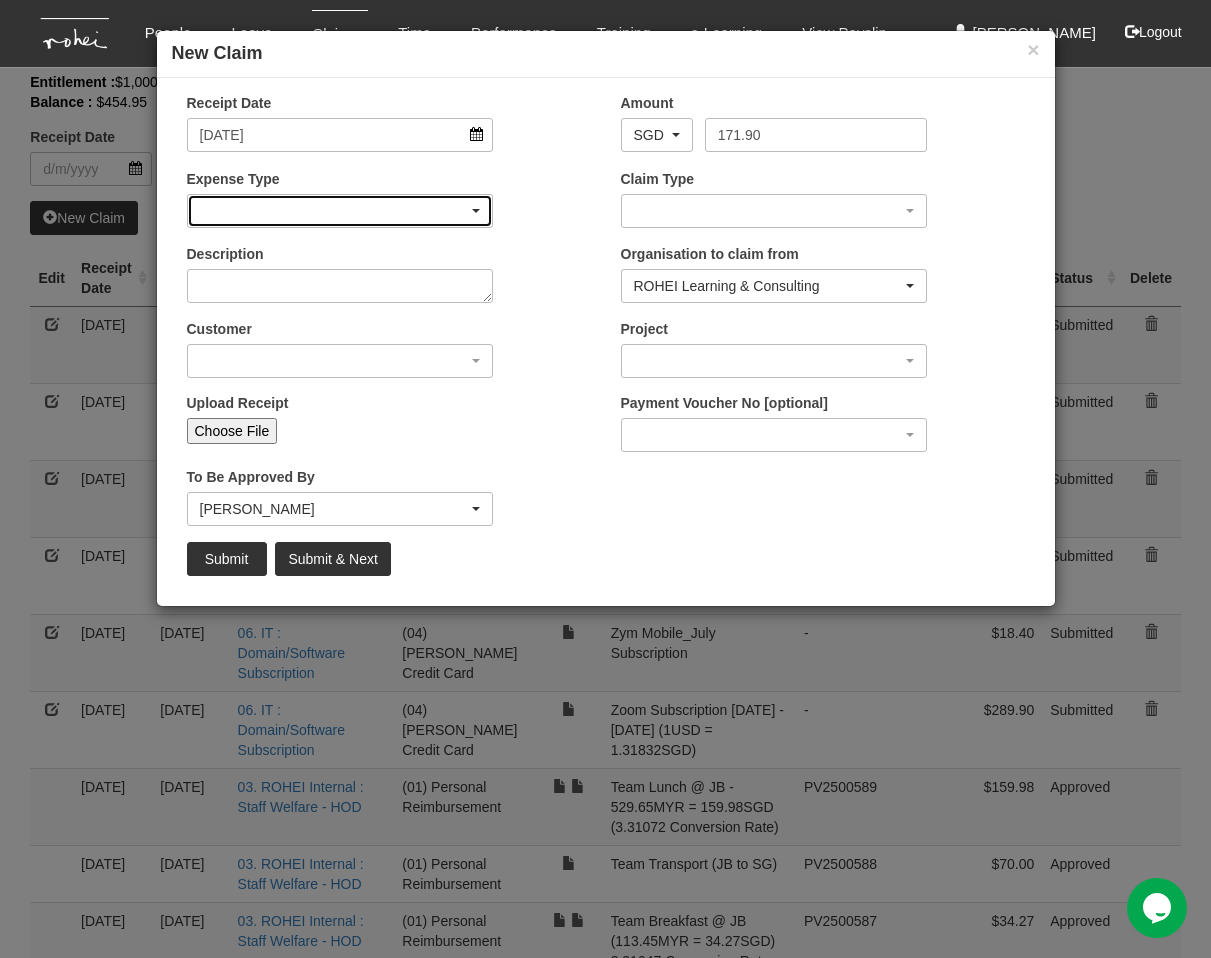 click at bounding box center [340, 211] 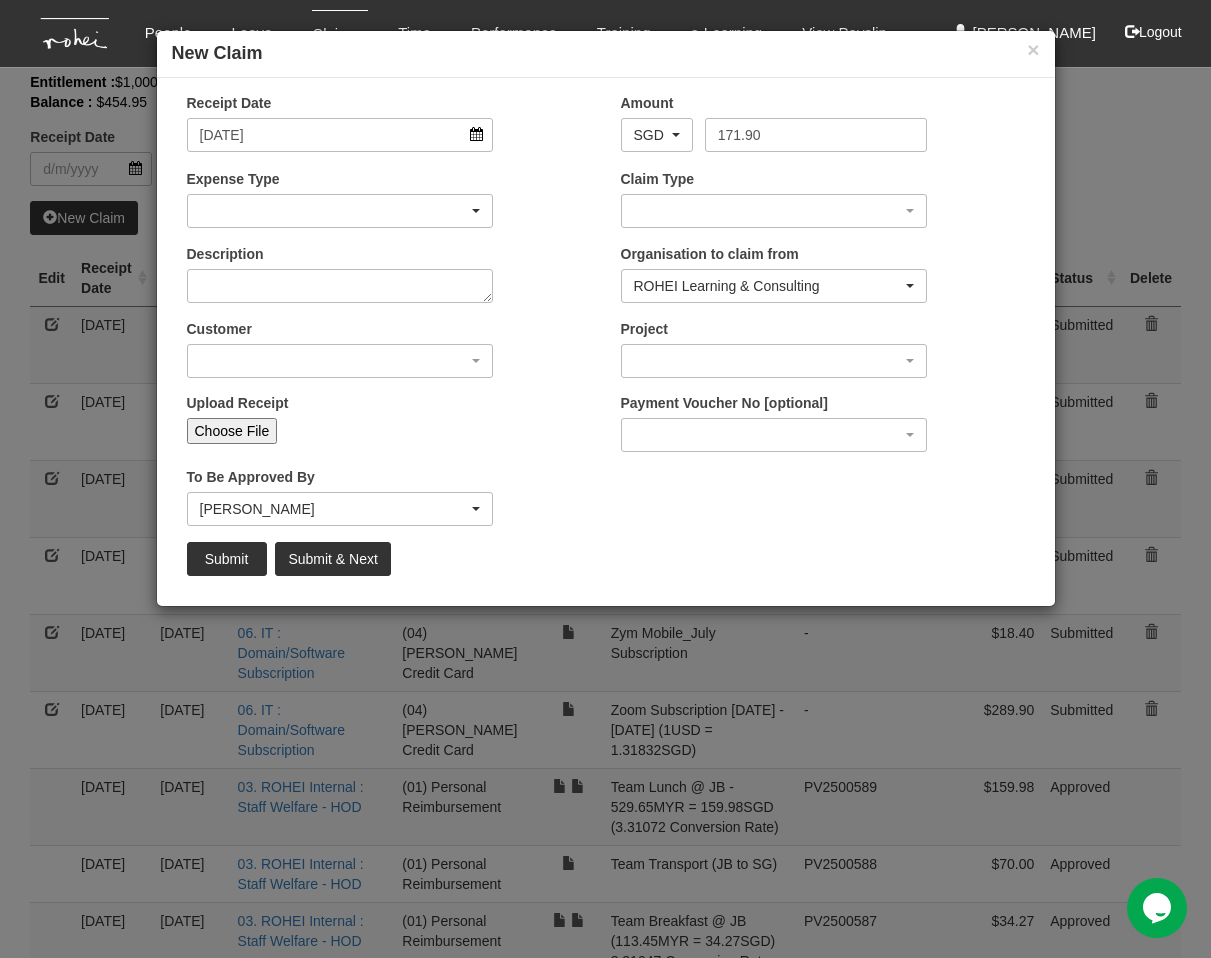 scroll, scrollTop: 0, scrollLeft: 0, axis: both 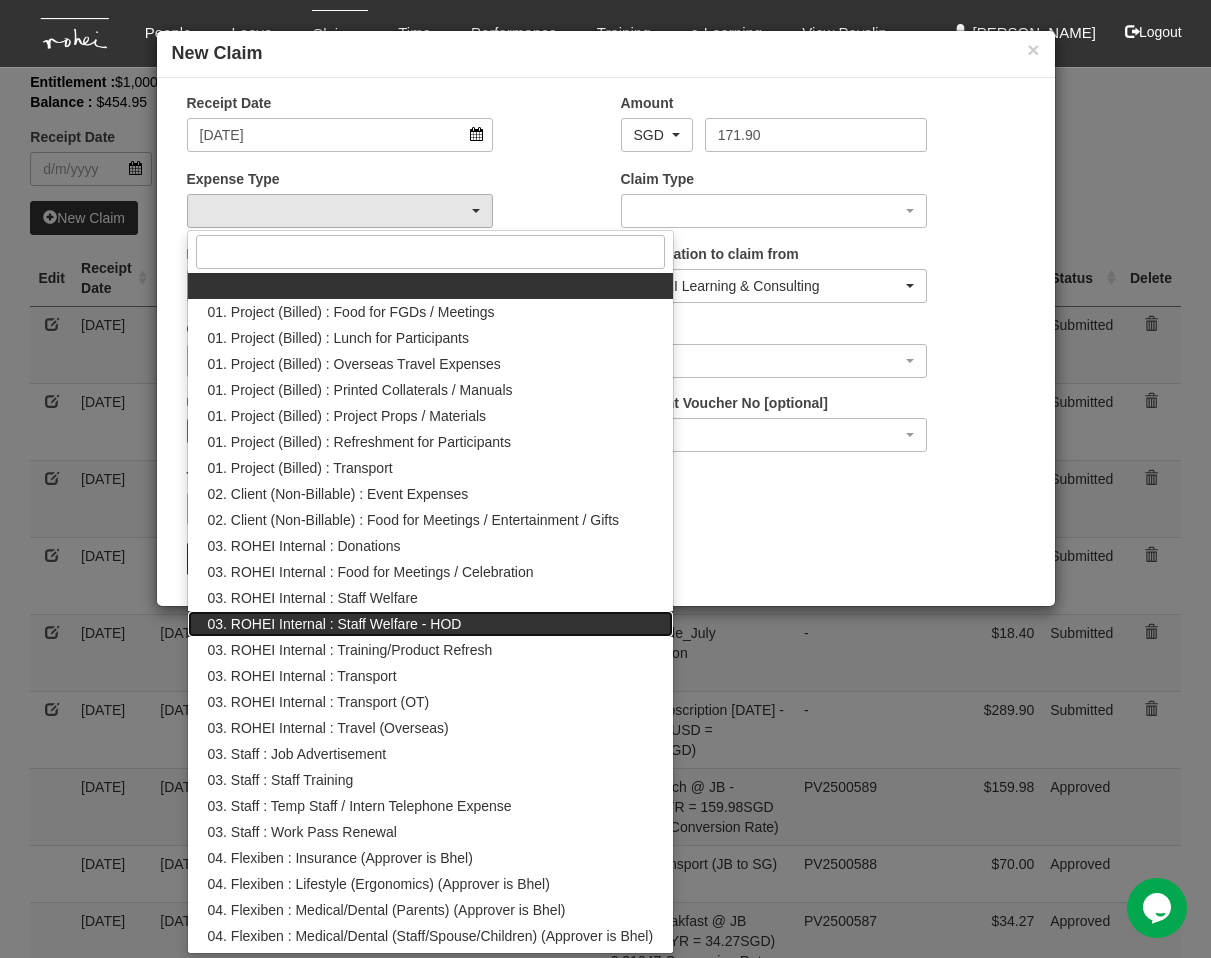 click on "03. ROHEI Internal : Staff Welfare - HOD" at bounding box center [335, 624] 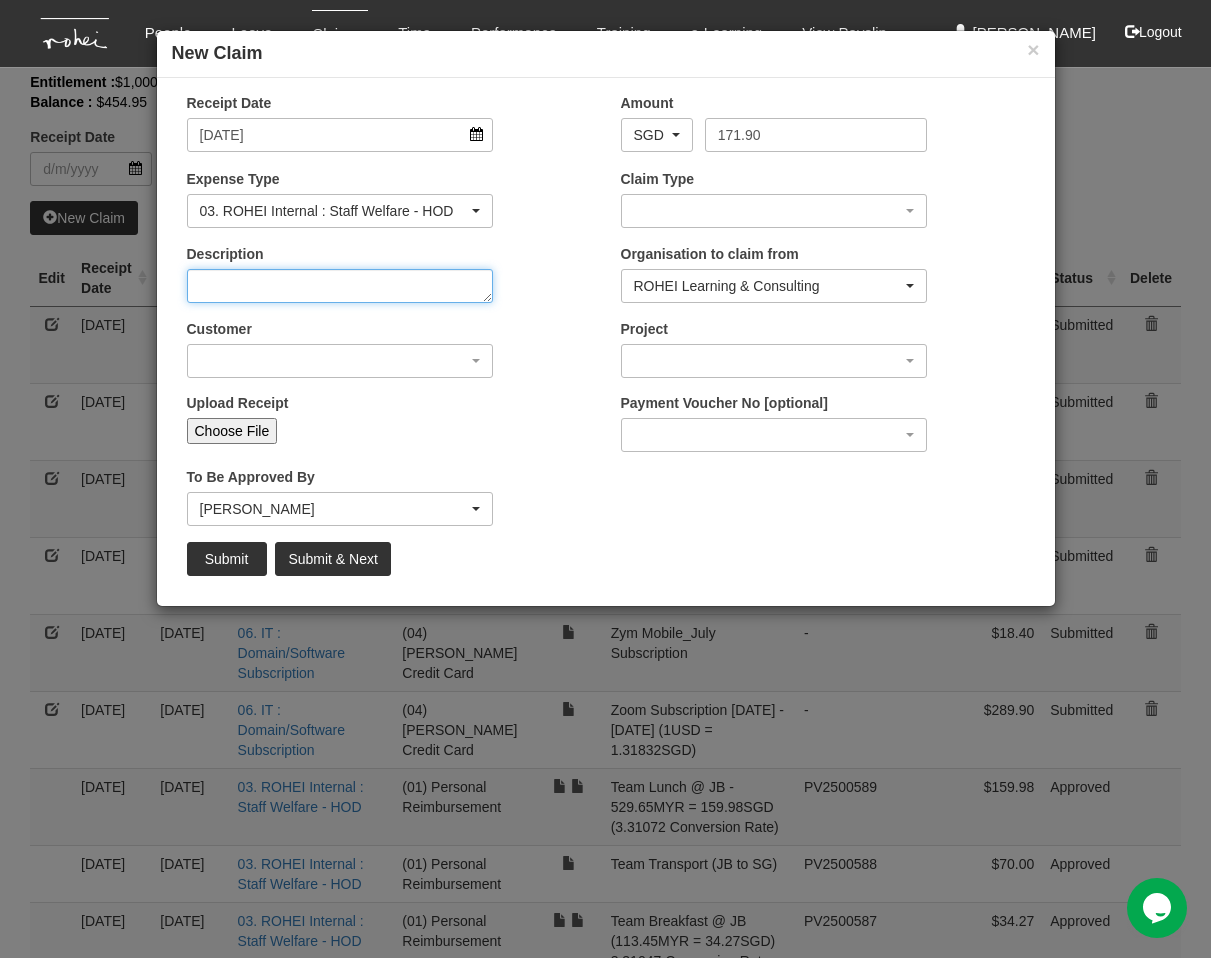 click on "Description" at bounding box center (340, 286) 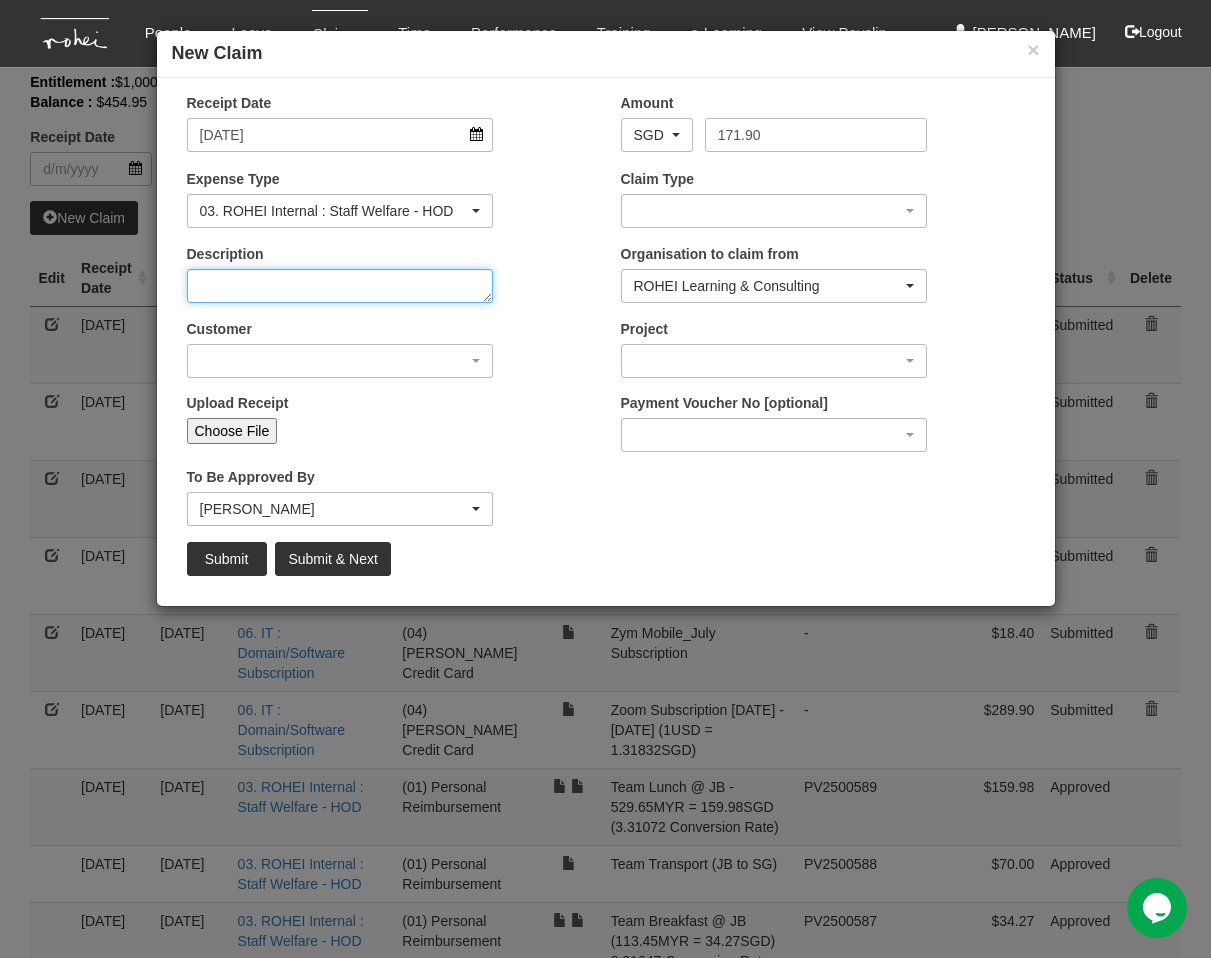 type on "N" 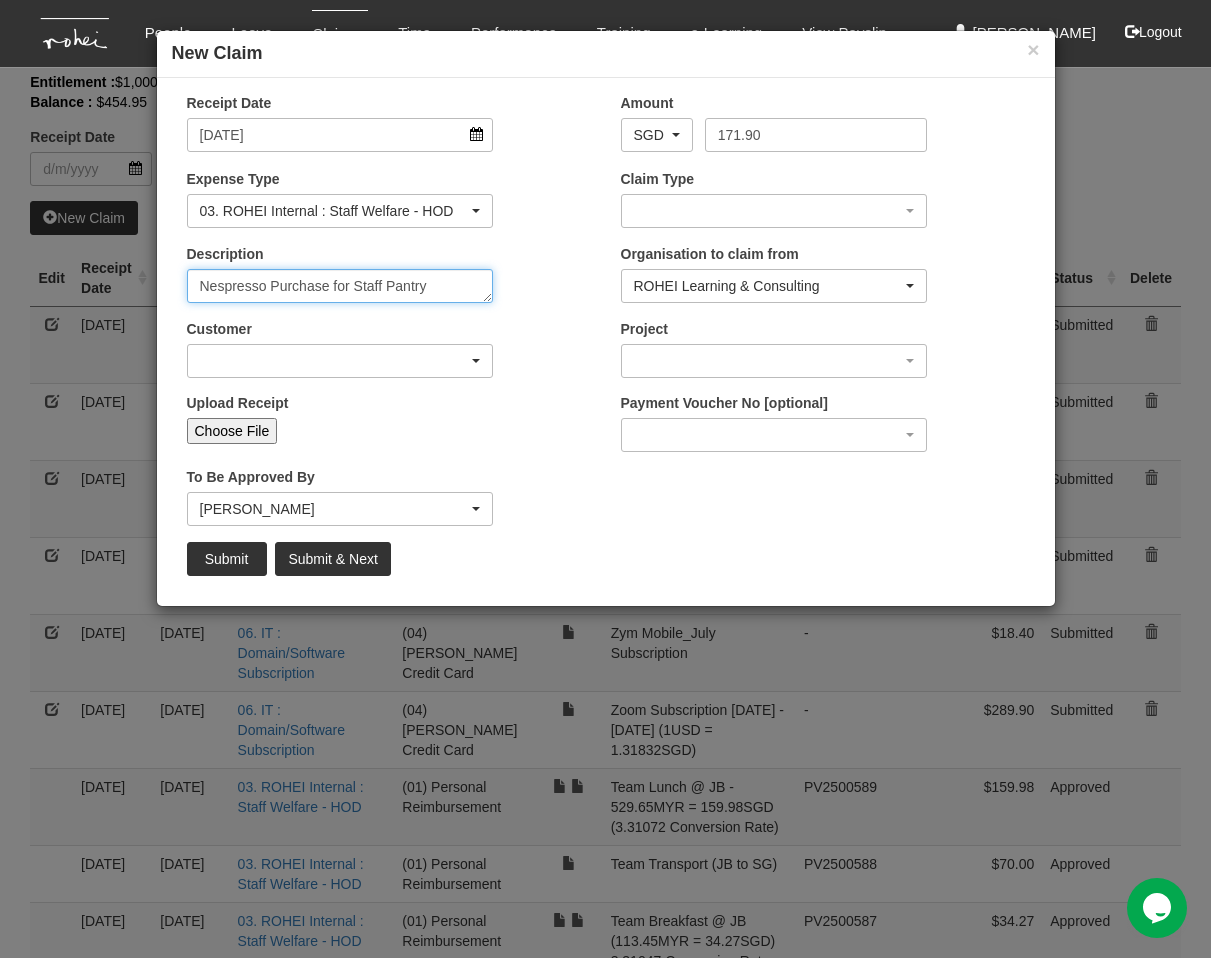 type on "Nespresso Purchase for Staff Pantry" 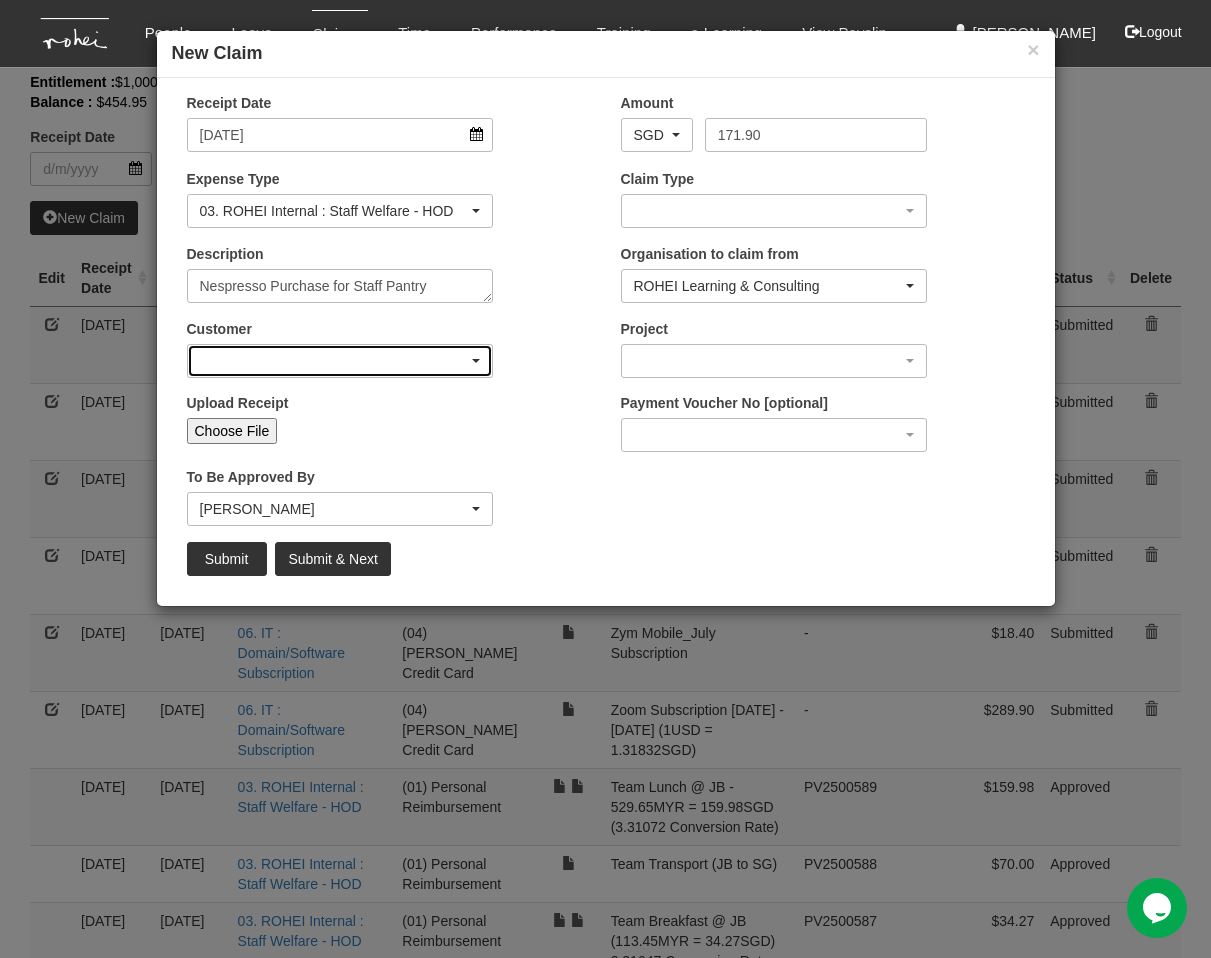 click at bounding box center (340, 361) 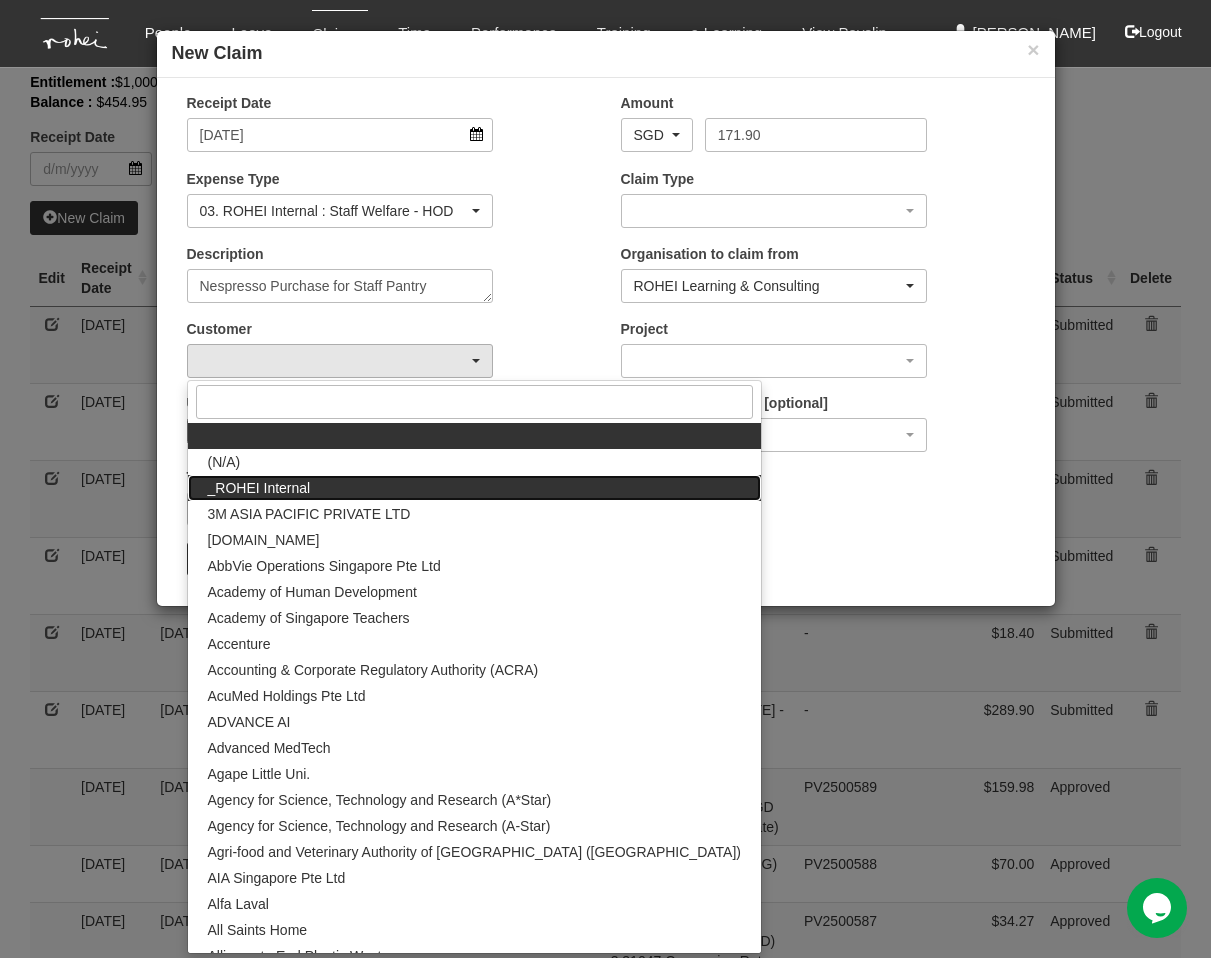 click on "_ROHEI Internal" at bounding box center (474, 488) 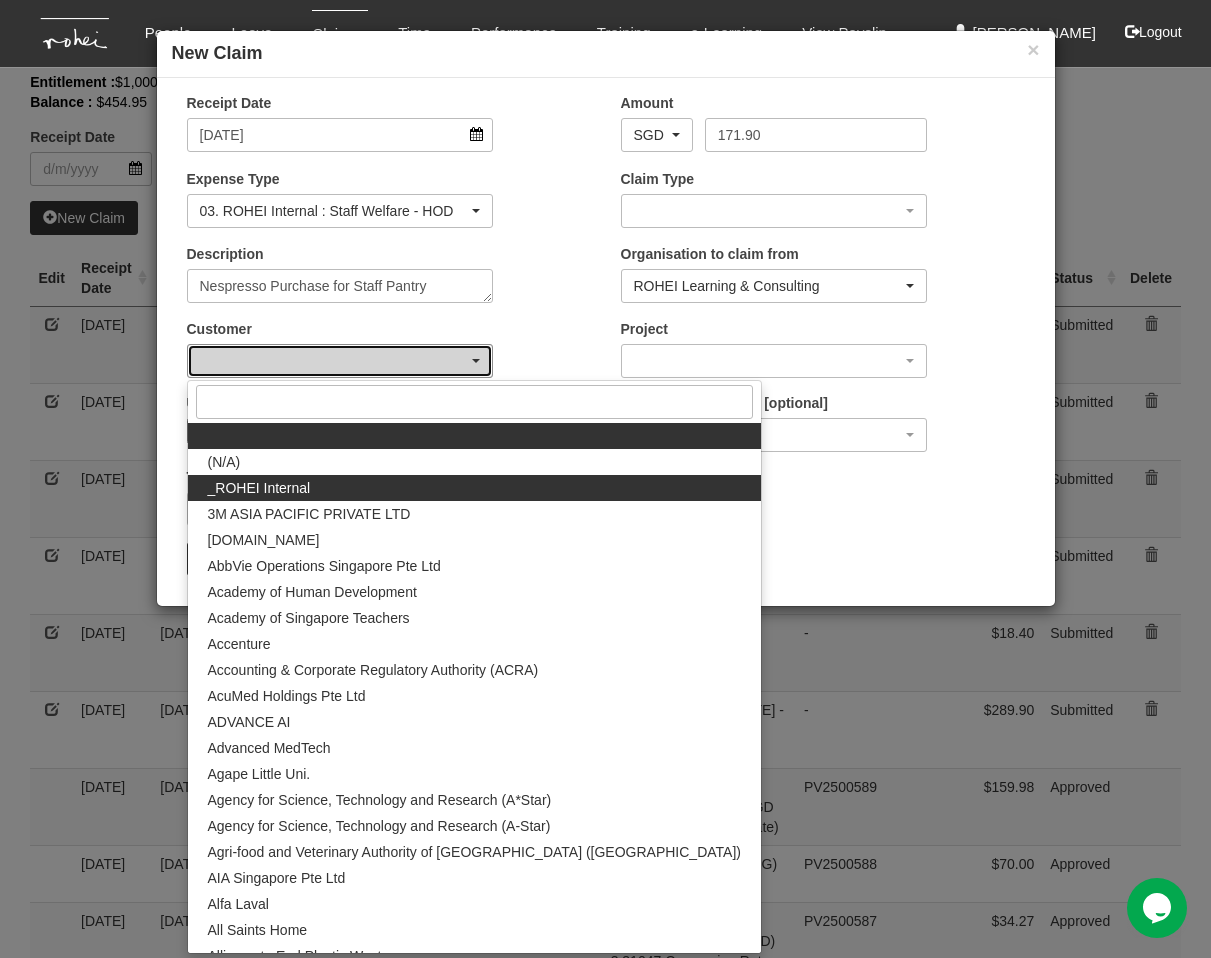select on "397" 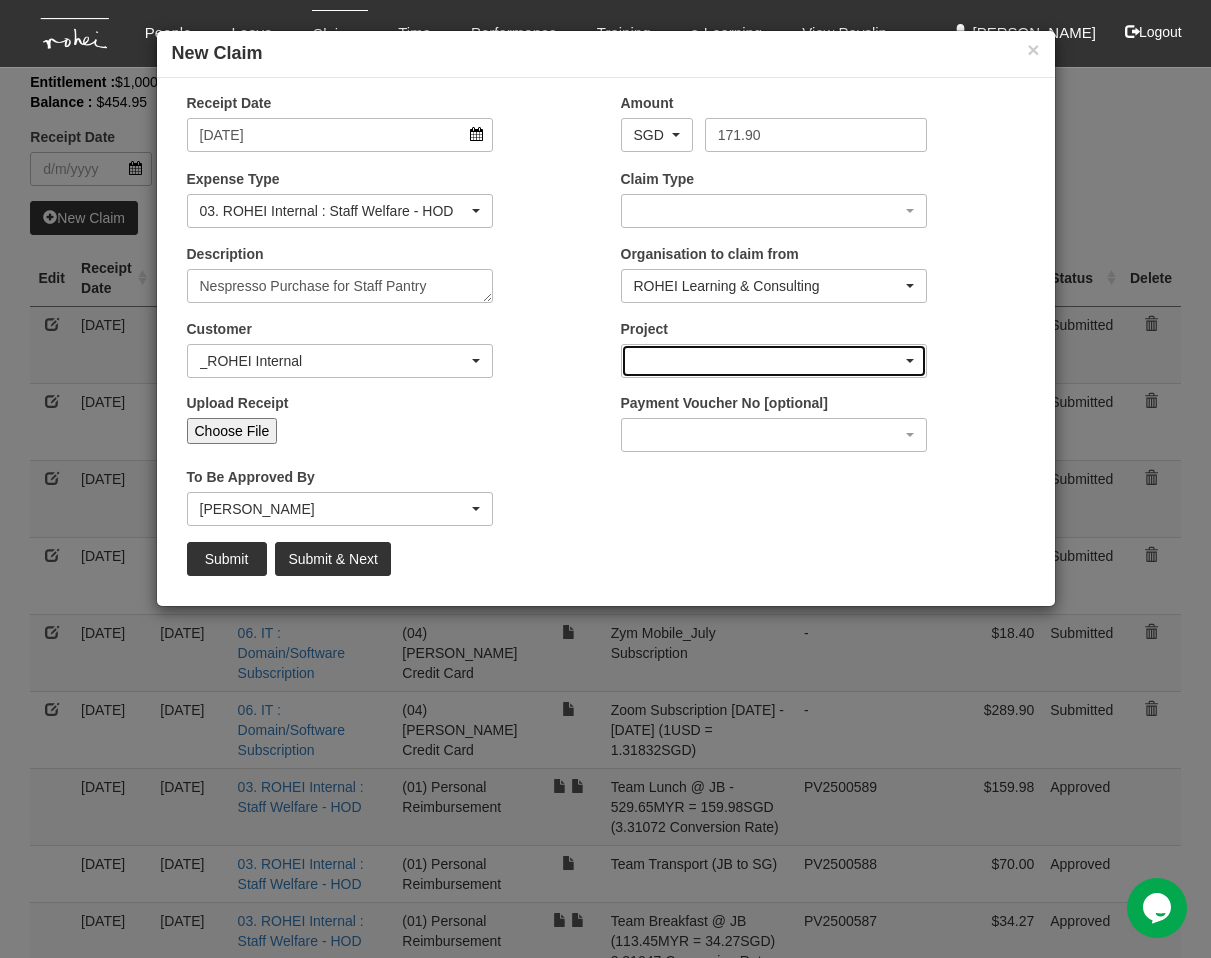 click at bounding box center [774, 361] 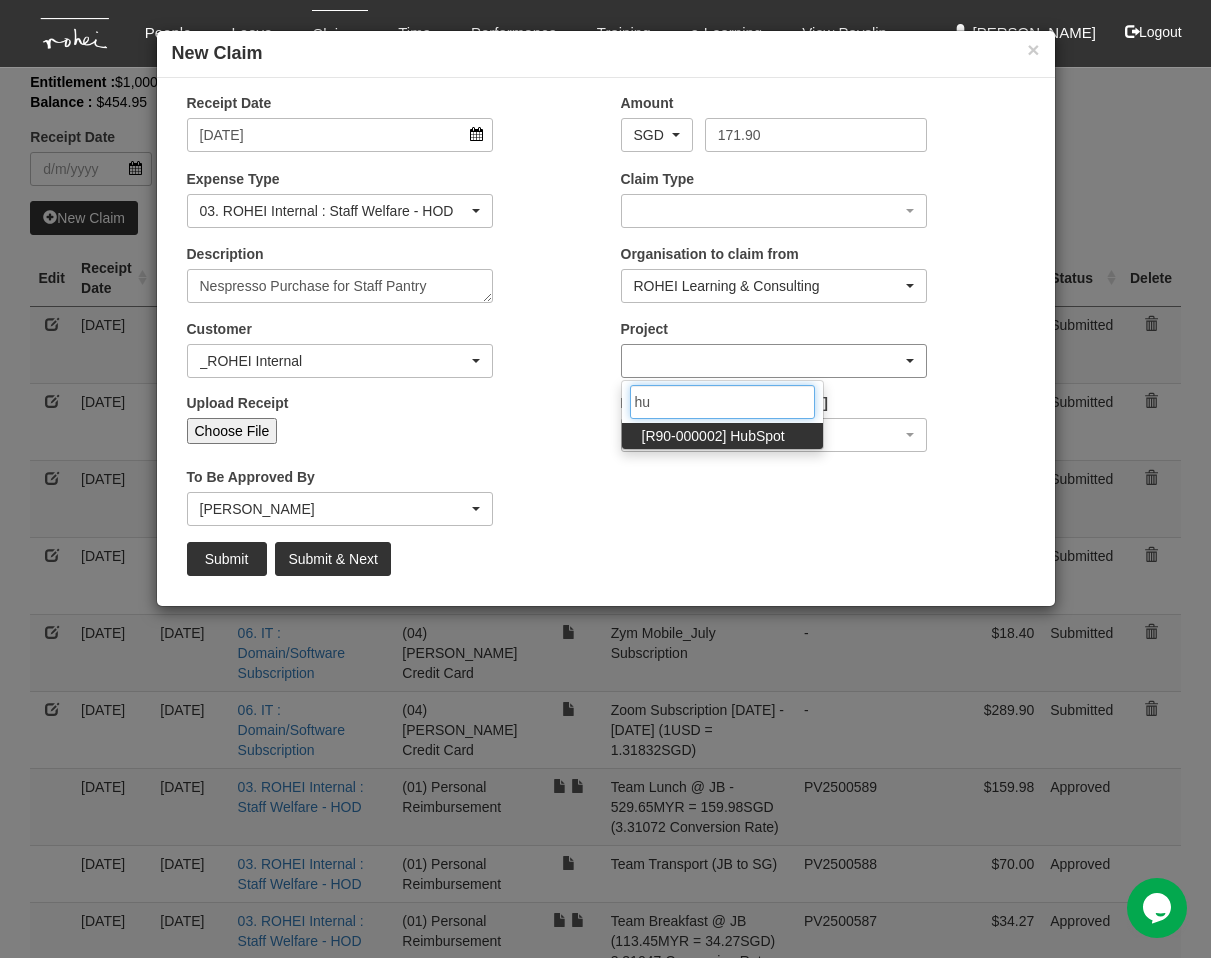 type on "h" 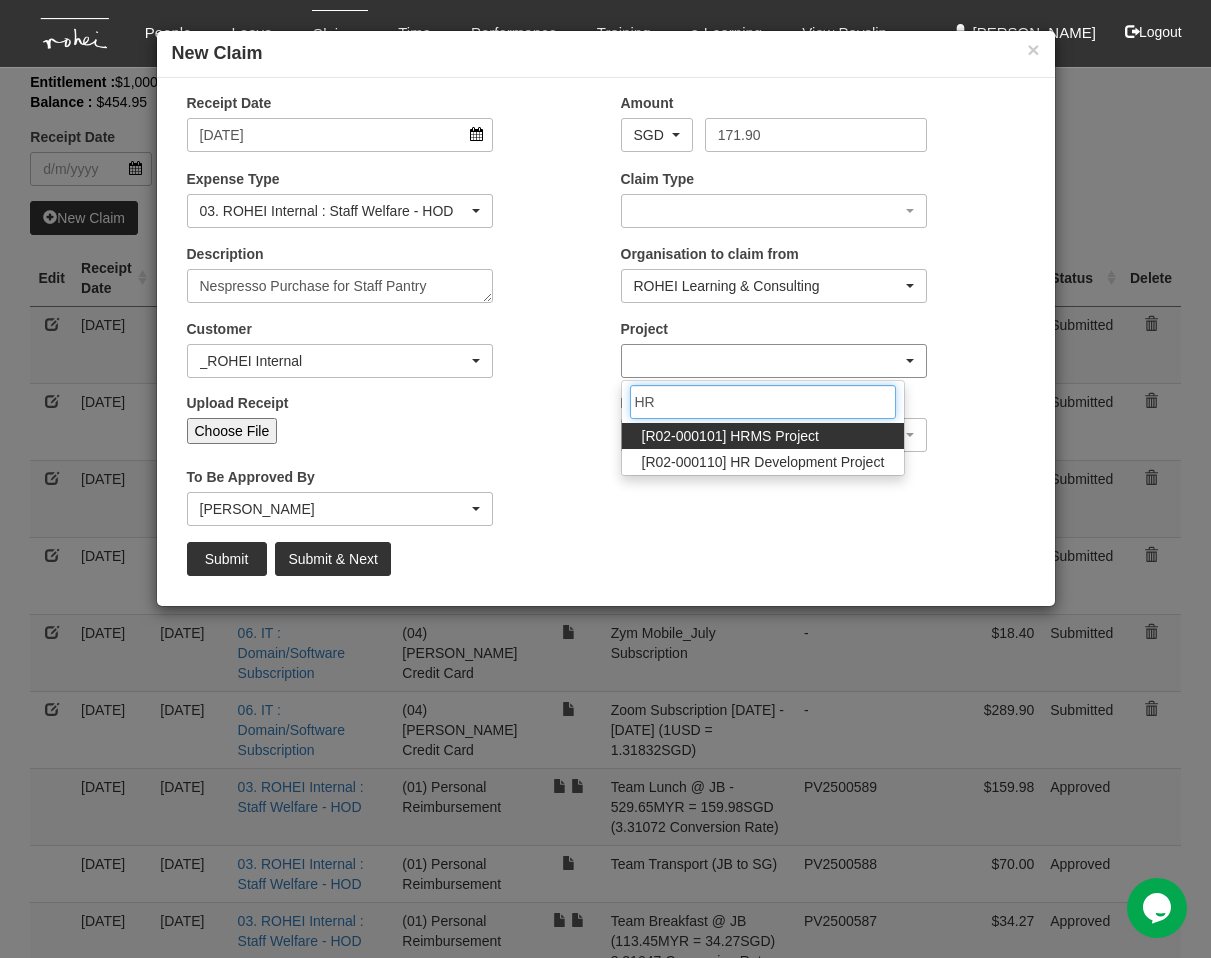 type on "H" 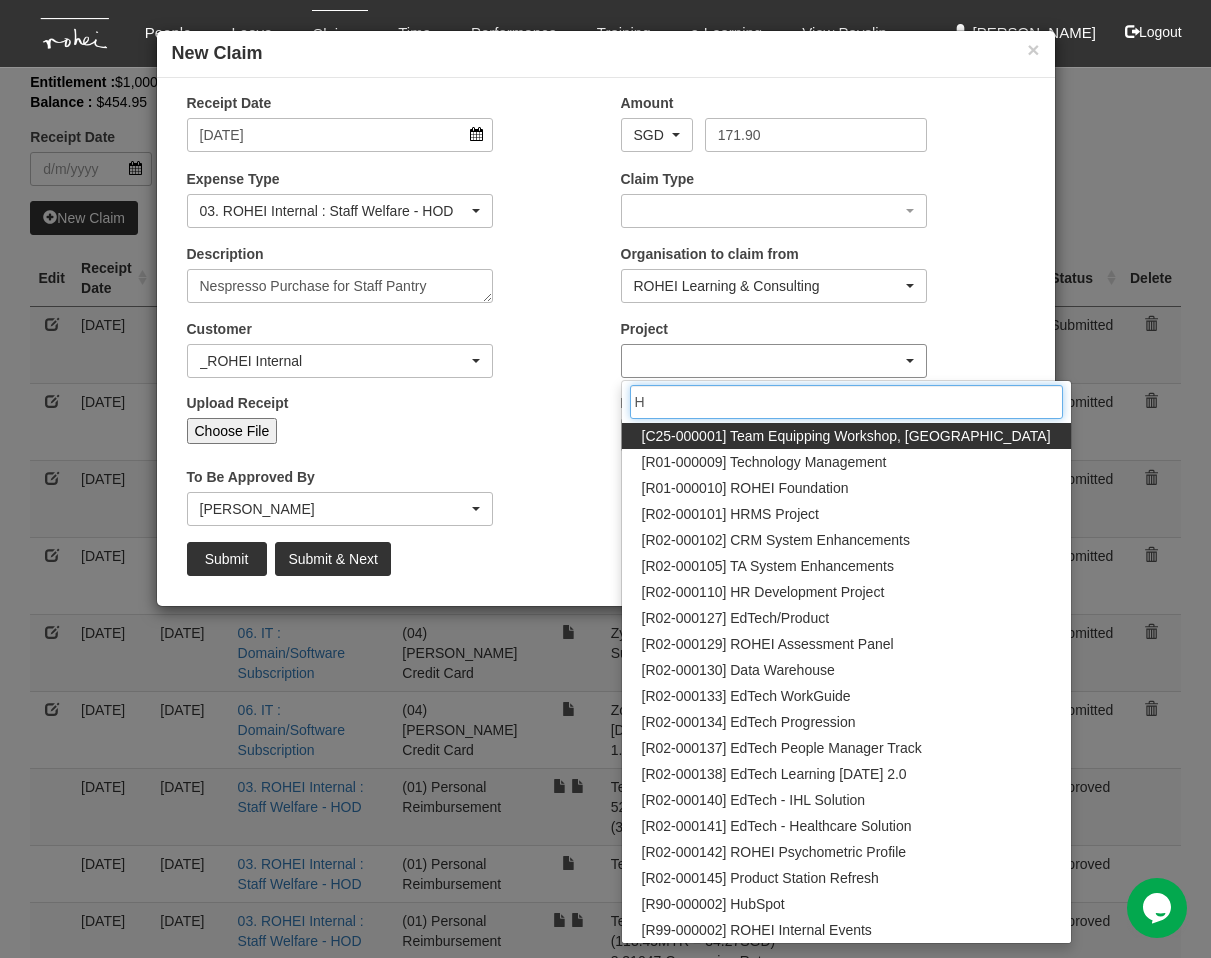 type 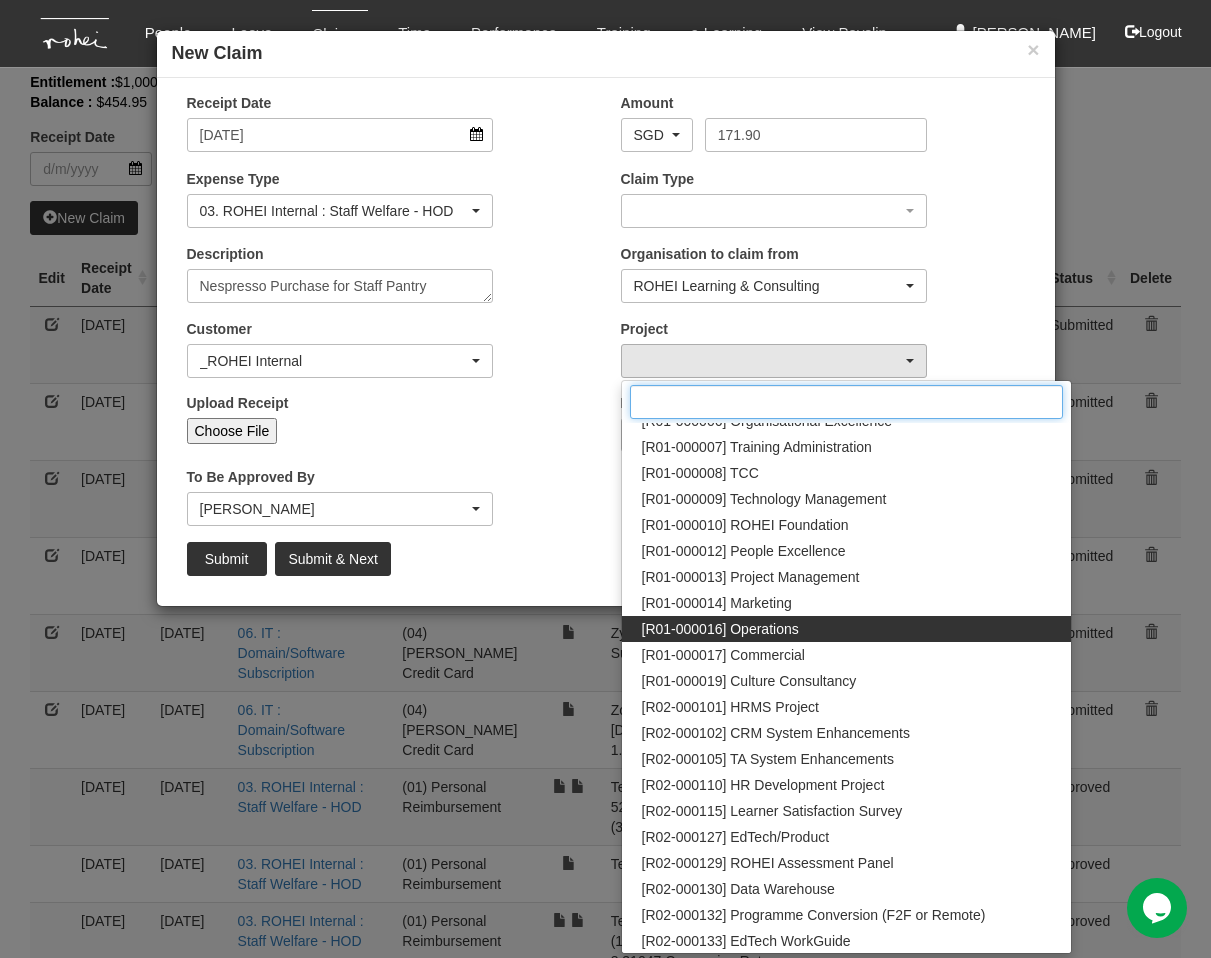 scroll, scrollTop: 0, scrollLeft: 0, axis: both 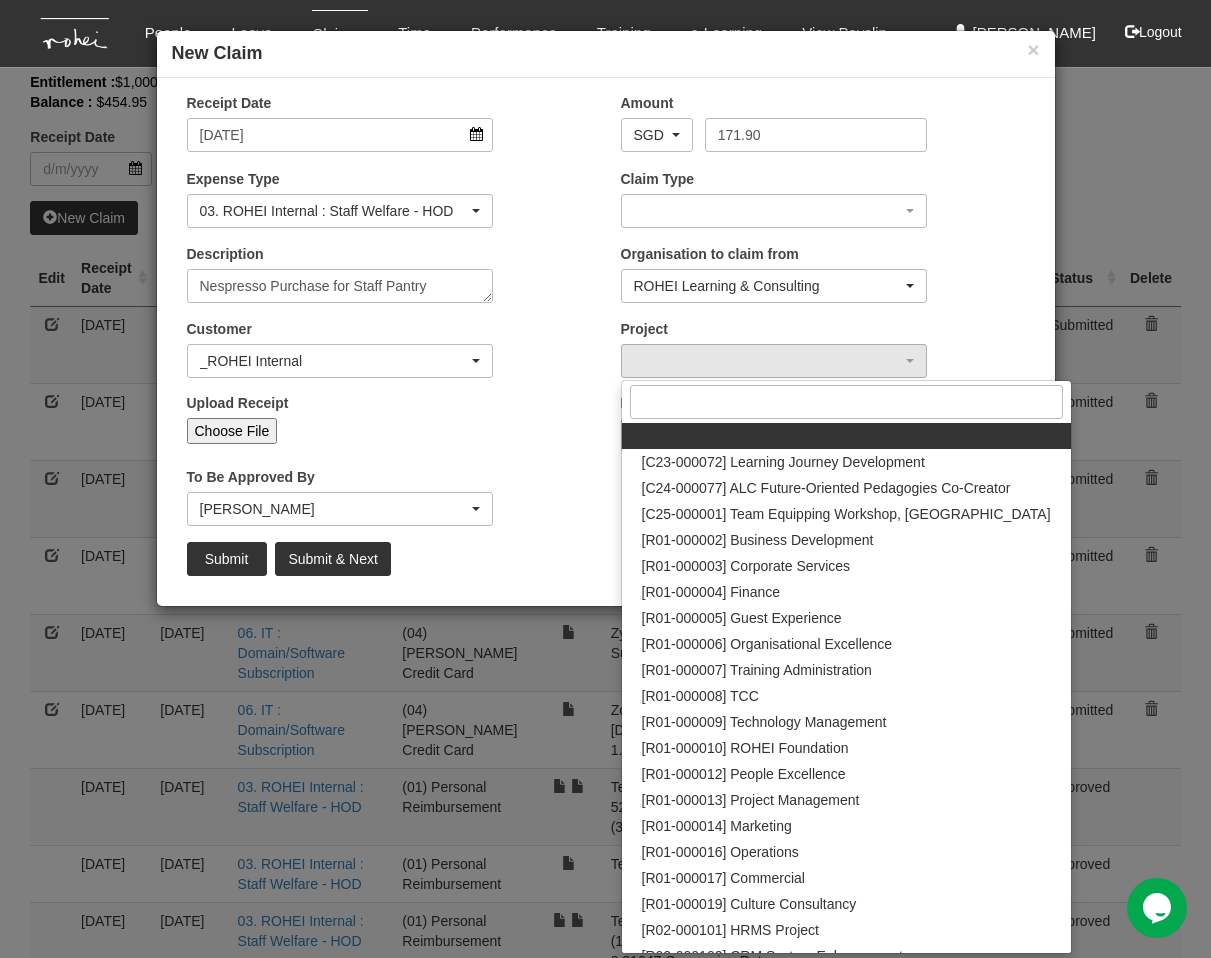 click on "Customer
(N/A)
_ROHEI Internal
3M ASIA PACIFIC PRIVATE LTD
[DOMAIN_NAME]
AbbVie Operations Singapore Pte Ltd
Academy of Human Development
Academy of Singapore Teachers
Accenture
Accounting & Corporate Regulatory Authority (ACRA)
AcuMed Holdings Pte Ltd
ADVANCE AI
Advanced MedTech
Agape Little Uni.
Agency for Science, Technology and Research (A*Star)
Agency for Science, Technology and Research (A-Star)
Agri-food and Veterinary Authority of [GEOGRAPHIC_DATA] (AVA)
AIA Singapore Pte Ltd
Alfa Laval
All Saints Home
Alliance to End Plastic Waste
Ambulance Medical Service (AMS)
American Biltrite Far East Inc.
Amorepacific Singapore Pte Ltd
[PERSON_NAME][GEOGRAPHIC_DATA]
Ang [GEOGRAPHIC_DATA]
Ang Mo Kio Town Council
[DEMOGRAPHIC_DATA] Preschool Services
Anglo - Chinese School (Primary)
[GEOGRAPHIC_DATA]
[GEOGRAPHIC_DATA]" at bounding box center (389, 356) 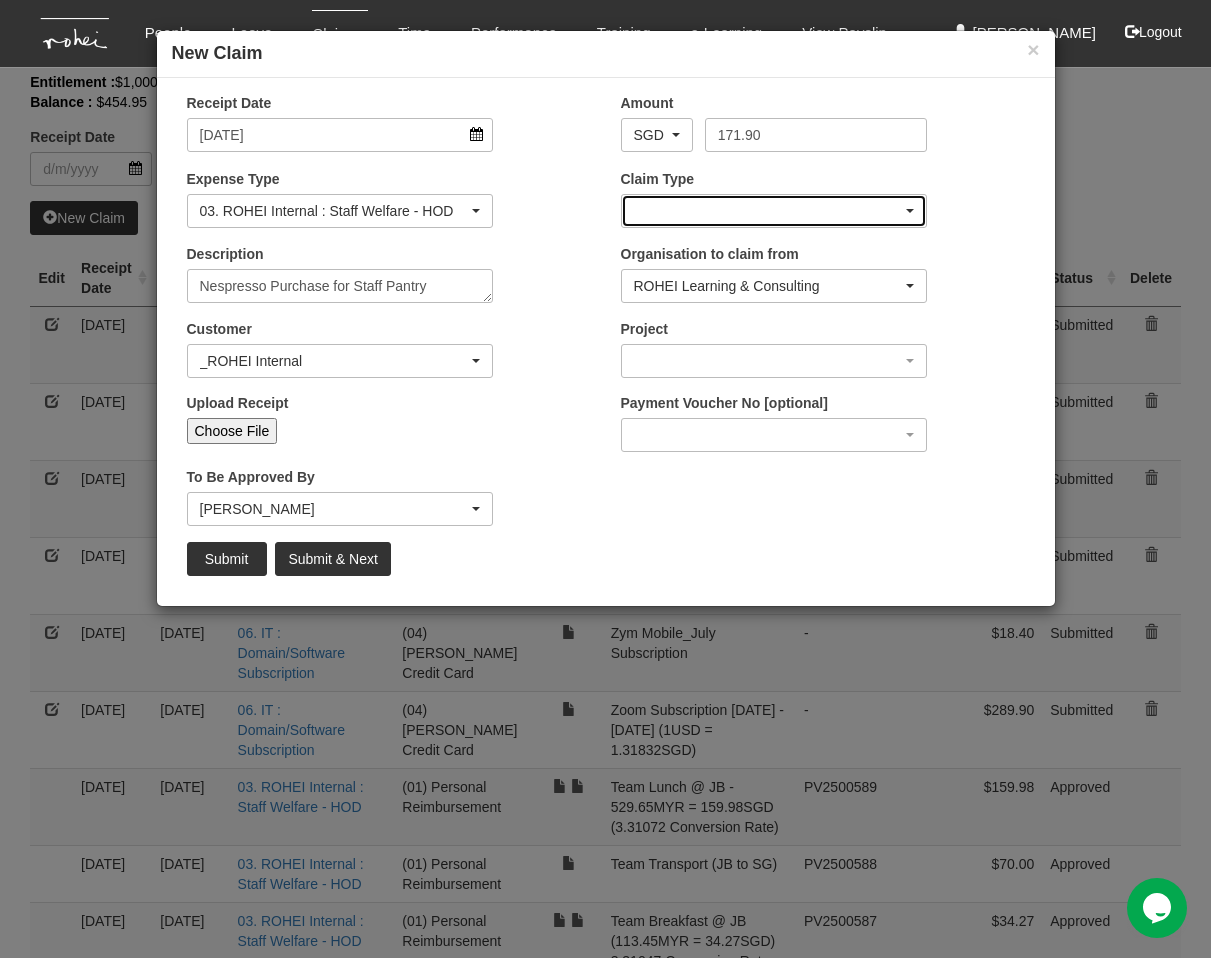 click at bounding box center [774, 211] 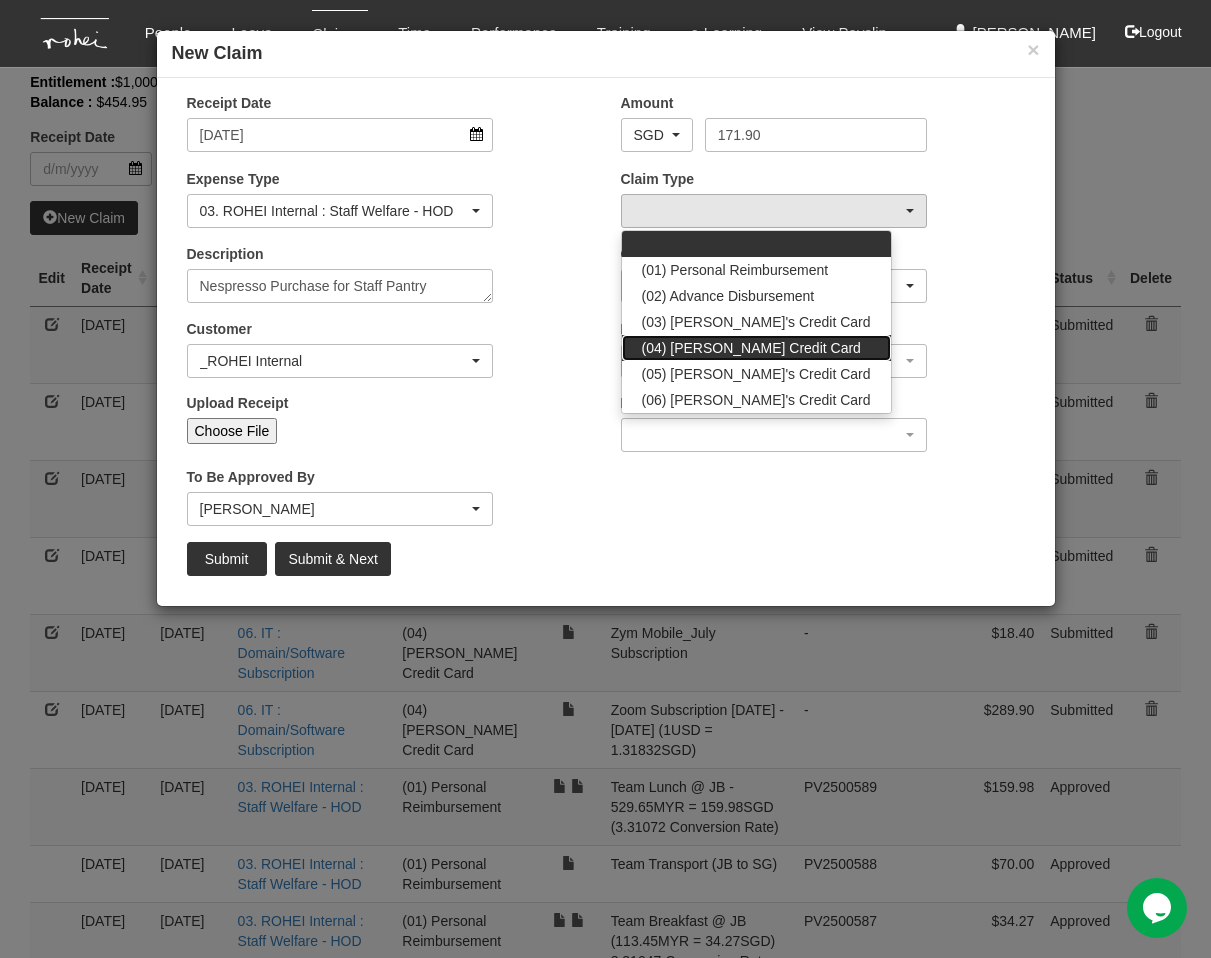 click on "(04) [PERSON_NAME] Credit Card" at bounding box center [751, 348] 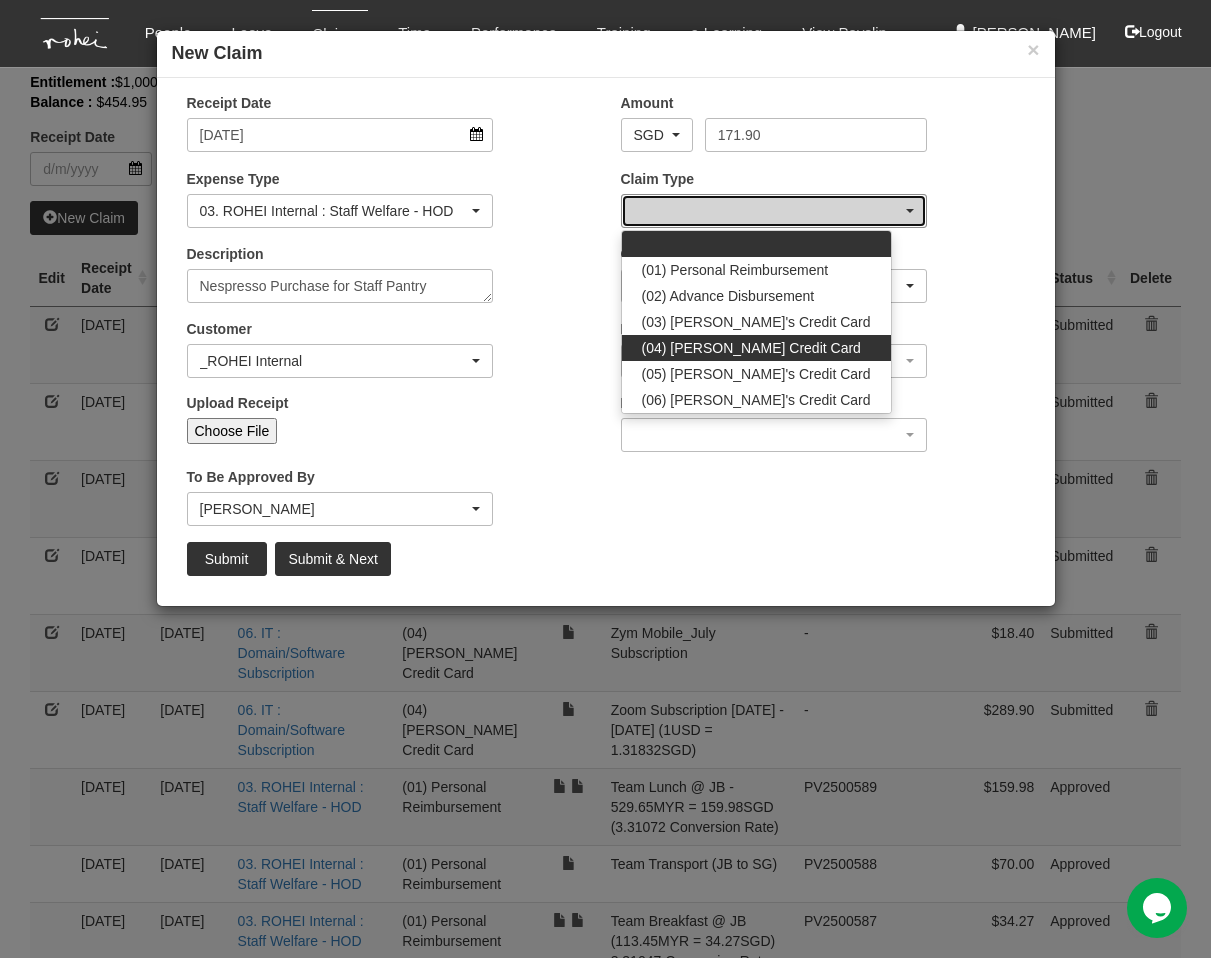 select on "16" 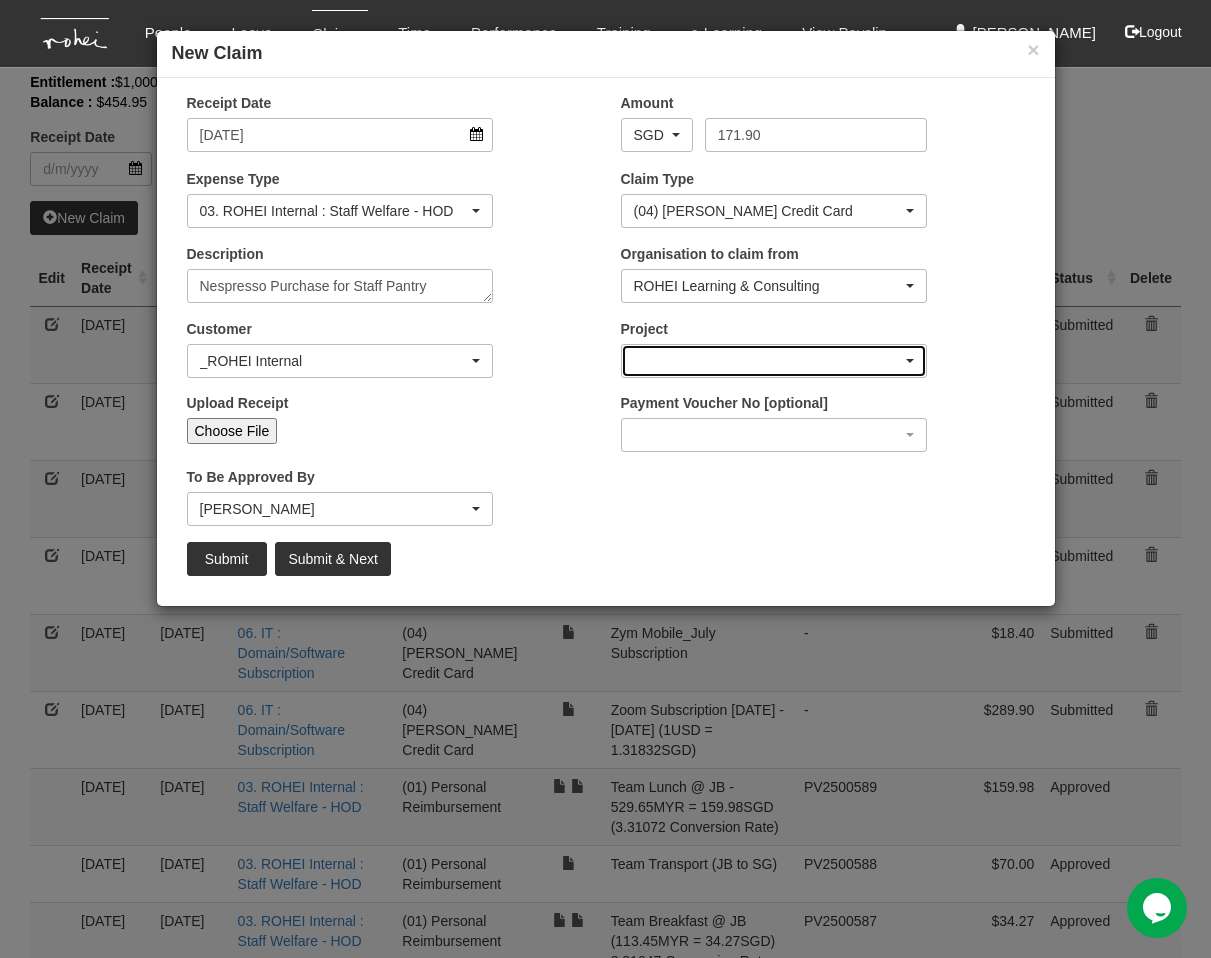 click at bounding box center (774, 361) 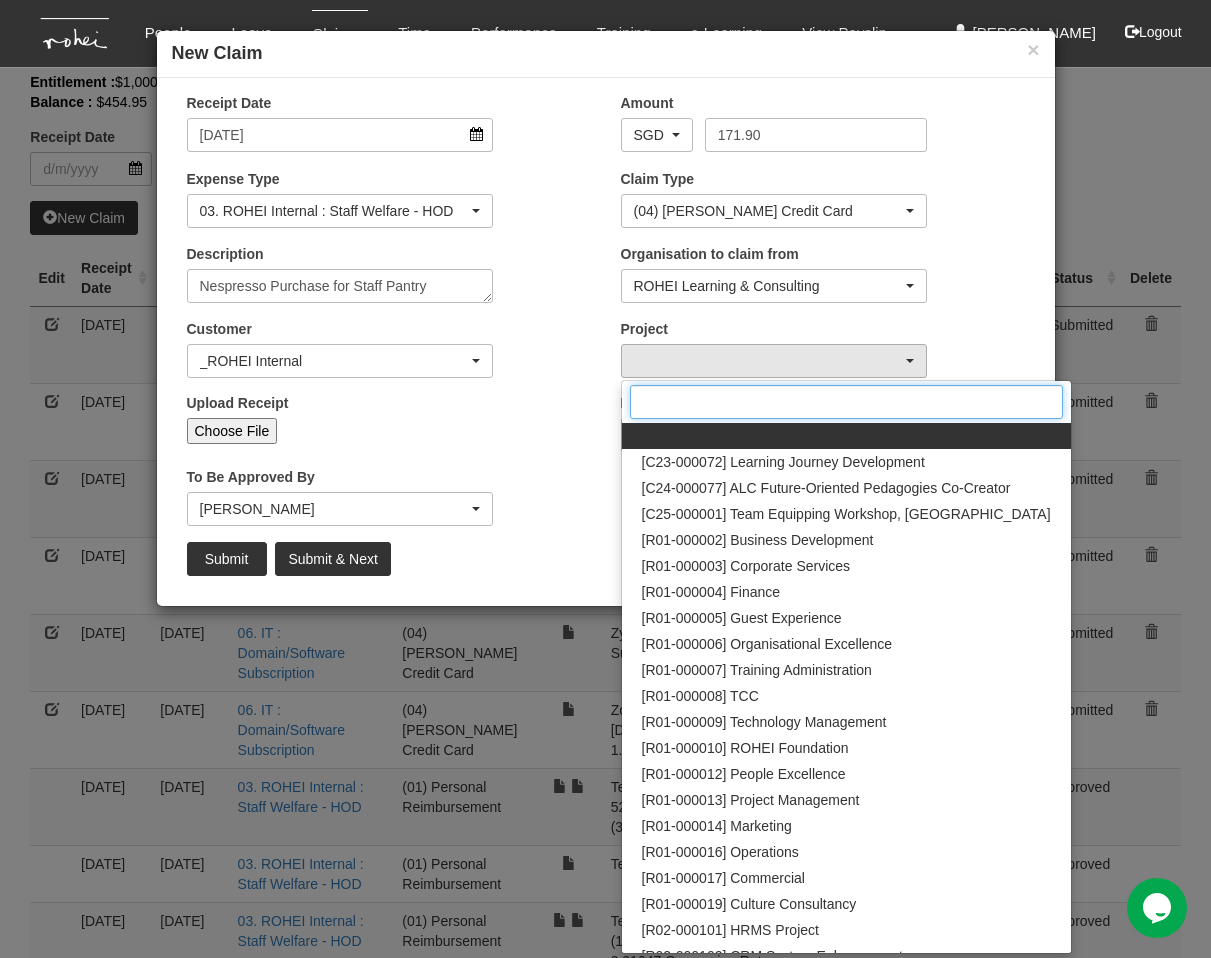 click at bounding box center (846, 402) 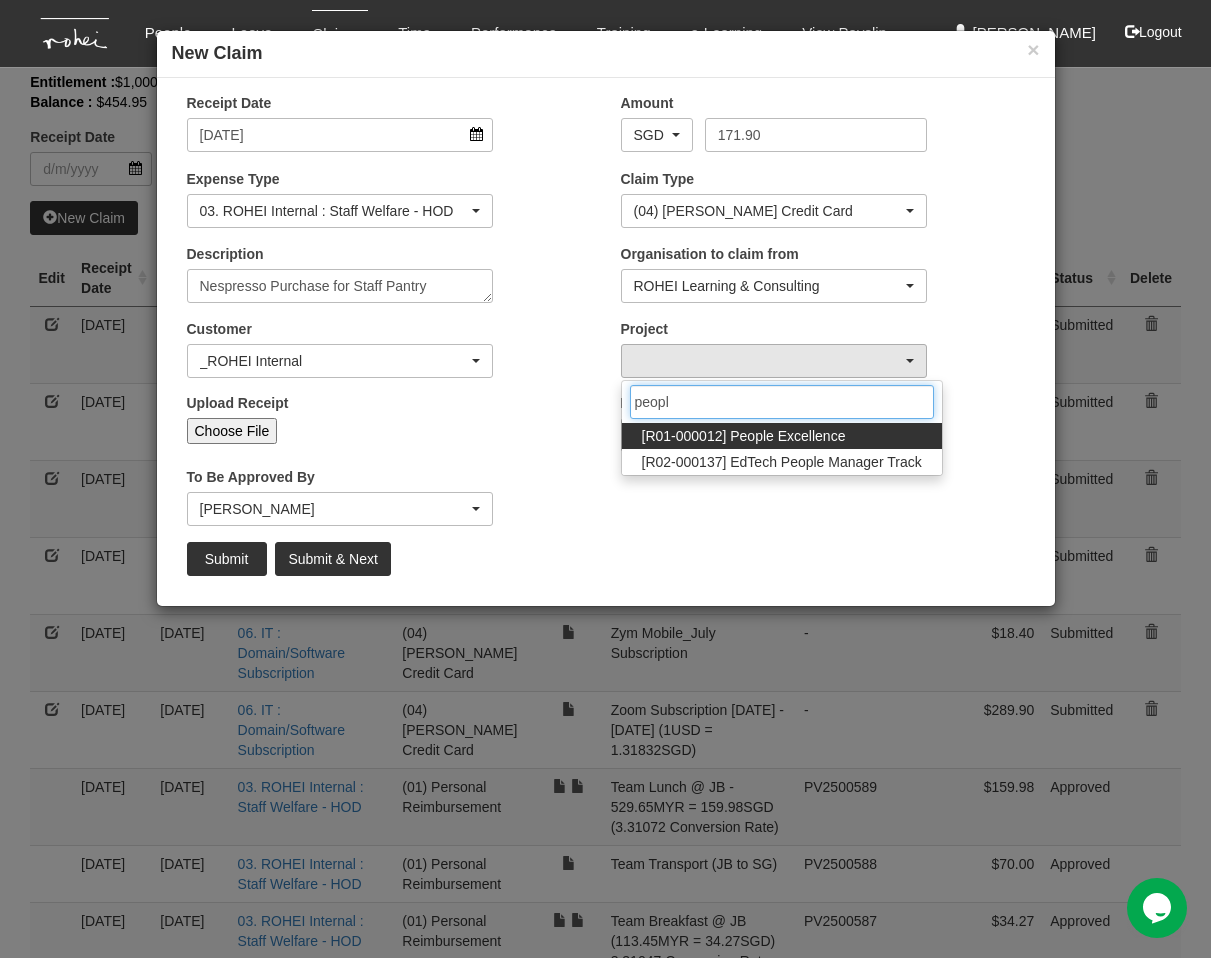 type on "people" 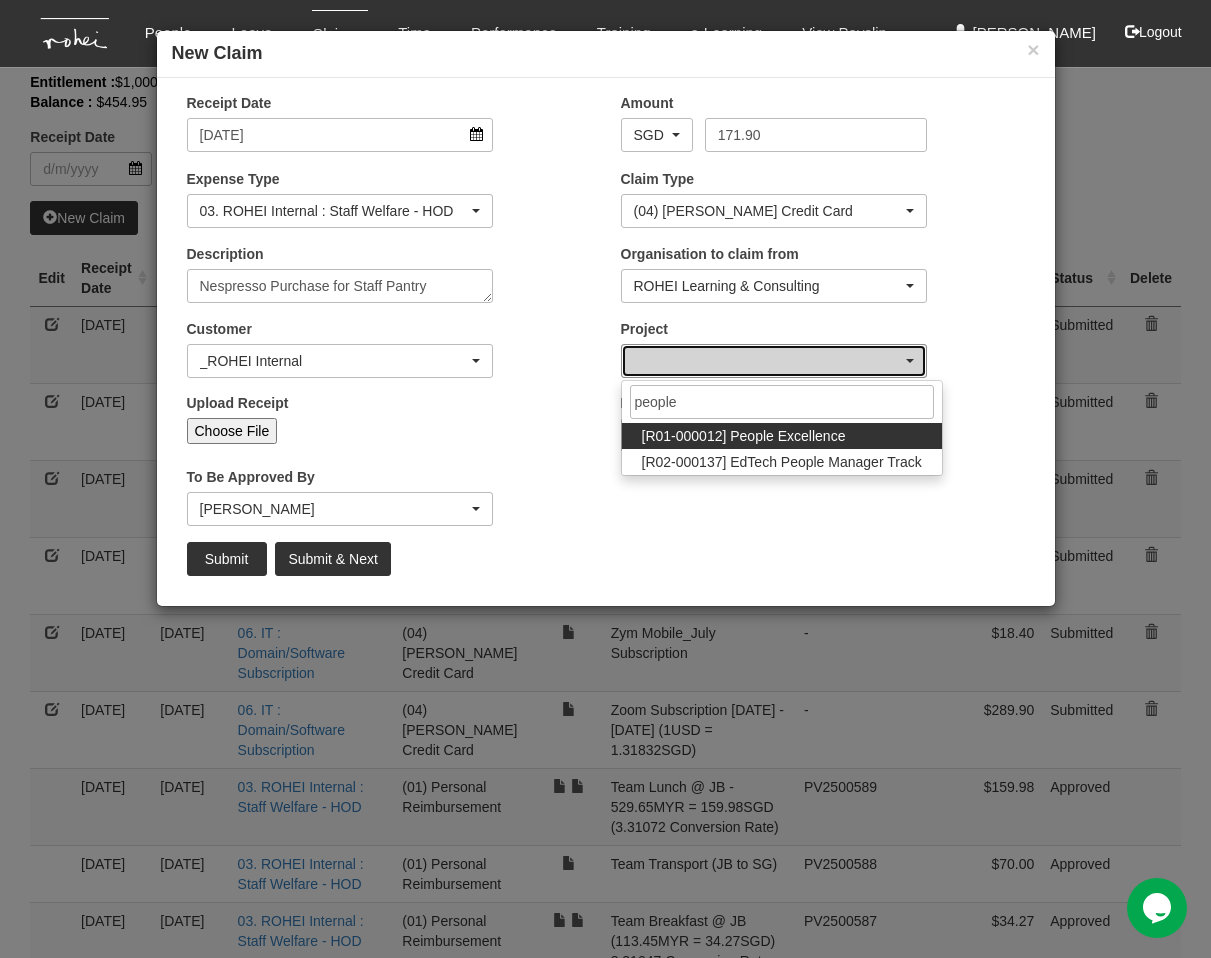 select on "1221" 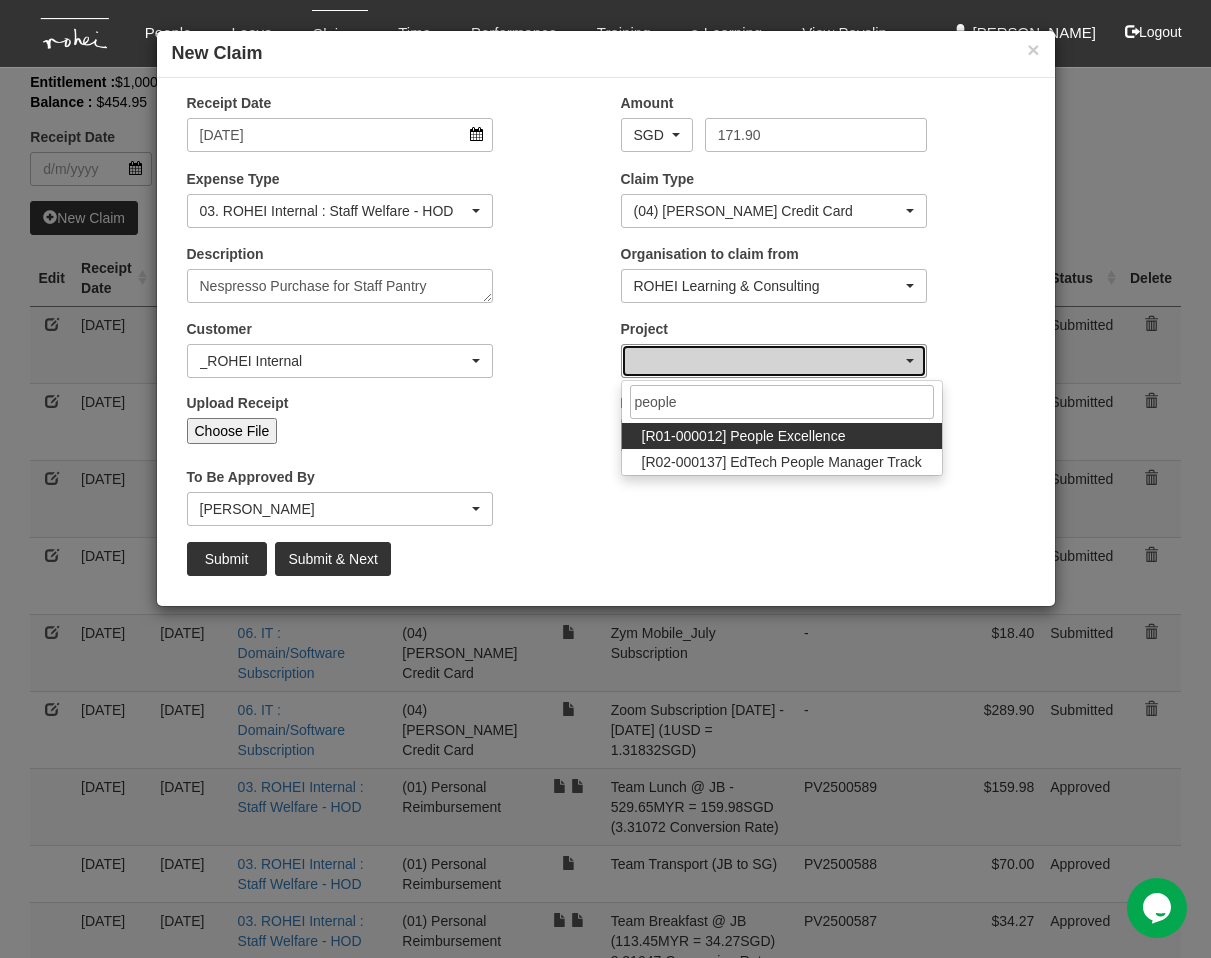 type 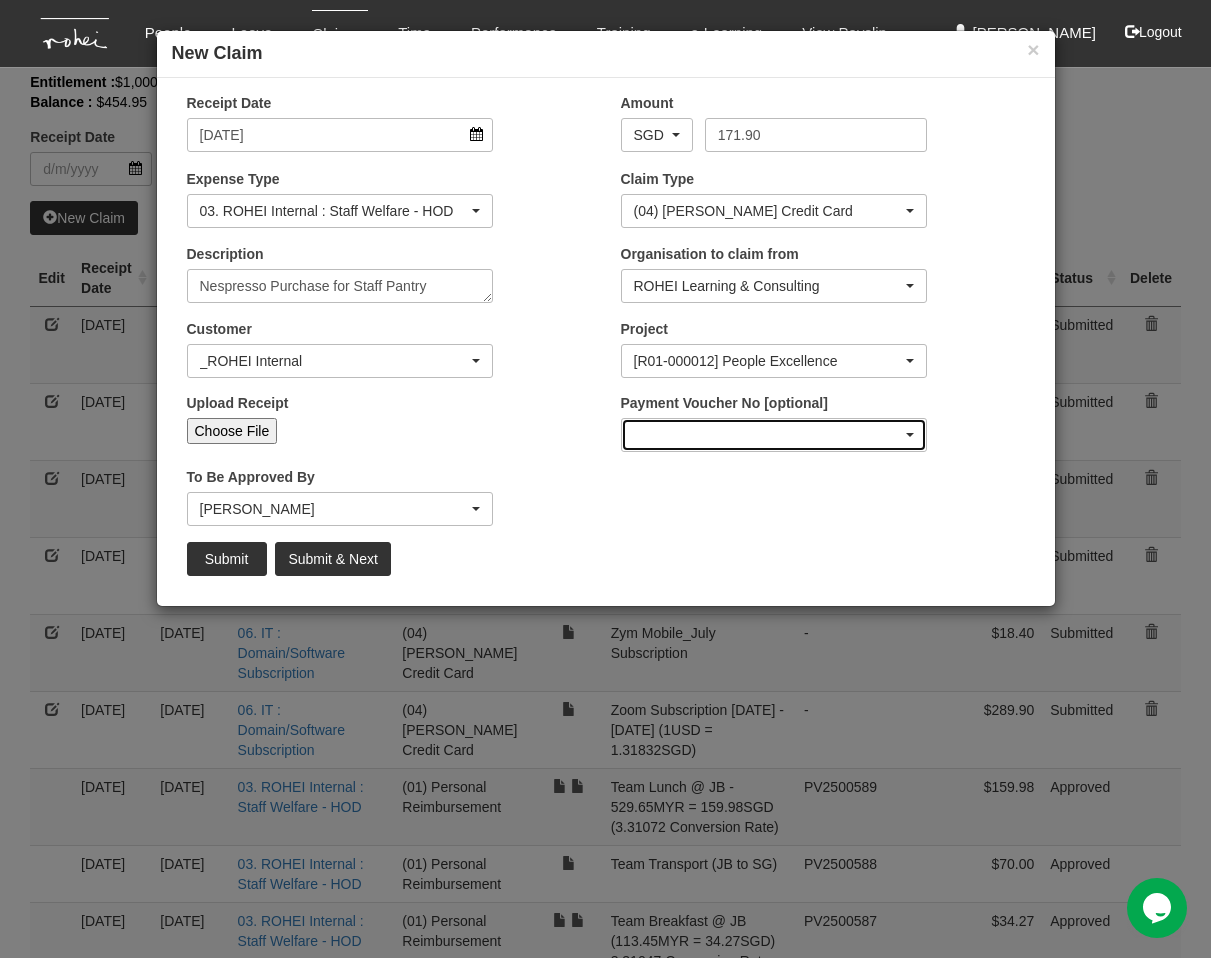 click at bounding box center [774, 435] 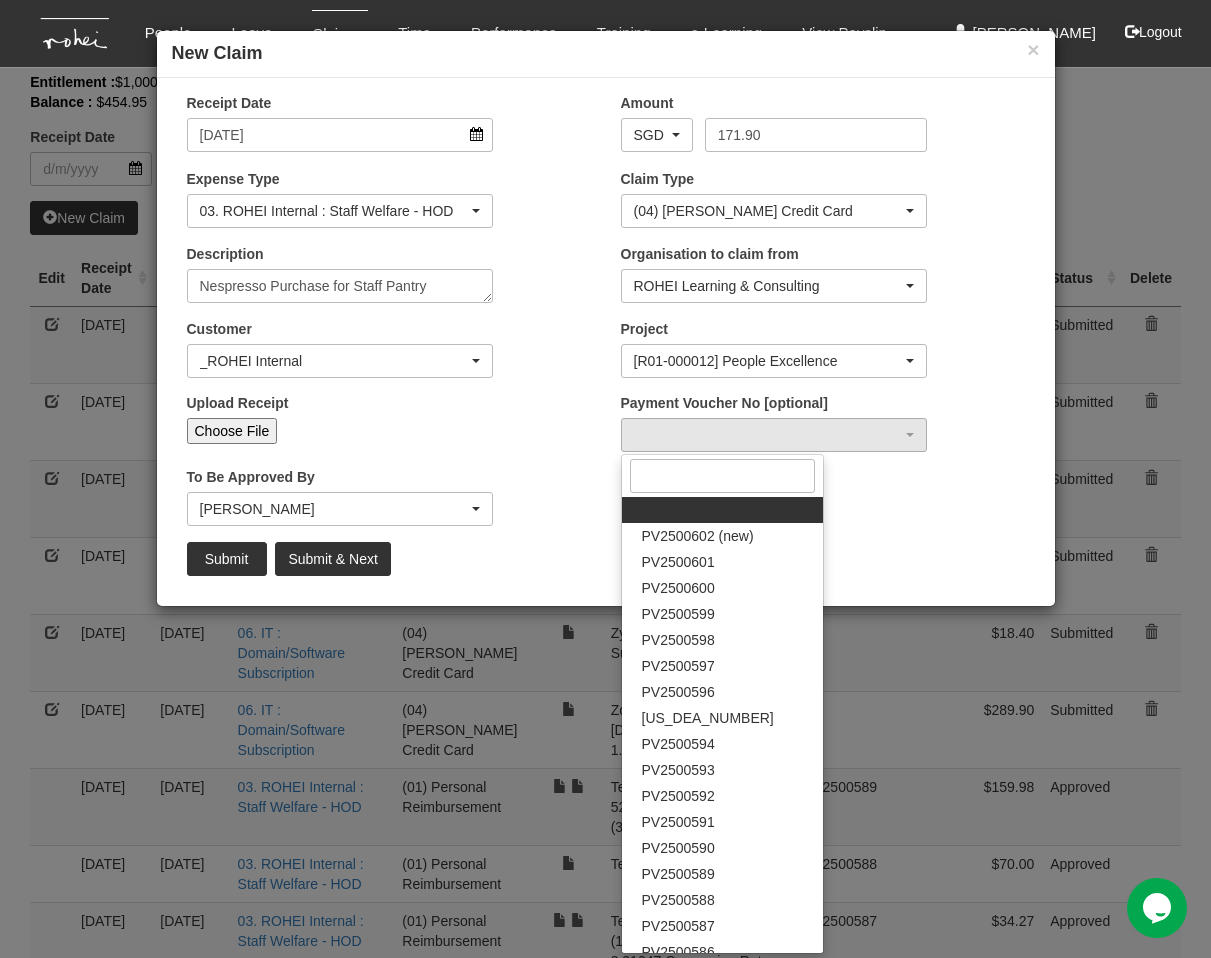 click on "Upload Receipt
Choose File" at bounding box center (389, 426) 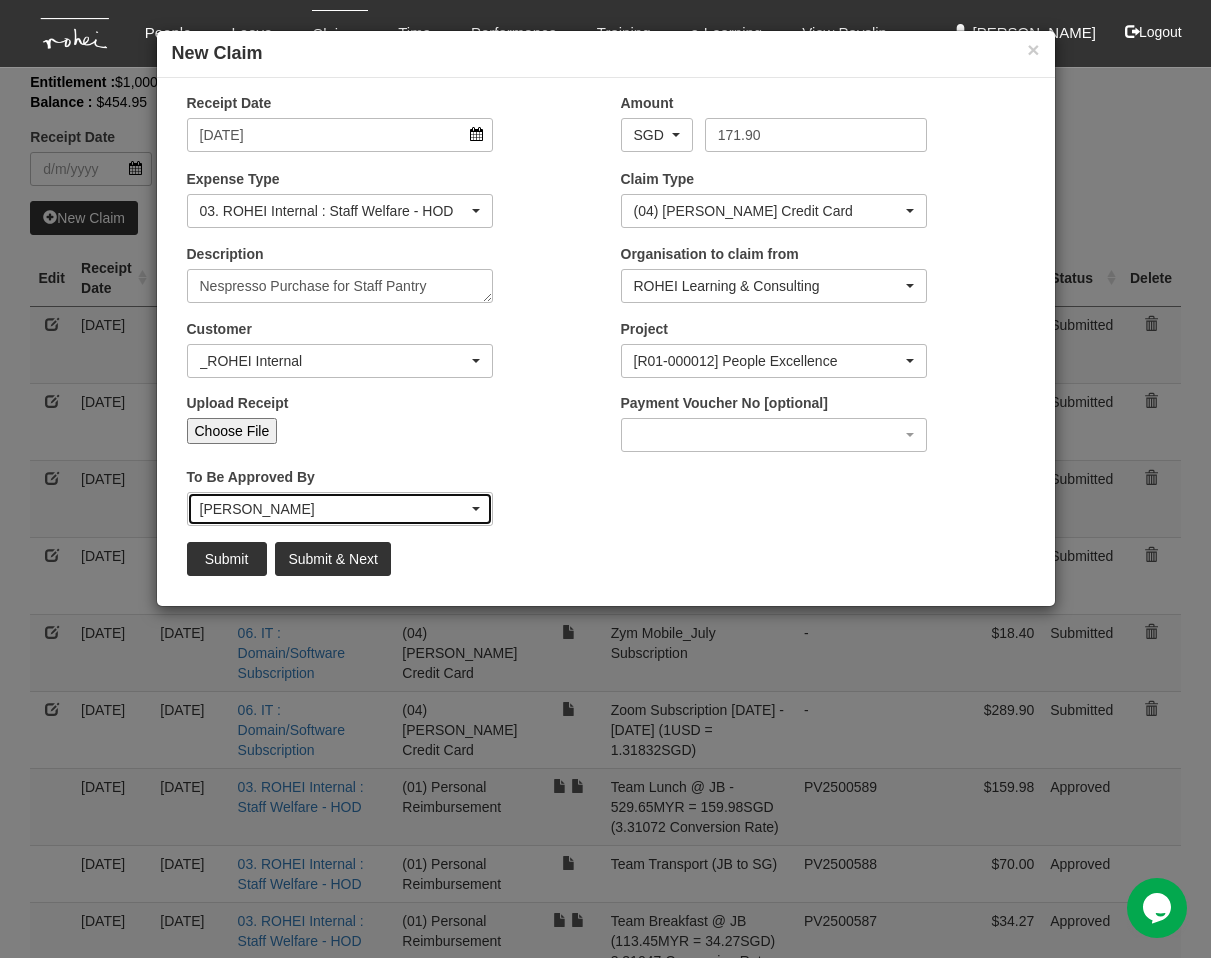 click on "[PERSON_NAME]" at bounding box center (334, 509) 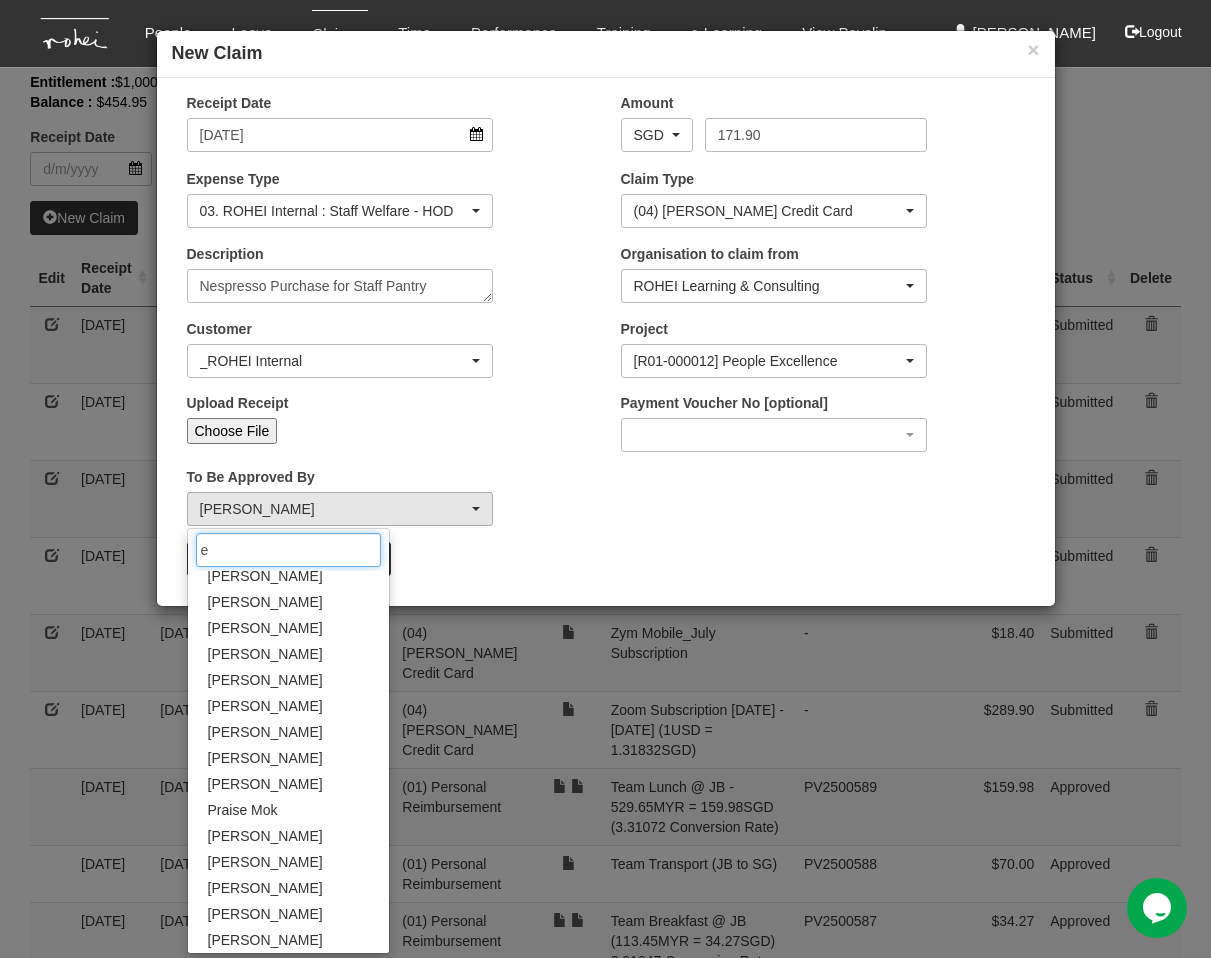 scroll, scrollTop: 0, scrollLeft: 0, axis: both 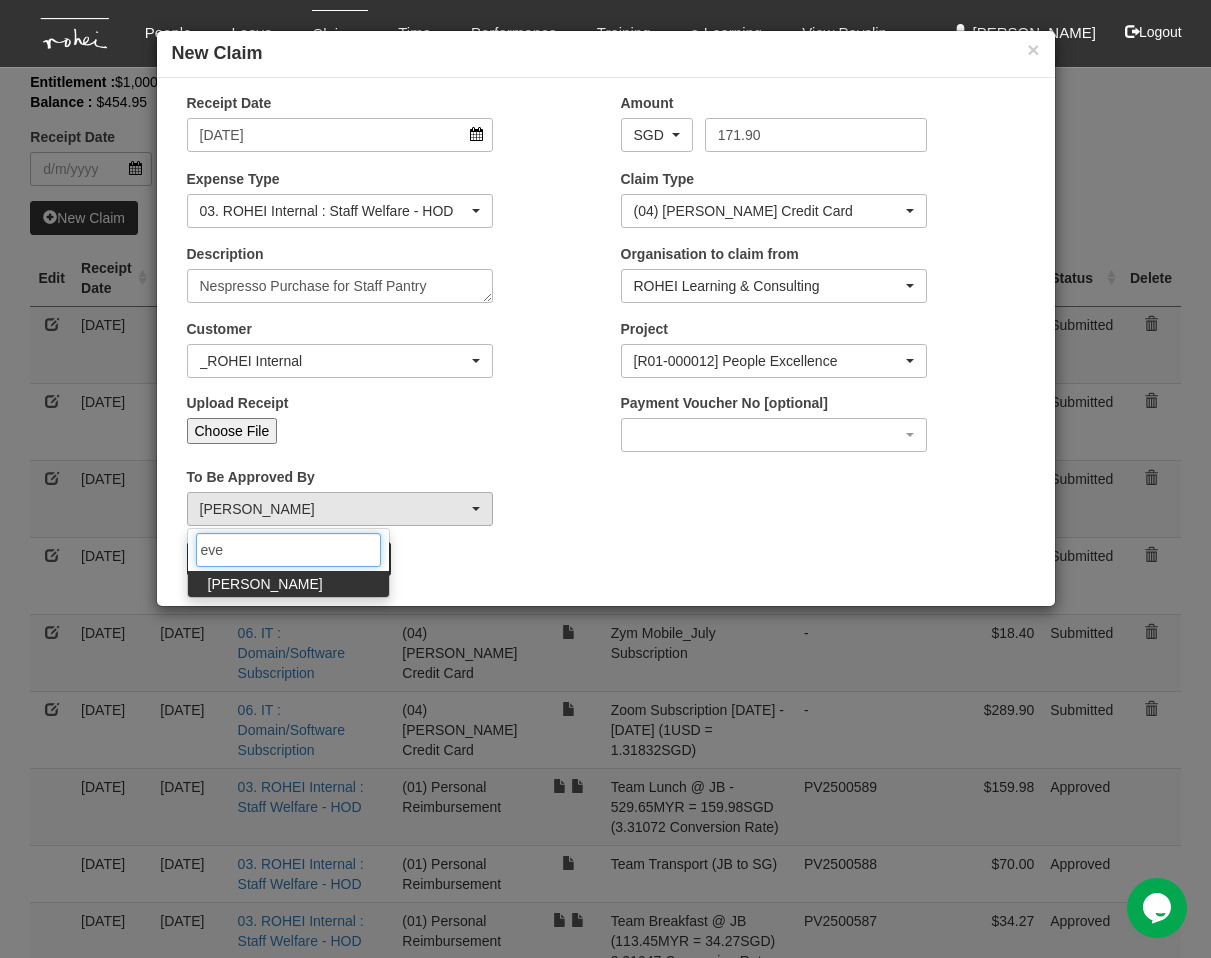 type on "eve" 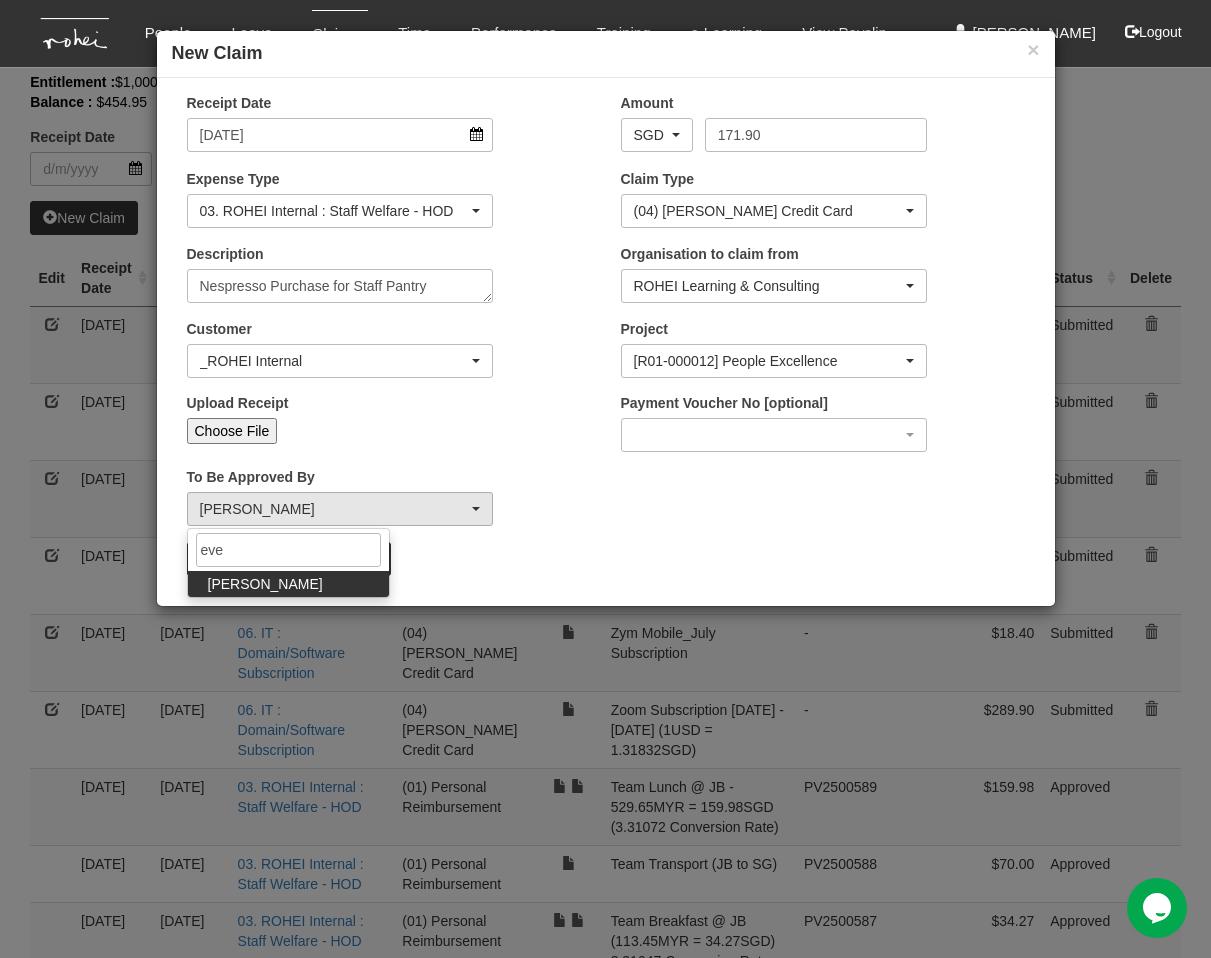 click on "[PERSON_NAME]" at bounding box center [288, 584] 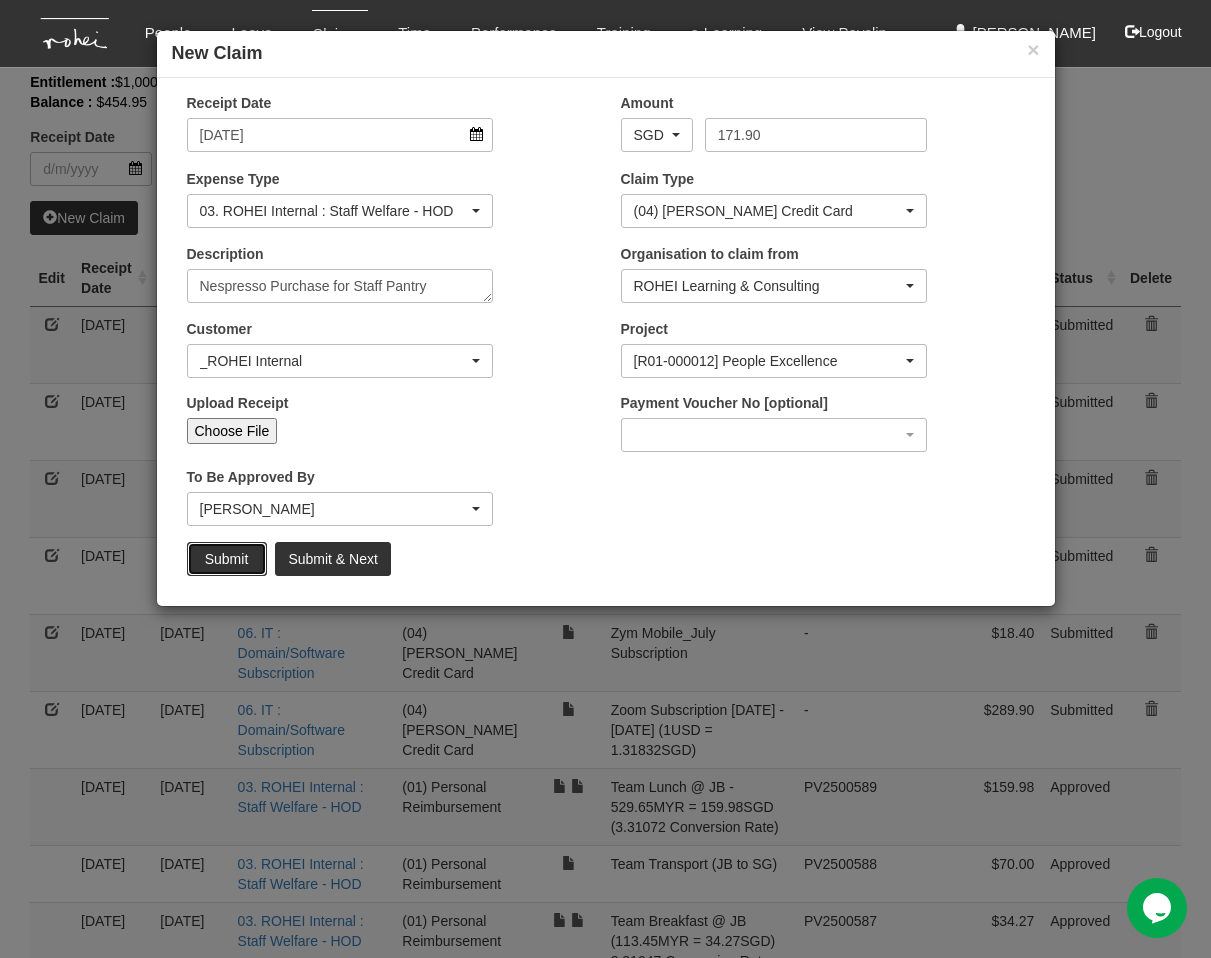click on "Submit" at bounding box center [227, 559] 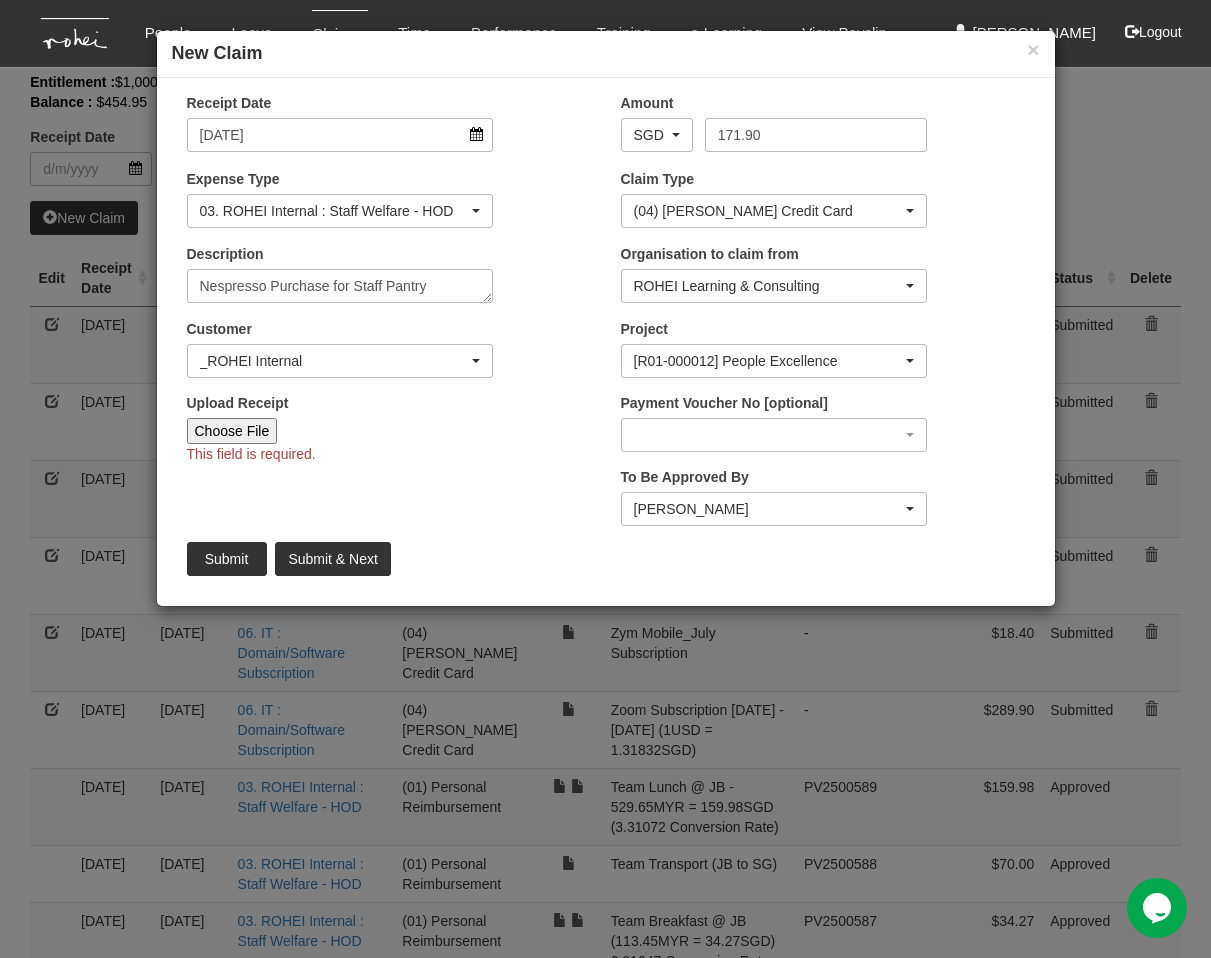 click on "Choose File" at bounding box center (232, 431) 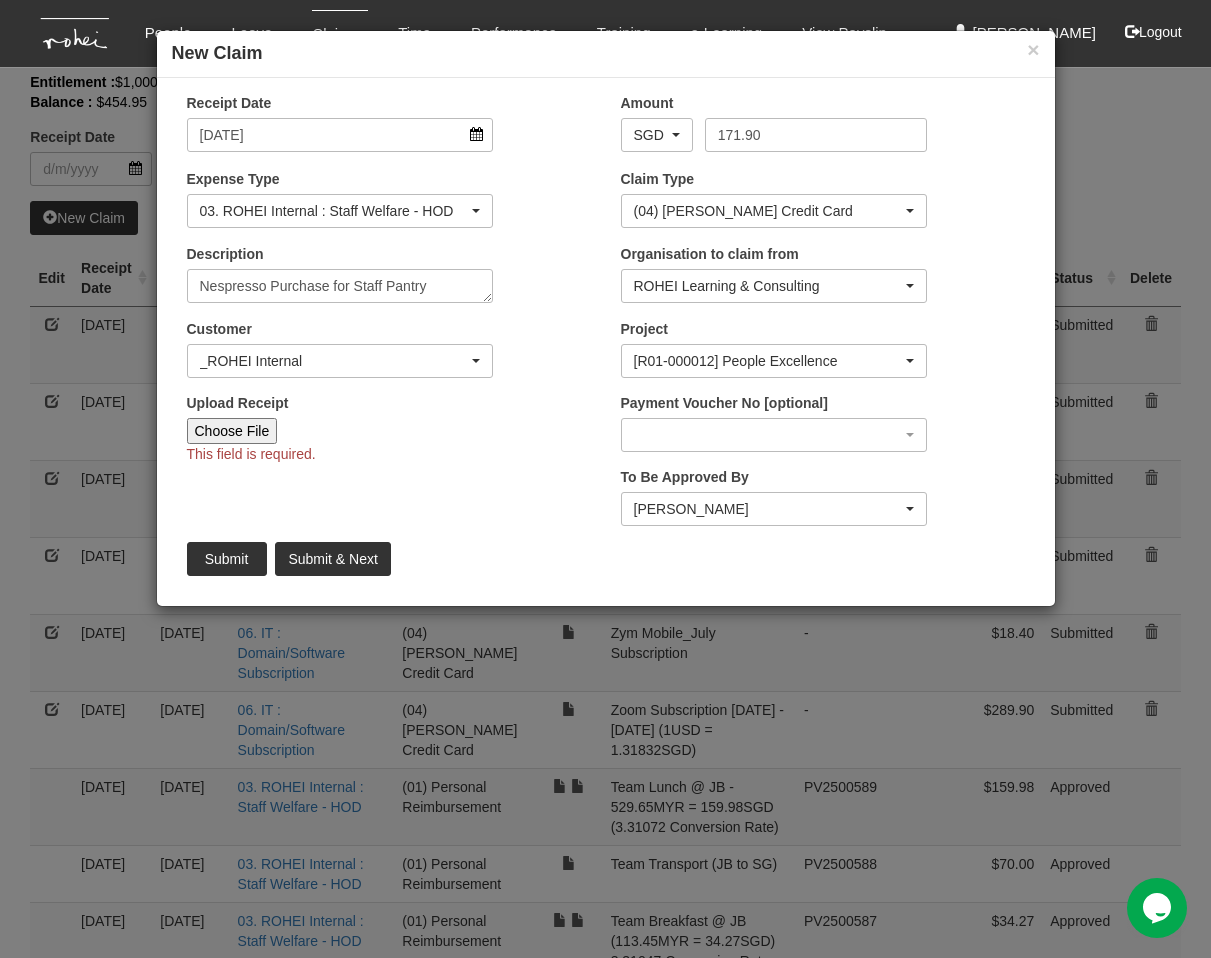 type on "C:\fakepath\6020405_03-52-25.pdf" 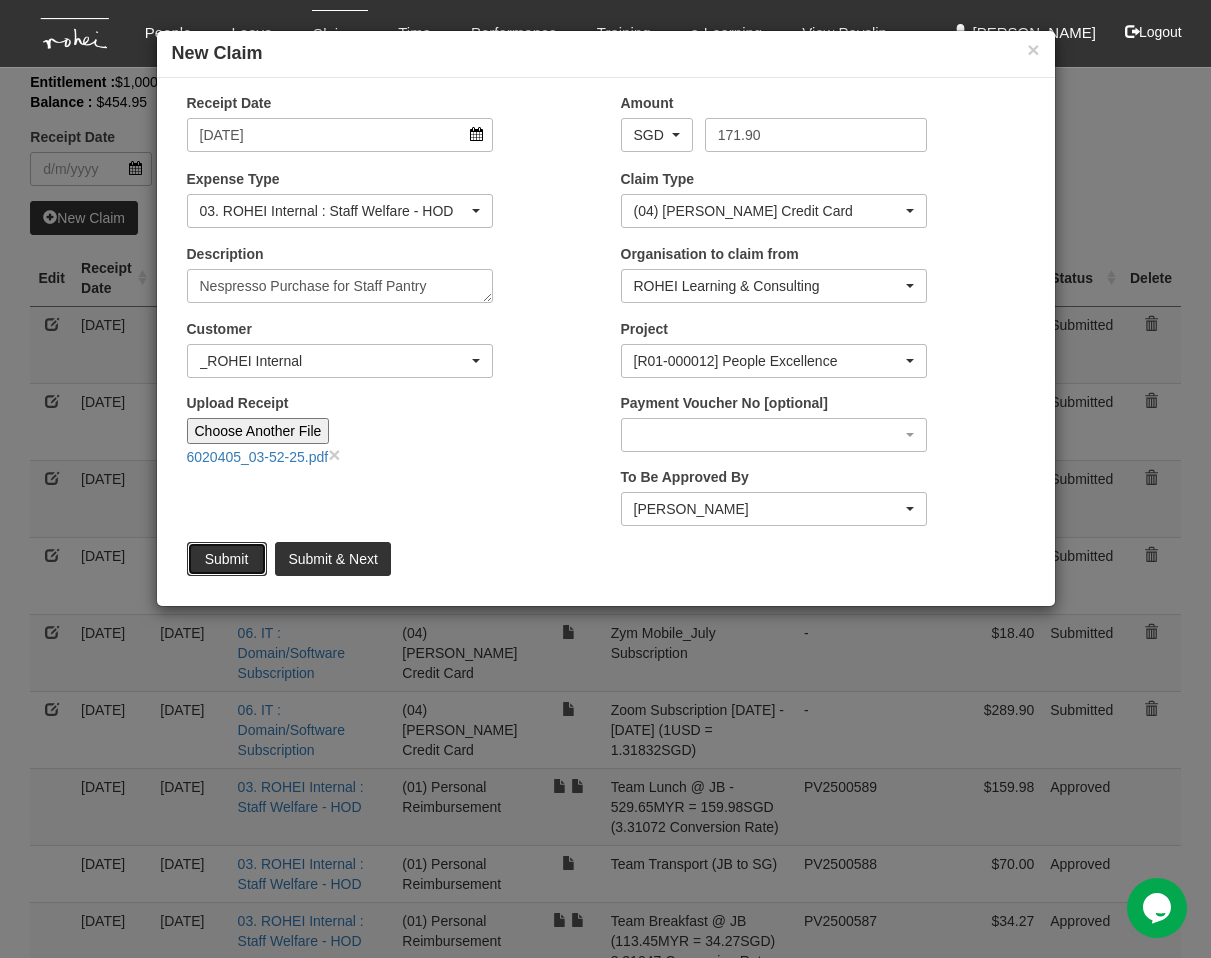 click on "Submit" at bounding box center [227, 559] 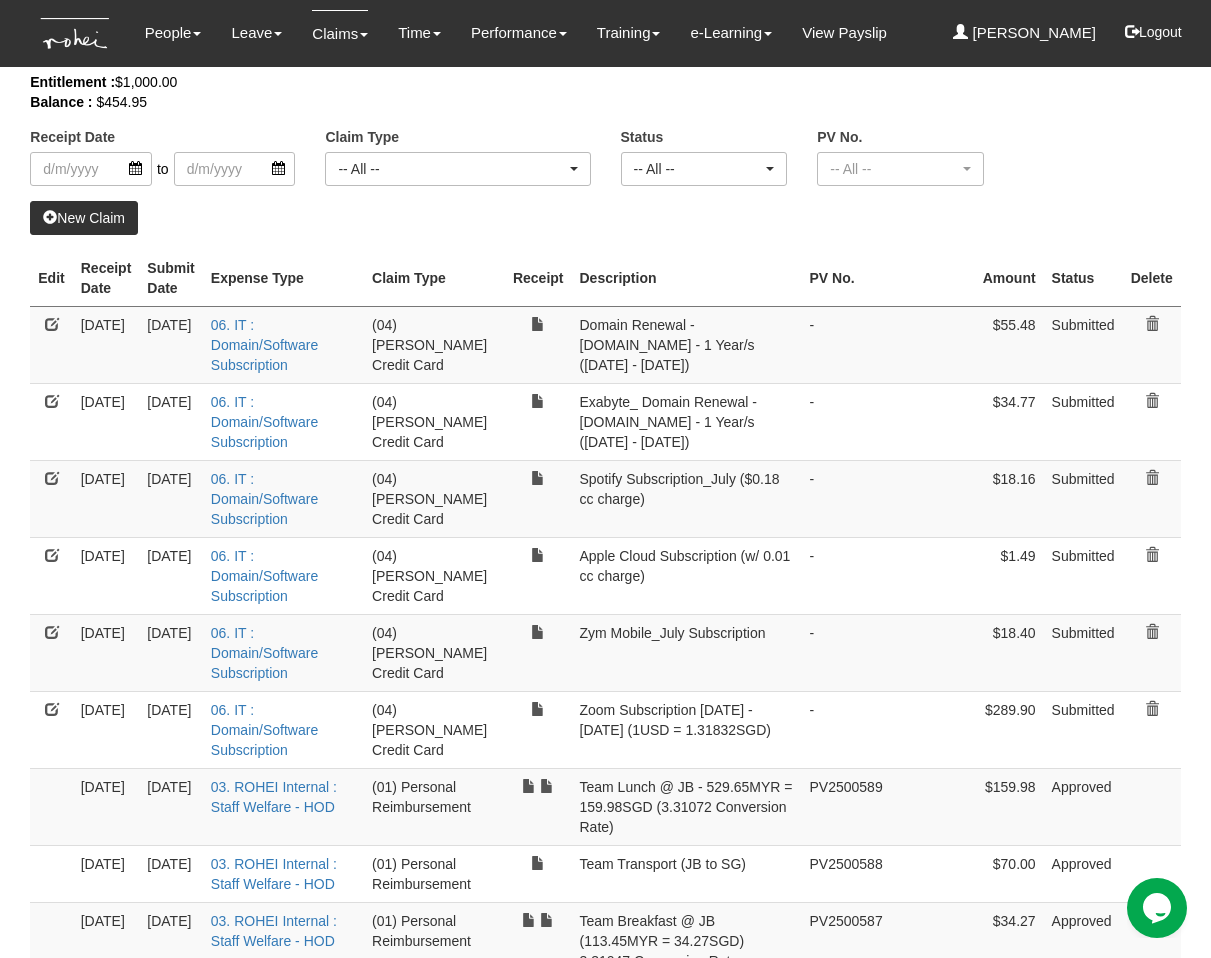 select on "50" 